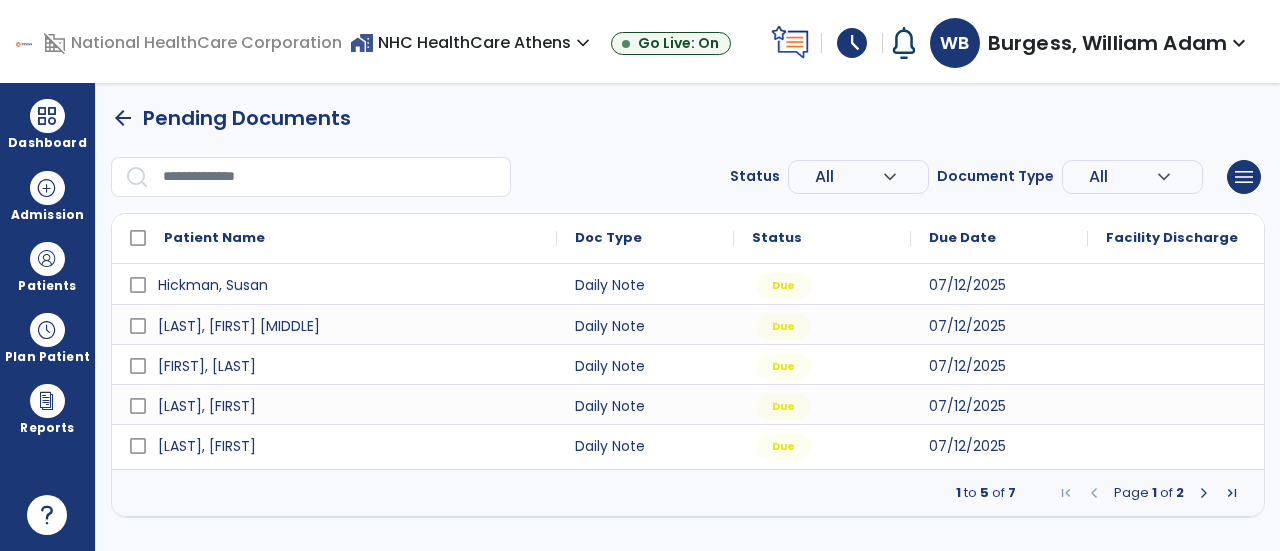 scroll, scrollTop: 0, scrollLeft: 0, axis: both 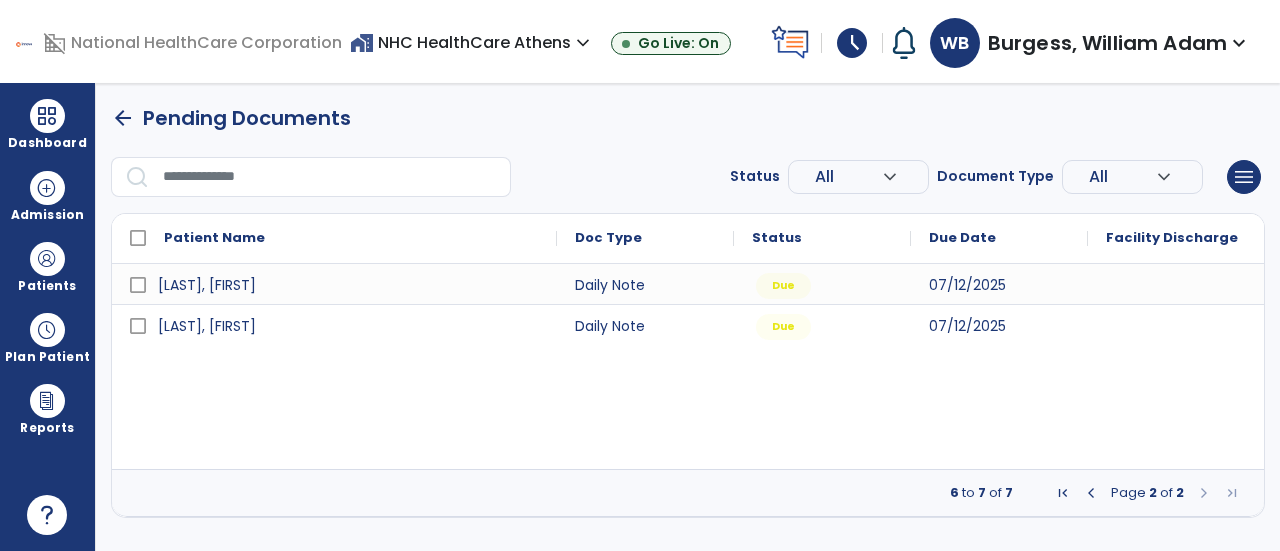 click at bounding box center (1091, 493) 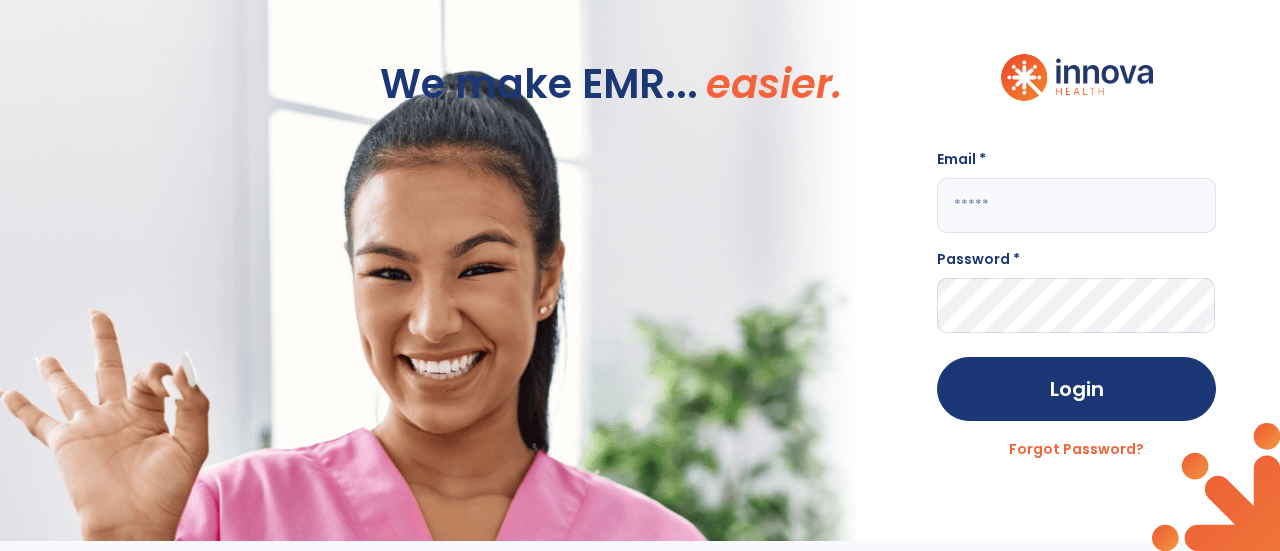 click 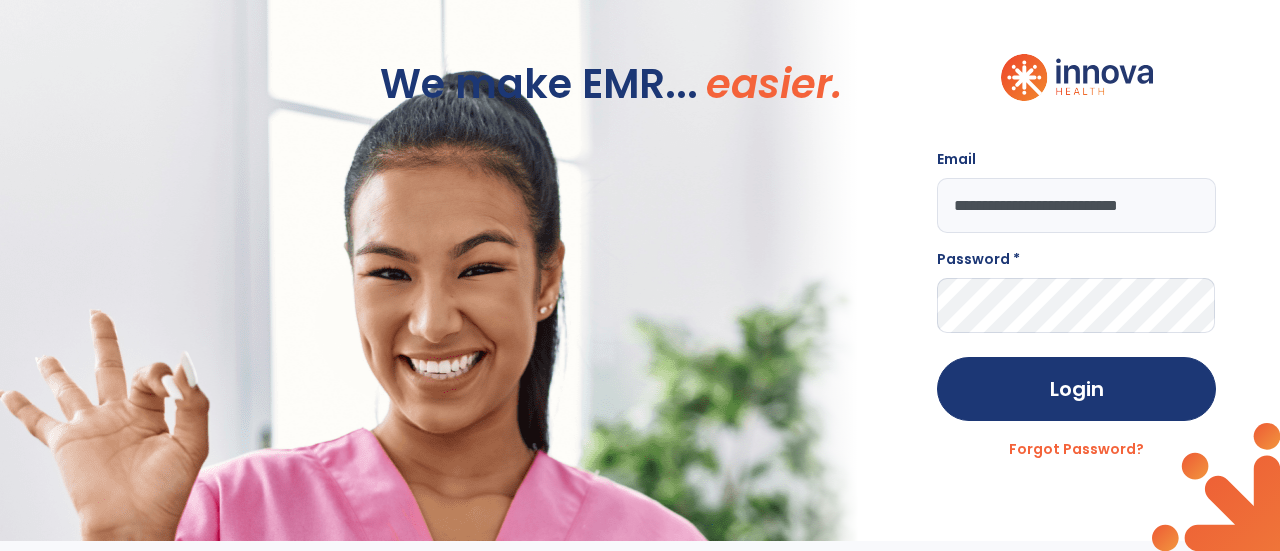 type on "**********" 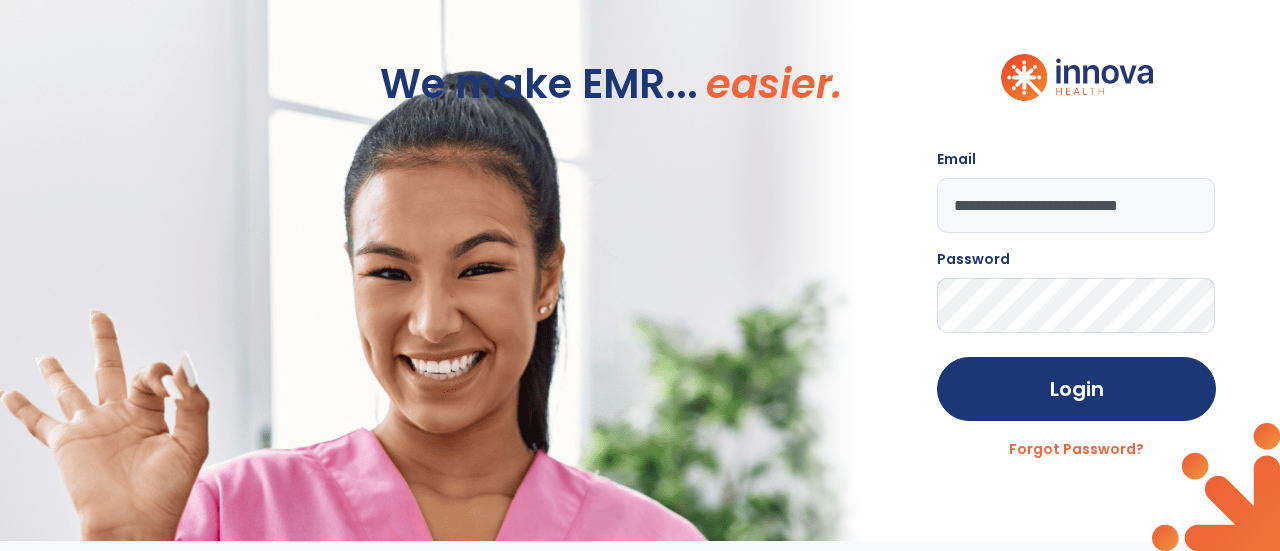 click on "Login" 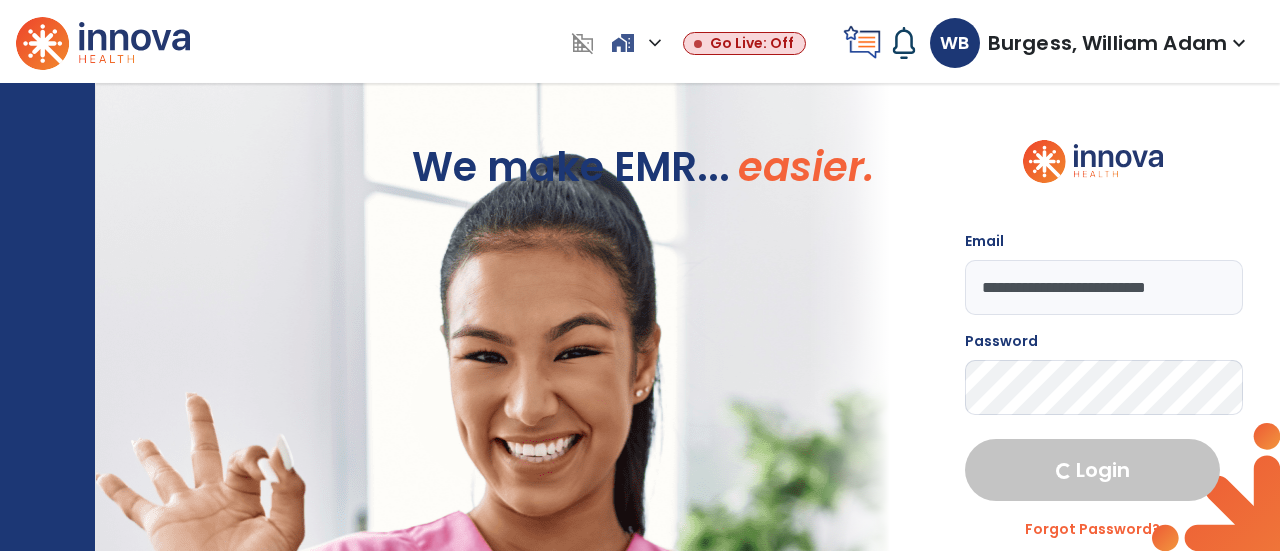 select on "****" 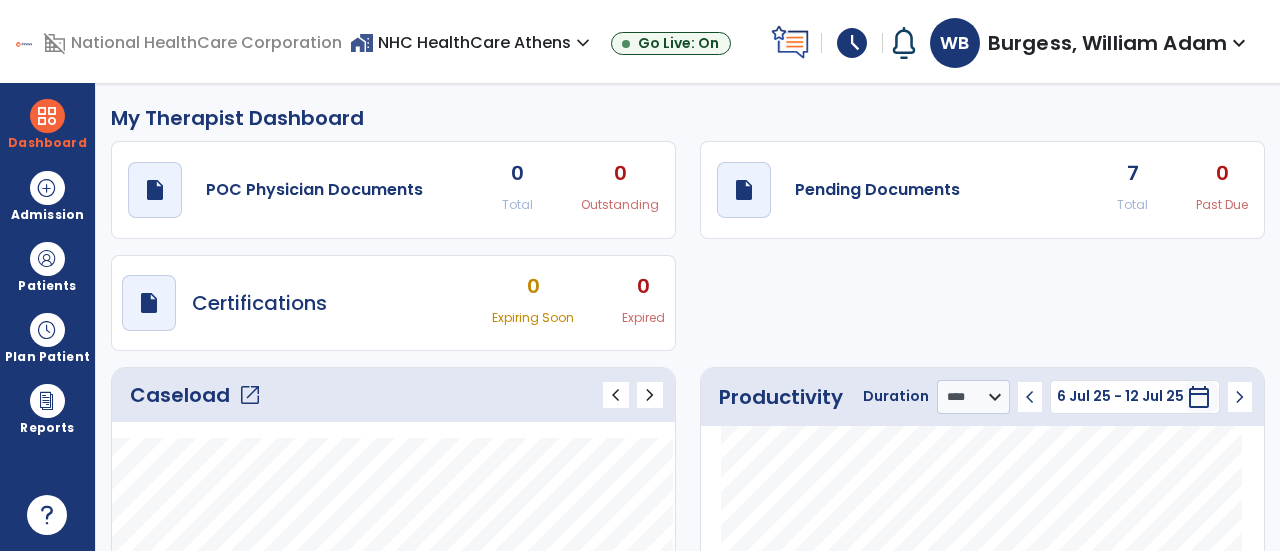 click on "draft   open_in_new  Pending Documents 7 Total 0 Past Due" 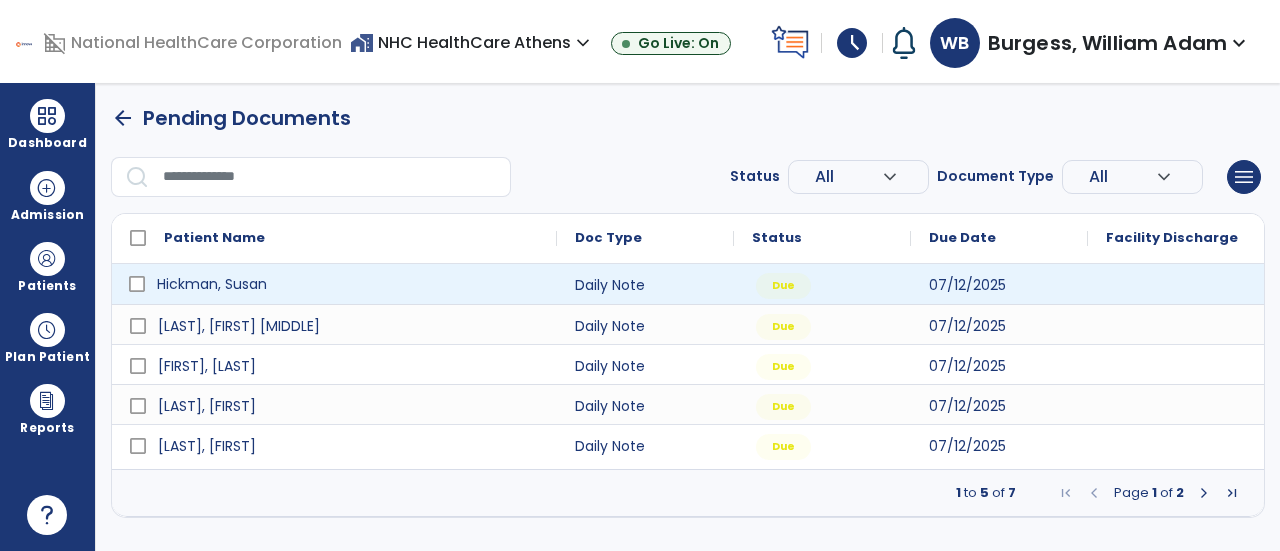click on "Hickman, Susan" at bounding box center [212, 284] 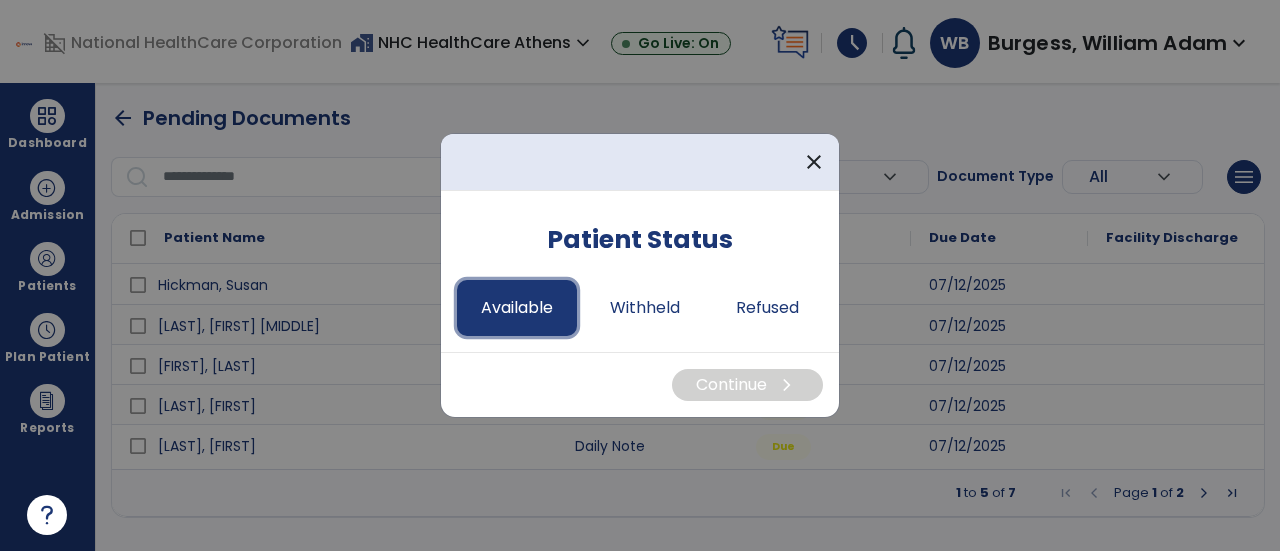 click on "Available" at bounding box center (517, 308) 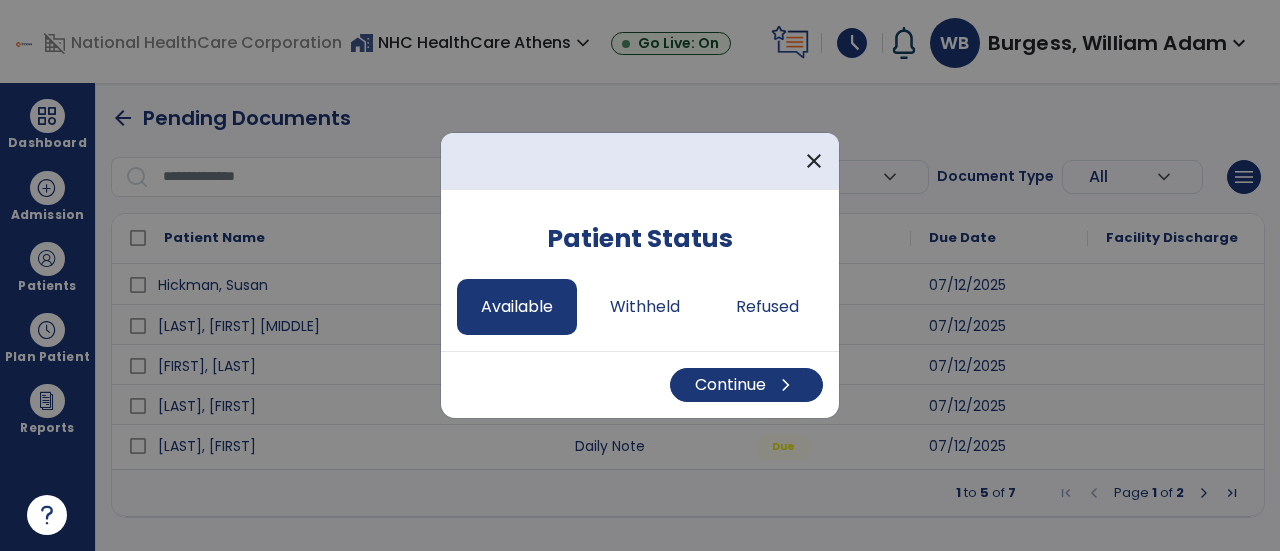 click on "Continue   chevron_right" at bounding box center (640, 384) 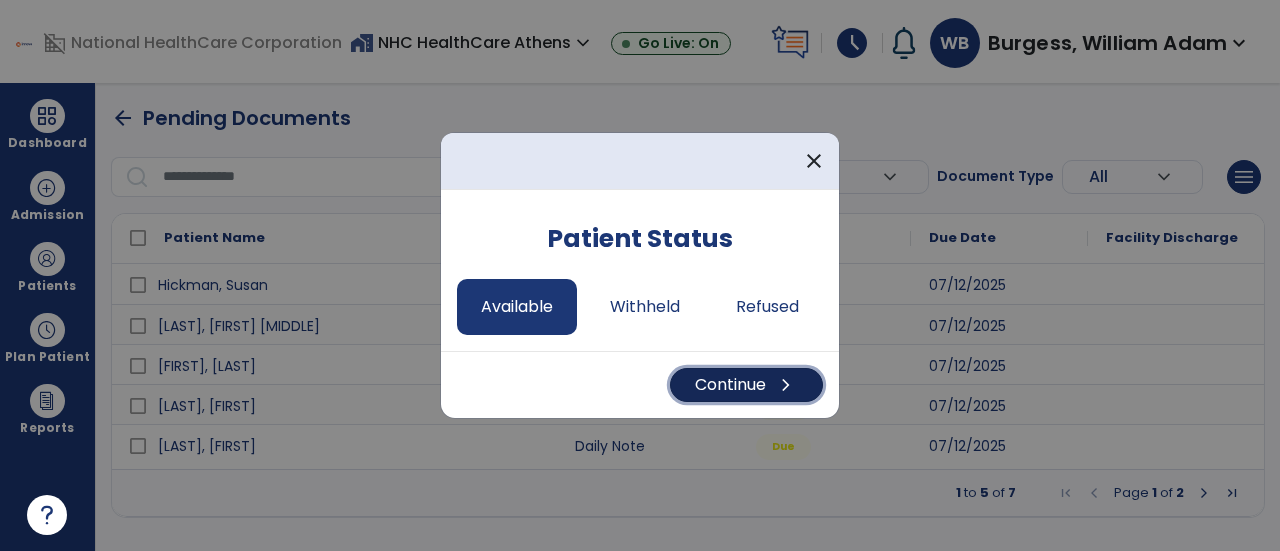 click on "Continue   chevron_right" at bounding box center (746, 385) 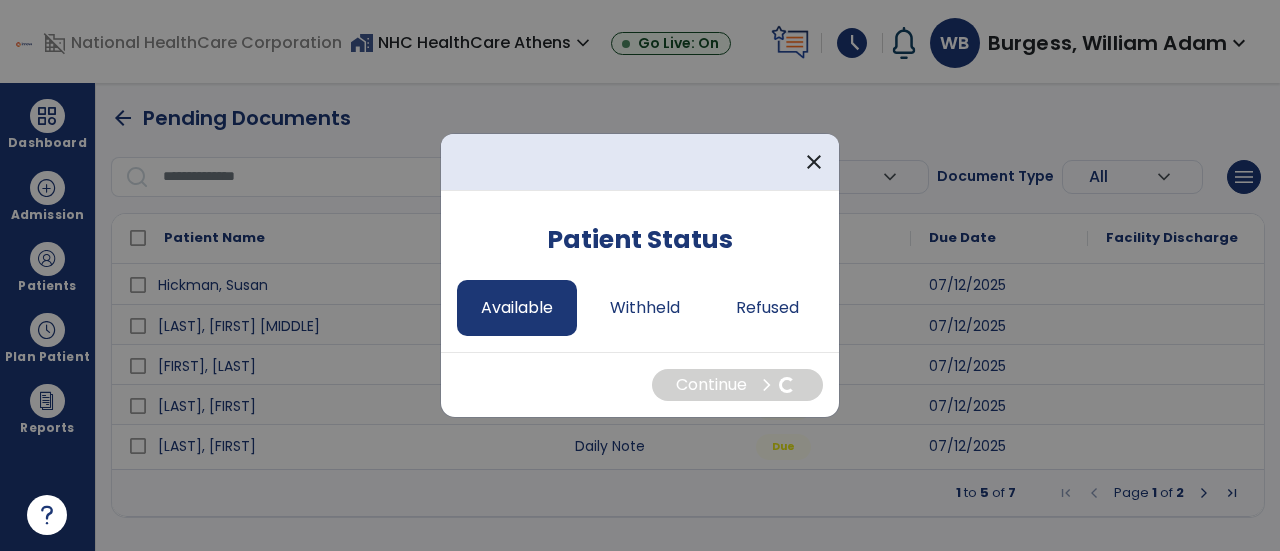 select on "*" 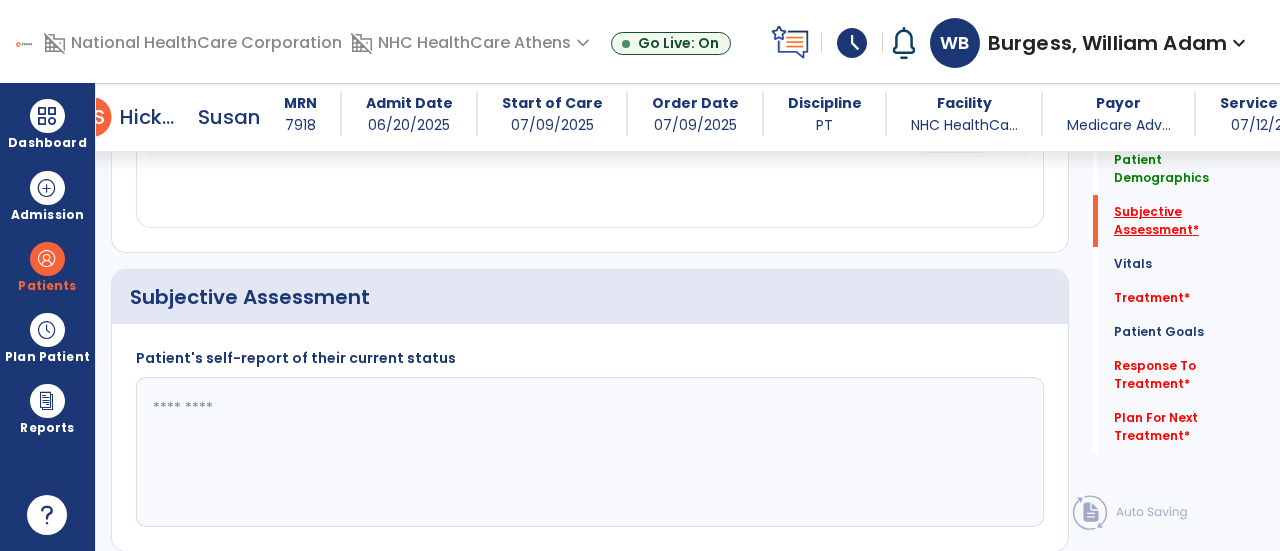 click on "Subjective Assessment   *" 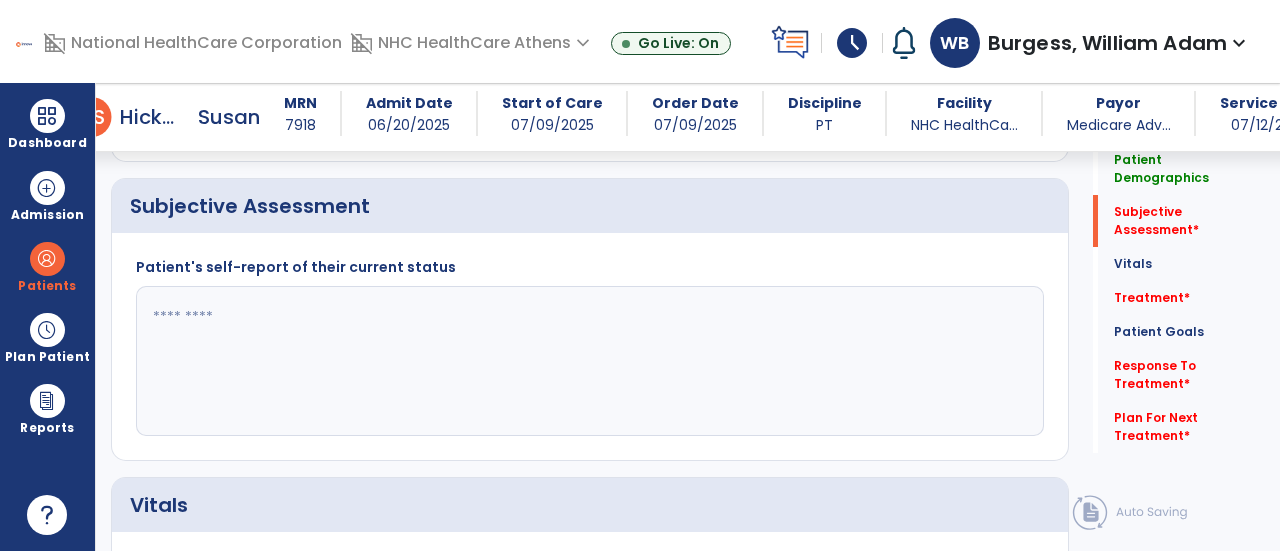click 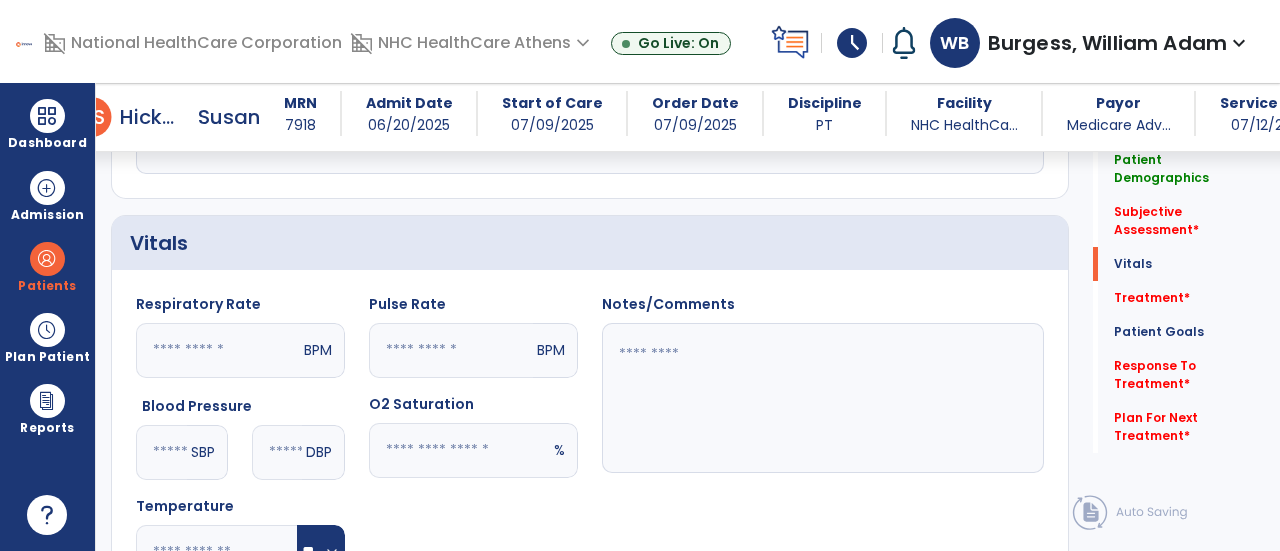 scroll, scrollTop: 726, scrollLeft: 0, axis: vertical 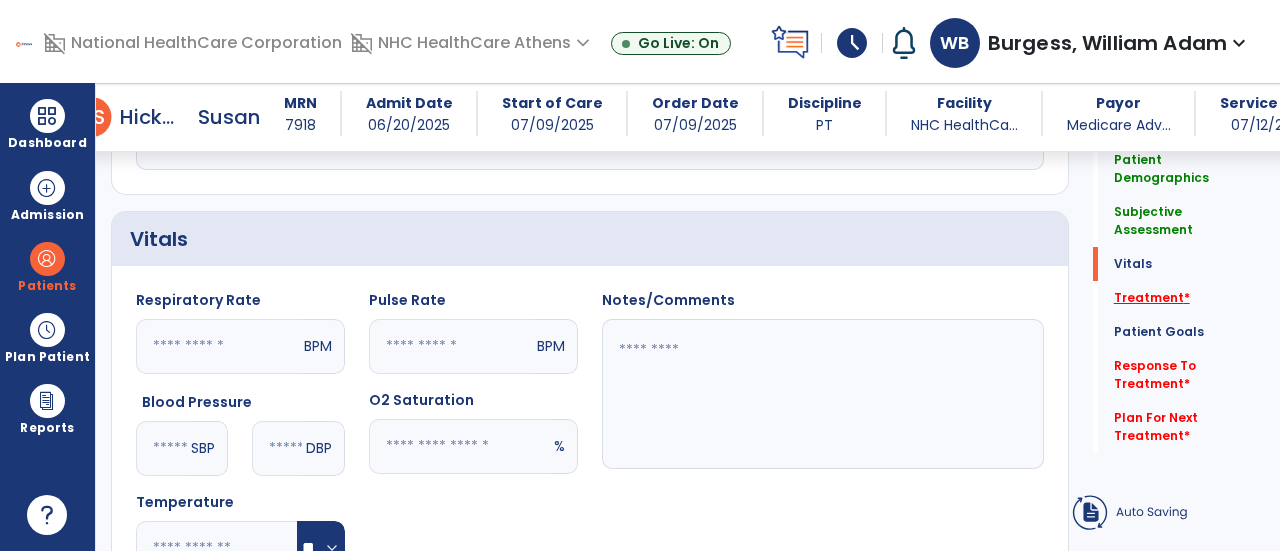 type on "**********" 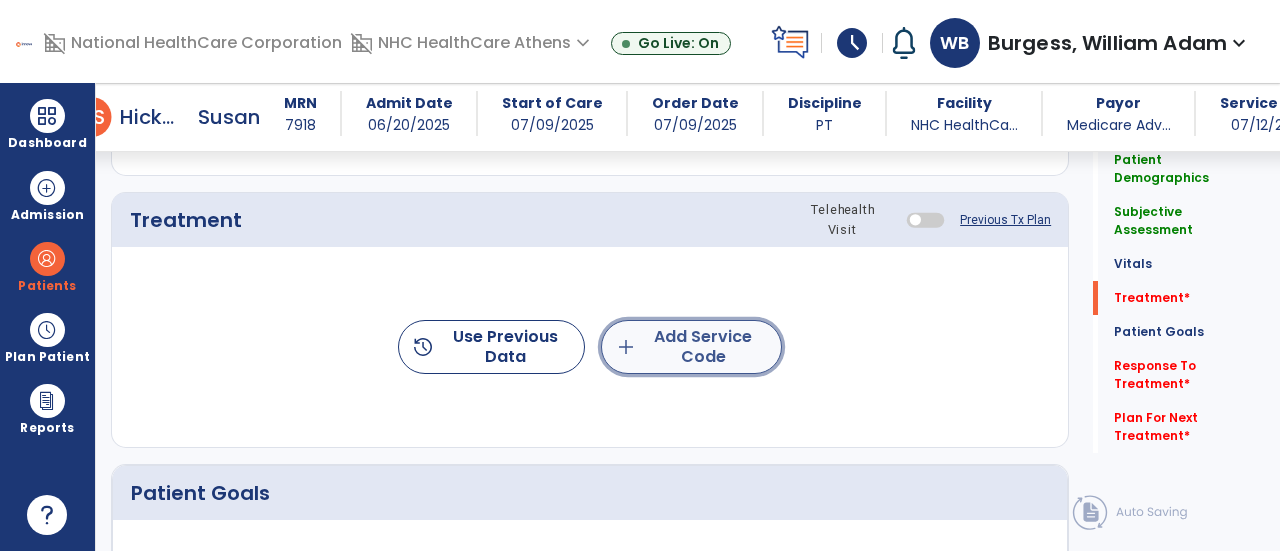 click on "add  Add Service Code" 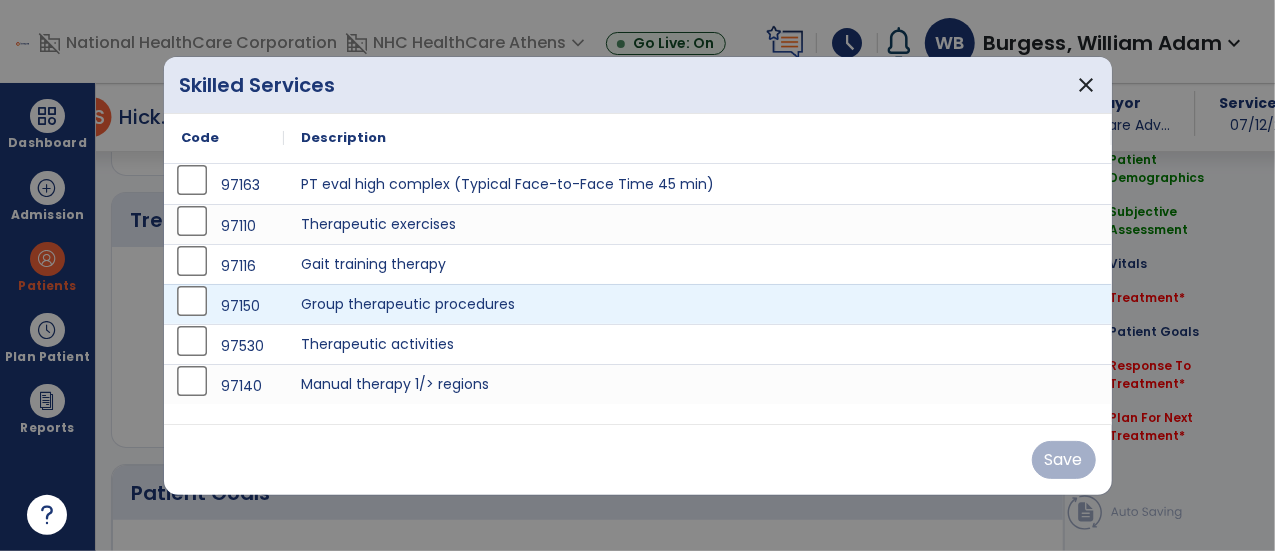 scroll, scrollTop: 1167, scrollLeft: 0, axis: vertical 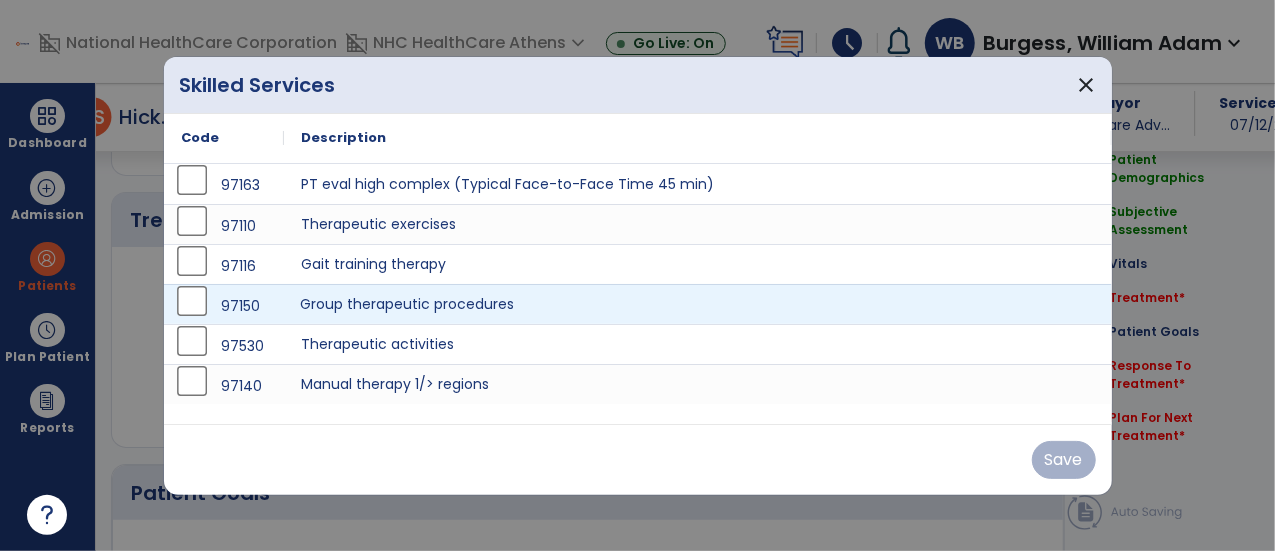click on "Group therapeutic procedures" at bounding box center (698, 304) 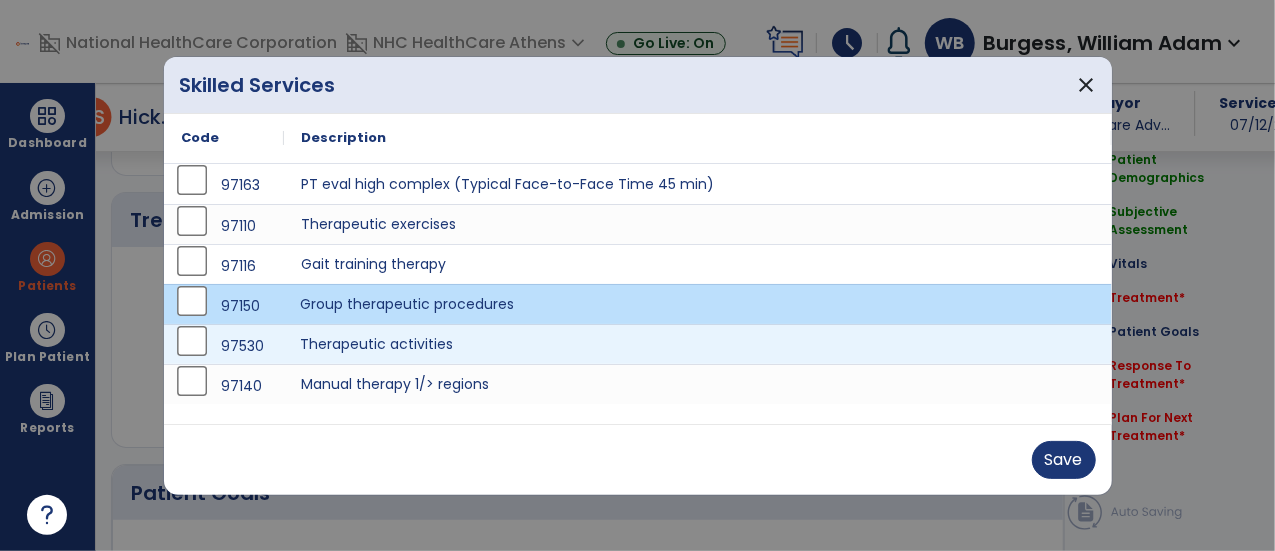 click on "Therapeutic activities" at bounding box center (698, 344) 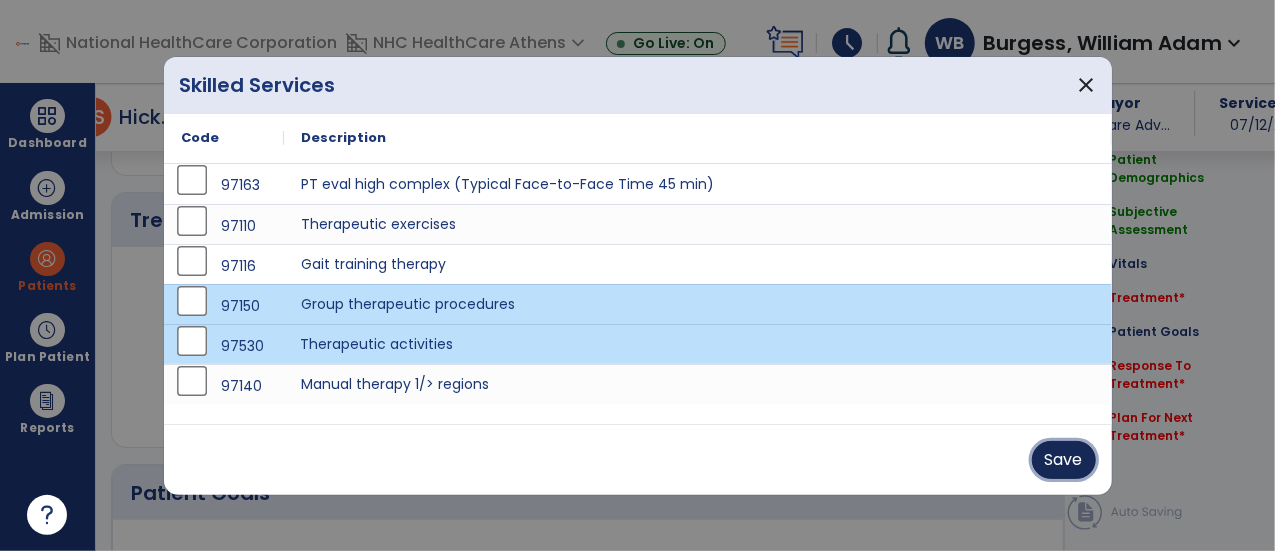 click on "Save" at bounding box center [1064, 460] 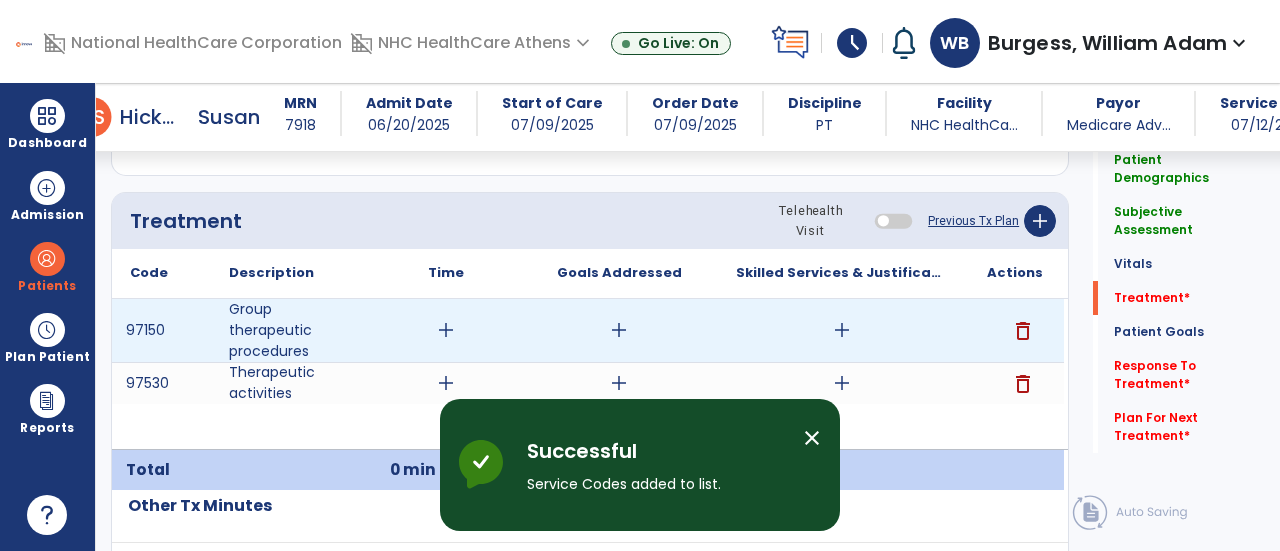 click on "add" at bounding box center (446, 330) 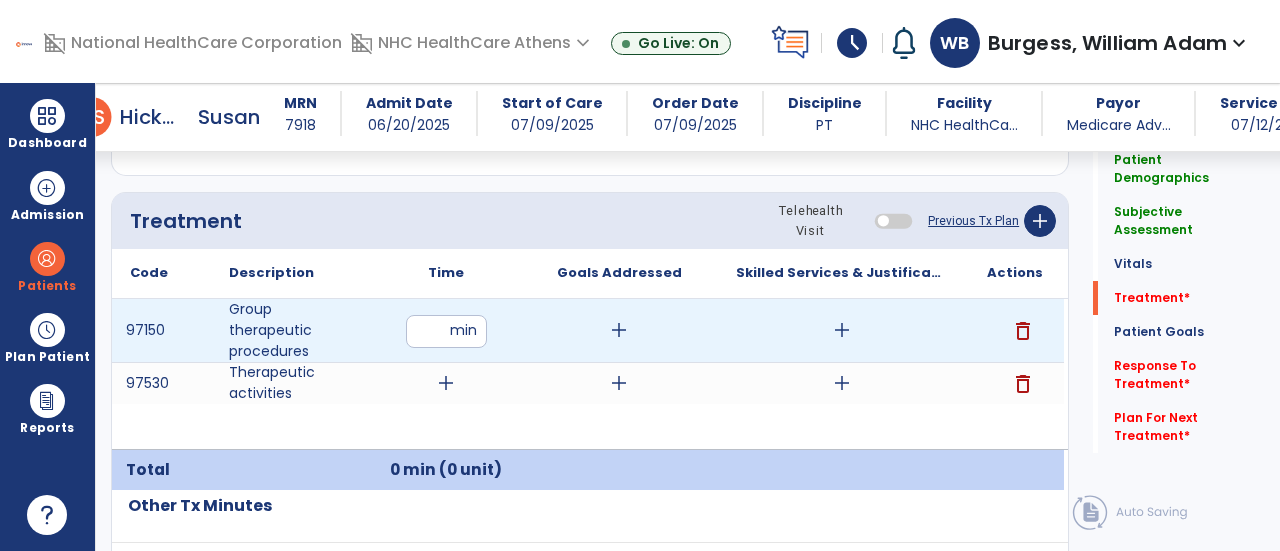 click at bounding box center (446, 331) 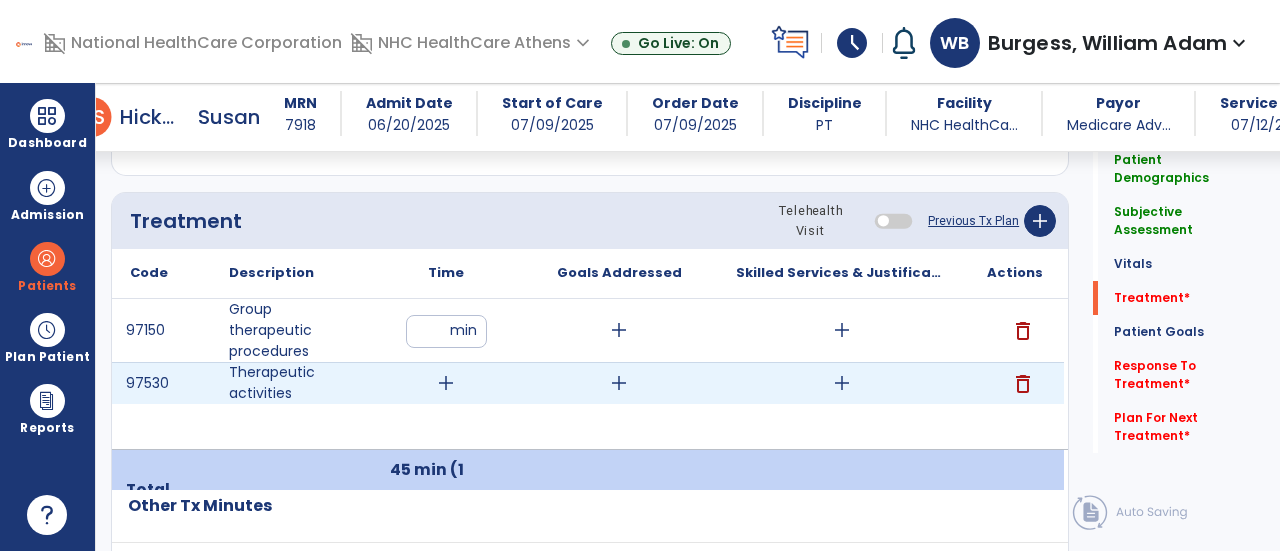 click on "add" at bounding box center (446, 383) 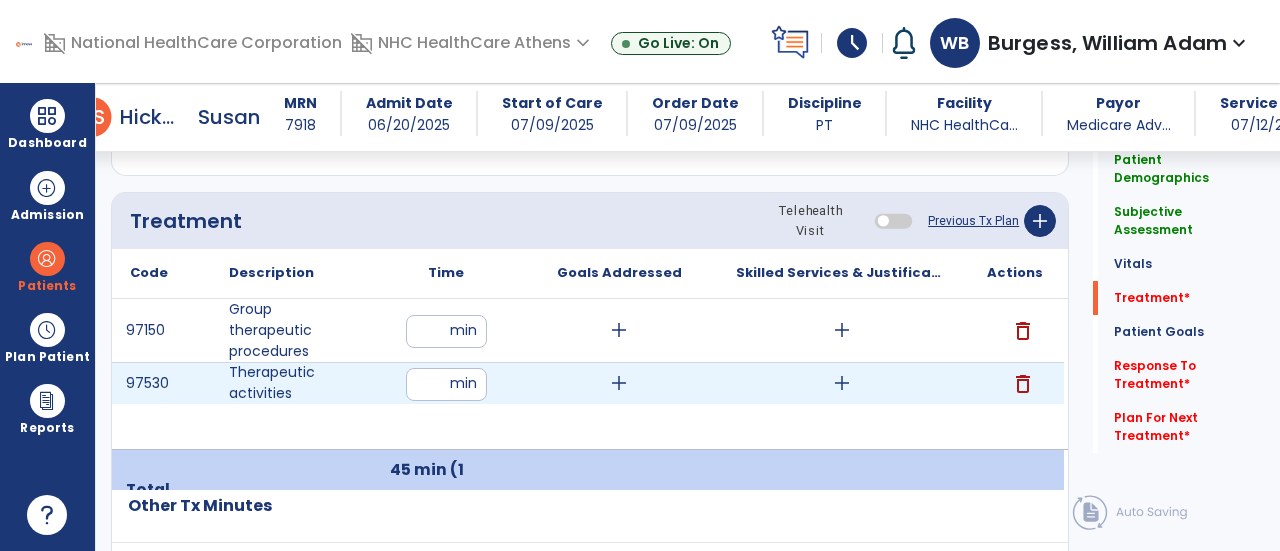 type on "**" 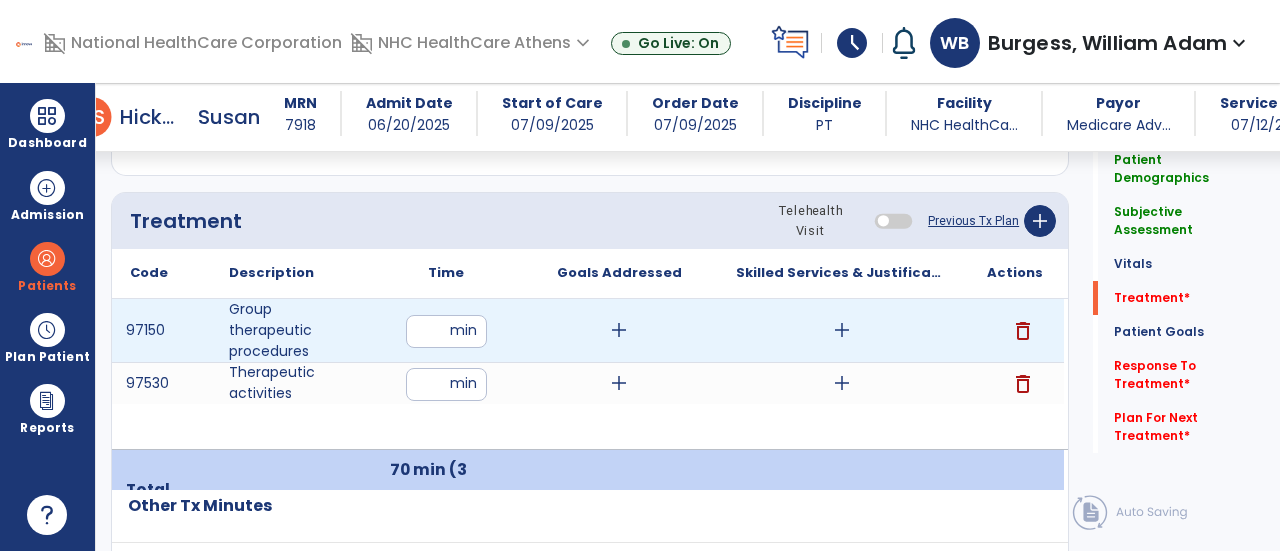 click on "add" at bounding box center (842, 330) 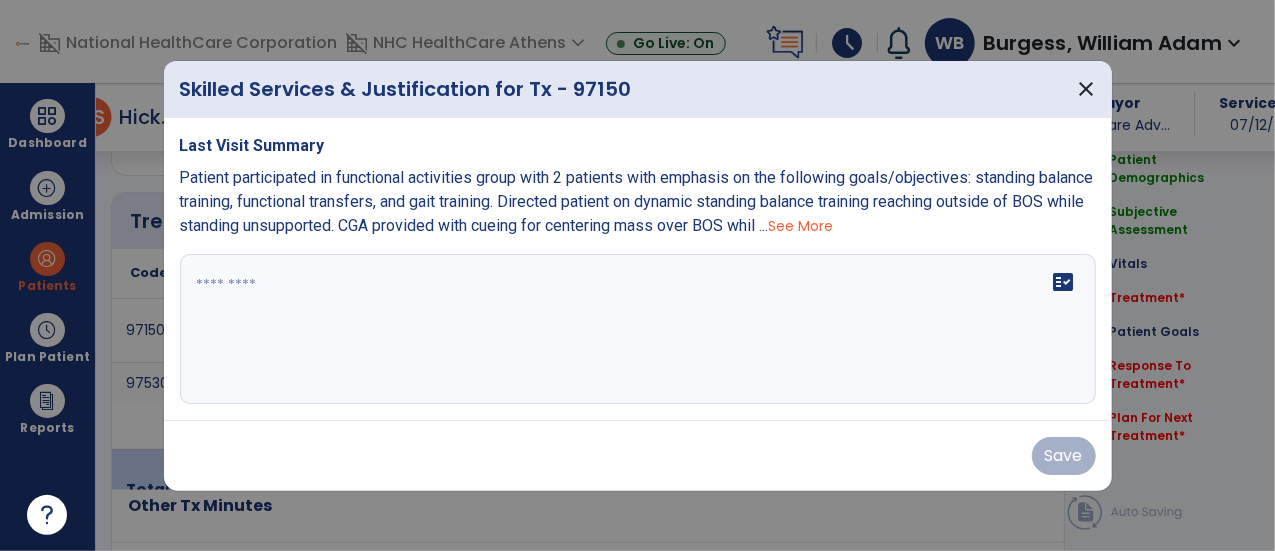 scroll, scrollTop: 1167, scrollLeft: 0, axis: vertical 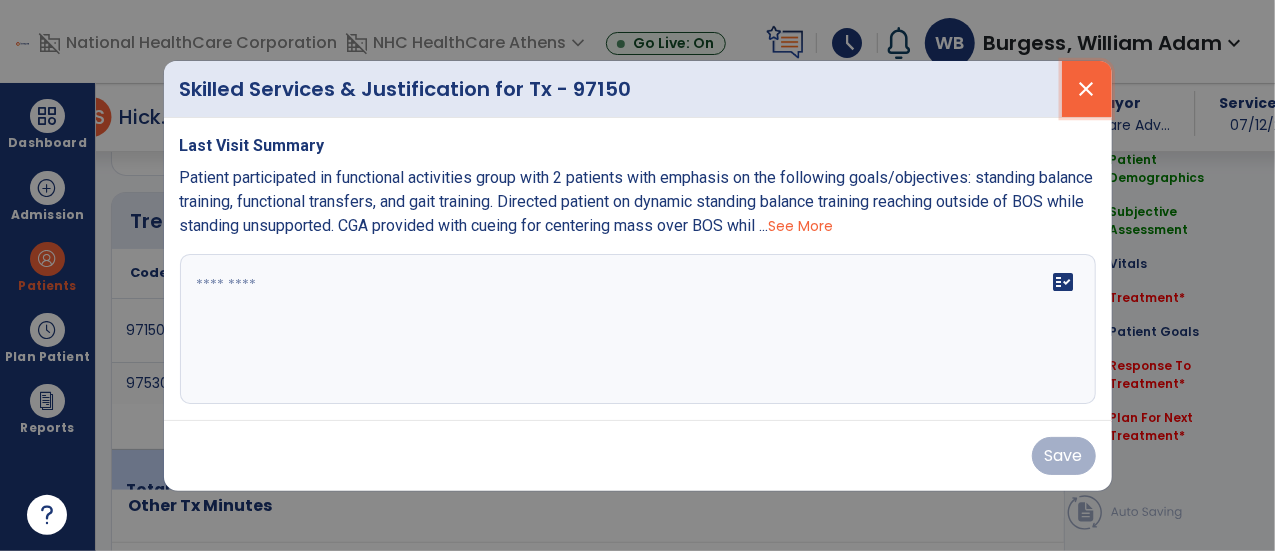 click on "close" at bounding box center (1087, 89) 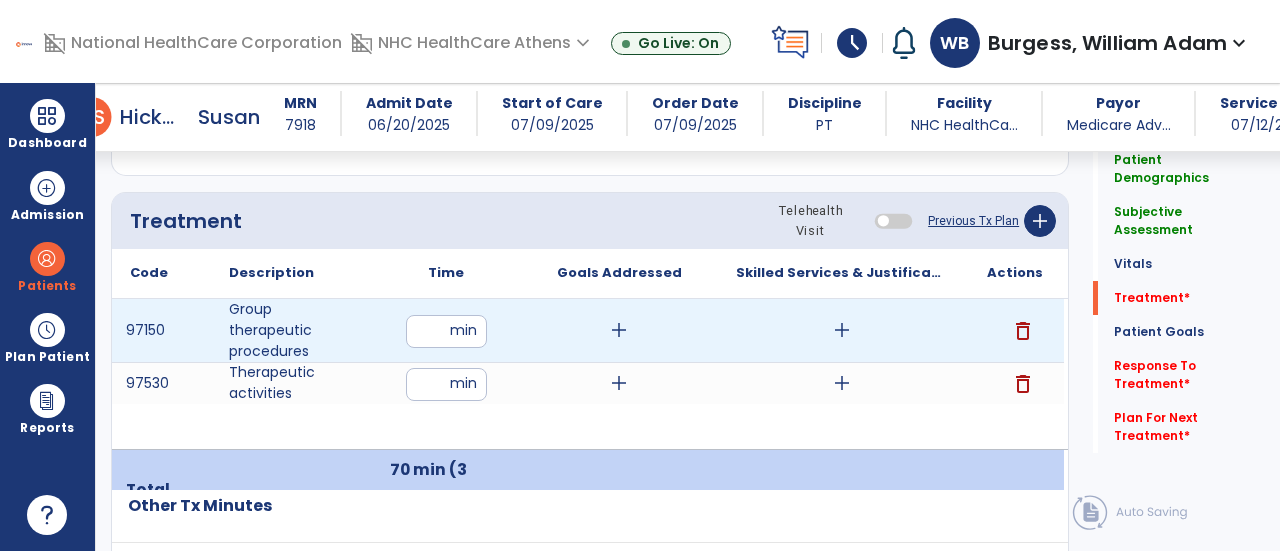click on "add" at bounding box center [841, 330] 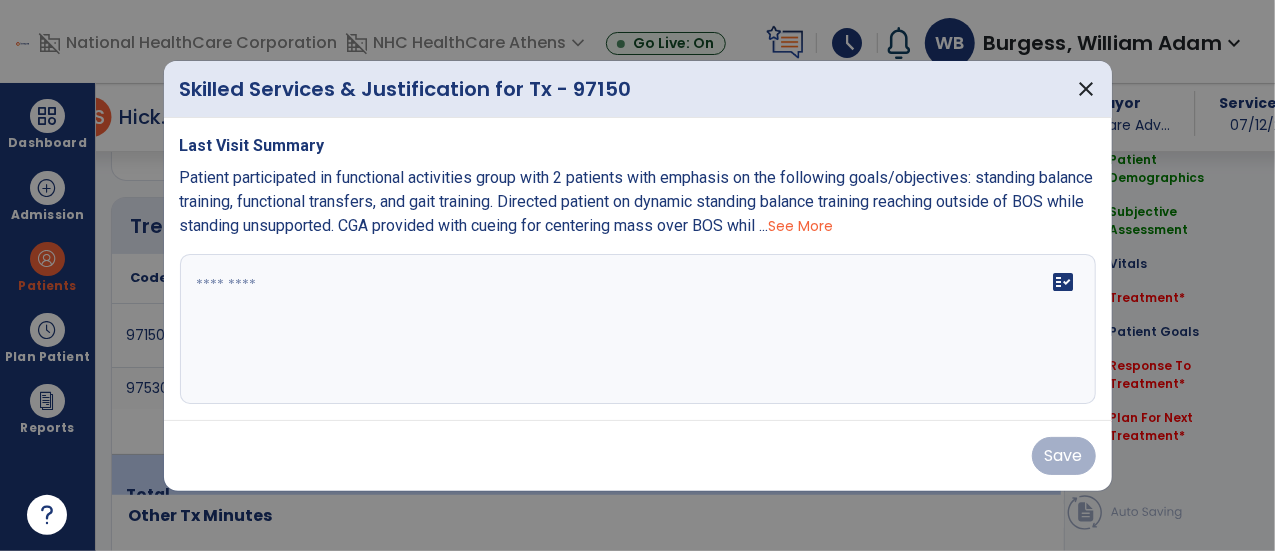 scroll, scrollTop: 1167, scrollLeft: 0, axis: vertical 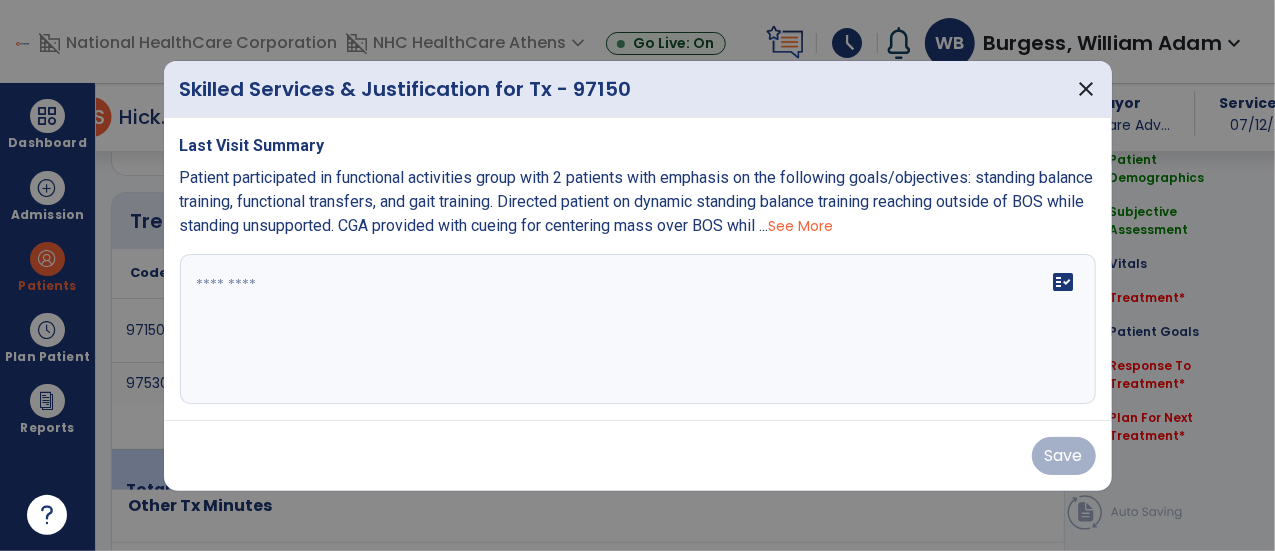 click on "fact_check" at bounding box center (638, 329) 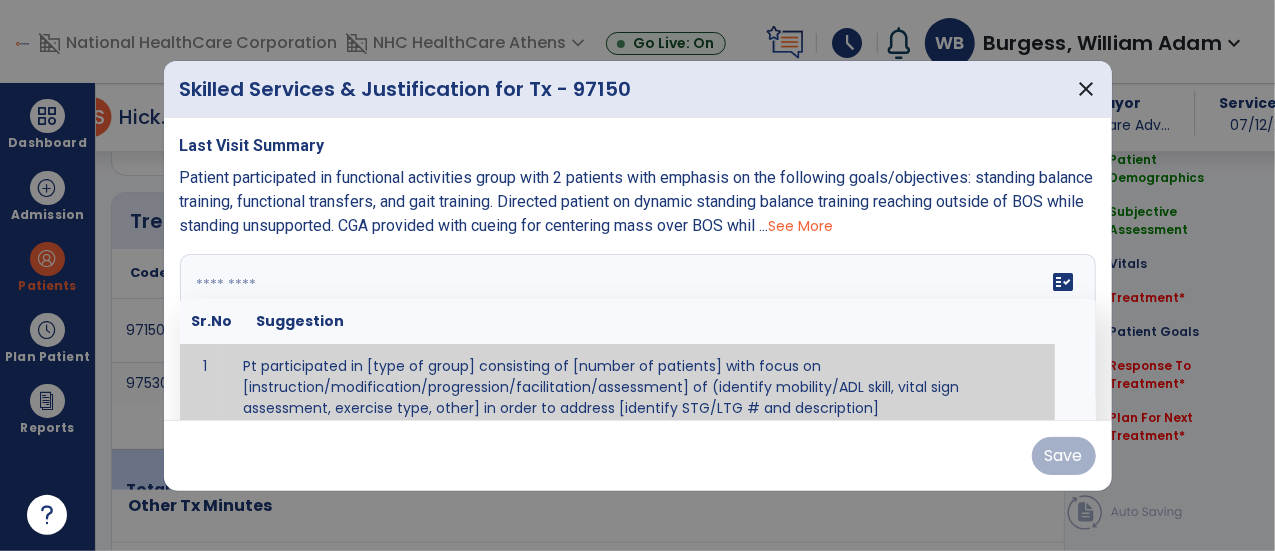 scroll, scrollTop: 12, scrollLeft: 0, axis: vertical 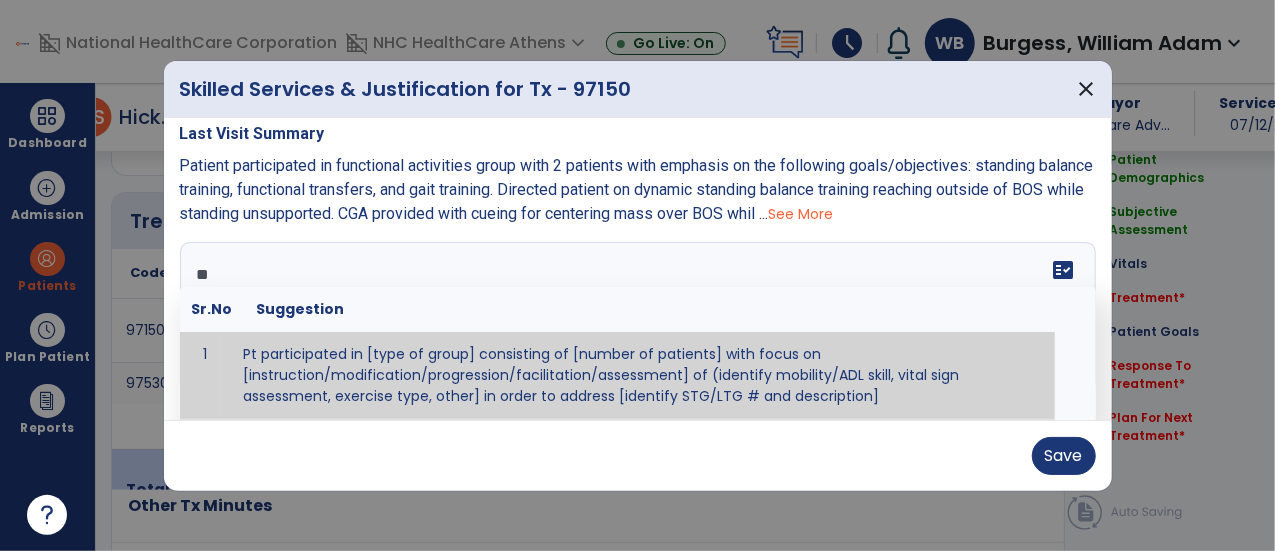 type on "*" 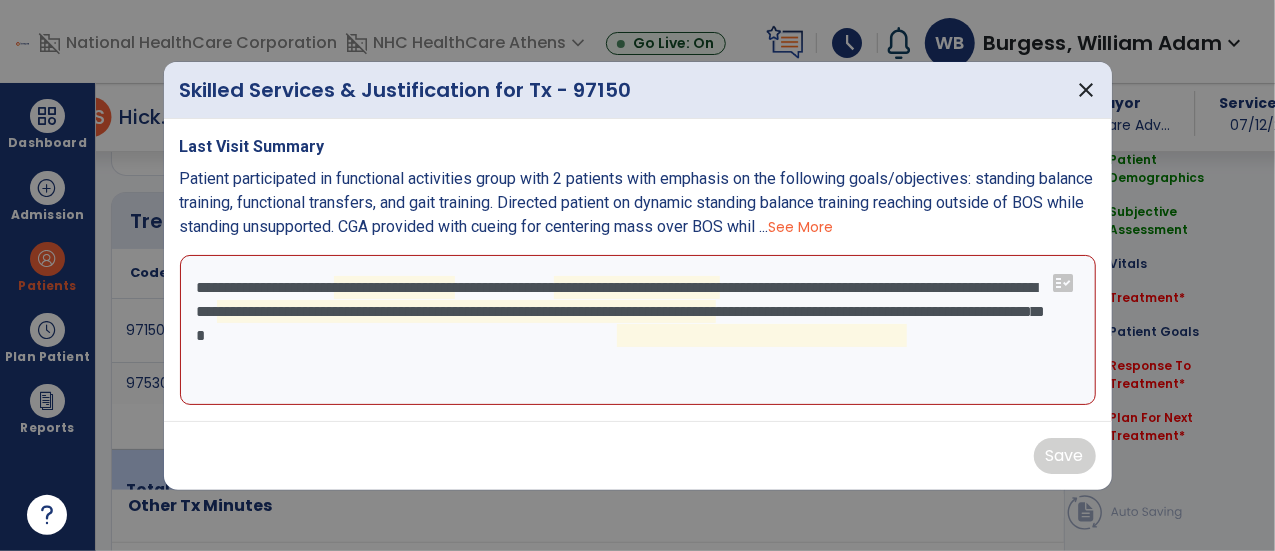 scroll, scrollTop: 0, scrollLeft: 0, axis: both 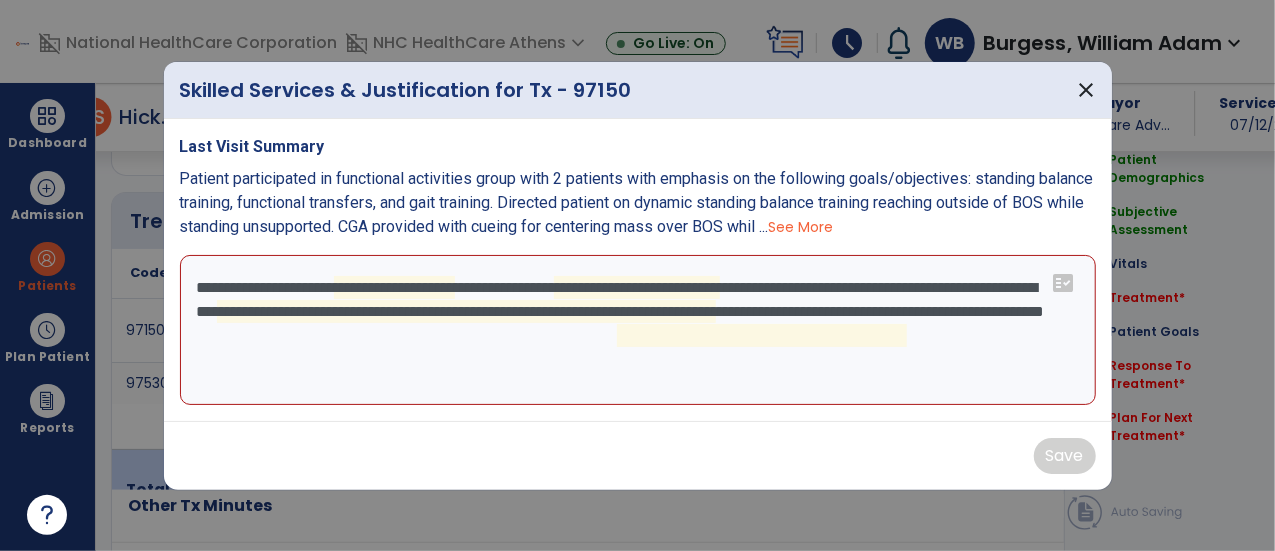 click on "**********" at bounding box center [638, 330] 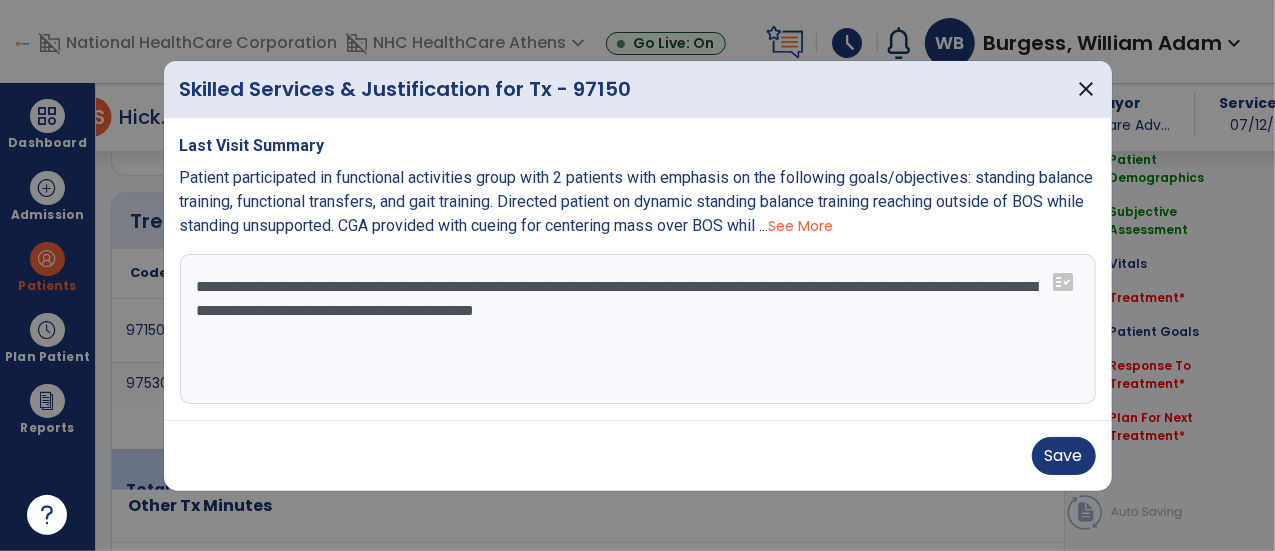 click on "See More" at bounding box center (801, 226) 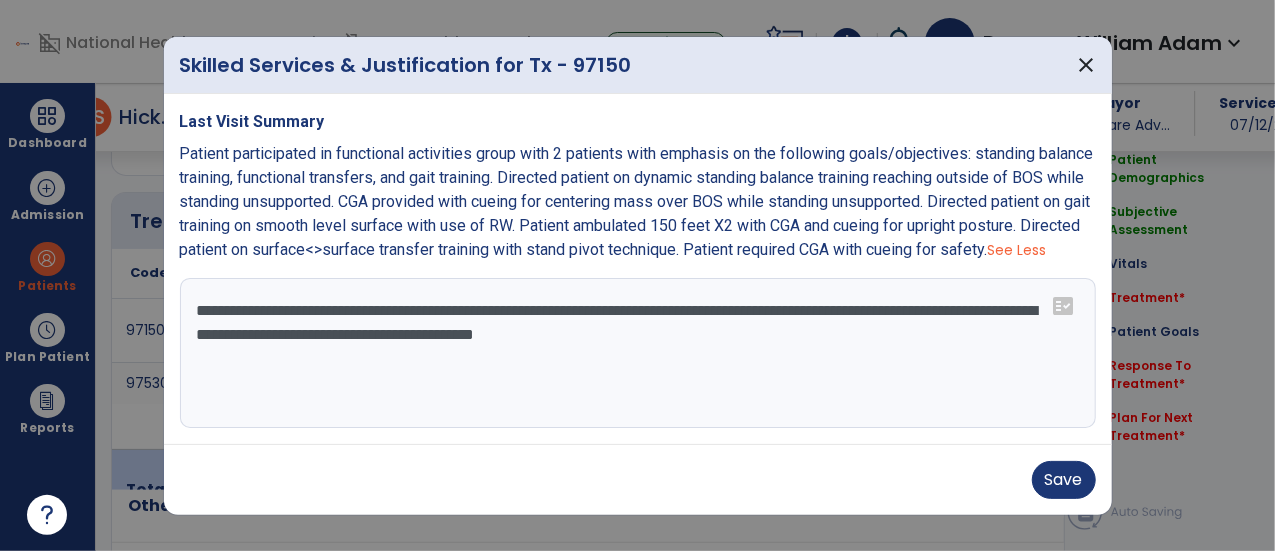 click on "**********" at bounding box center (636, 353) 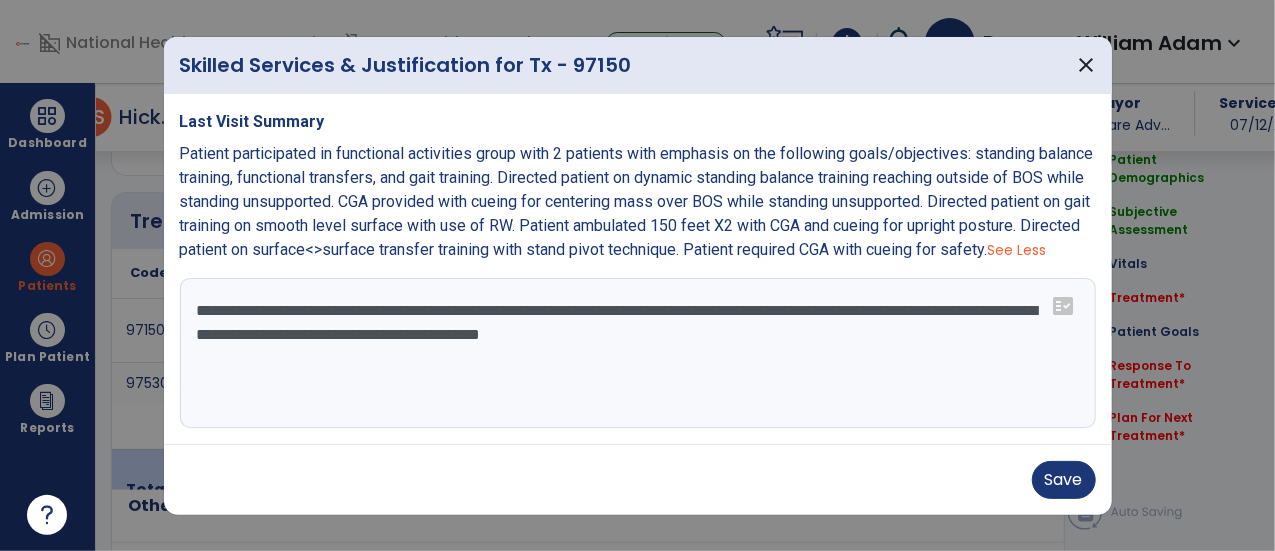 click on "**********" at bounding box center [636, 353] 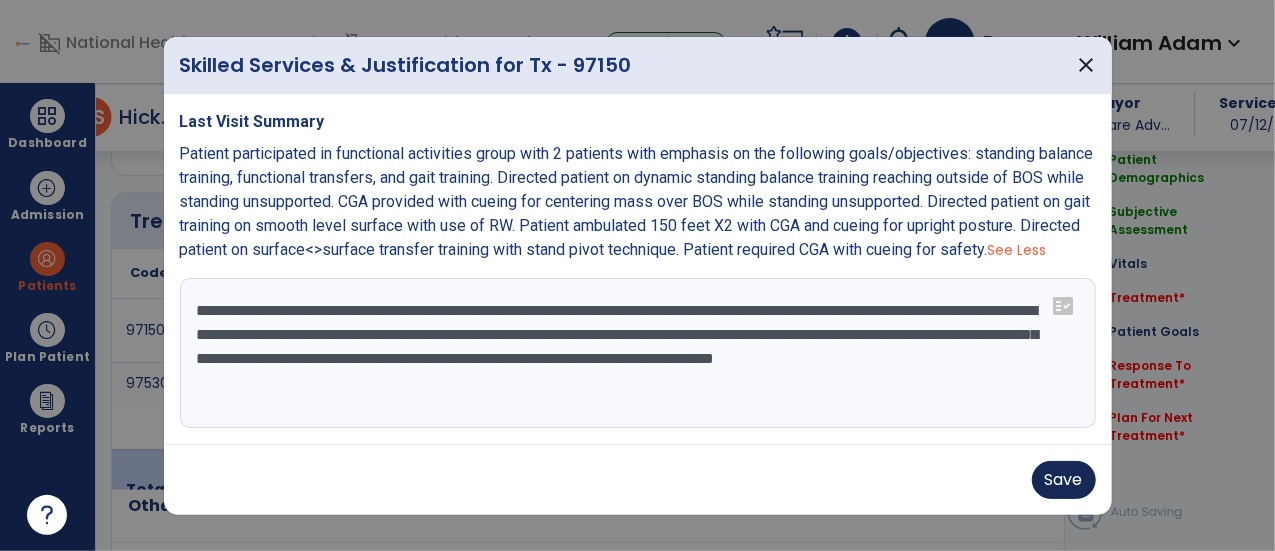 type on "**********" 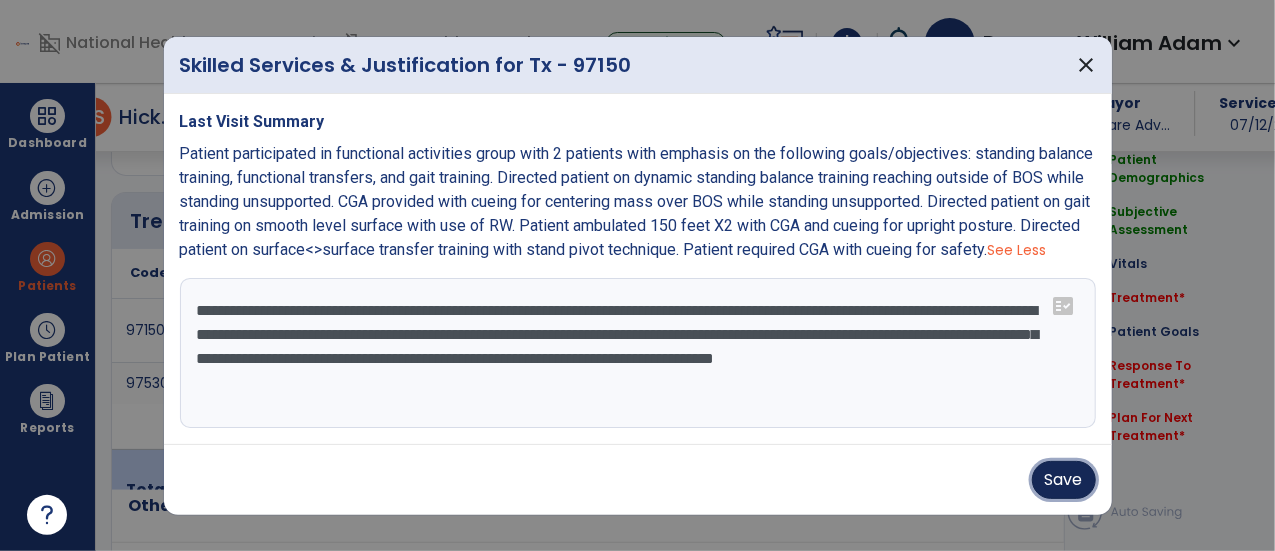 click on "Save" at bounding box center (1064, 480) 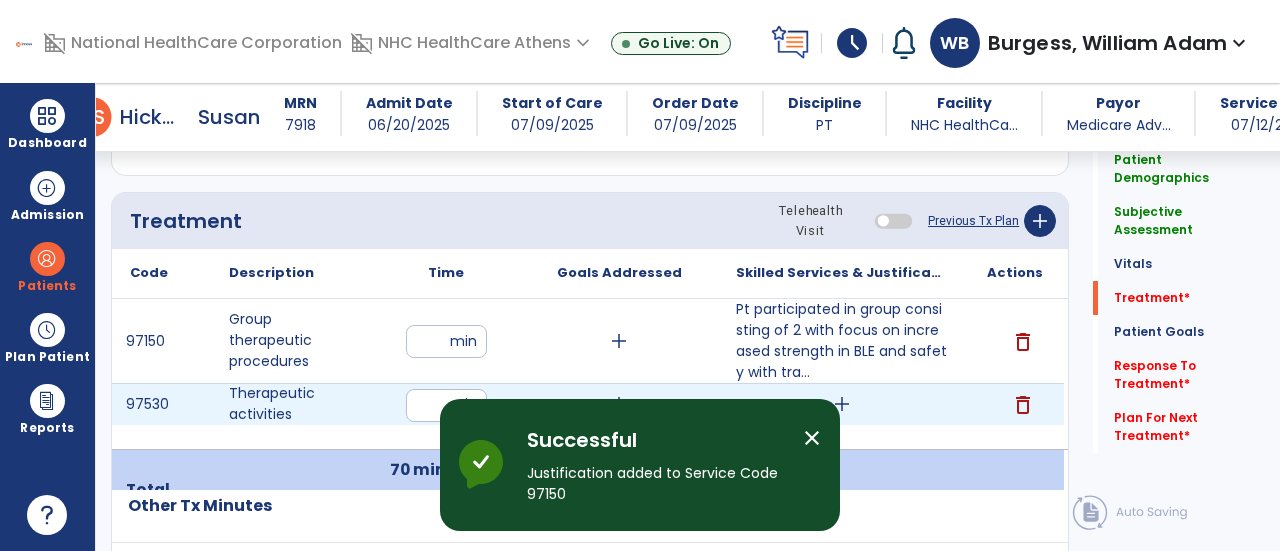 click on "add" at bounding box center [841, 404] 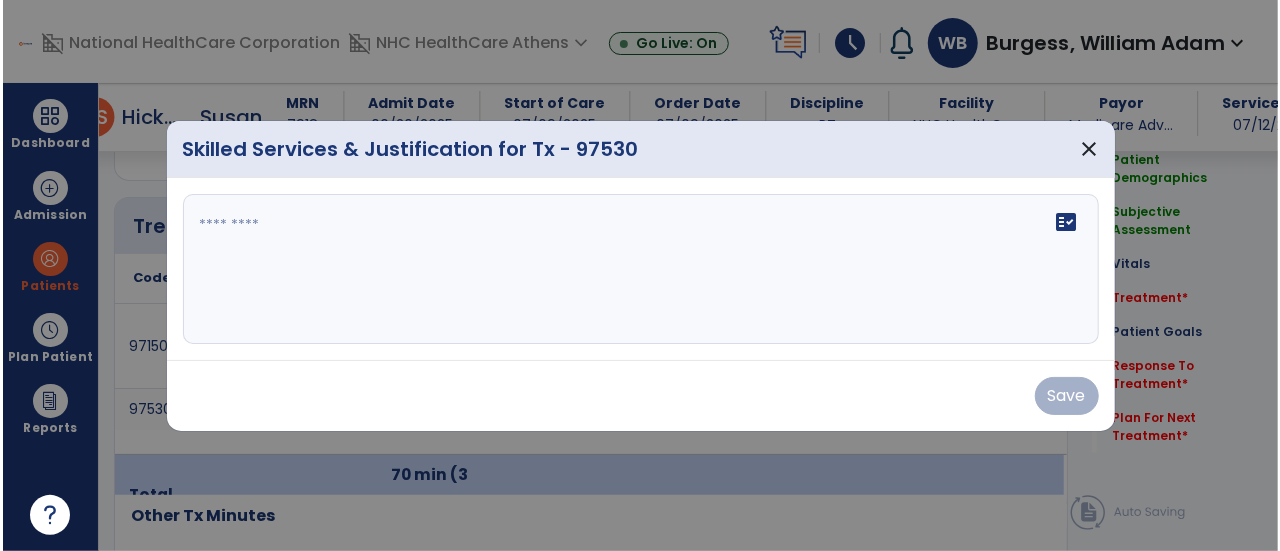 scroll, scrollTop: 1167, scrollLeft: 0, axis: vertical 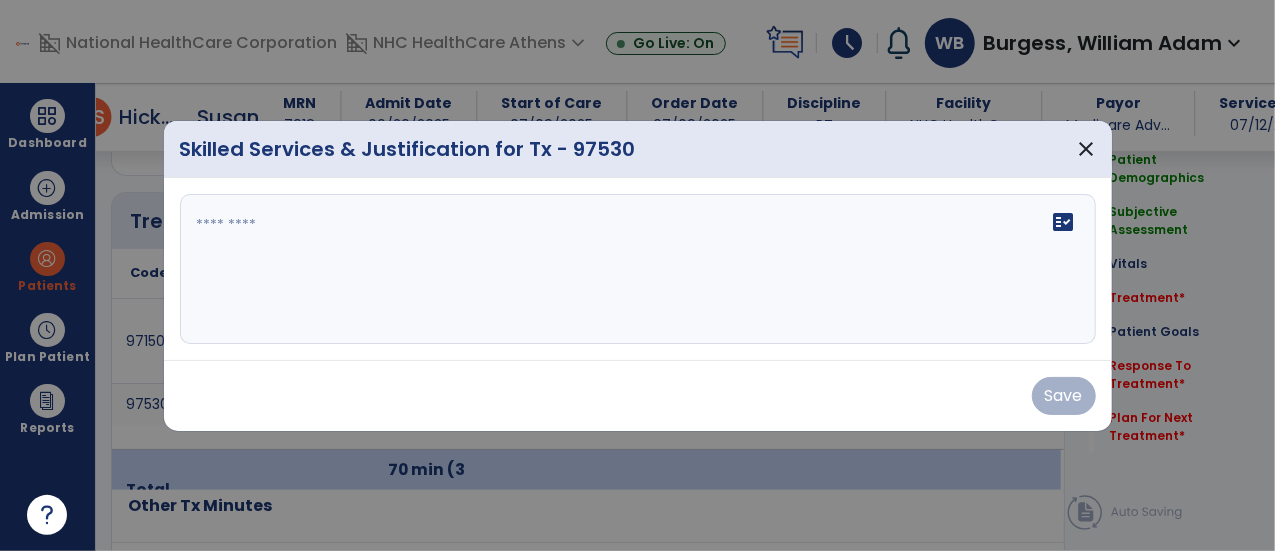 click on "Save" at bounding box center [638, 396] 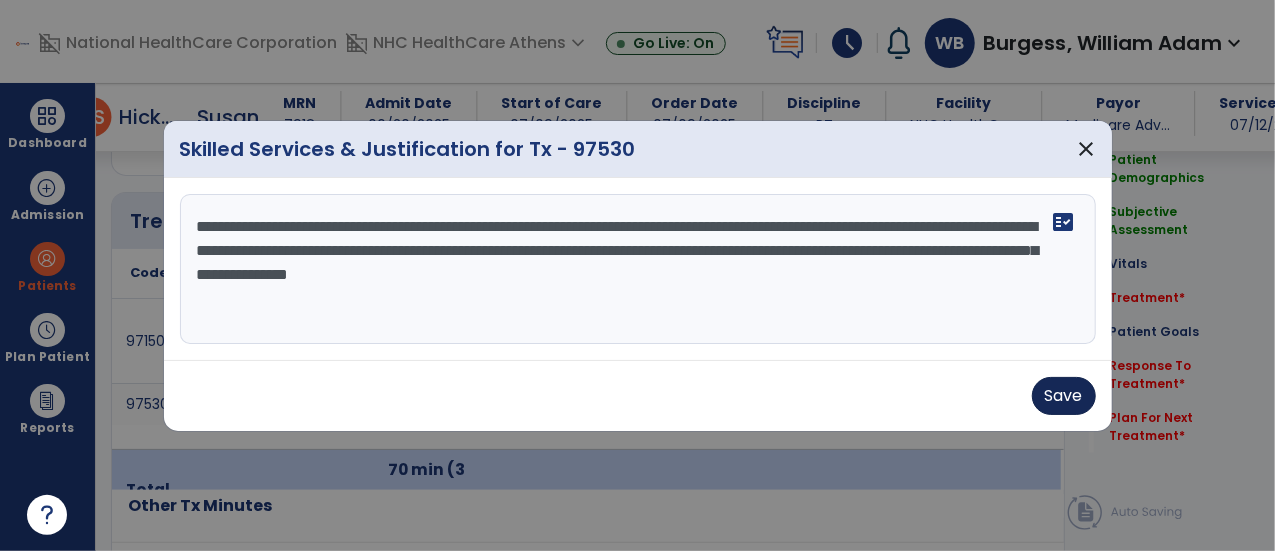 type on "**********" 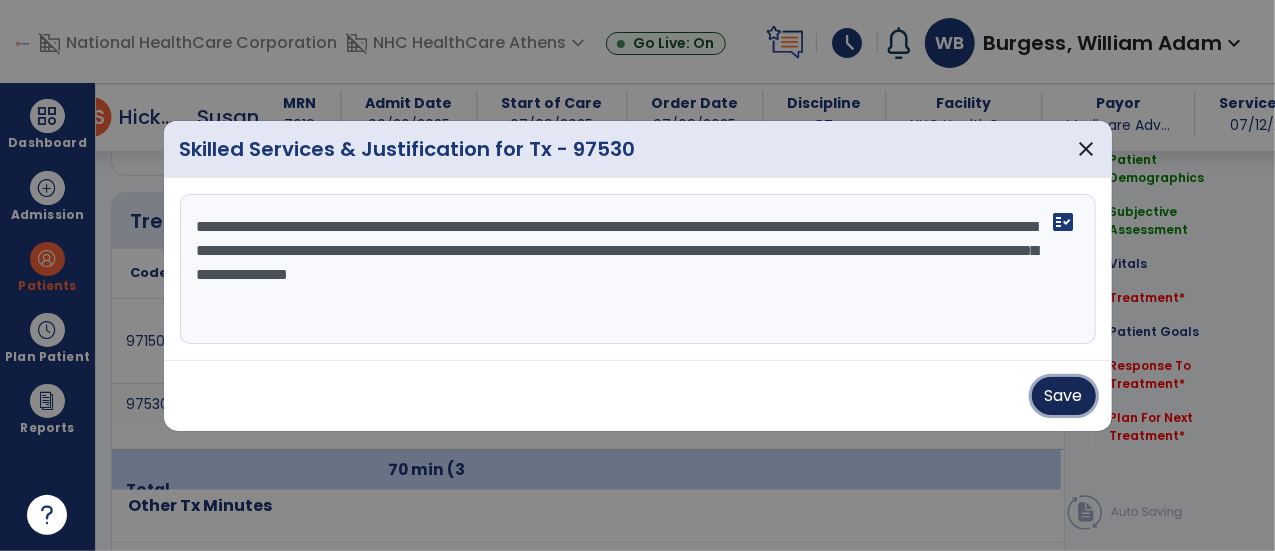 click on "Save" at bounding box center (1064, 396) 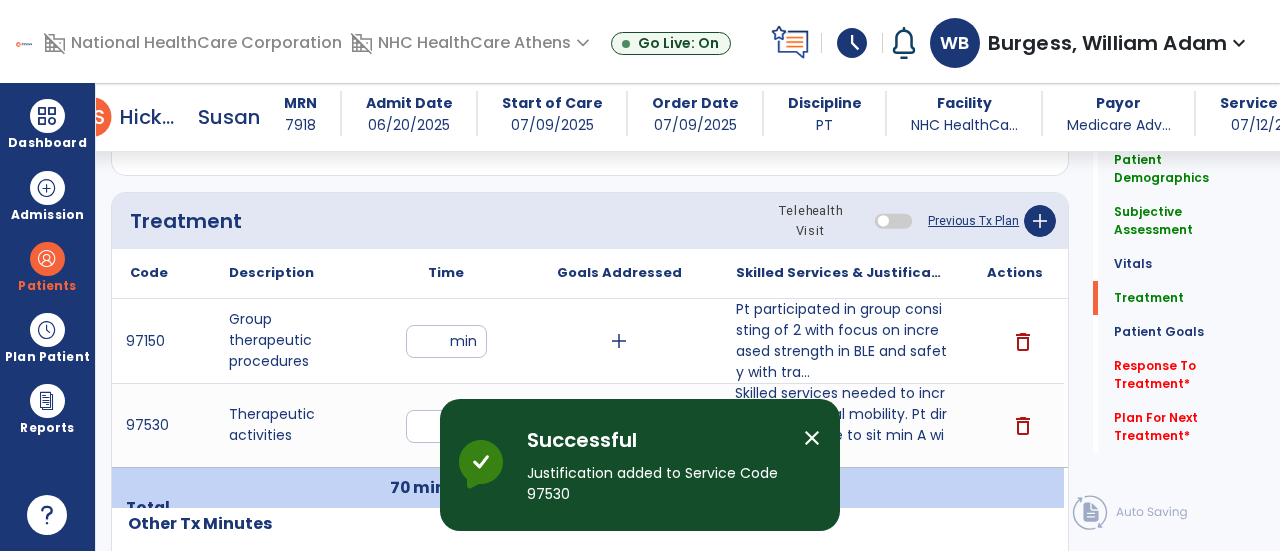 click on "close" at bounding box center (812, 438) 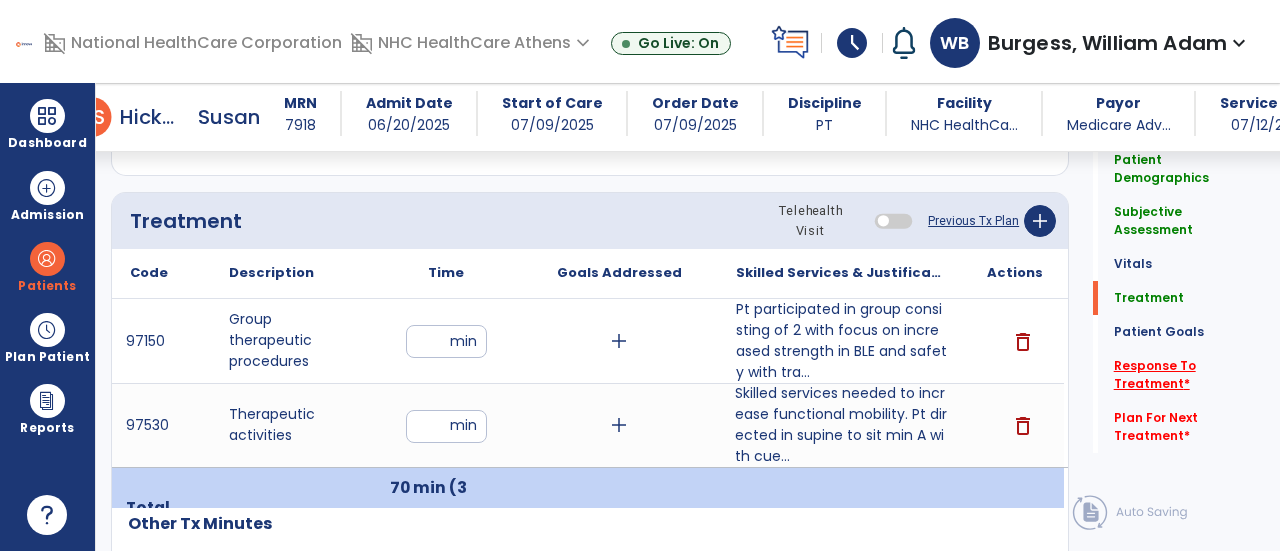 click on "Response To Treatment   *" 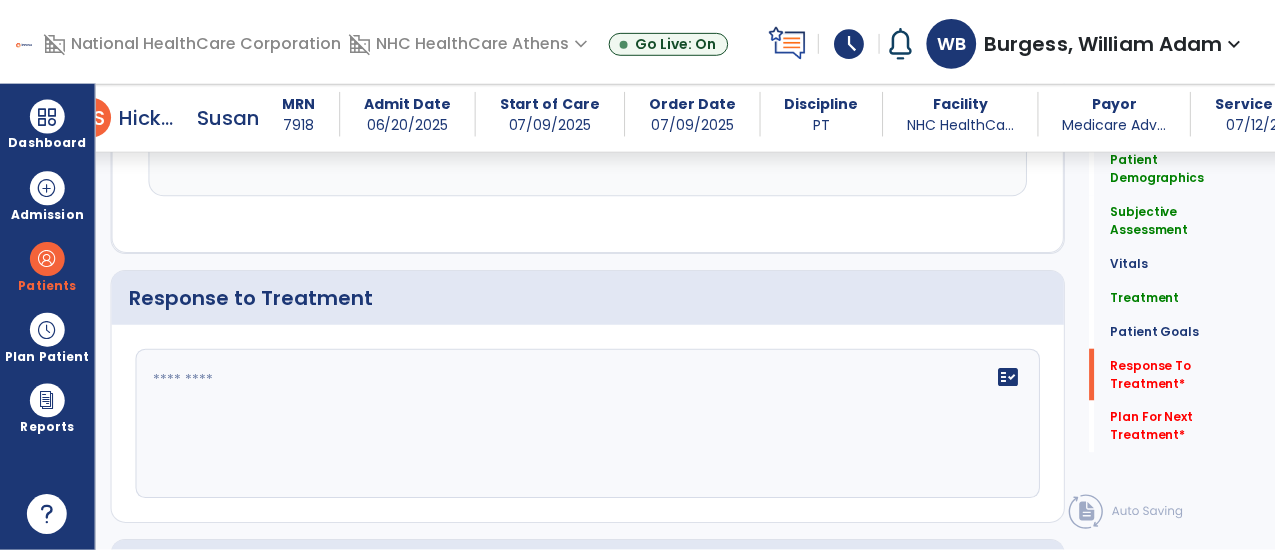 scroll, scrollTop: 2444, scrollLeft: 0, axis: vertical 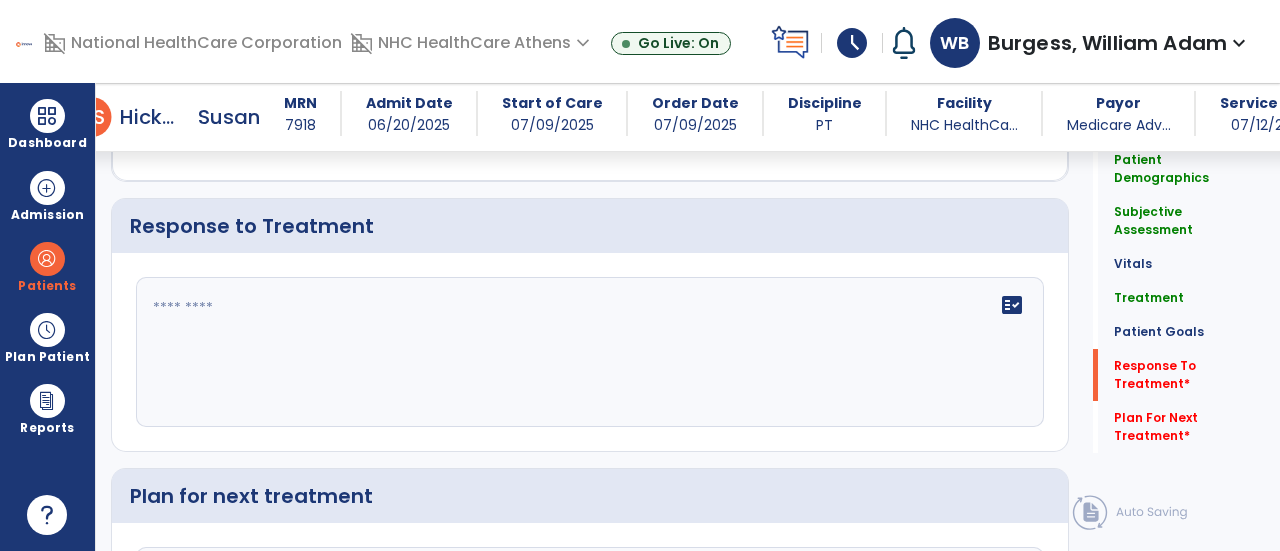 click on "fact_check" 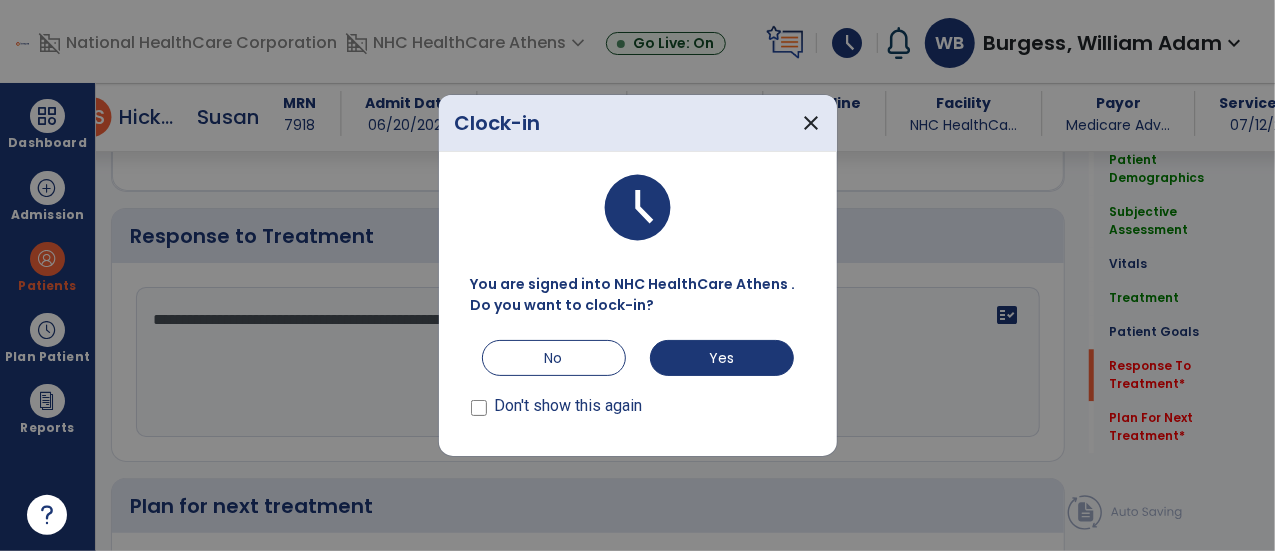 scroll, scrollTop: 2444, scrollLeft: 0, axis: vertical 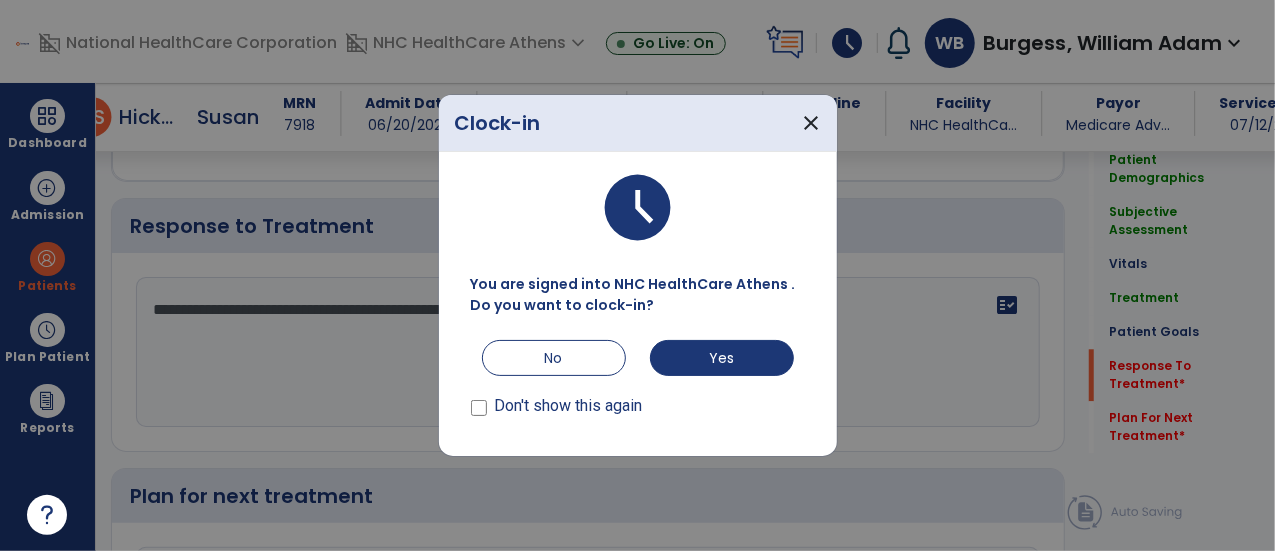click on "Don't show this again" at bounding box center [569, 406] 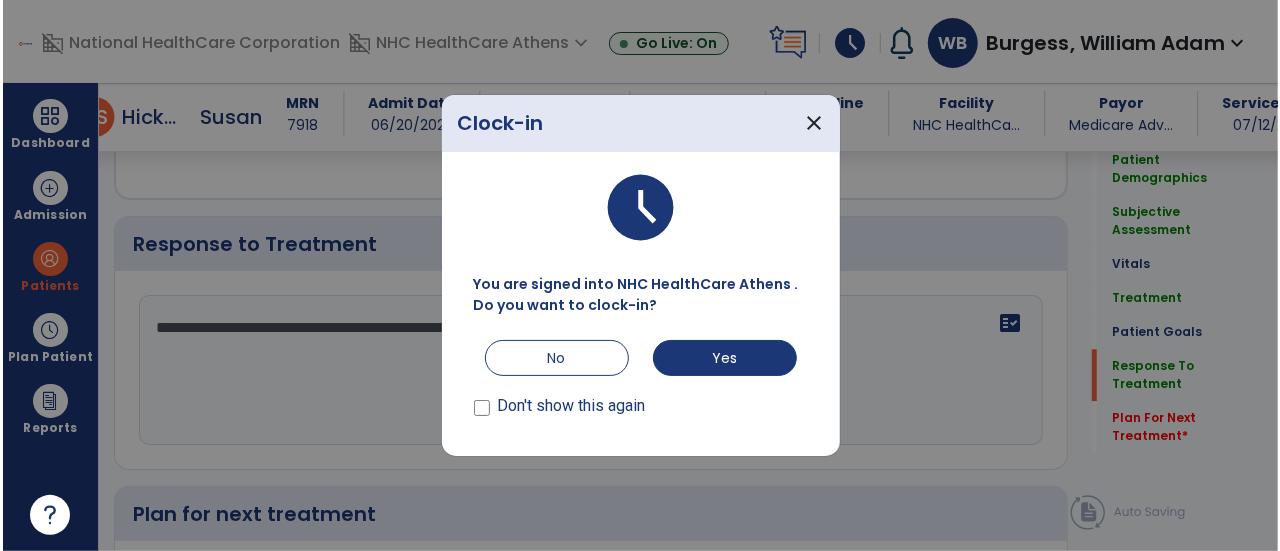 scroll, scrollTop: 2444, scrollLeft: 0, axis: vertical 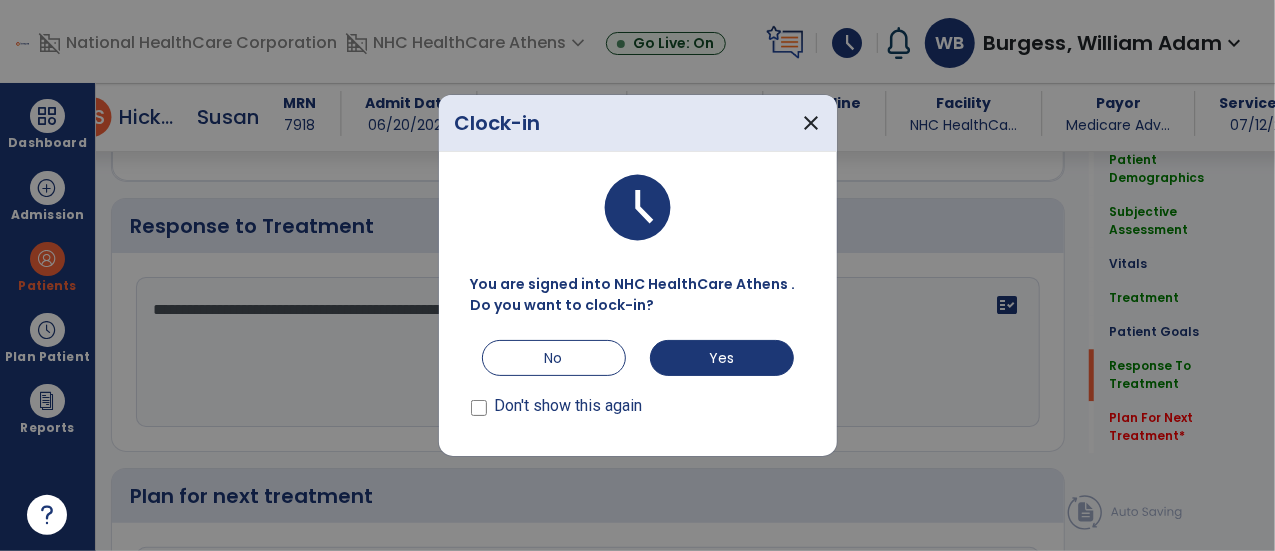 click on "Don't show this again" at bounding box center [557, 400] 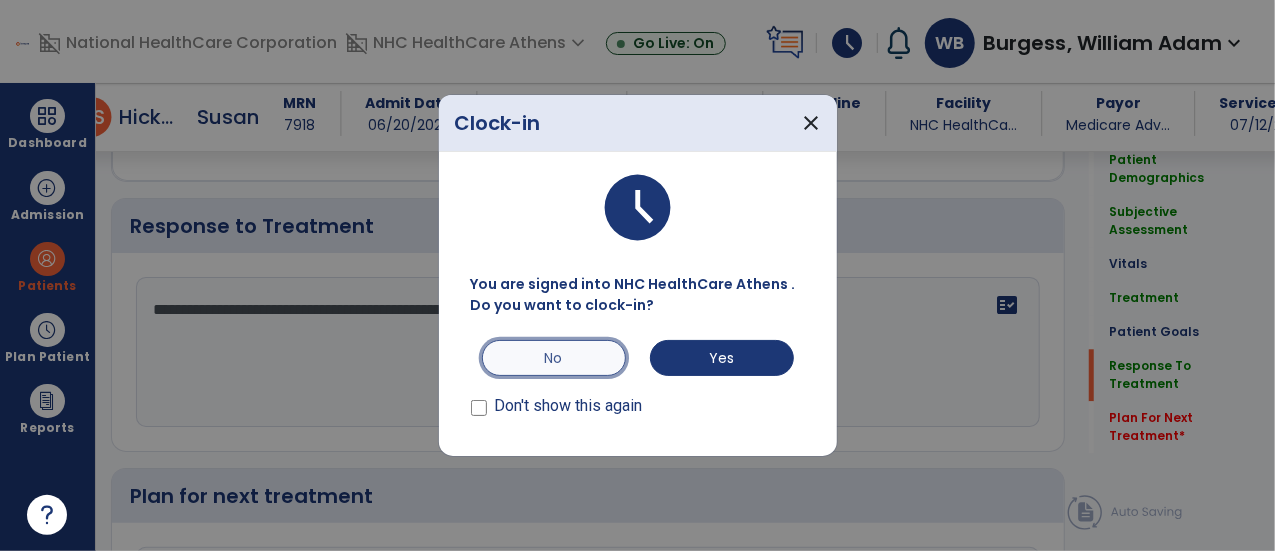 click on "No" at bounding box center [554, 358] 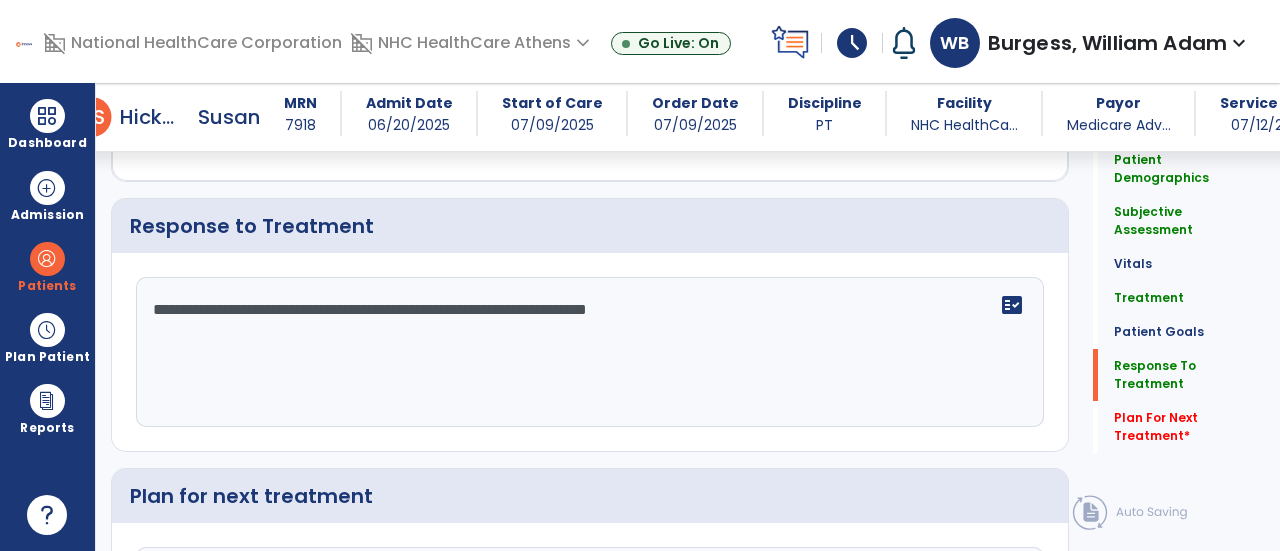 click on "**********" 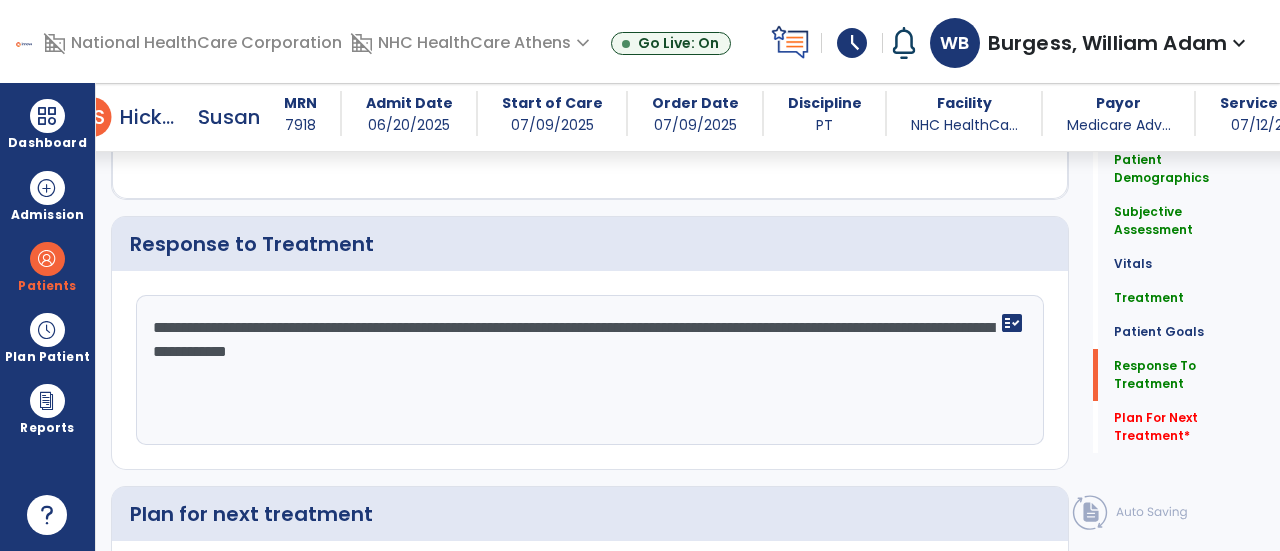 scroll, scrollTop: 2444, scrollLeft: 0, axis: vertical 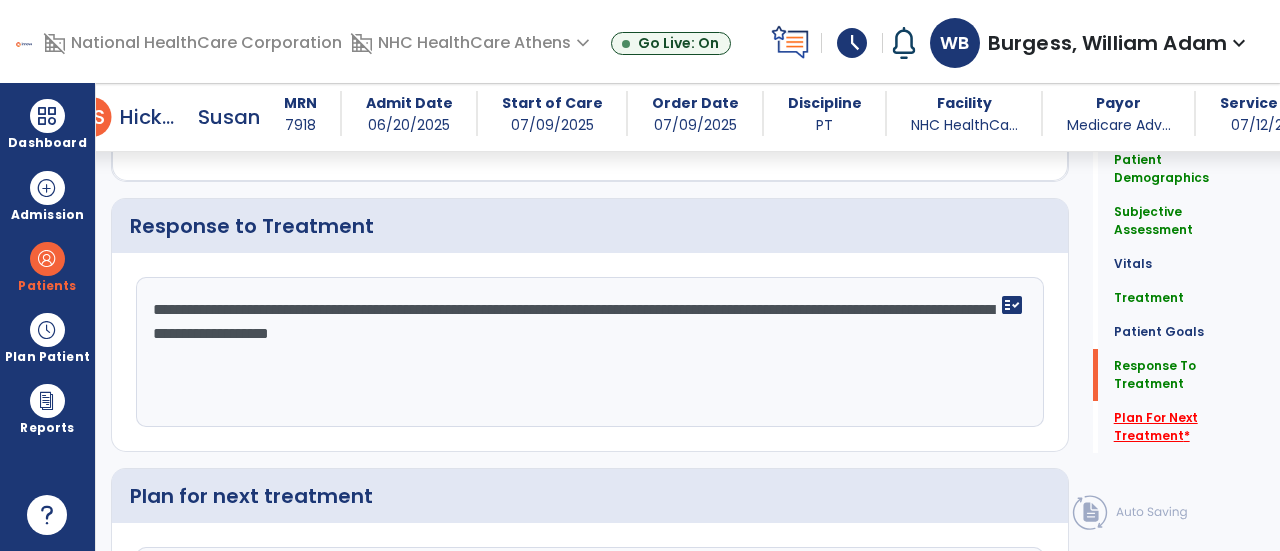 type on "**********" 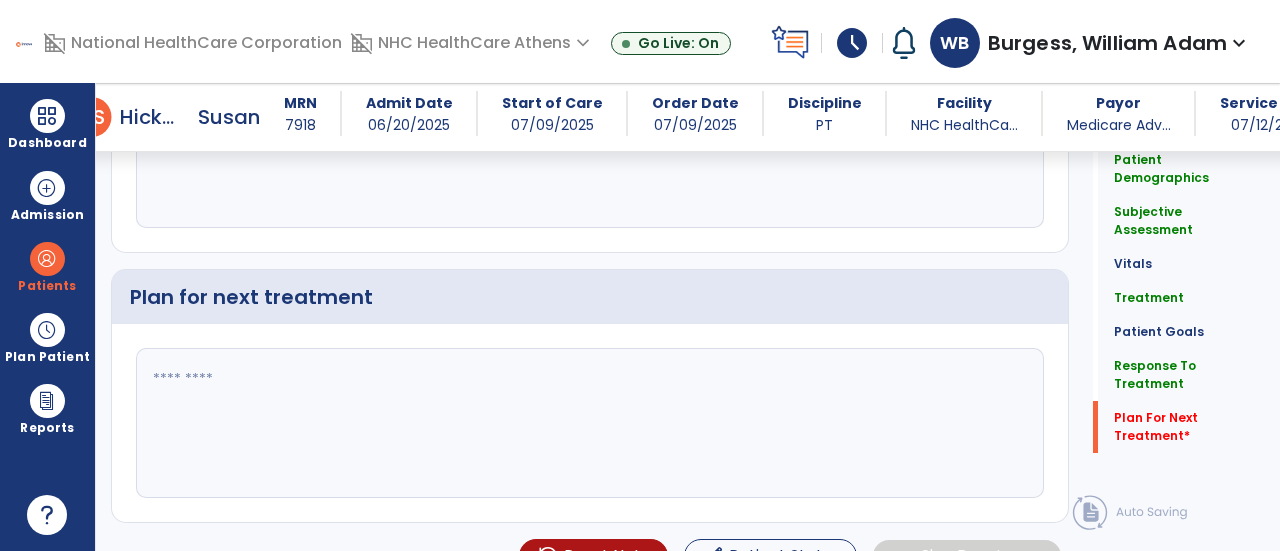 scroll, scrollTop: 2670, scrollLeft: 0, axis: vertical 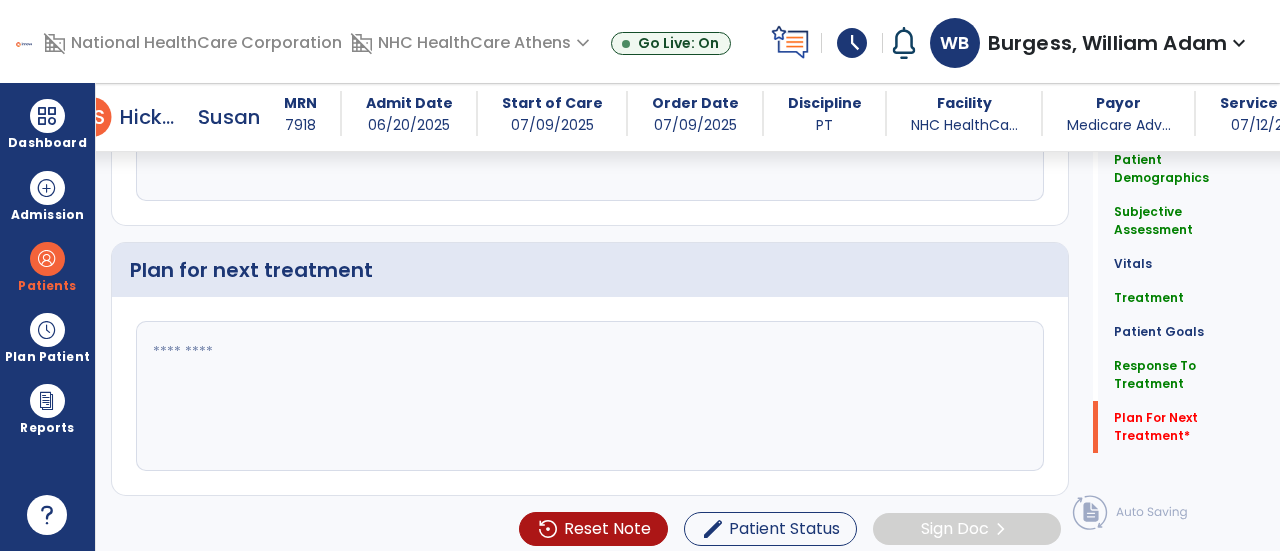 click 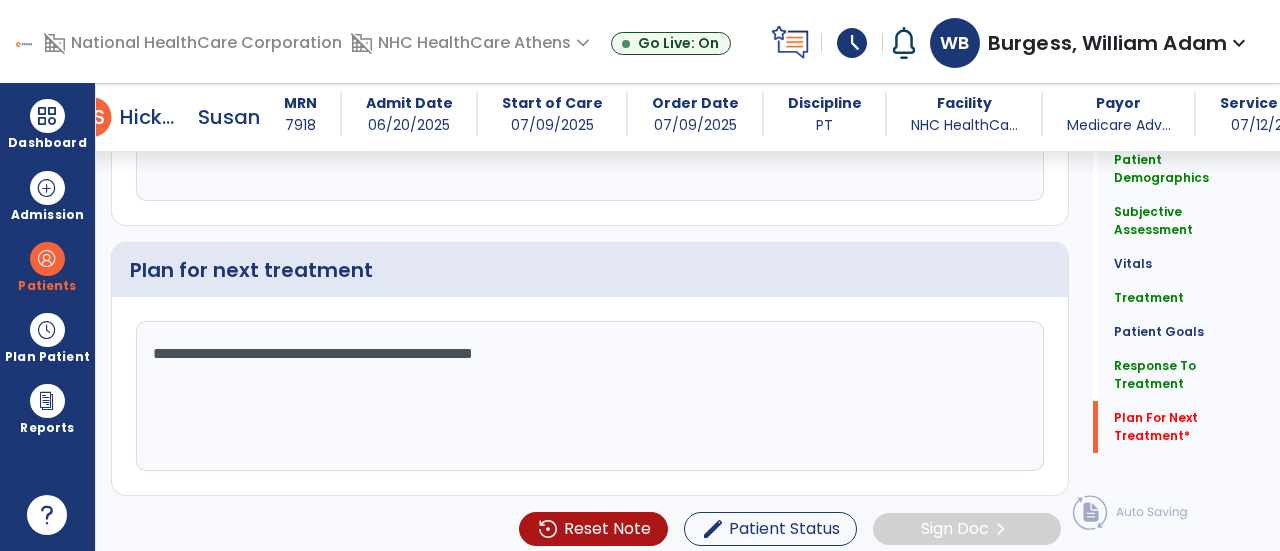 type on "**********" 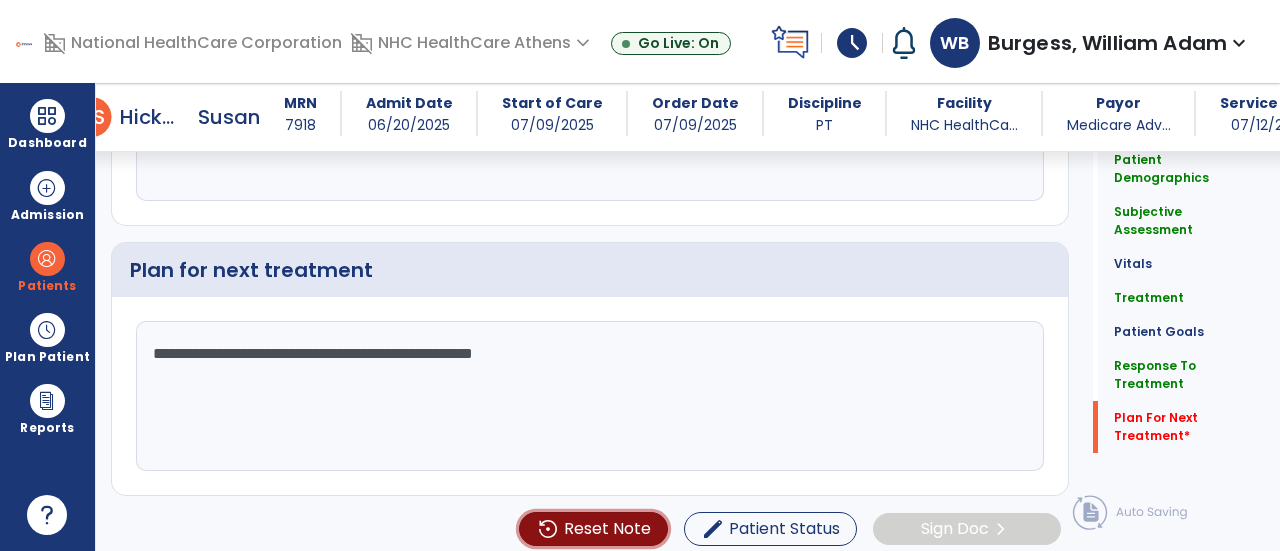 type 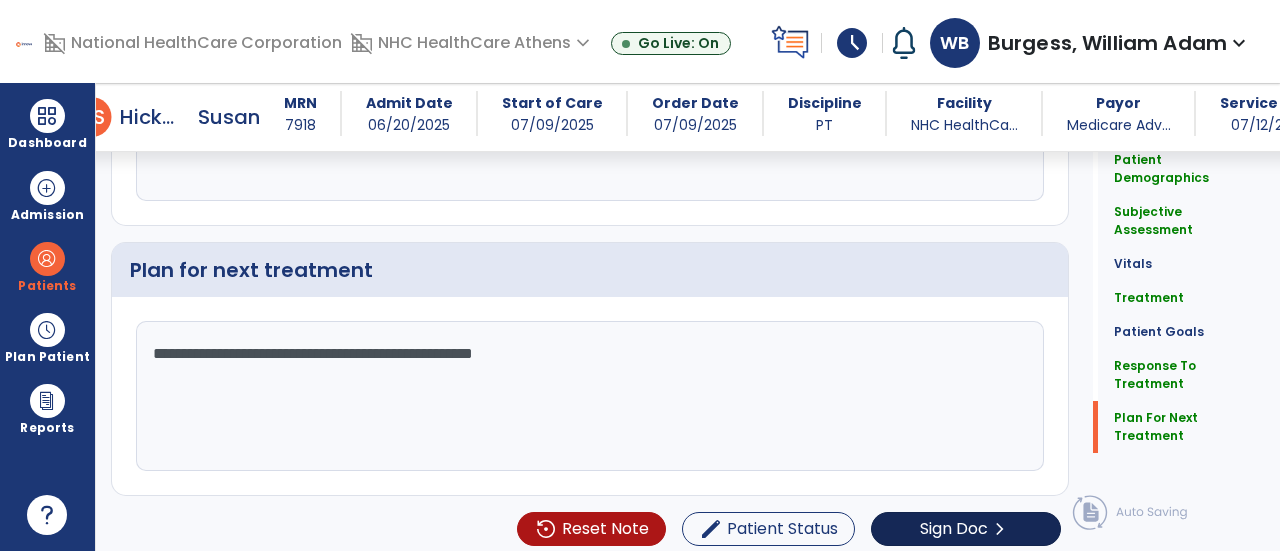 click on "chevron_right" 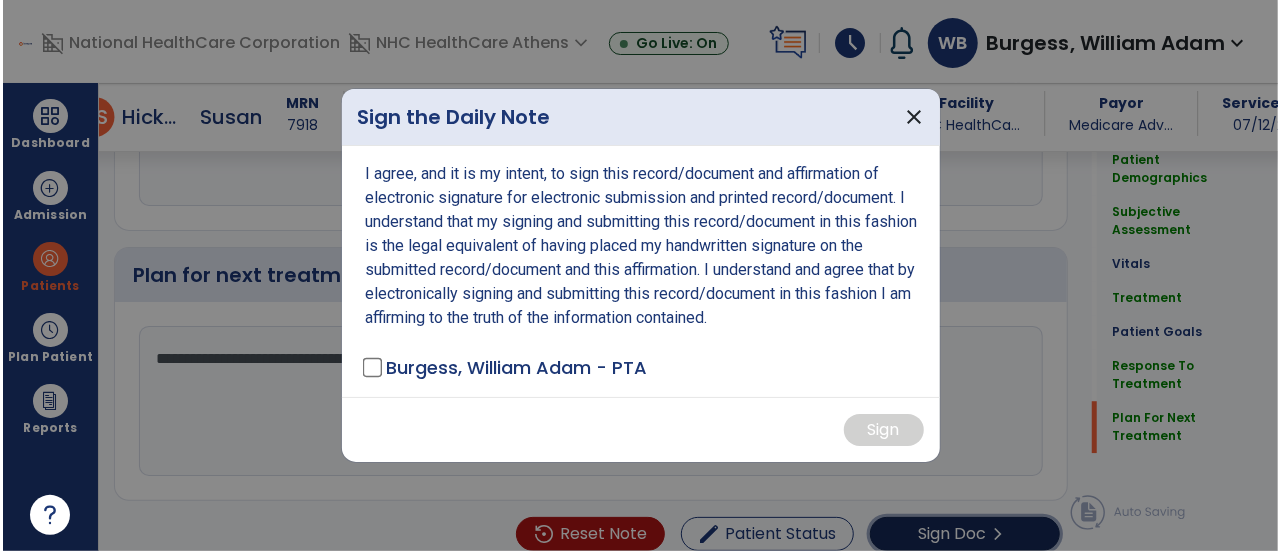 scroll, scrollTop: 2670, scrollLeft: 0, axis: vertical 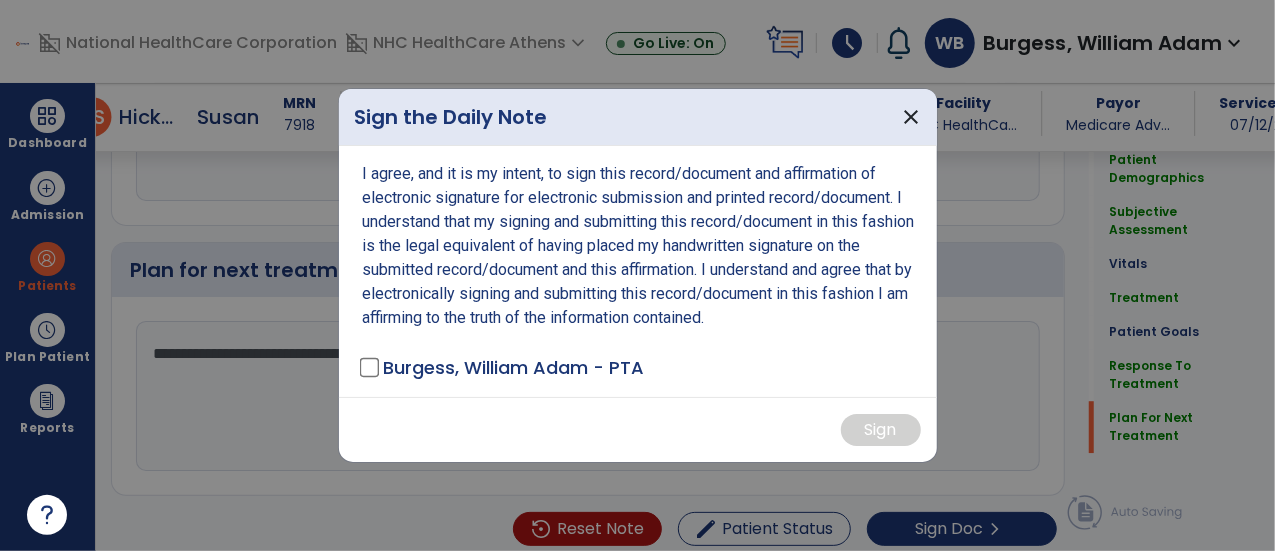 click on "Burgess, William Adam - PTA" at bounding box center [514, 367] 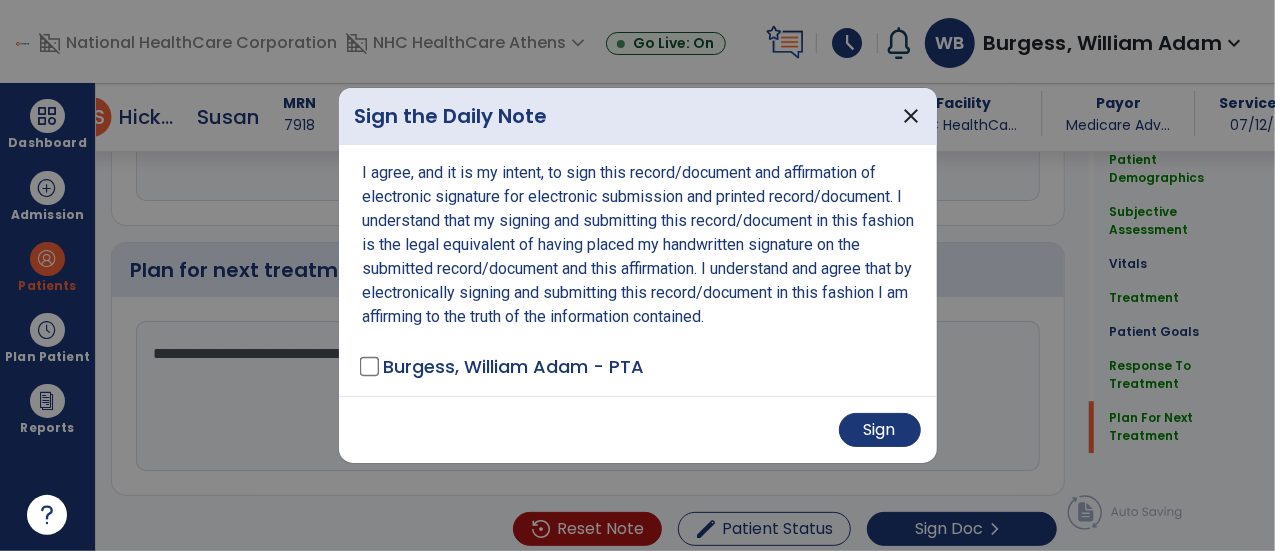 click at bounding box center (637, 275) 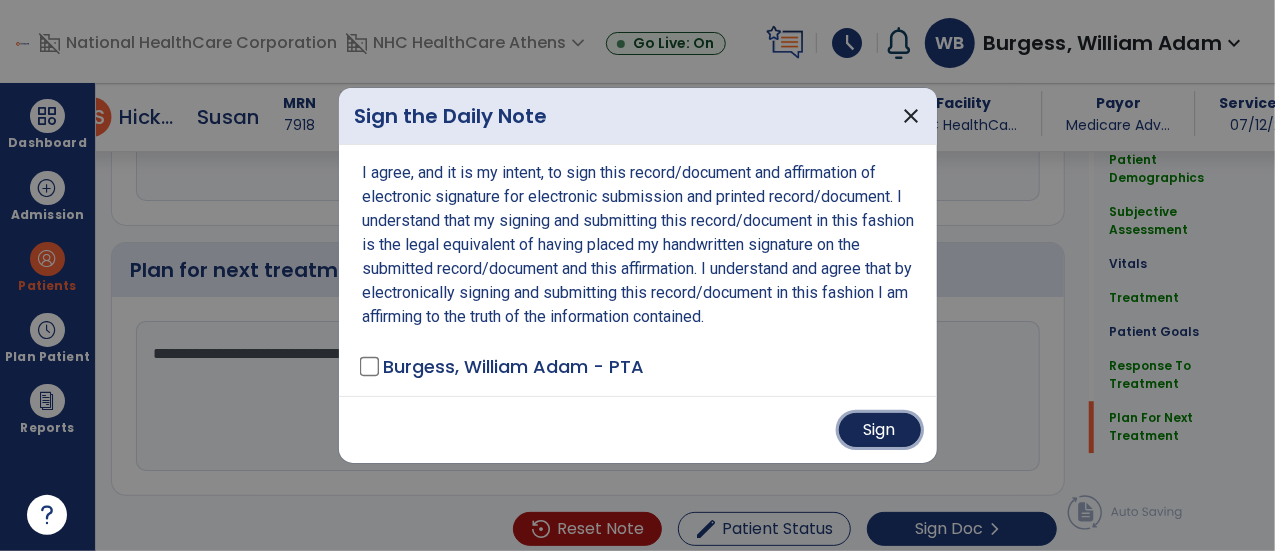 click on "Sign" at bounding box center (880, 430) 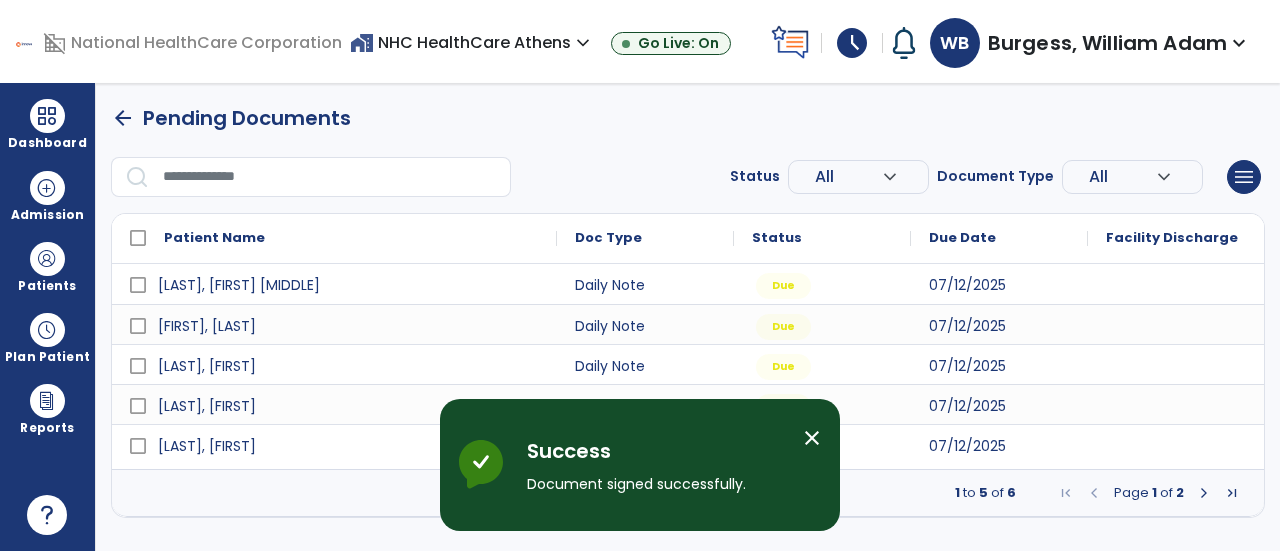 scroll, scrollTop: 0, scrollLeft: 0, axis: both 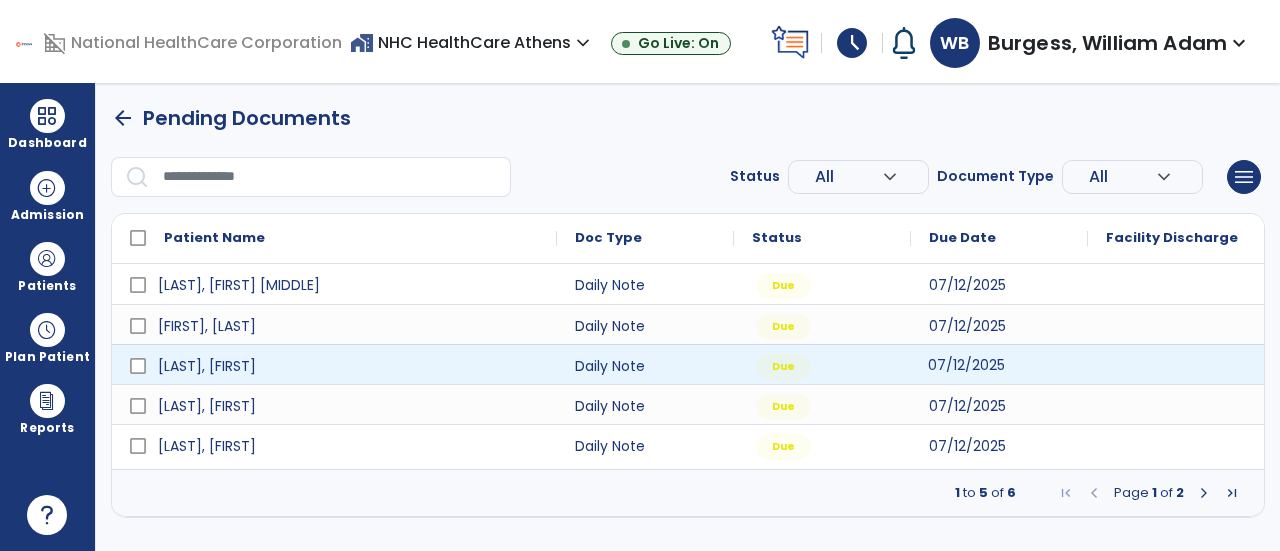click on "07/12/2025" at bounding box center (999, 364) 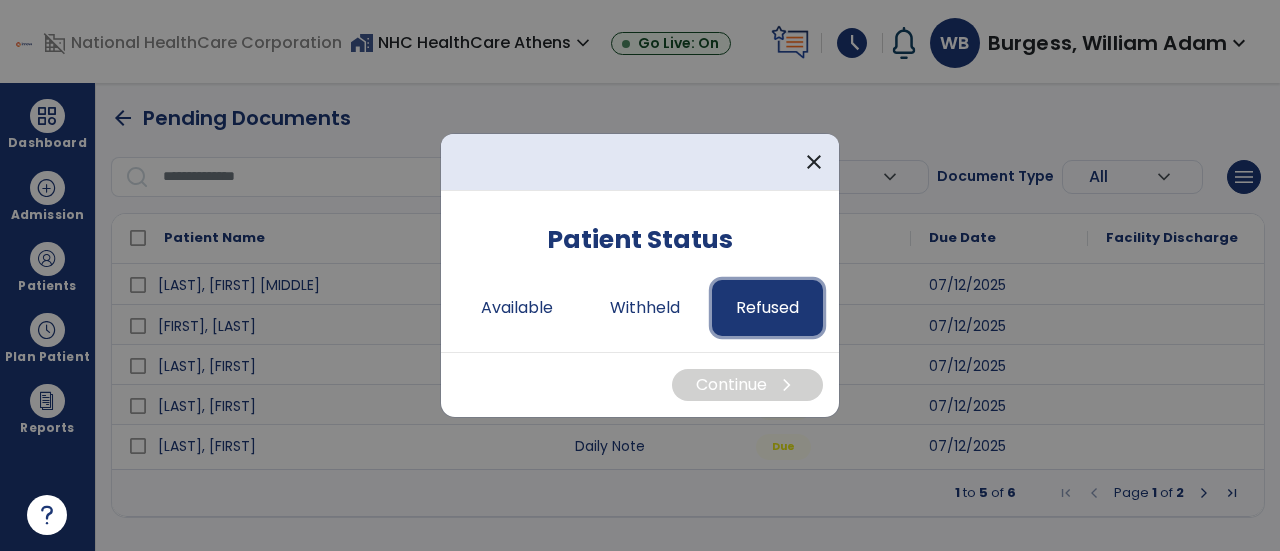 click on "Refused" at bounding box center [767, 308] 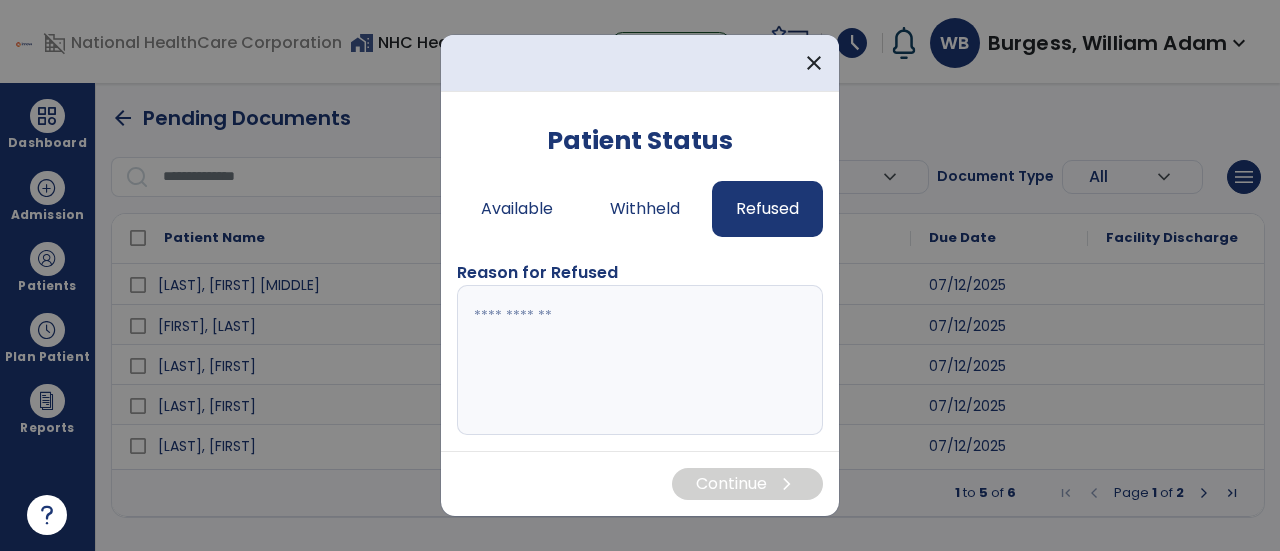 click at bounding box center (640, 360) 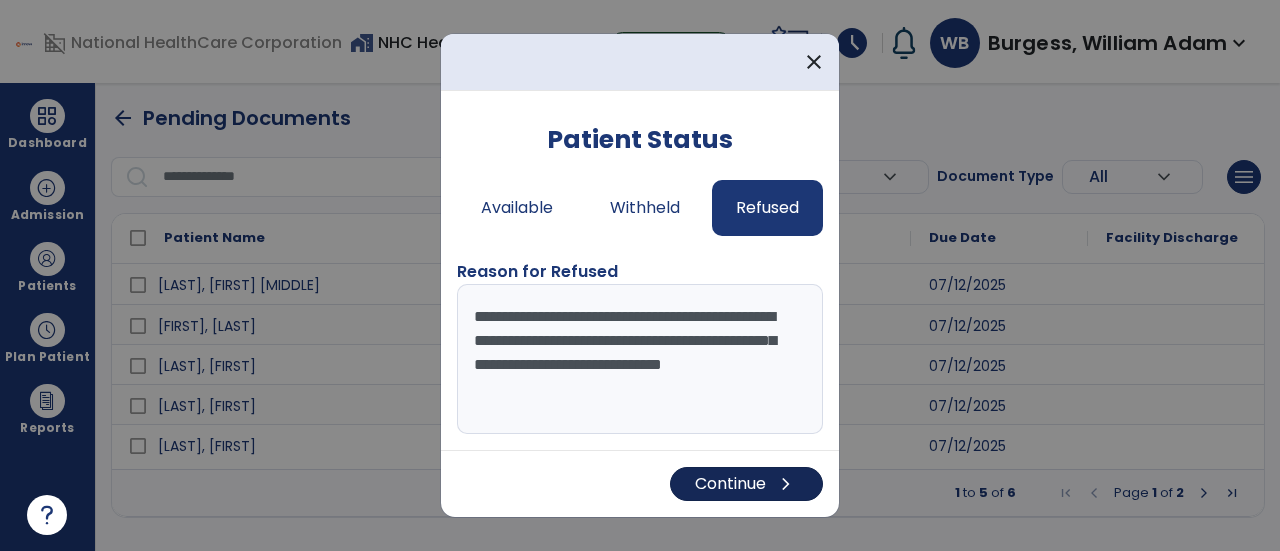 type on "**********" 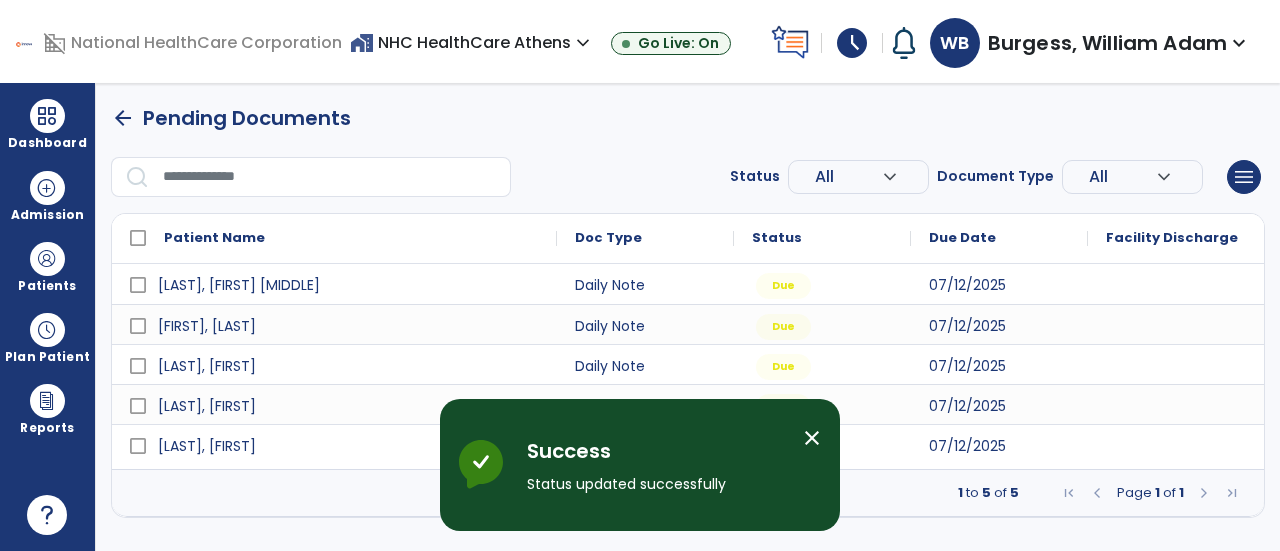 click on "close" at bounding box center [812, 438] 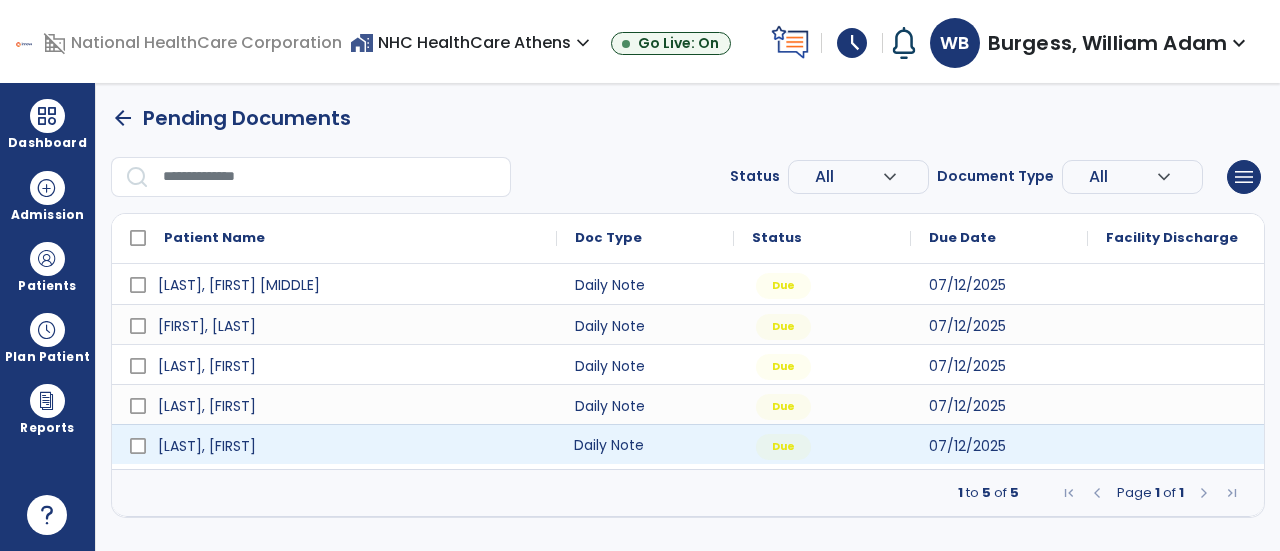 click on "Daily Note" at bounding box center [645, 444] 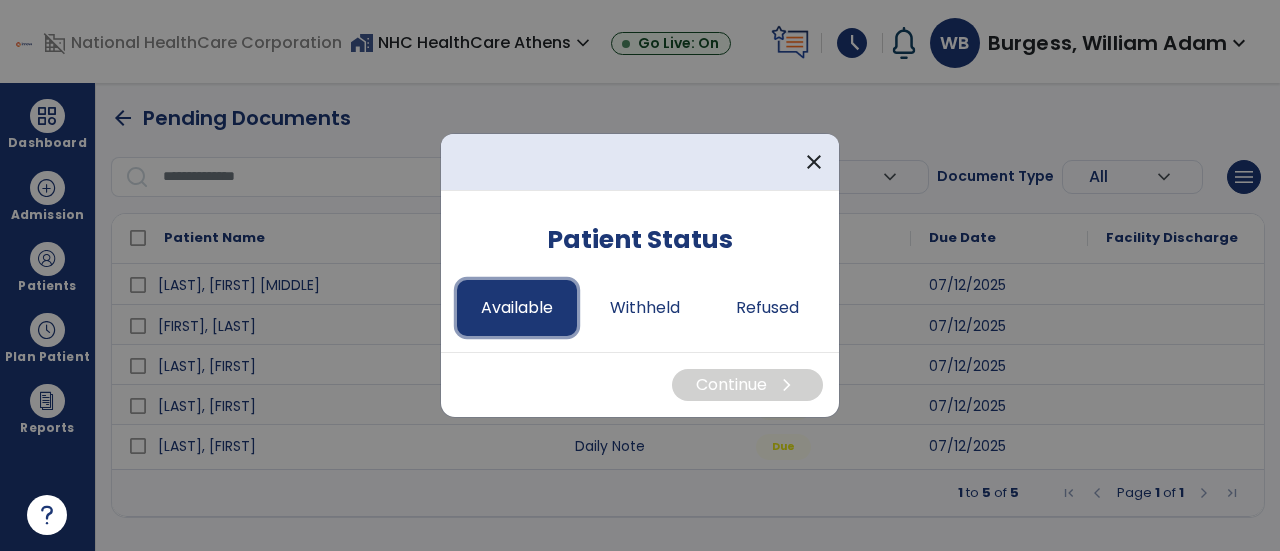 click on "Available" at bounding box center [517, 308] 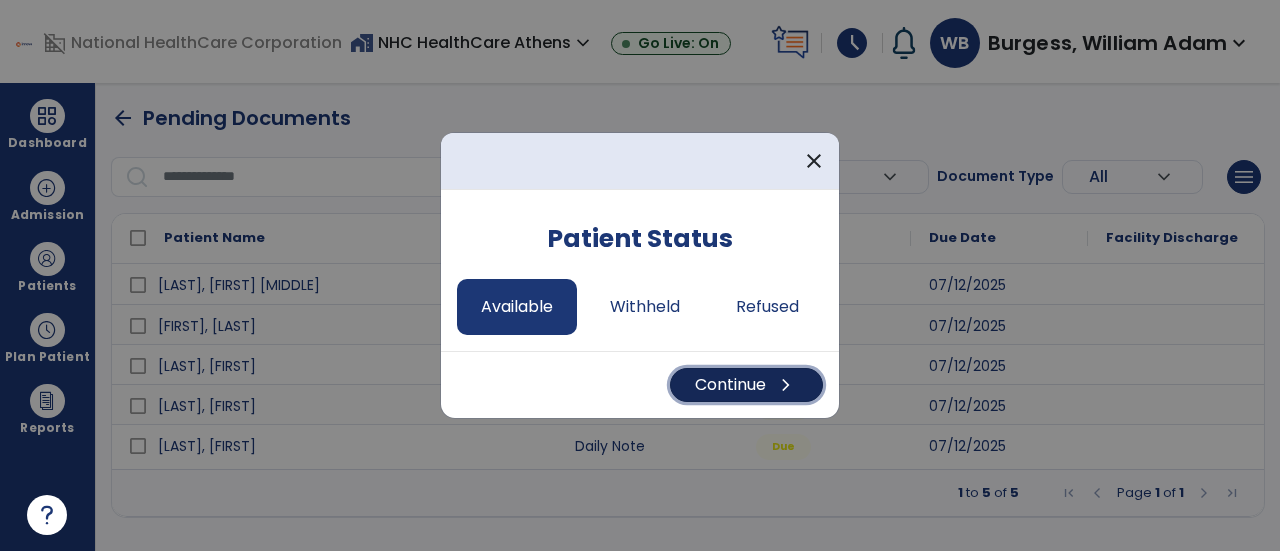 click on "Continue   chevron_right" at bounding box center [746, 385] 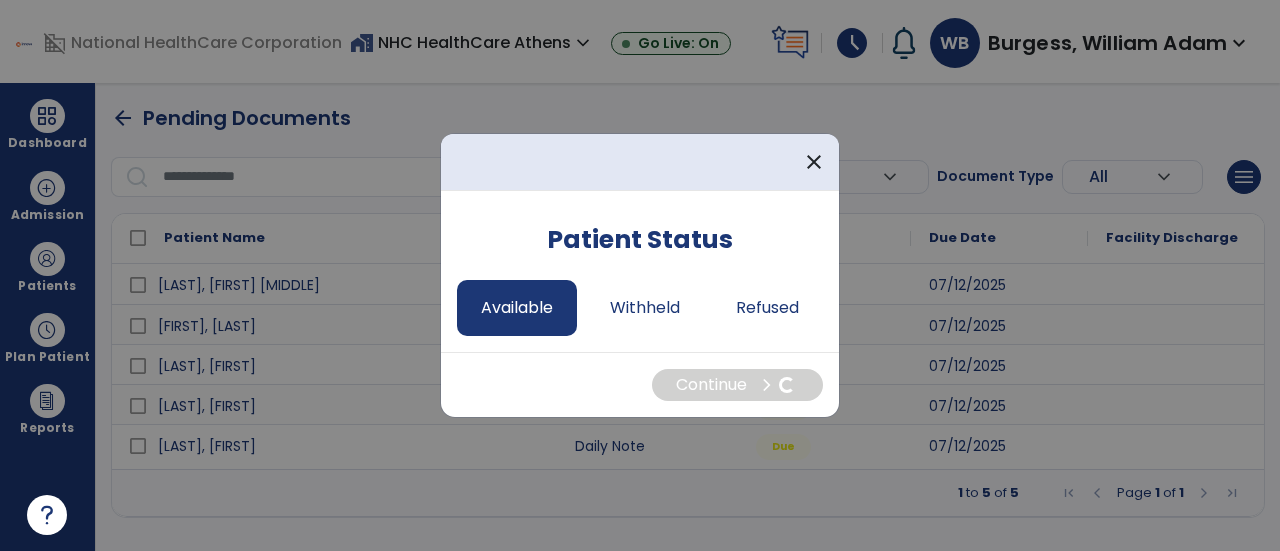 select on "*" 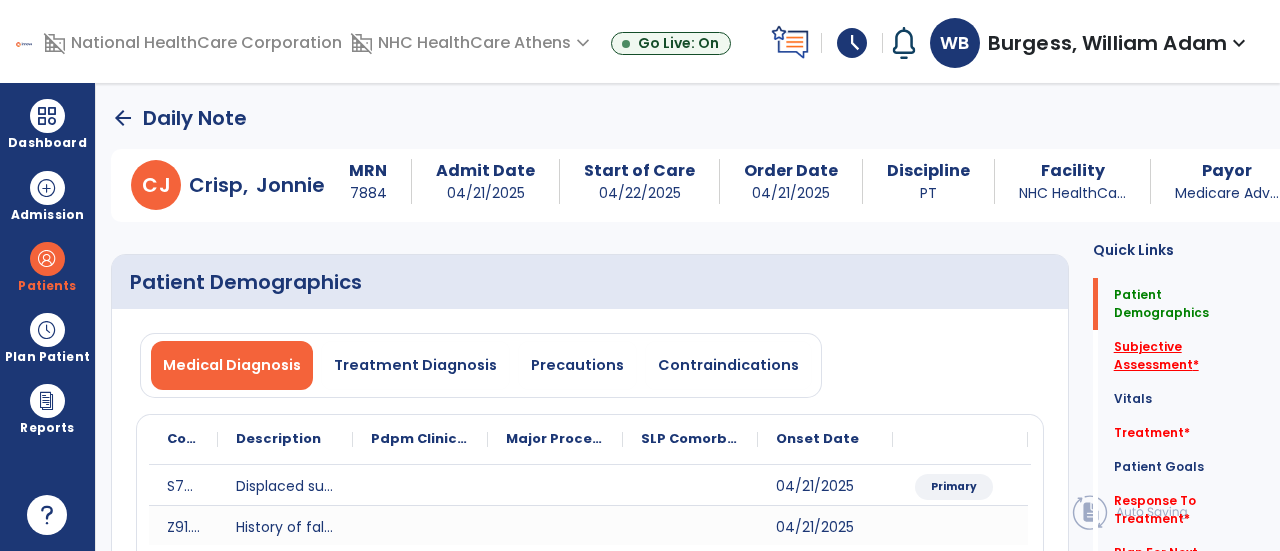 click on "Subjective Assessment   *" 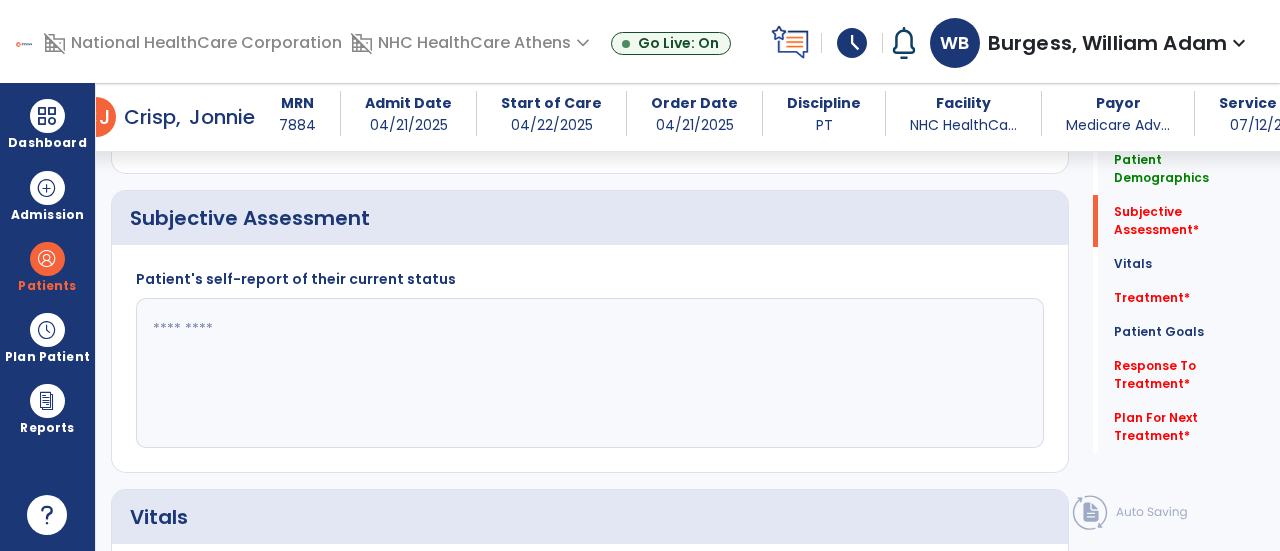 scroll, scrollTop: 479, scrollLeft: 0, axis: vertical 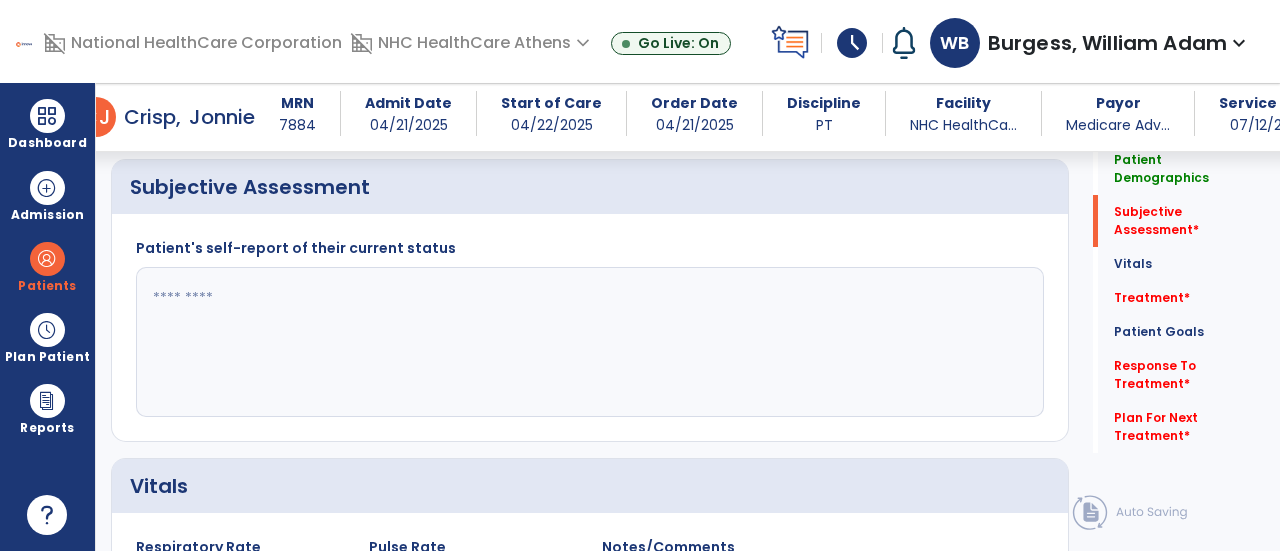 click 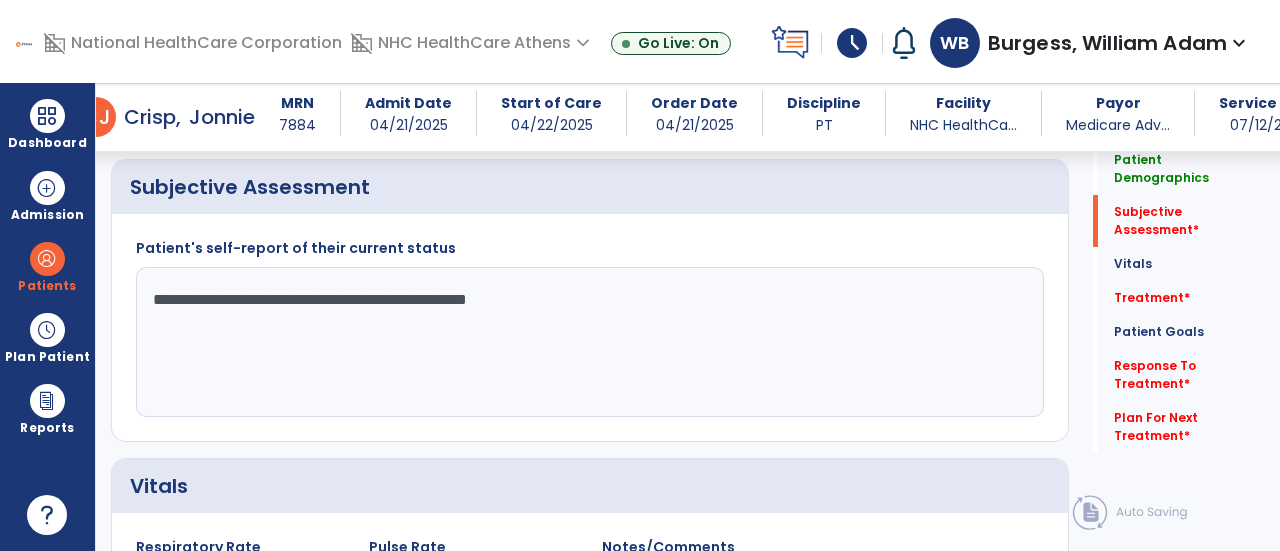 type on "**********" 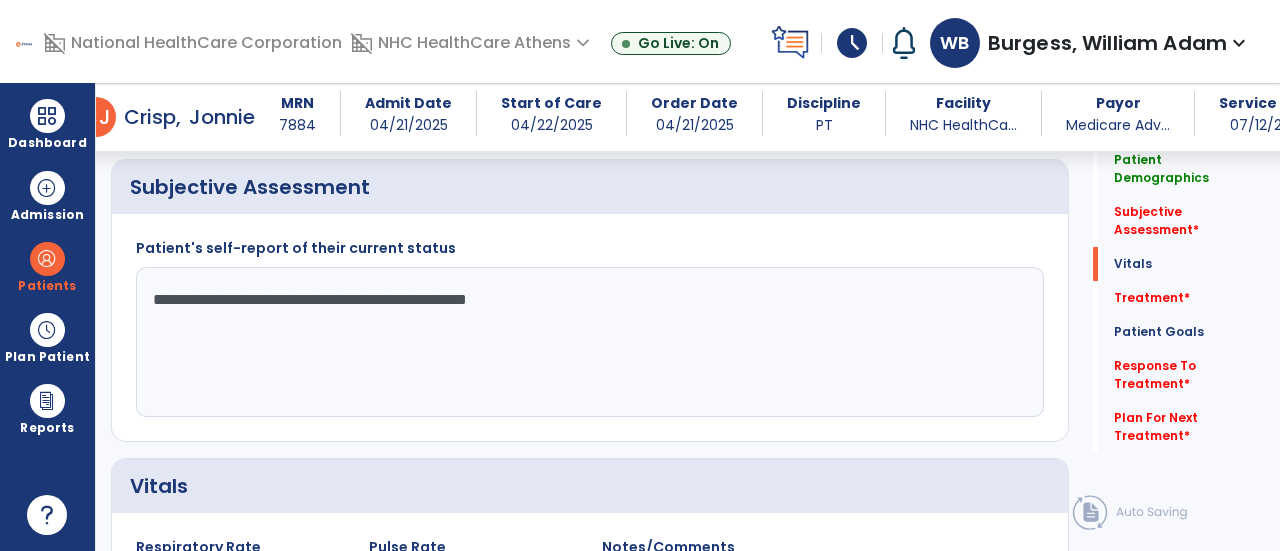 scroll, scrollTop: 752, scrollLeft: 0, axis: vertical 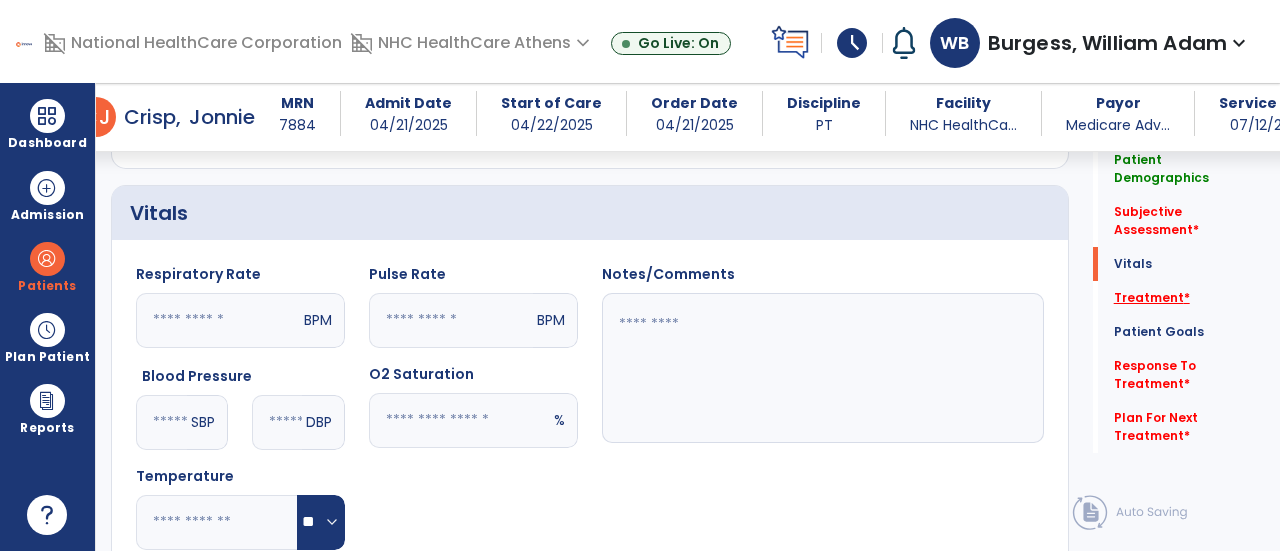 click on "Treatment   *" 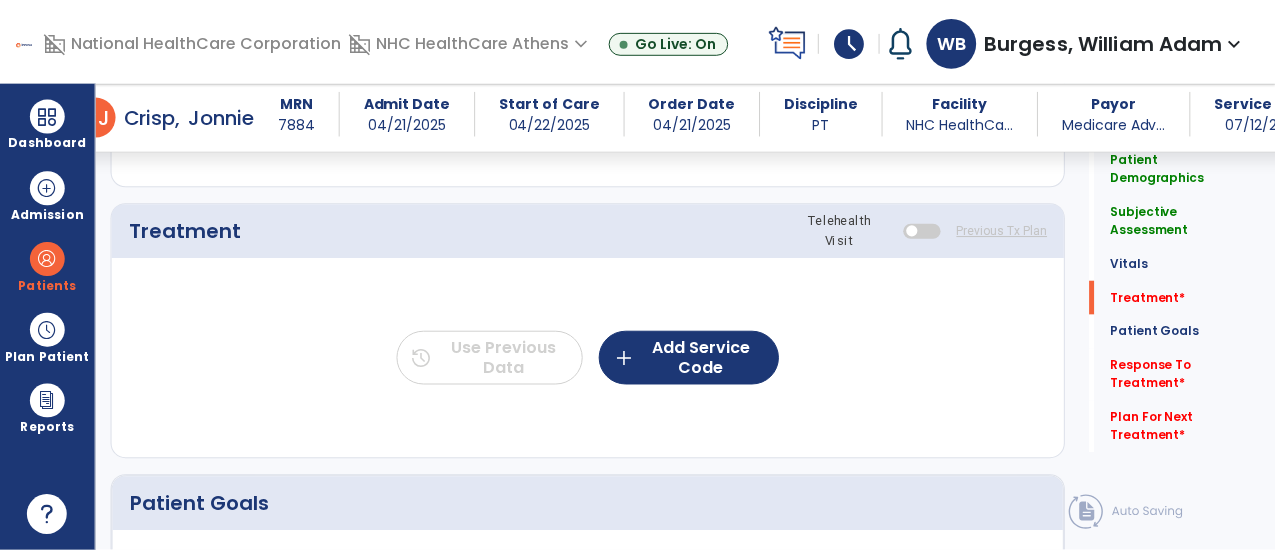 scroll, scrollTop: 1167, scrollLeft: 0, axis: vertical 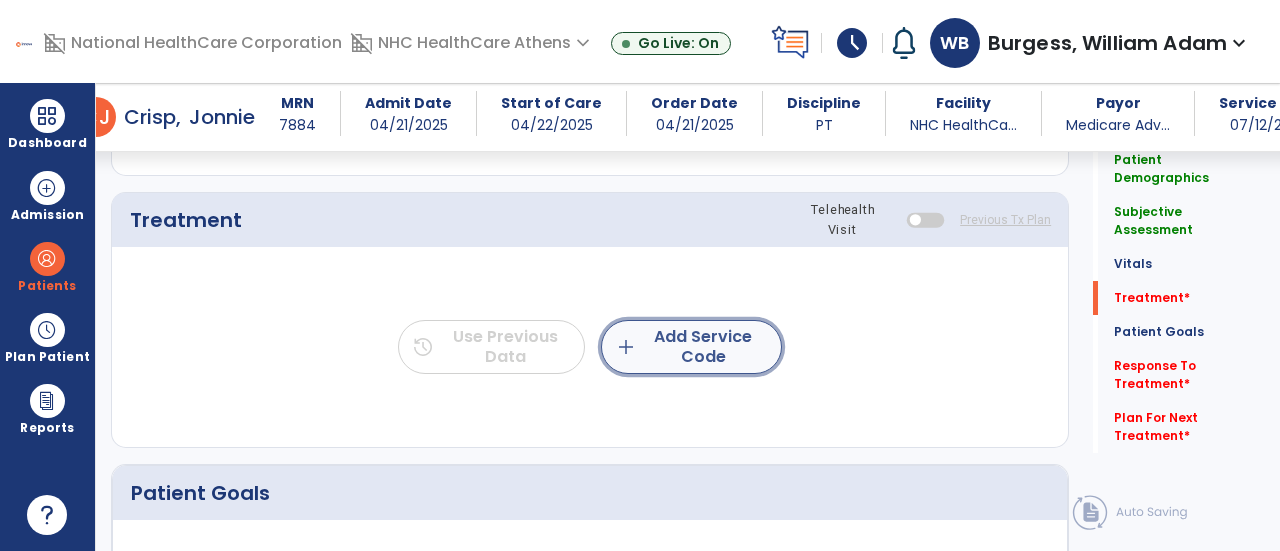 click on "add  Add Service Code" 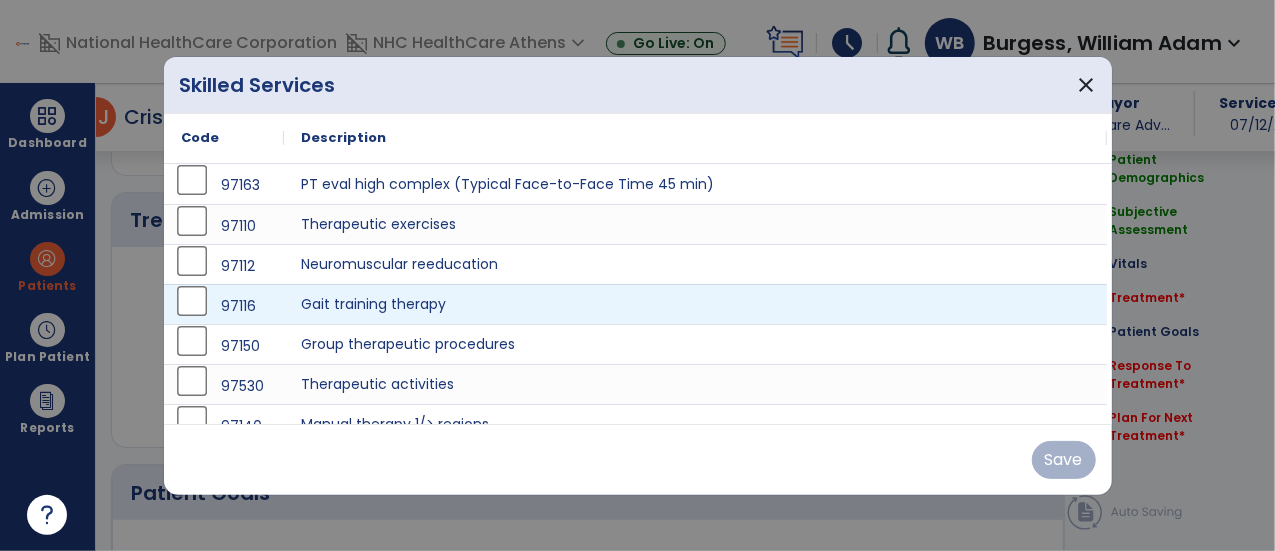 scroll, scrollTop: 1167, scrollLeft: 0, axis: vertical 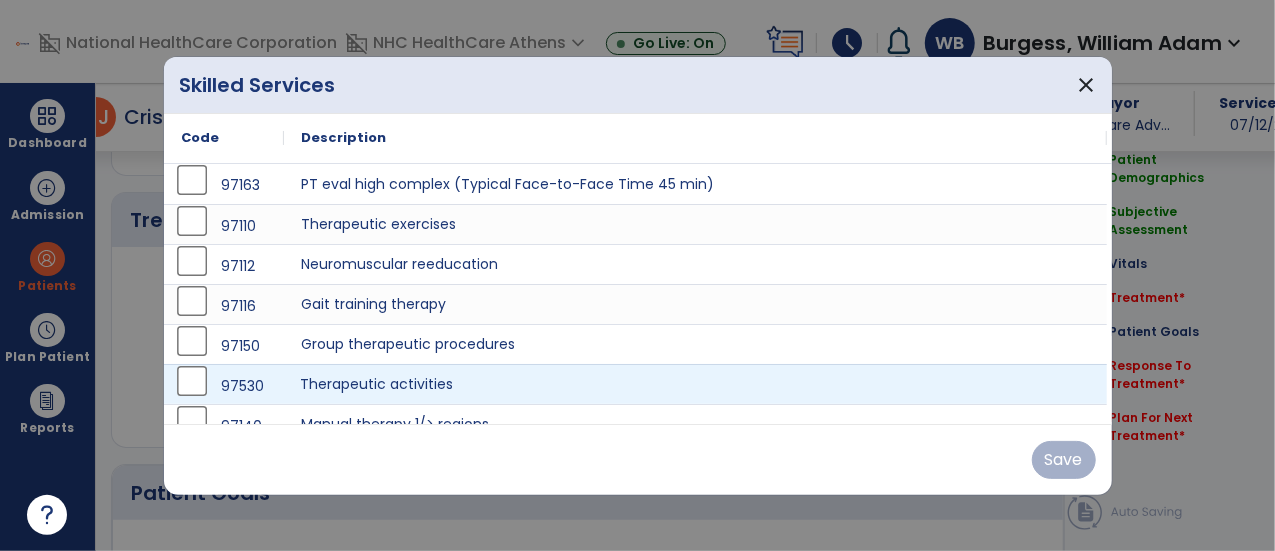 click on "Therapeutic activities" at bounding box center [696, 384] 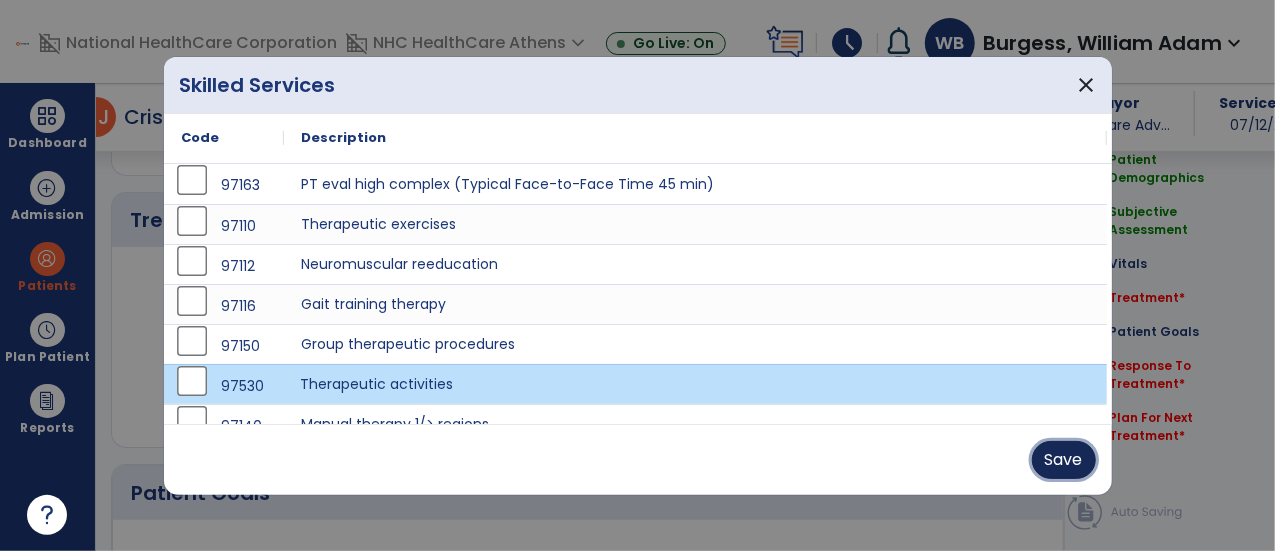 click on "Save" at bounding box center [1064, 460] 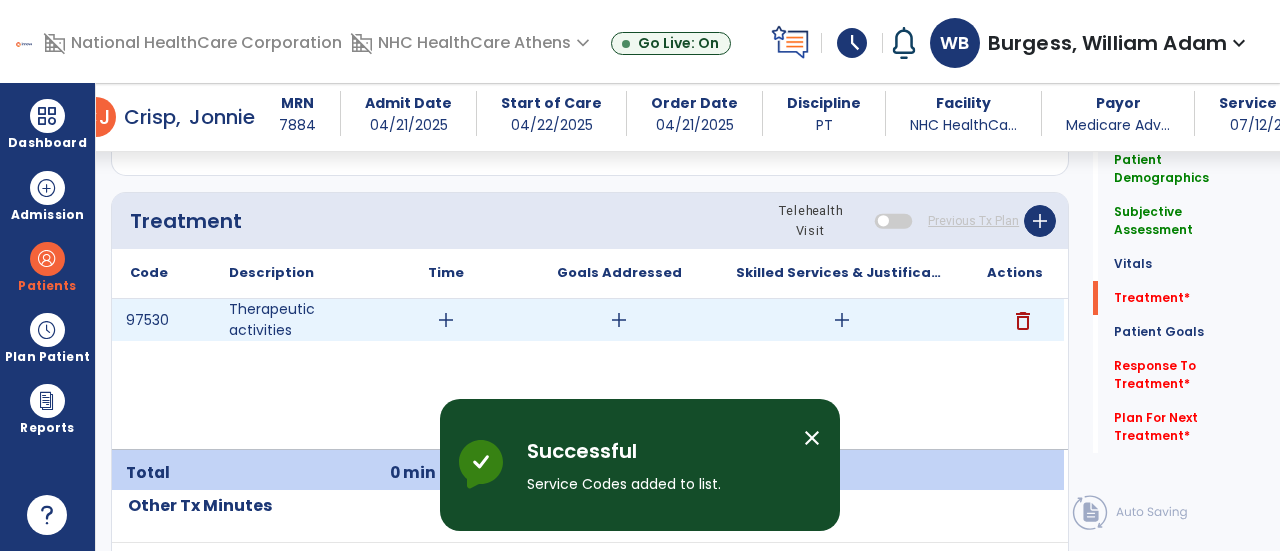 click on "add" at bounding box center (446, 320) 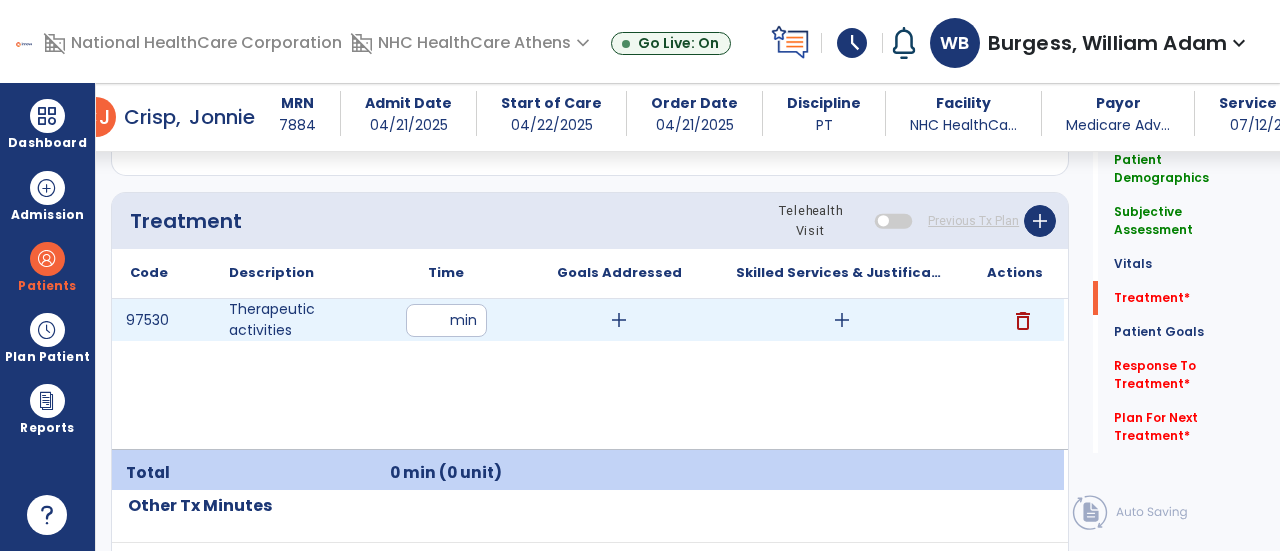 click at bounding box center [446, 320] 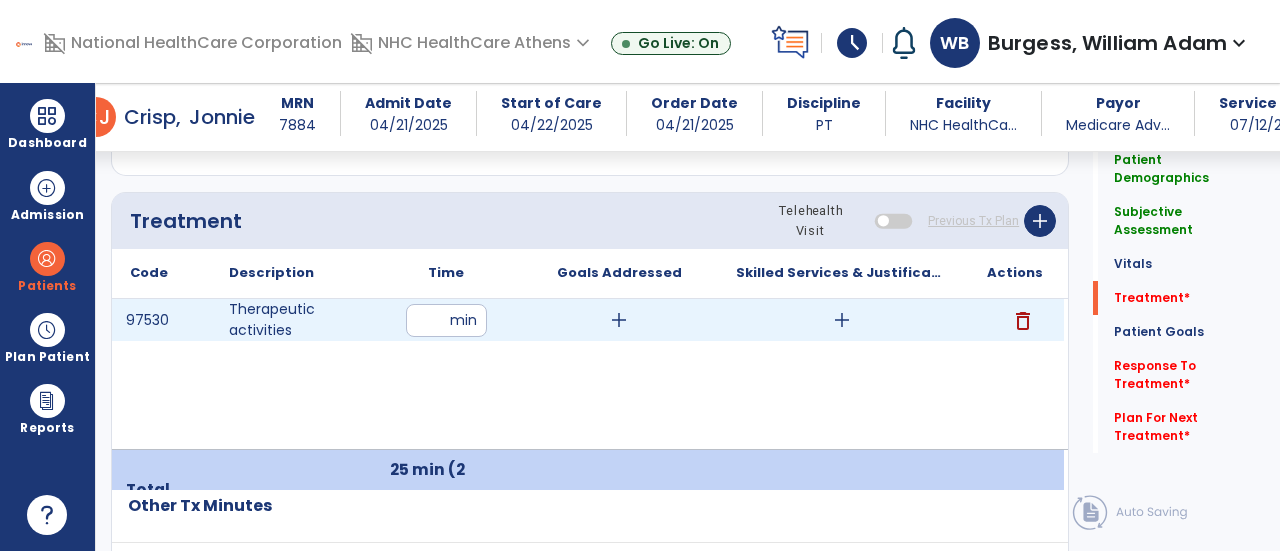 click on "add" at bounding box center [842, 320] 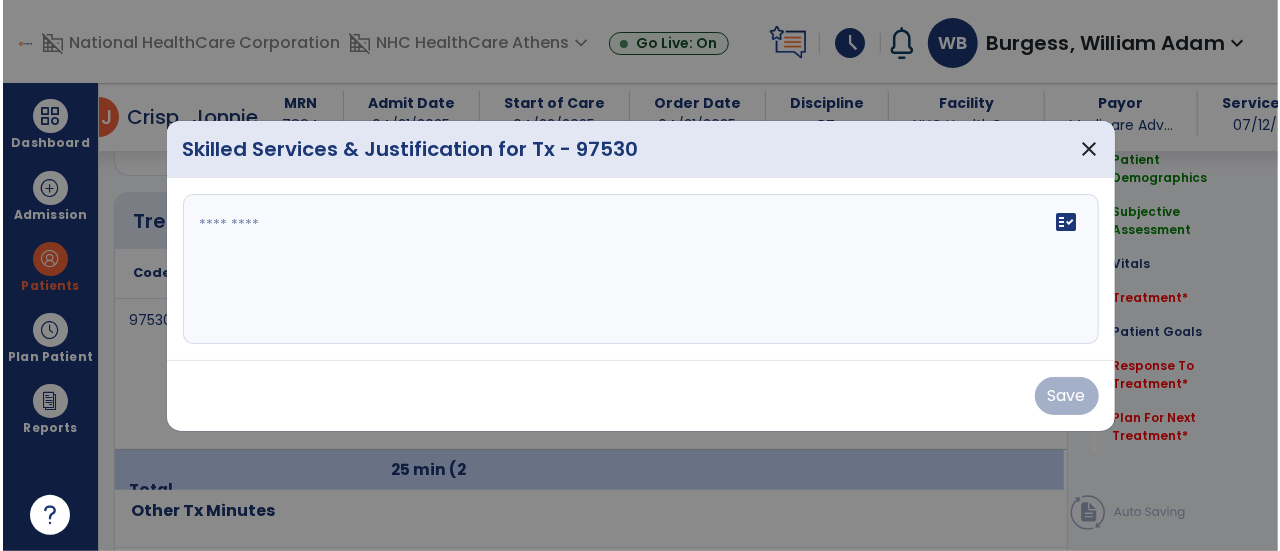 scroll, scrollTop: 1167, scrollLeft: 0, axis: vertical 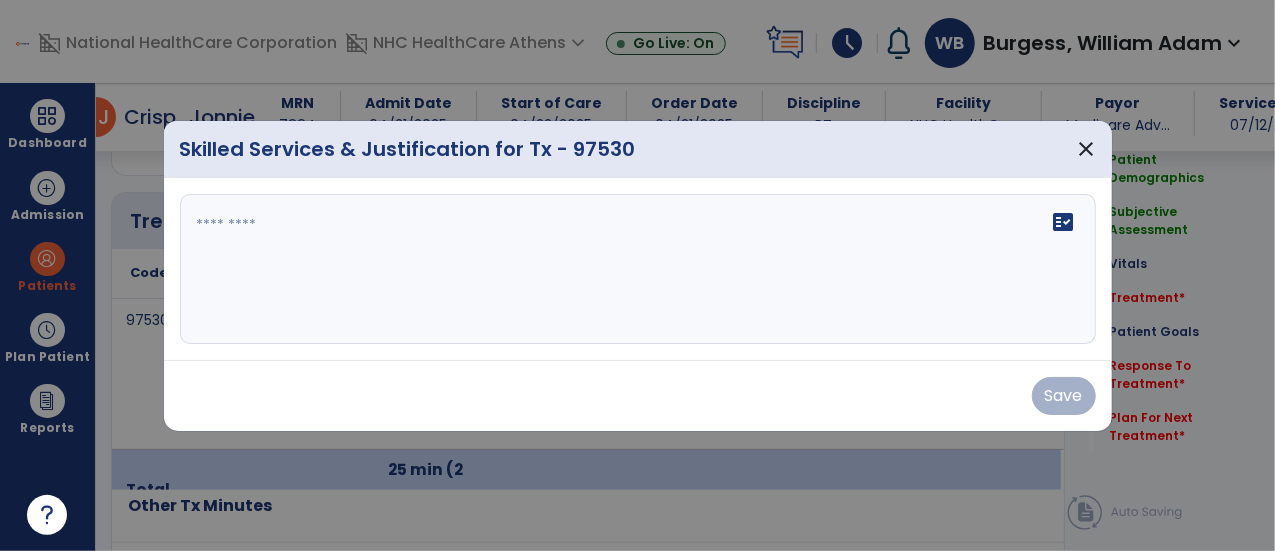 click on "fact_check" at bounding box center [638, 269] 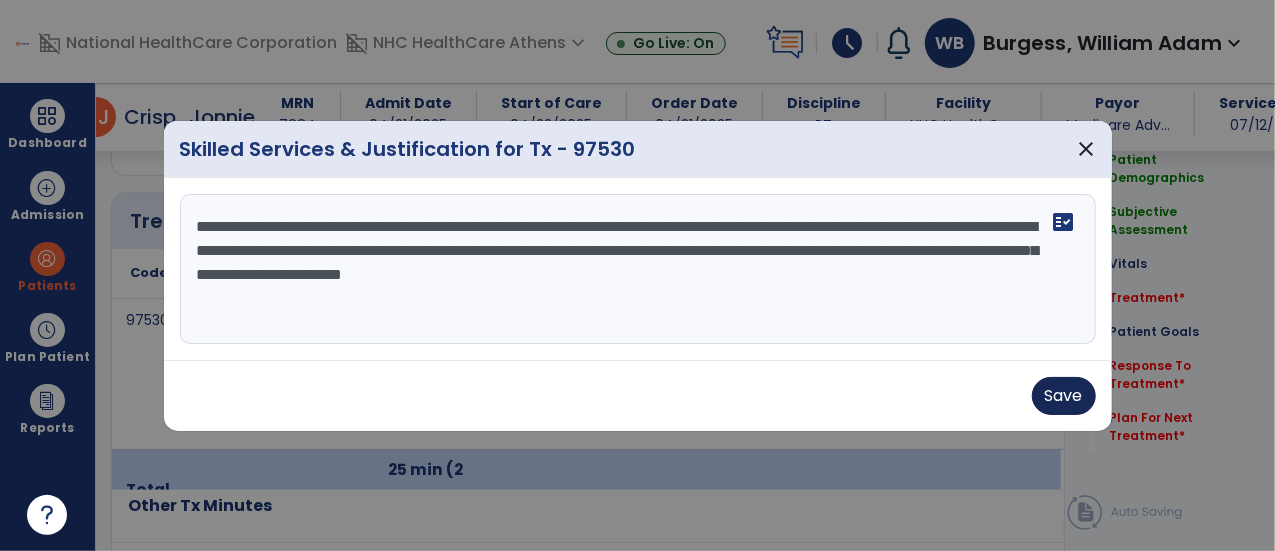type on "**********" 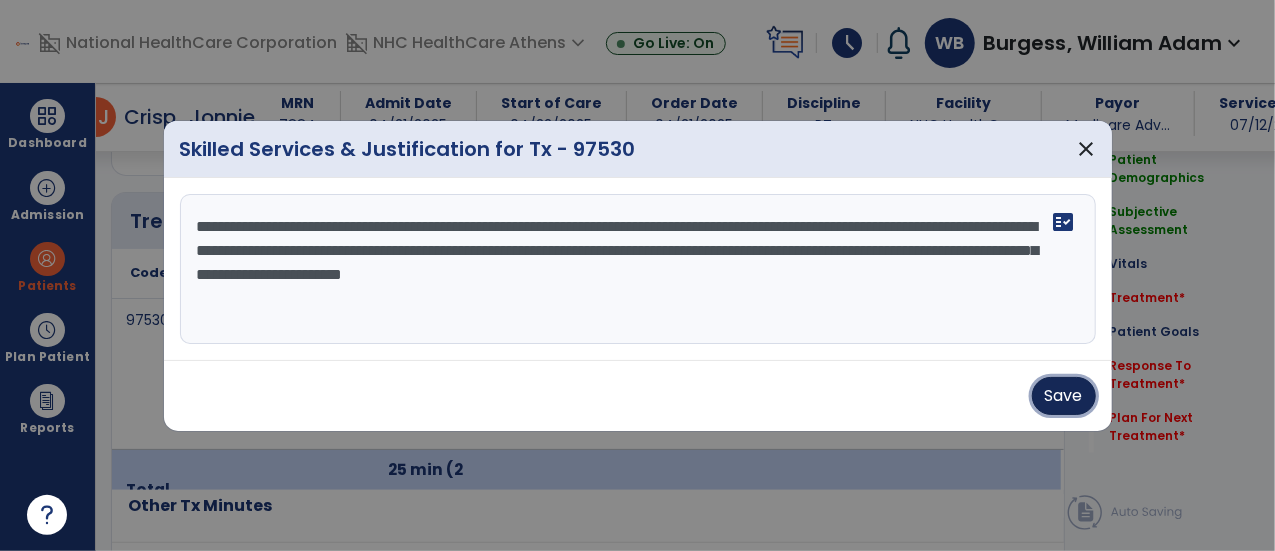 click on "Save" at bounding box center (1064, 396) 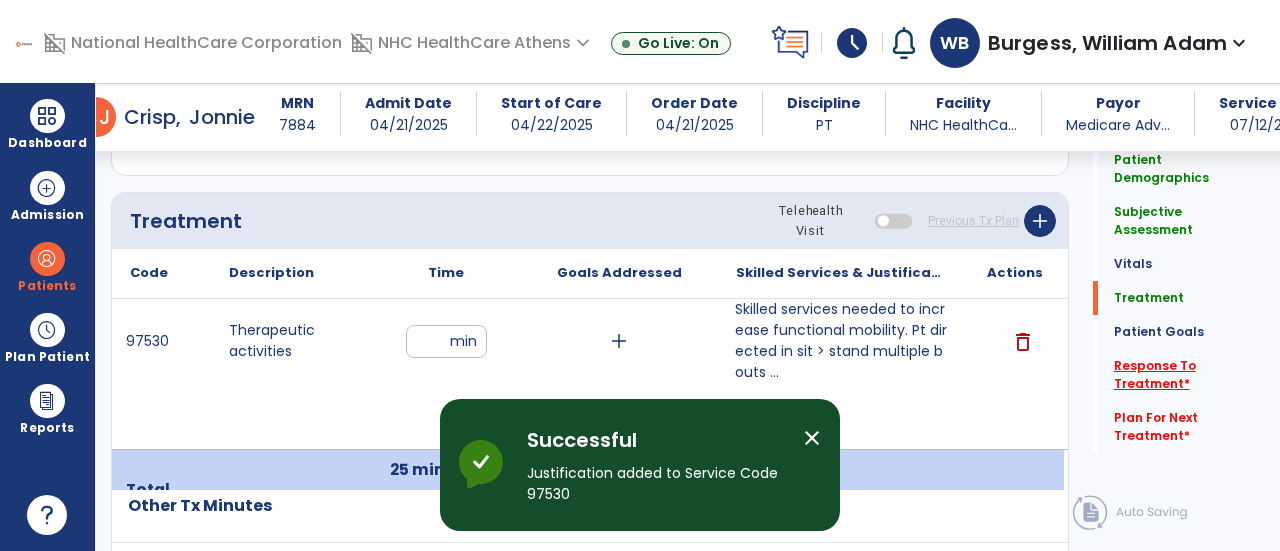 click on "Response To Treatment   *" 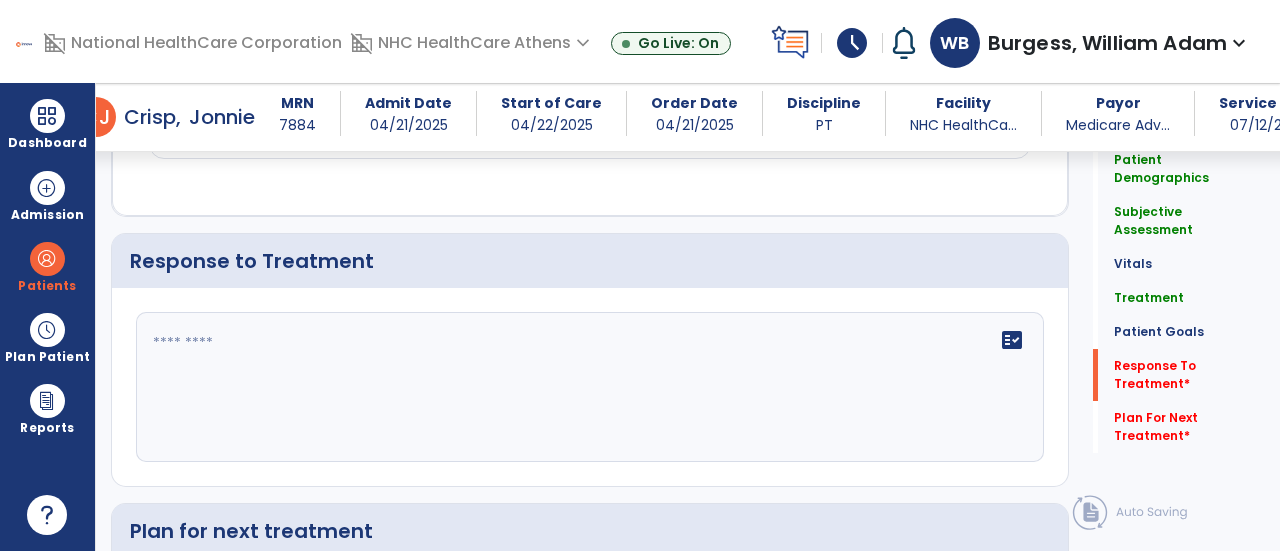 scroll, scrollTop: 3074, scrollLeft: 0, axis: vertical 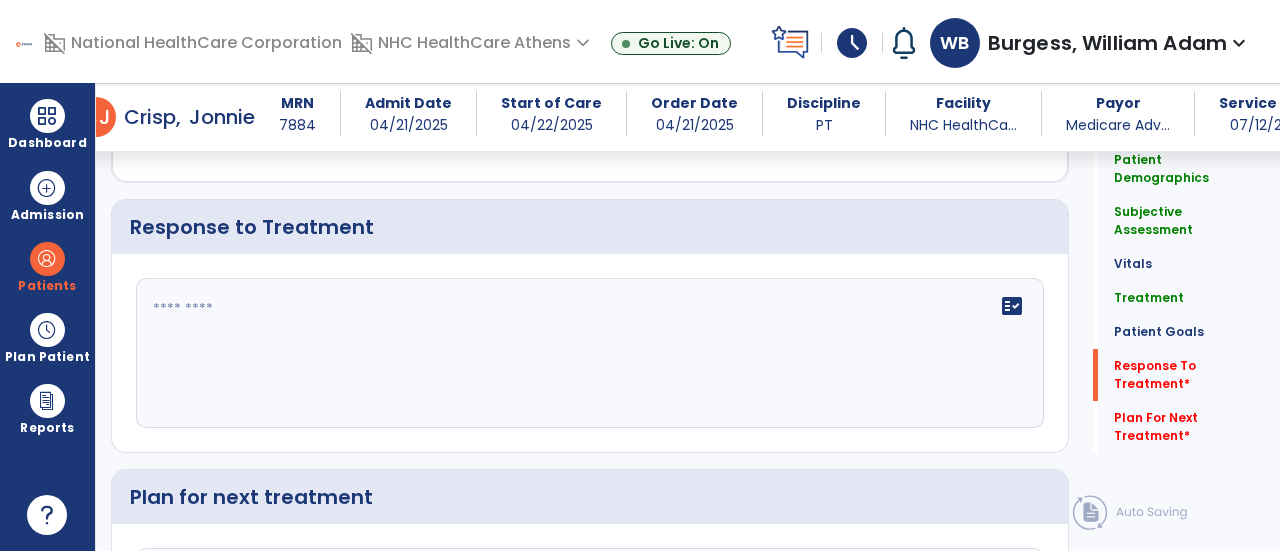 click on "fact_check" 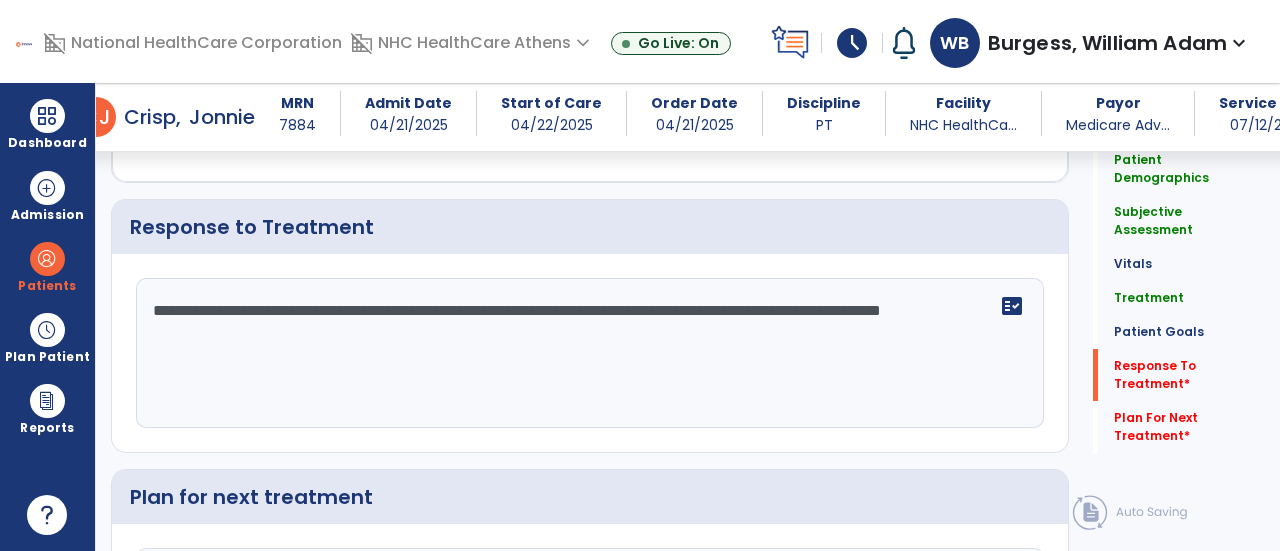 type on "**********" 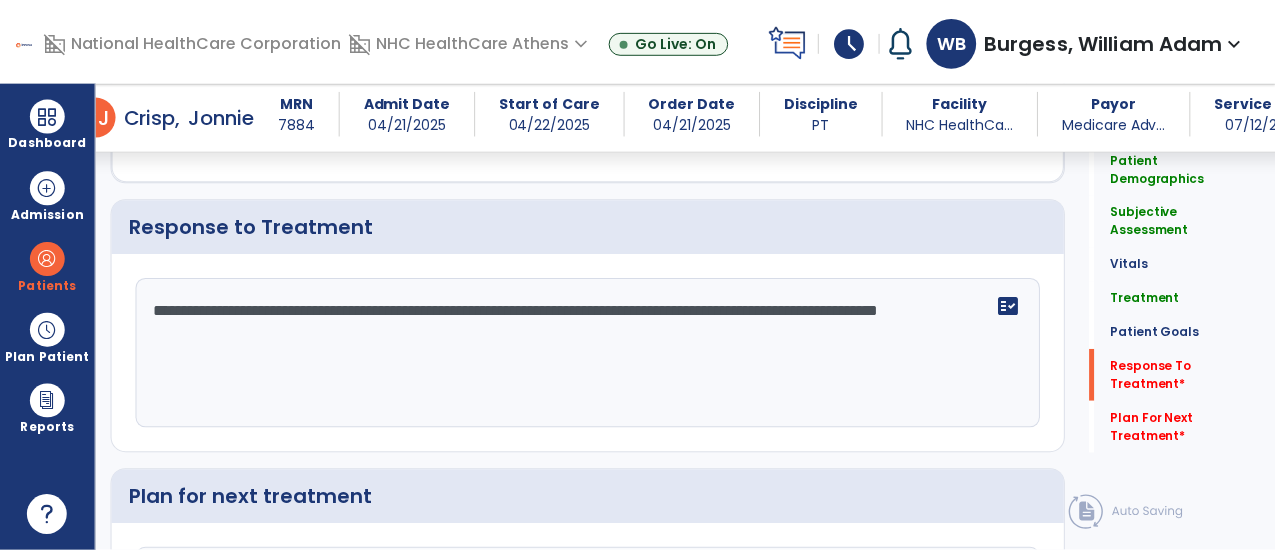 scroll, scrollTop: 3300, scrollLeft: 0, axis: vertical 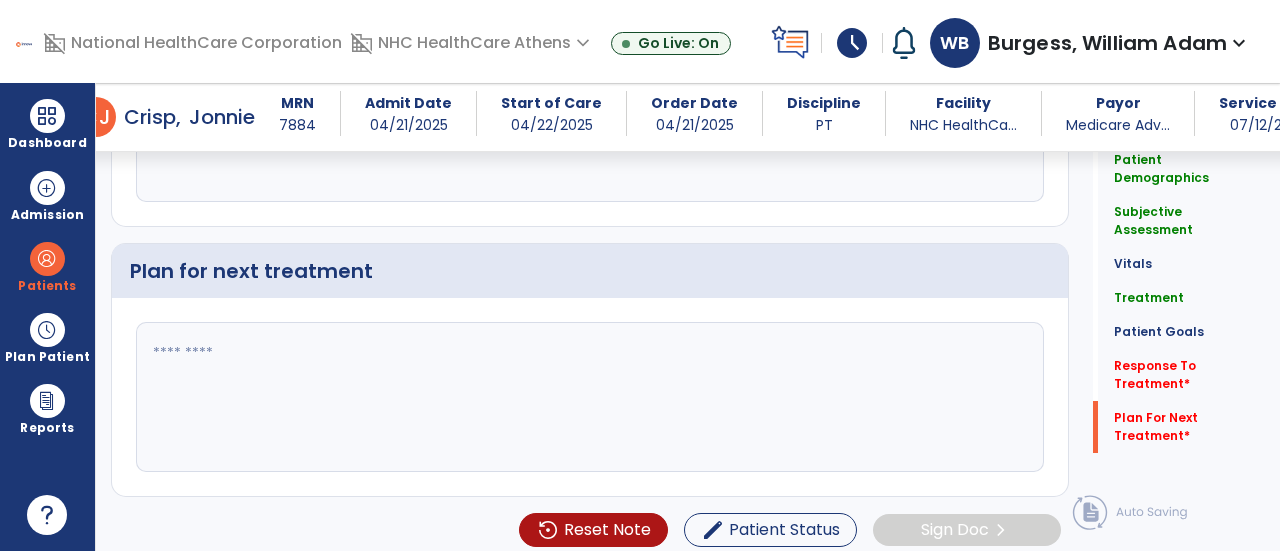 click 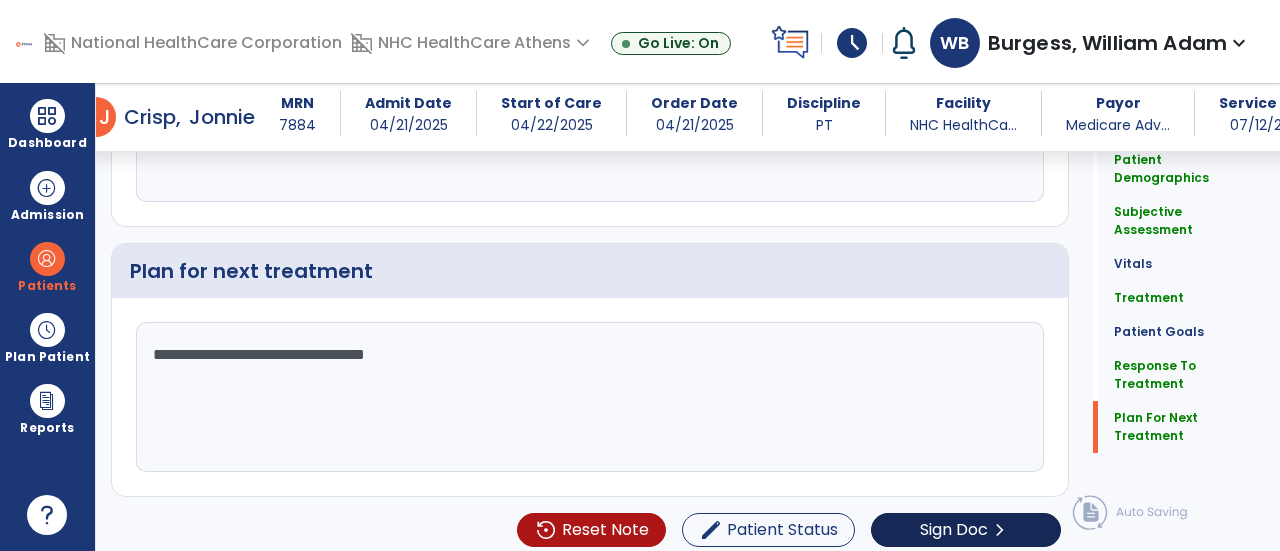 type on "**********" 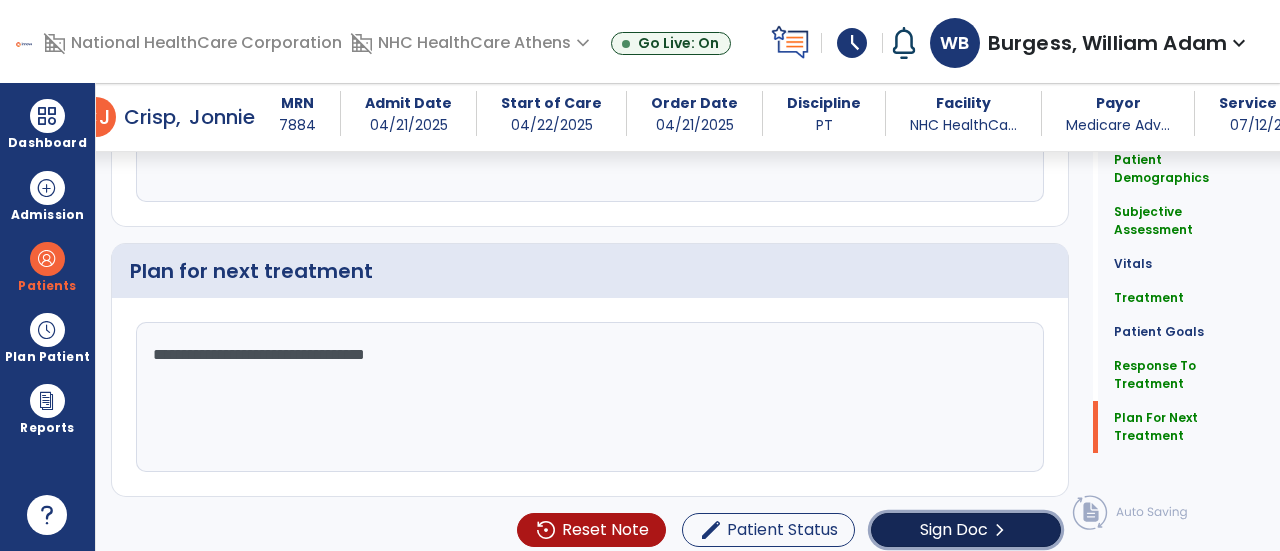 click on "Sign Doc" 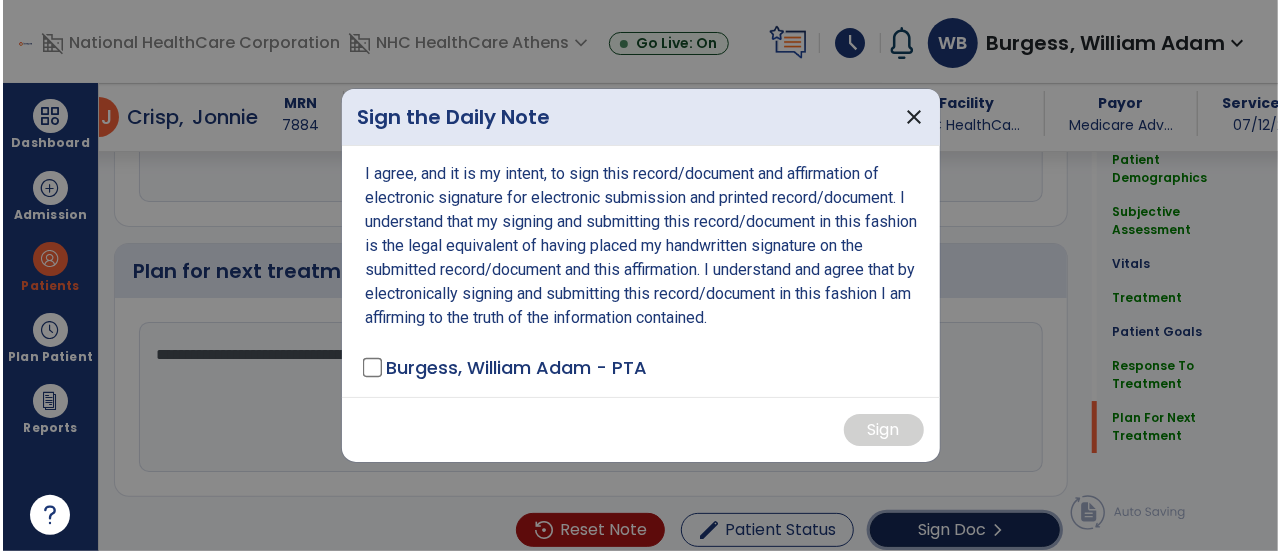 scroll, scrollTop: 3300, scrollLeft: 0, axis: vertical 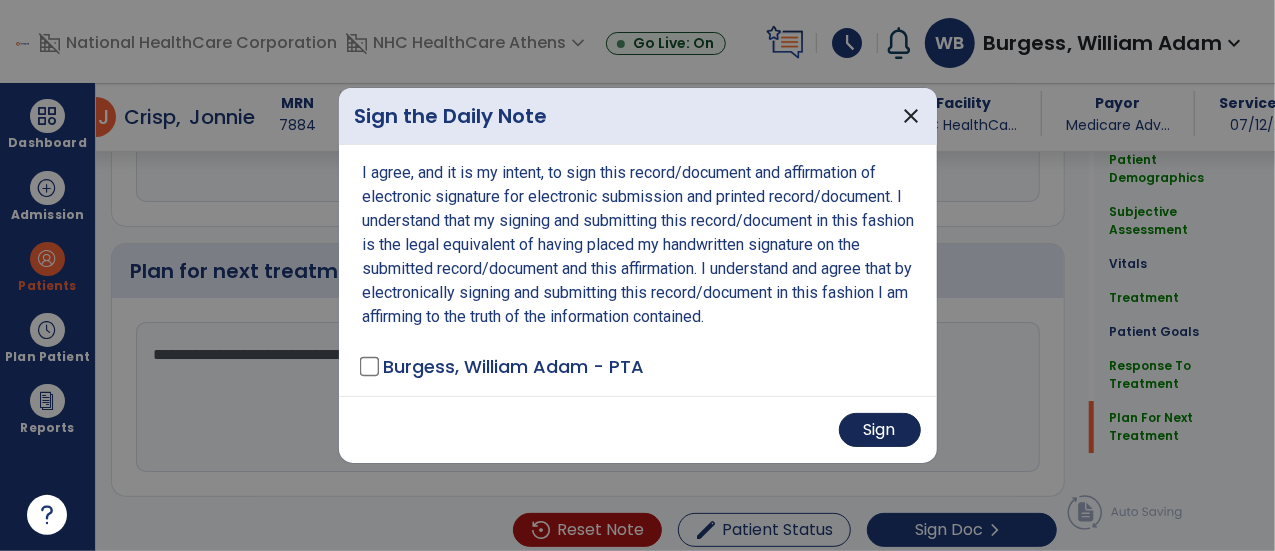 click on "Sign" at bounding box center [880, 430] 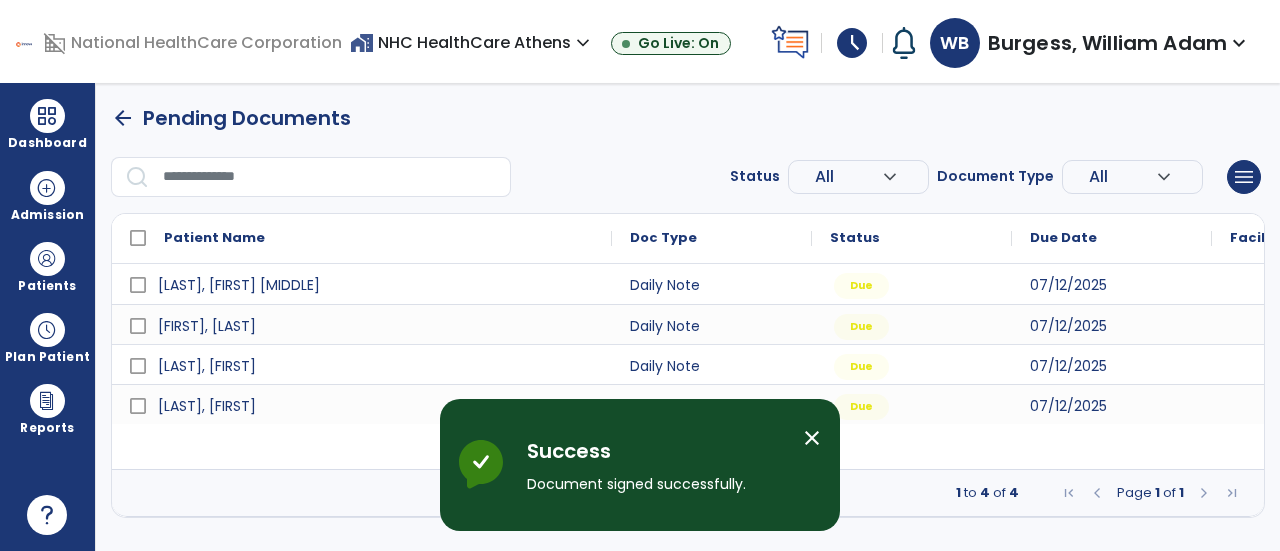 scroll, scrollTop: 0, scrollLeft: 0, axis: both 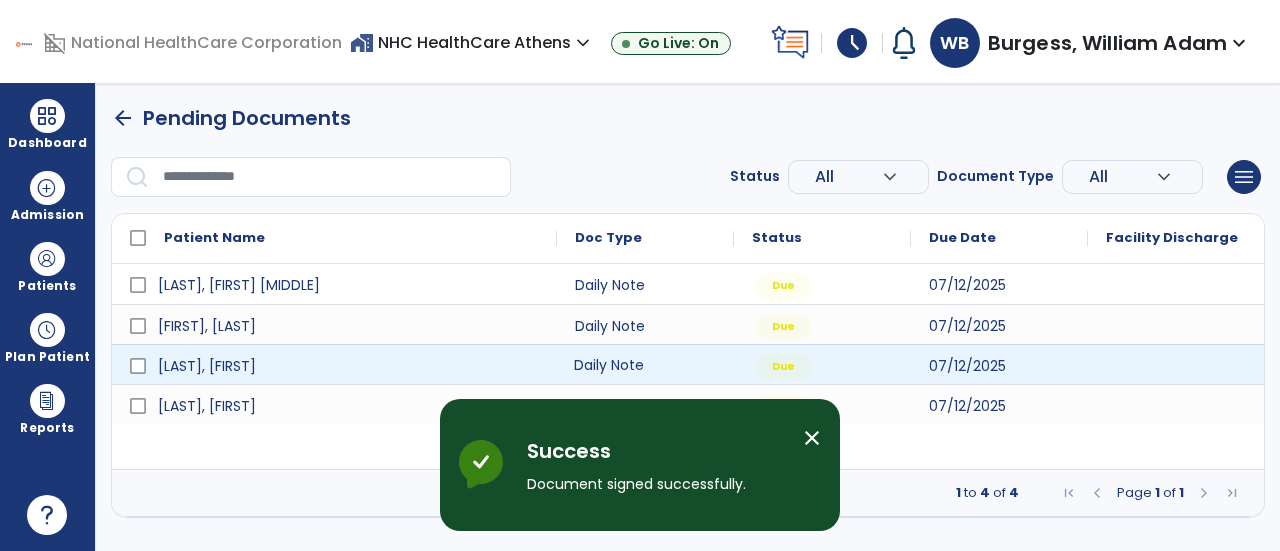 click on "Daily Note" at bounding box center (645, 364) 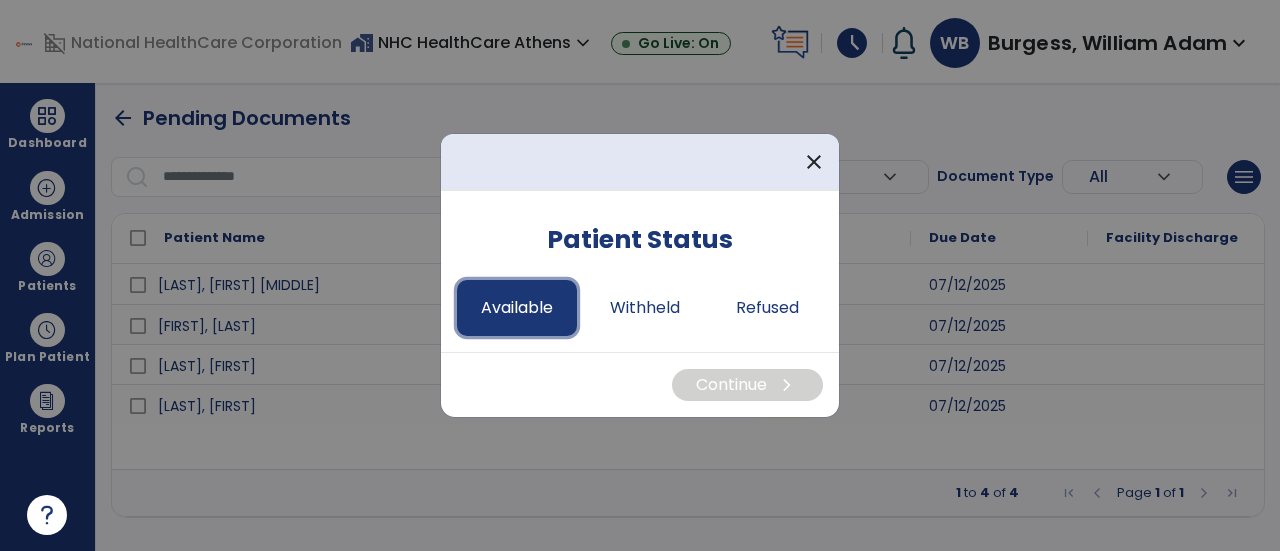 click on "Available" at bounding box center (517, 308) 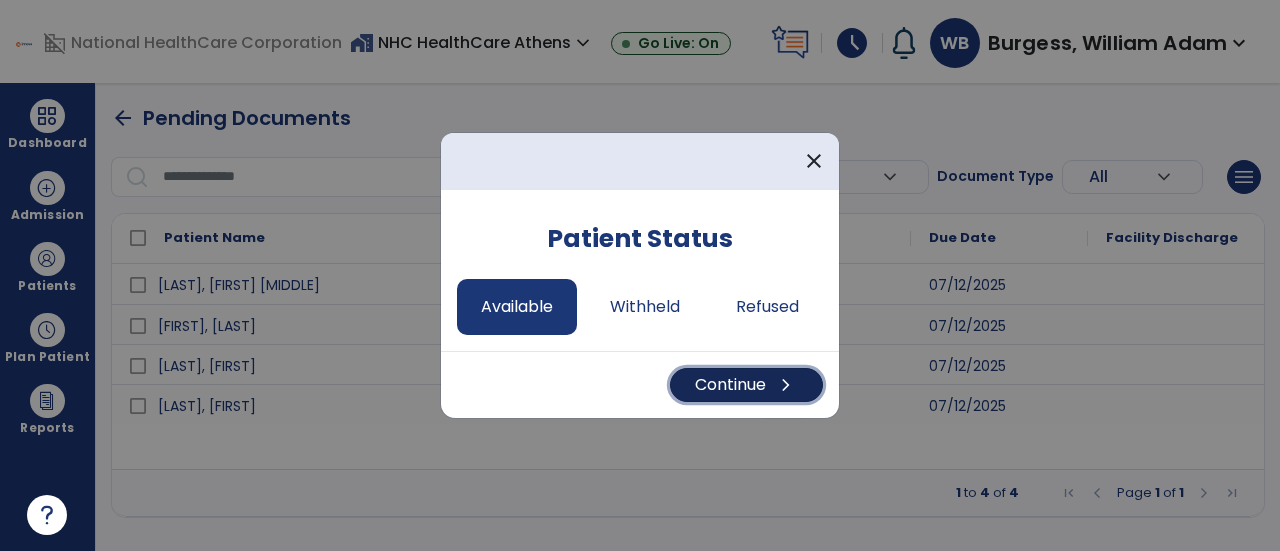 click on "Continue   chevron_right" at bounding box center [746, 385] 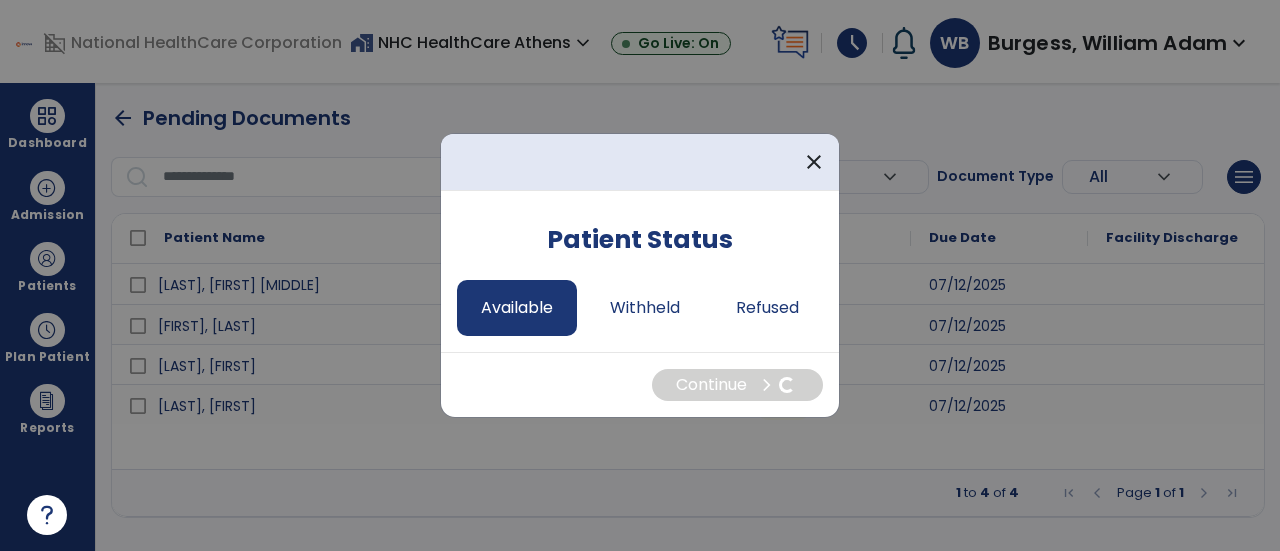 select on "*" 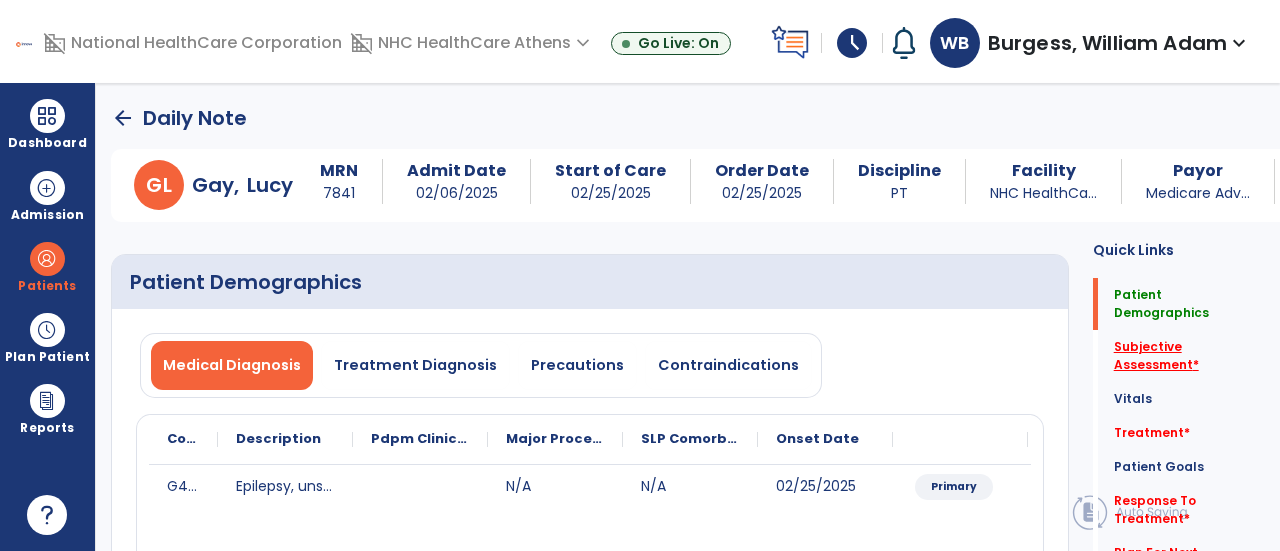 click on "Subjective Assessment   *" 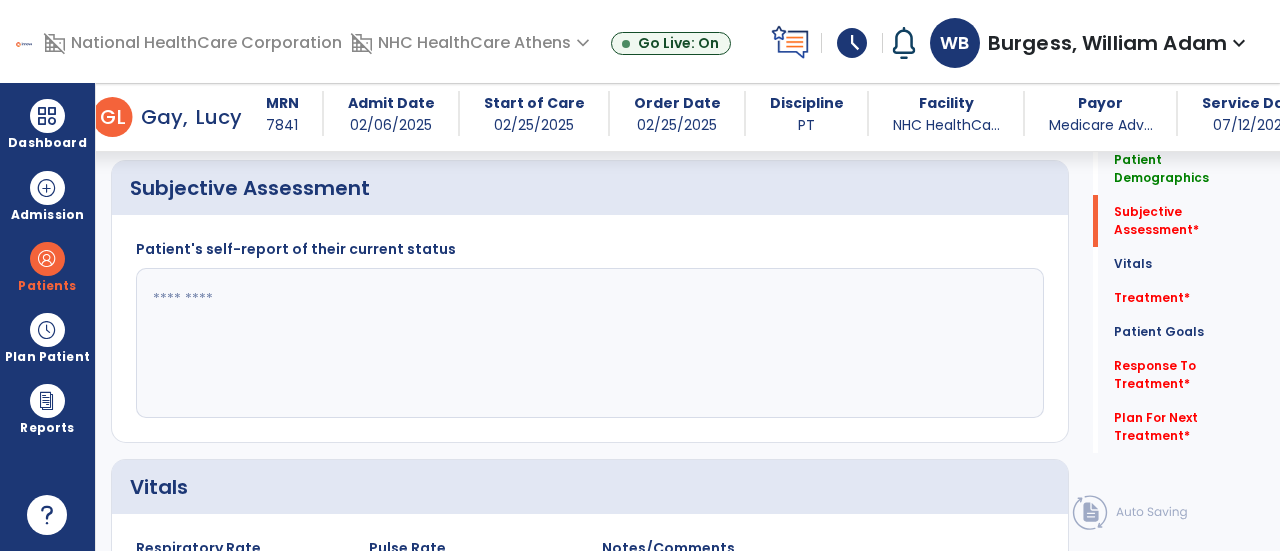 scroll, scrollTop: 479, scrollLeft: 0, axis: vertical 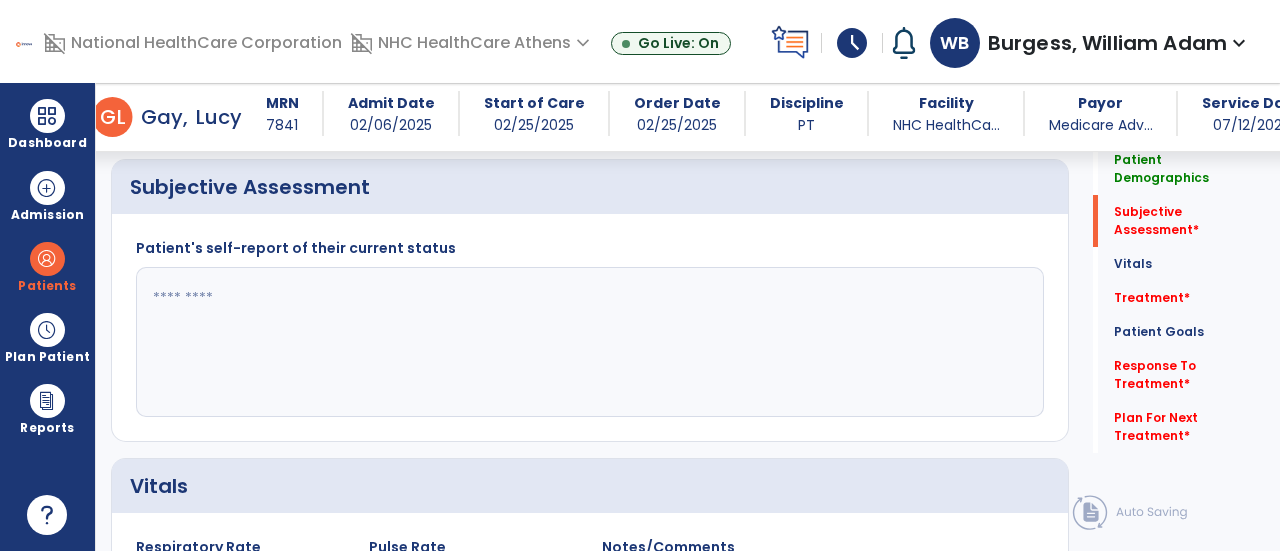 click 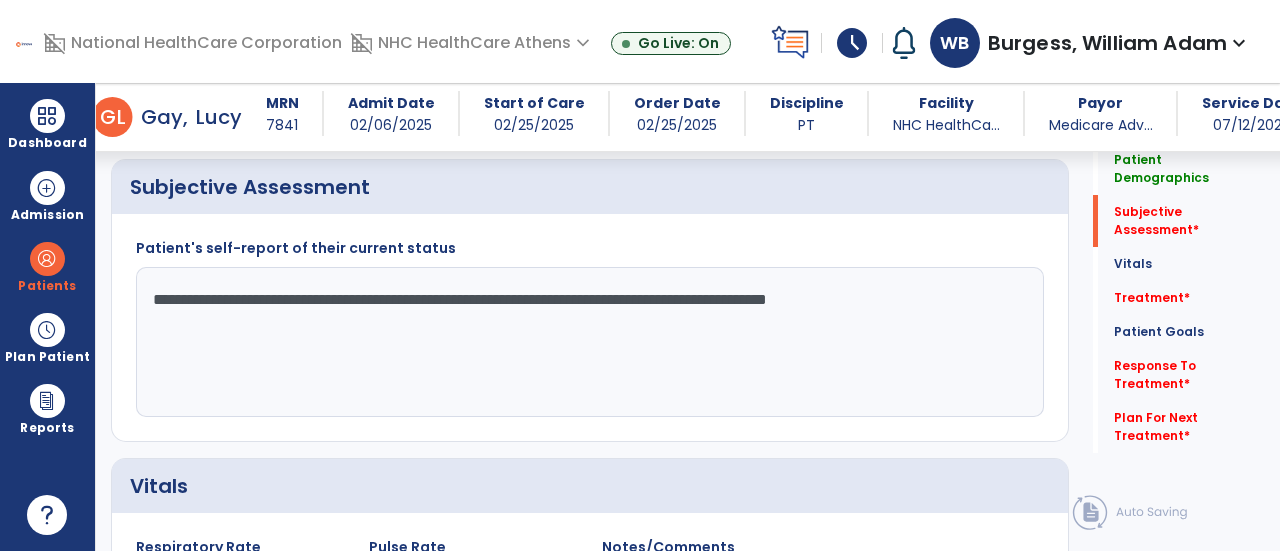 click on "**********" 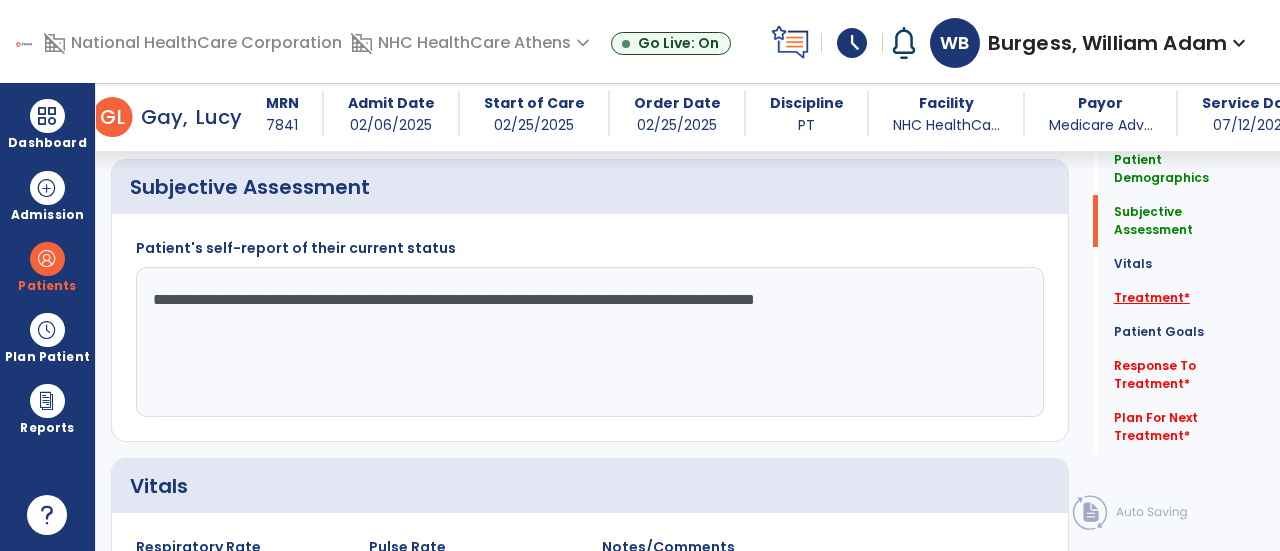 type on "**********" 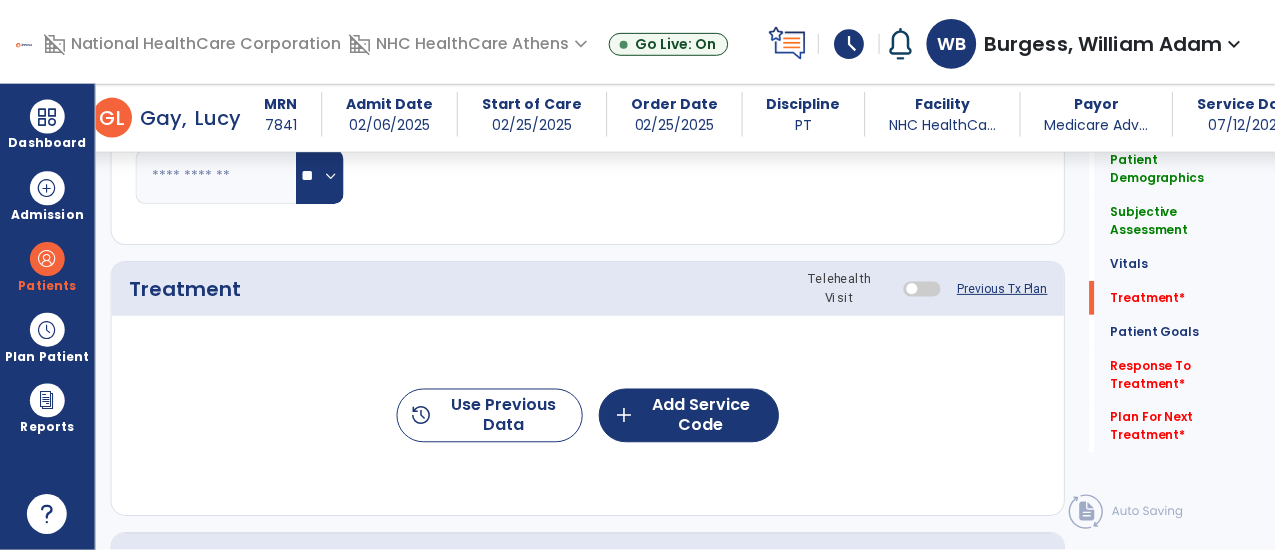 scroll, scrollTop: 1167, scrollLeft: 0, axis: vertical 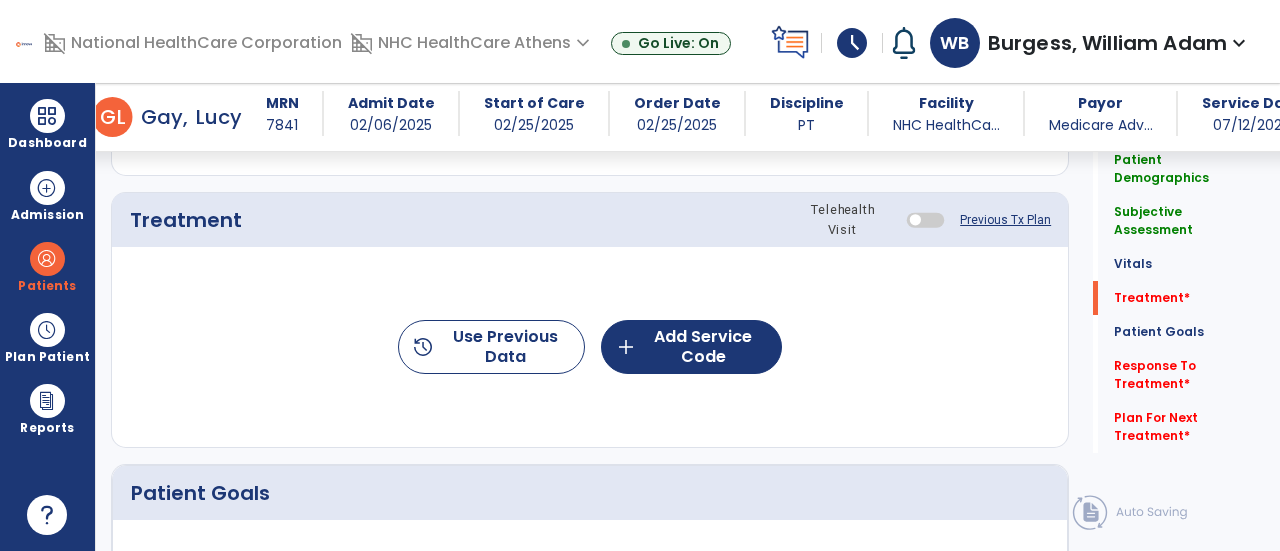 click on "history  Use Previous Data  add  Add Service Code" 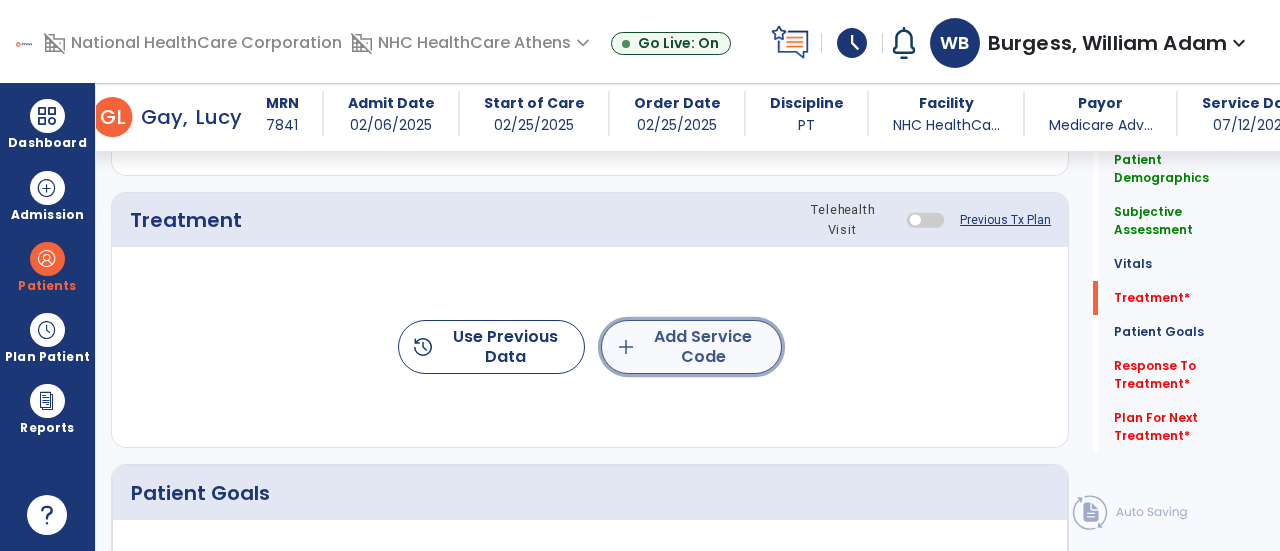 click on "add  Add Service Code" 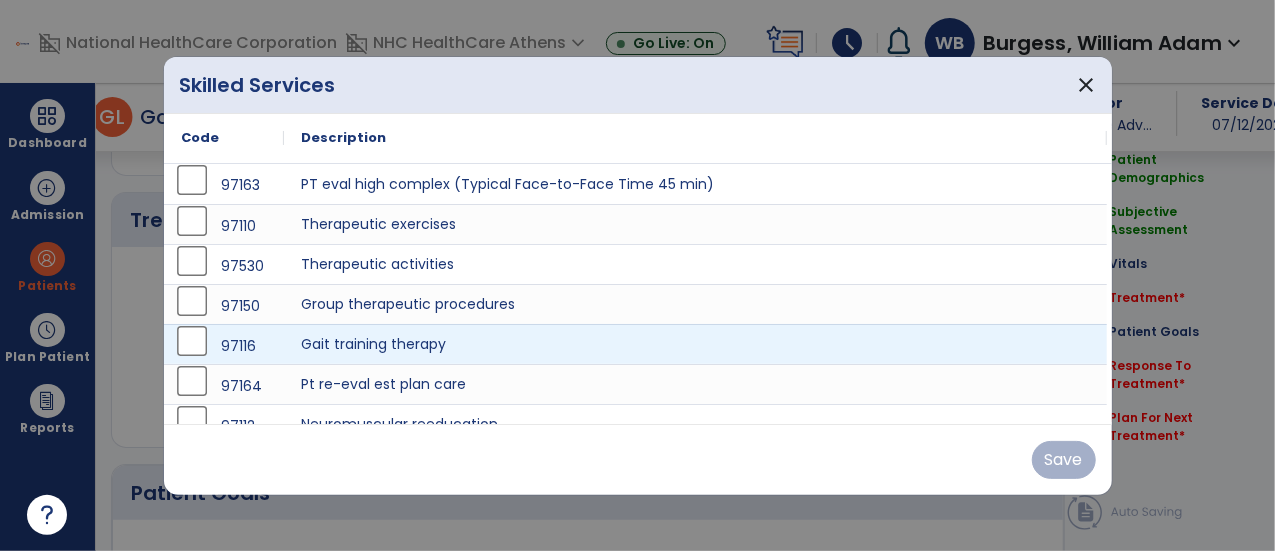 scroll, scrollTop: 1167, scrollLeft: 0, axis: vertical 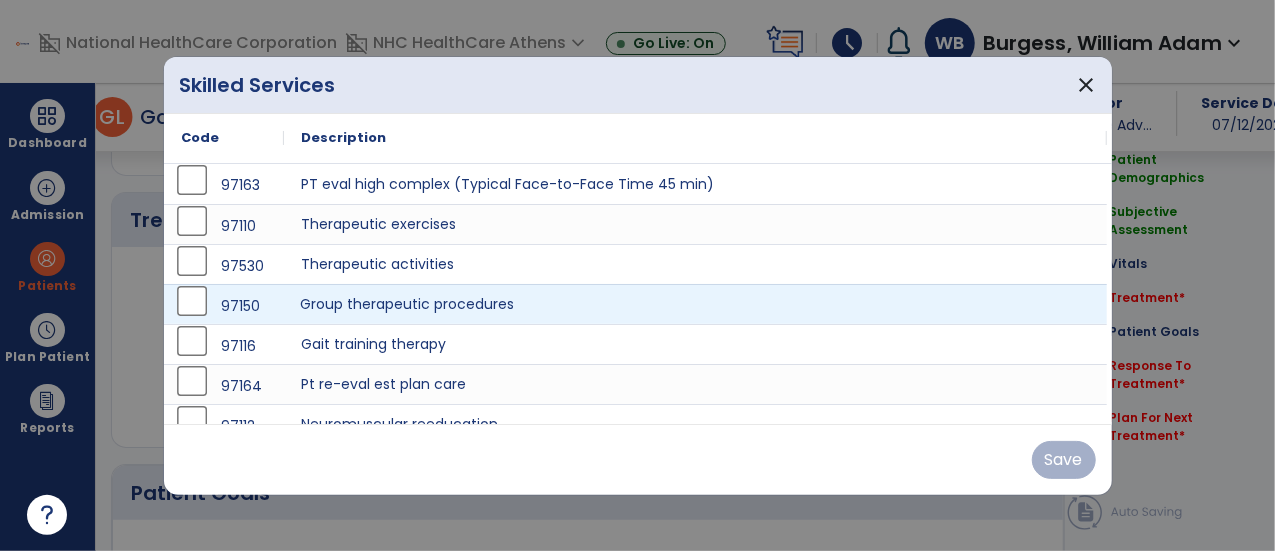 click on "Group therapeutic procedures" at bounding box center [696, 304] 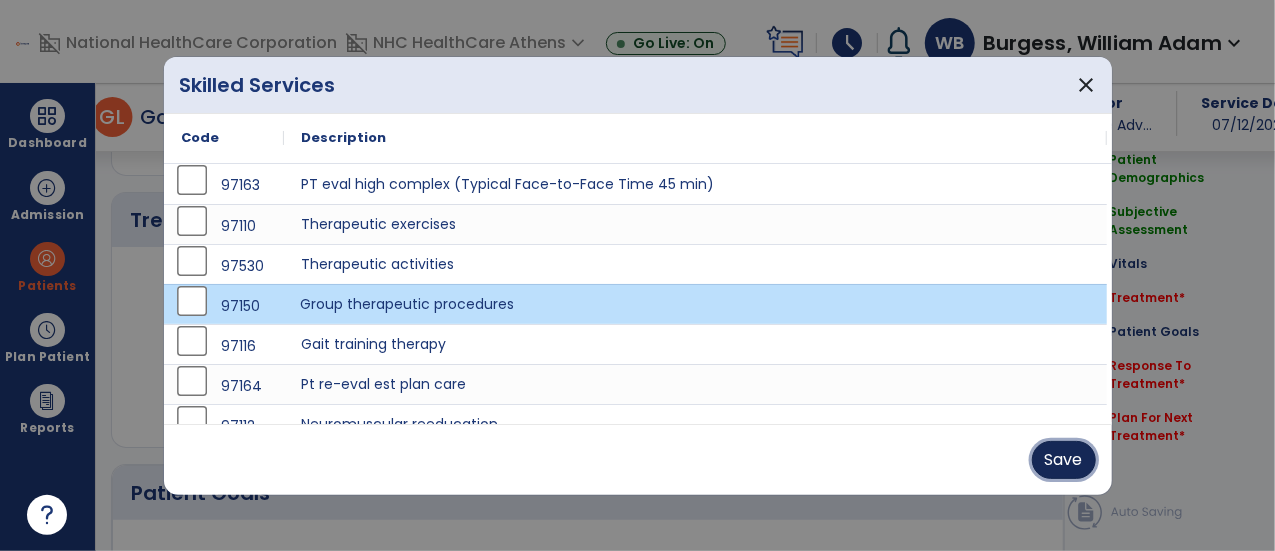 click on "Save" at bounding box center [1064, 460] 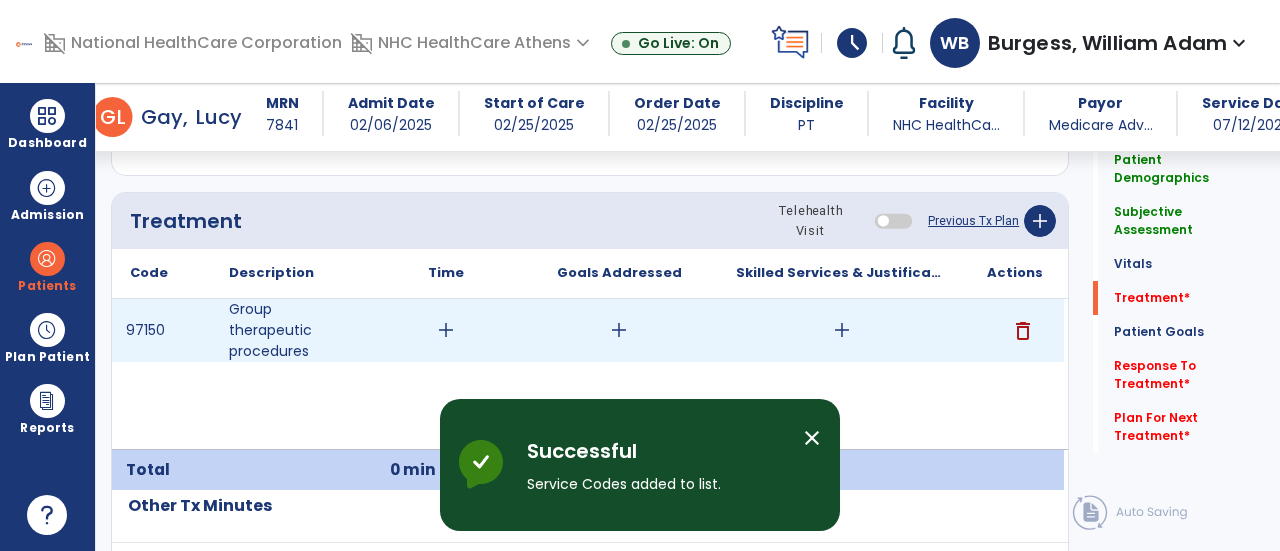click on "add" at bounding box center [446, 330] 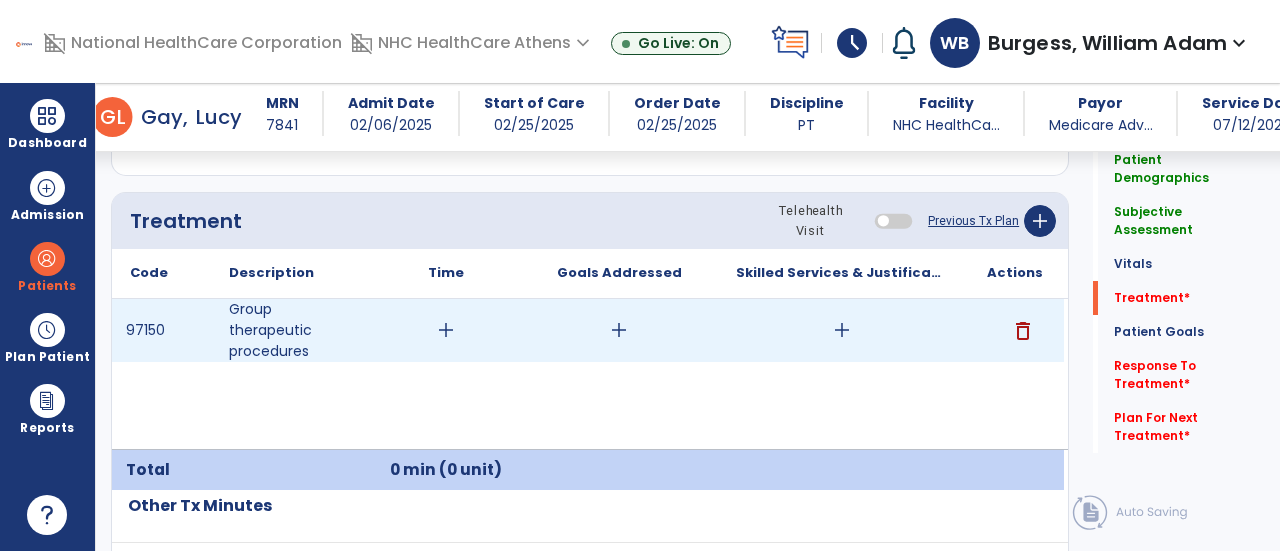 click on "add" at bounding box center [446, 330] 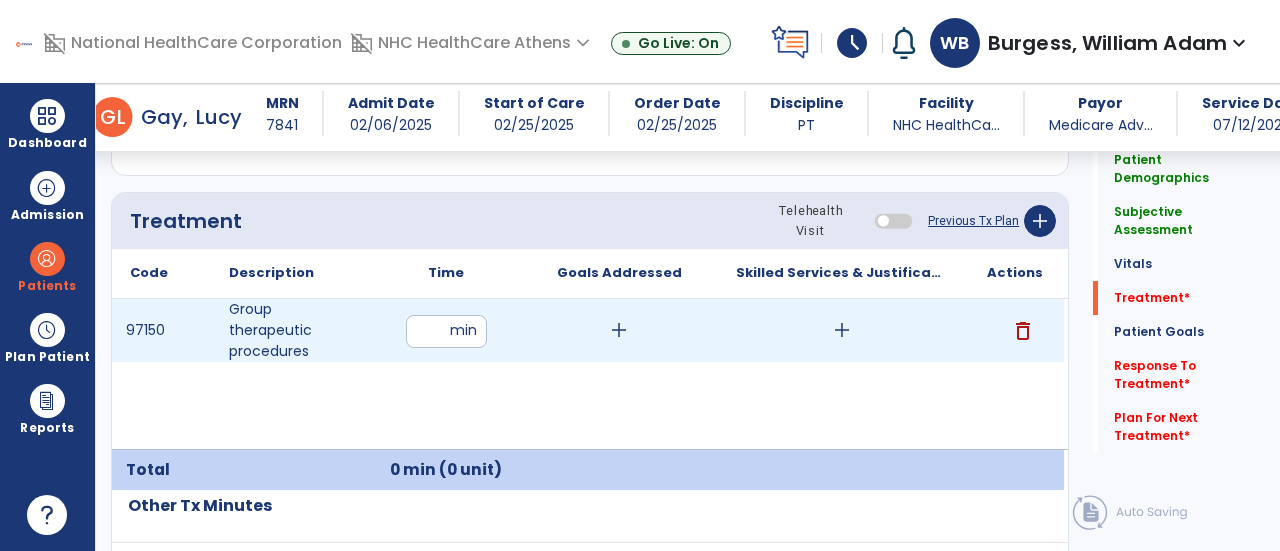 type on "**" 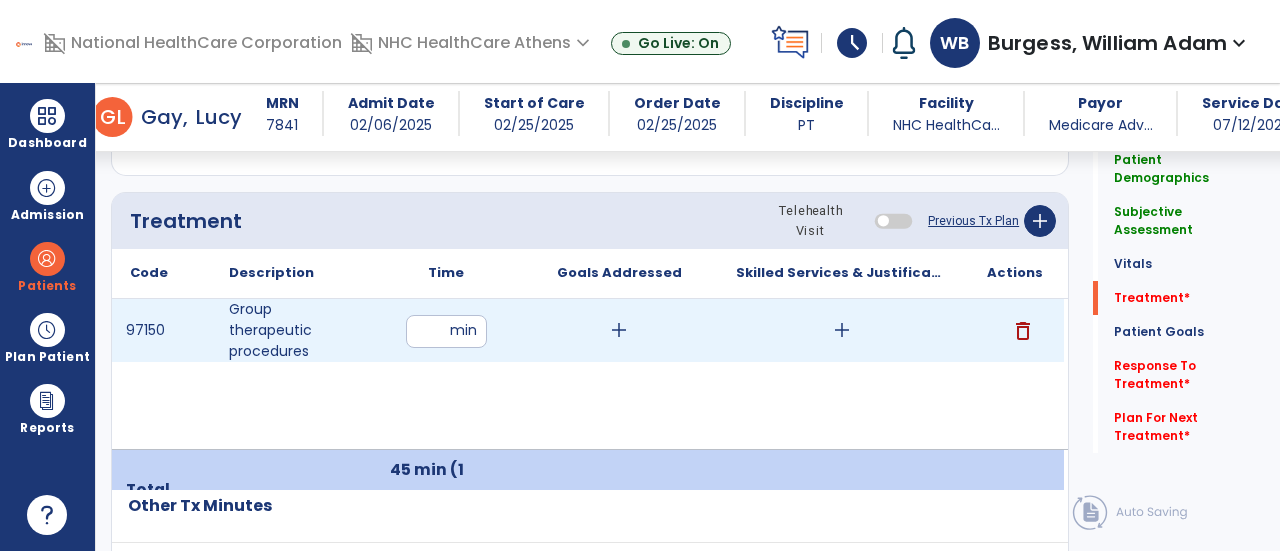 click on "add" at bounding box center (841, 330) 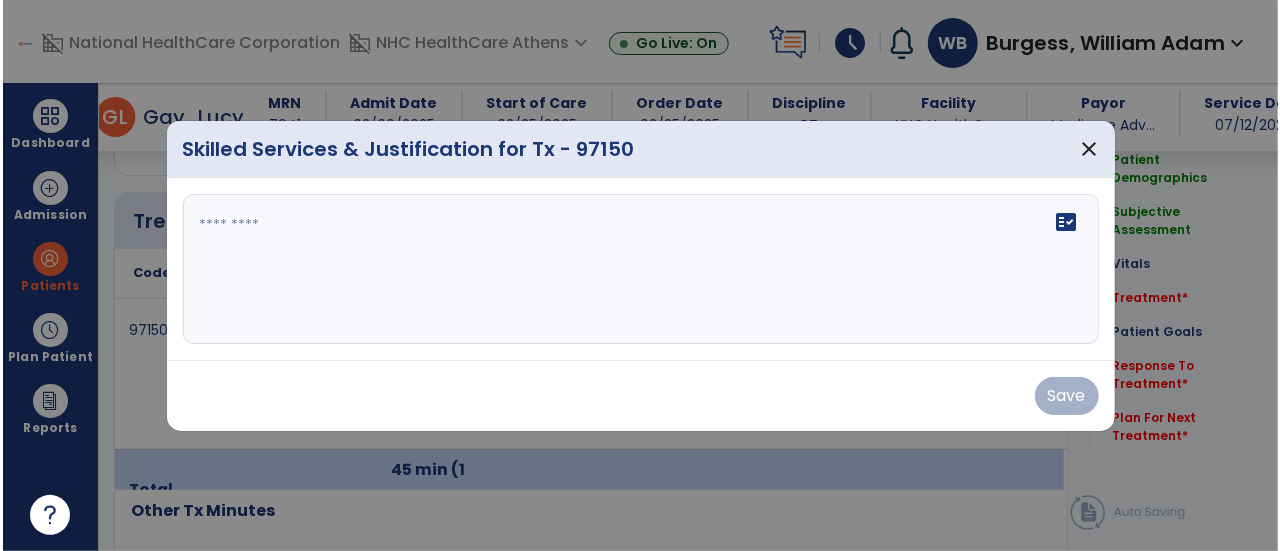 scroll, scrollTop: 1167, scrollLeft: 0, axis: vertical 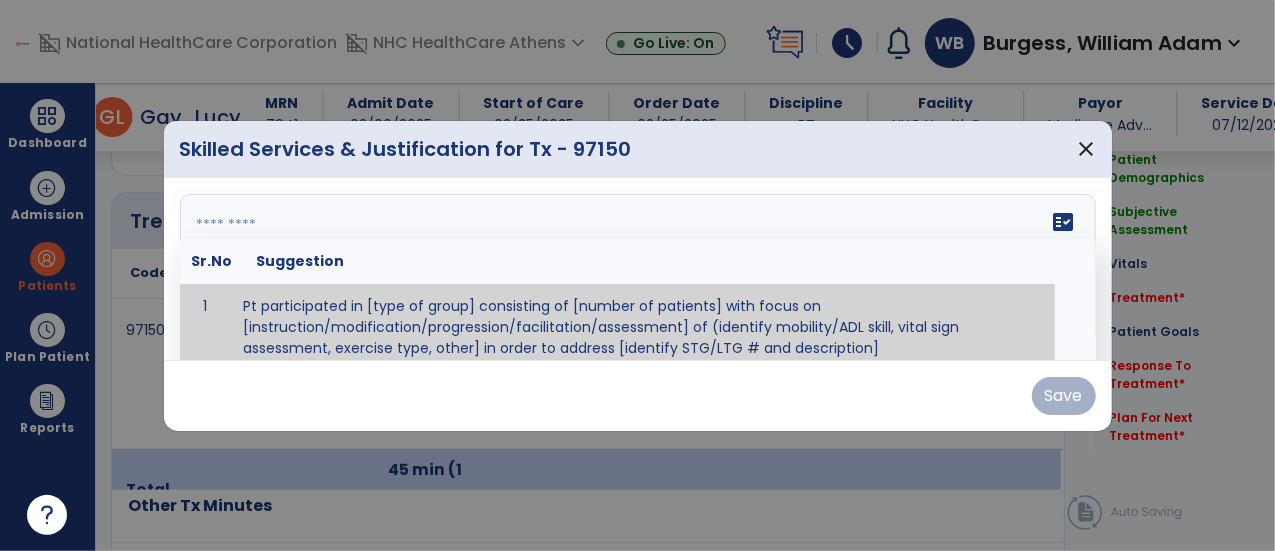 click on "fact_check  Sr.No Suggestion 1 Pt participated in [type of group] consisting of [number of patients] with focus on [instruction/modification/progression/facilitation/assessment] of (identify mobility/ADL skill, vital sign assessment, exercise type, other] in order to address [identify STG/LTG # and description]" at bounding box center (638, 269) 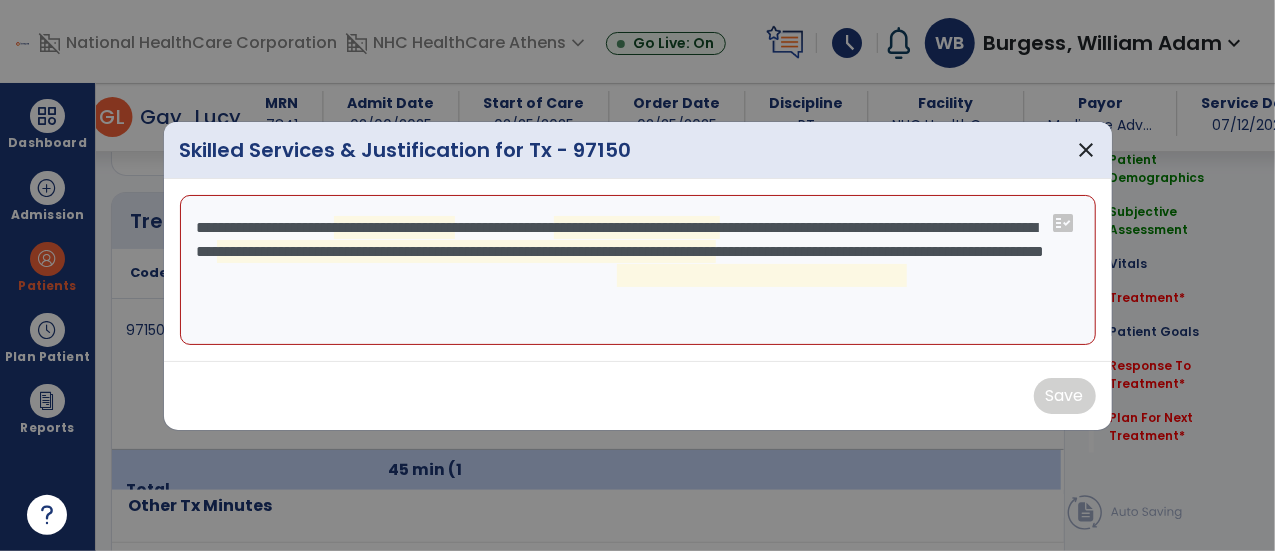 click on "**********" at bounding box center (638, 270) 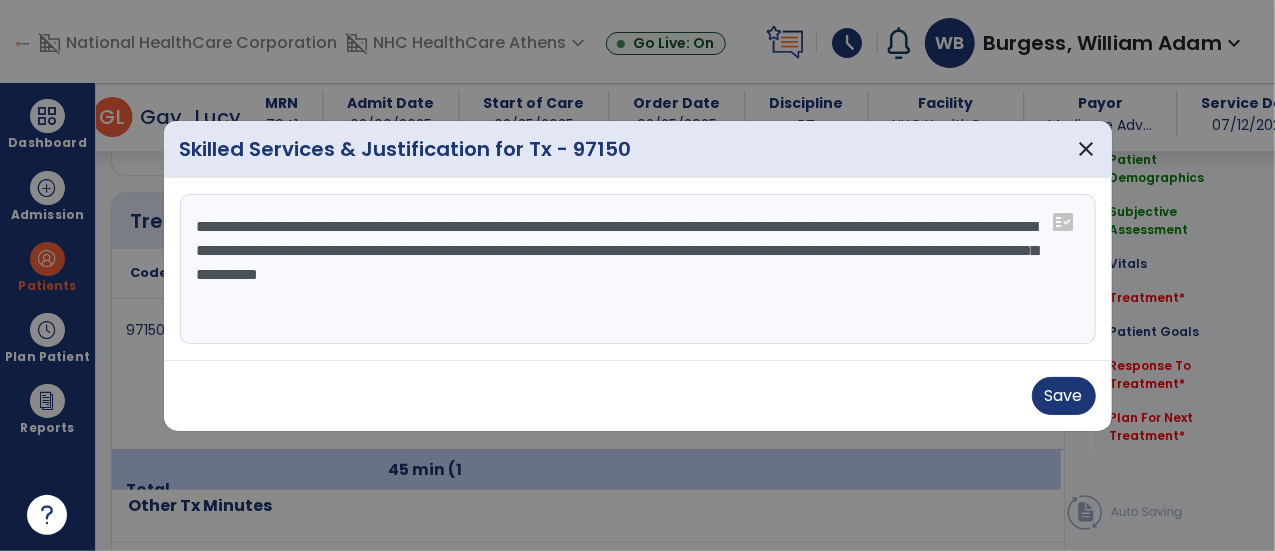type on "**********" 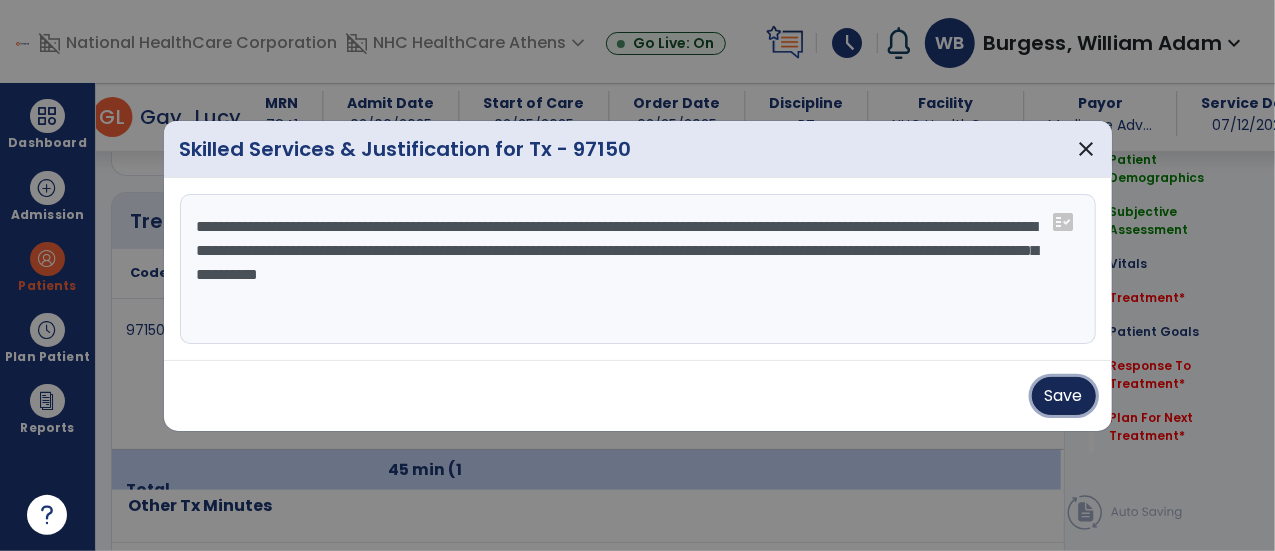 type 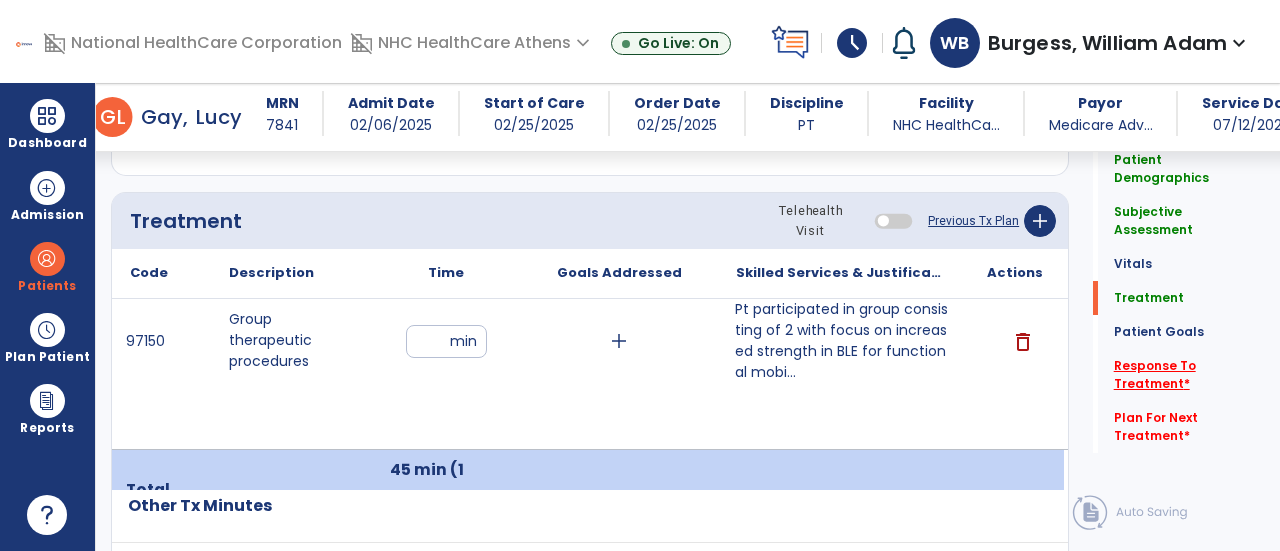 click on "Response To Treatment   *" 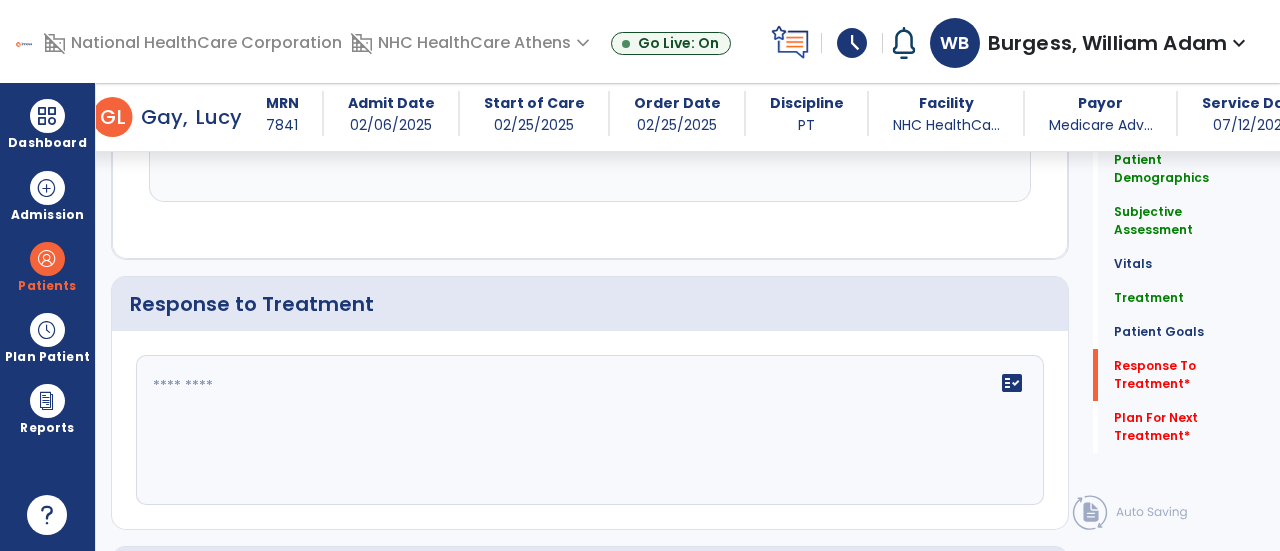 scroll, scrollTop: 2538, scrollLeft: 0, axis: vertical 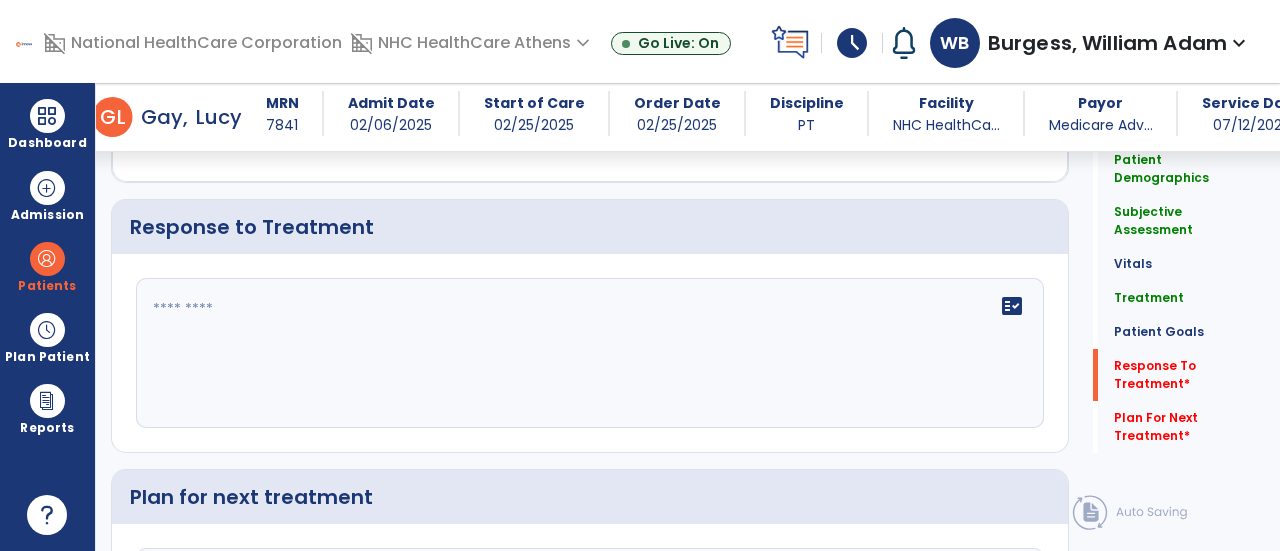 click on "fact_check" 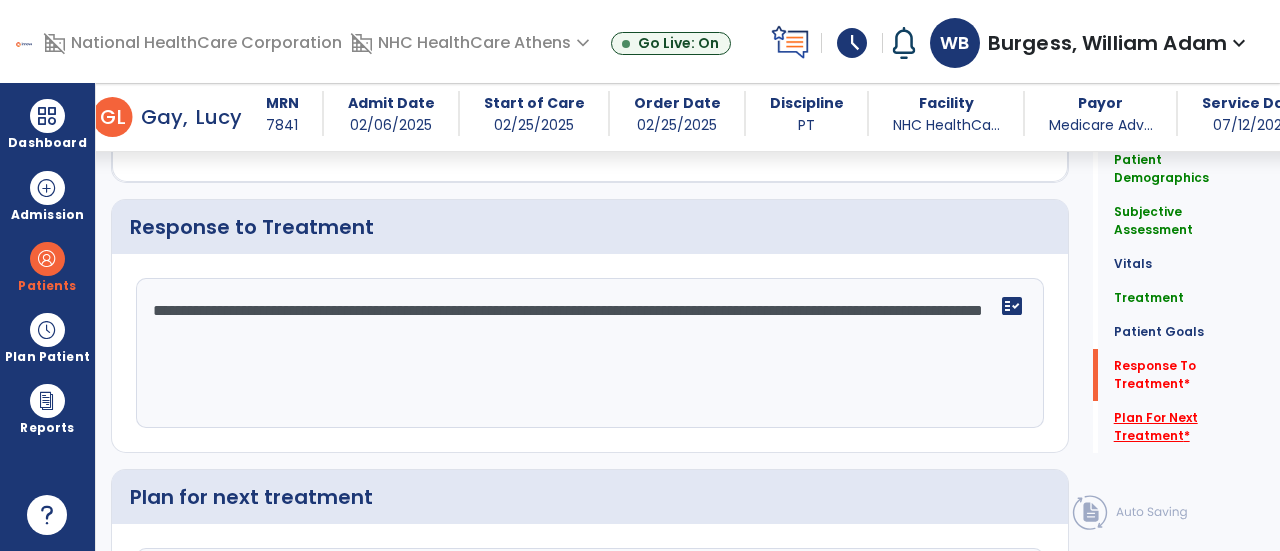 type on "**********" 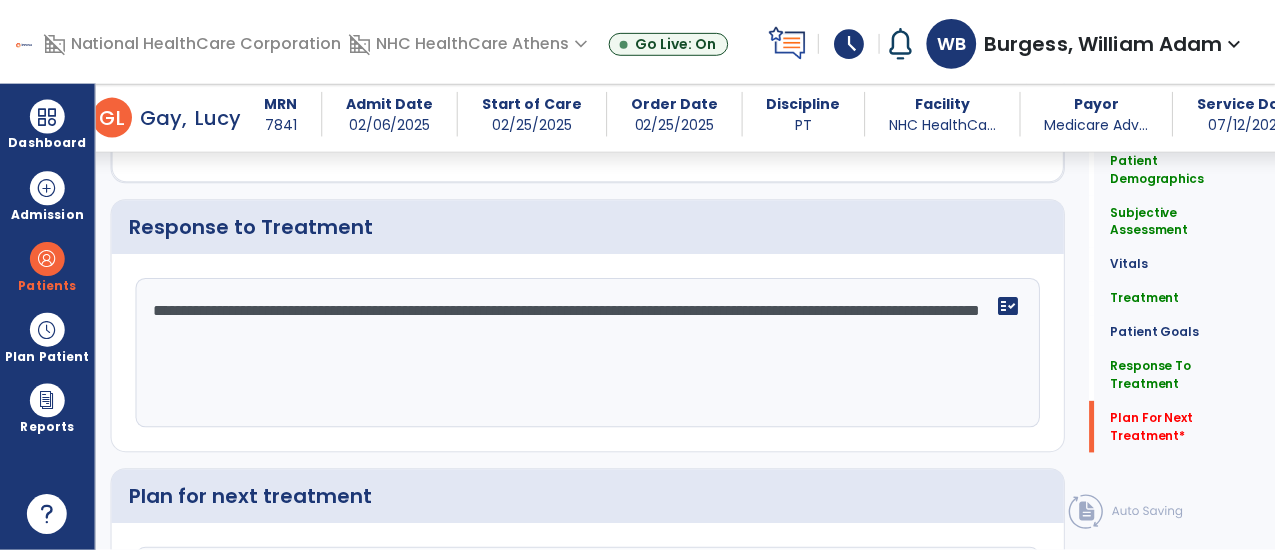 scroll, scrollTop: 2764, scrollLeft: 0, axis: vertical 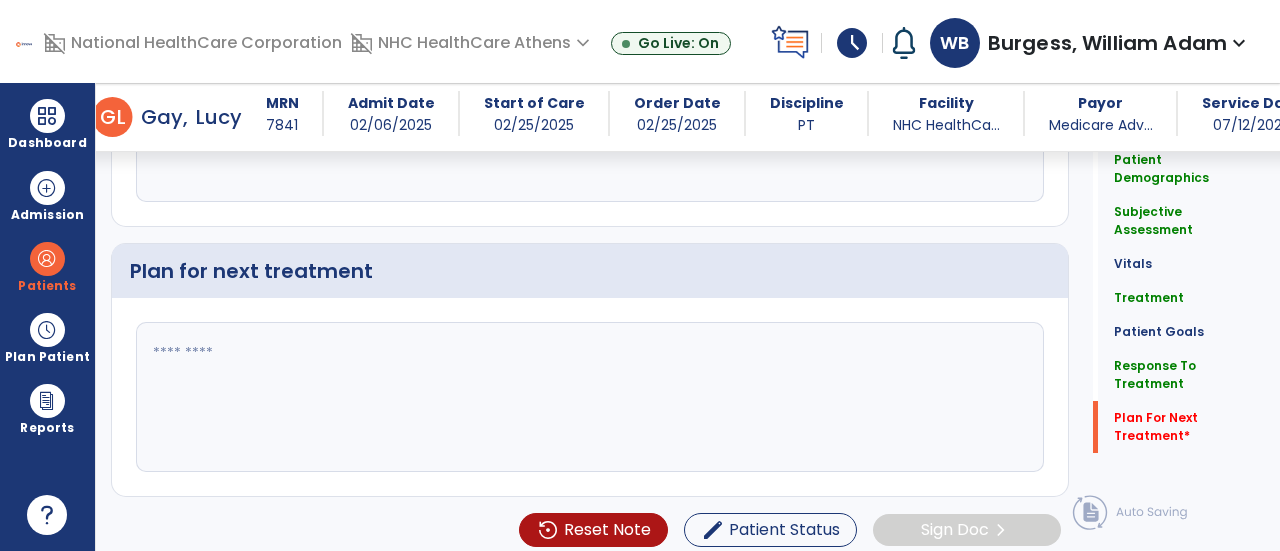 click 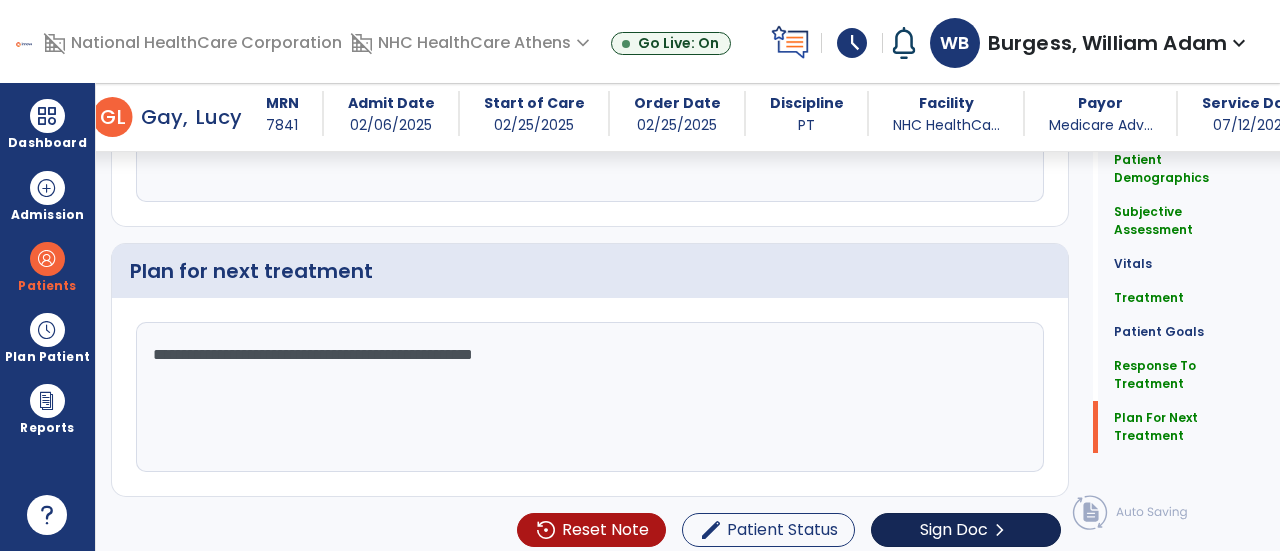 type on "**********" 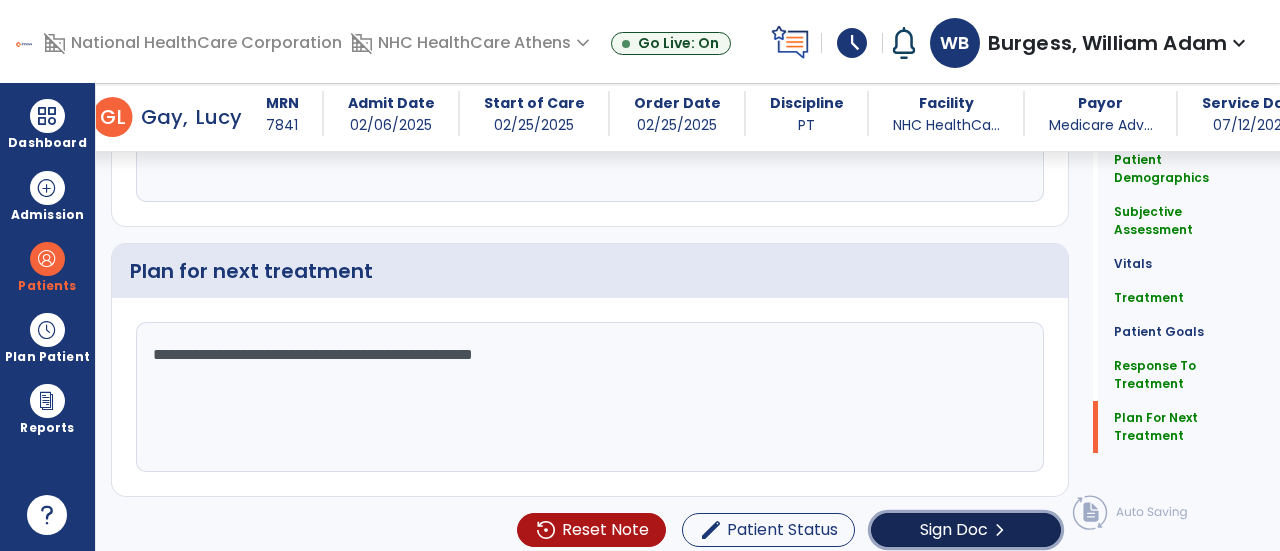 click on "Sign Doc" 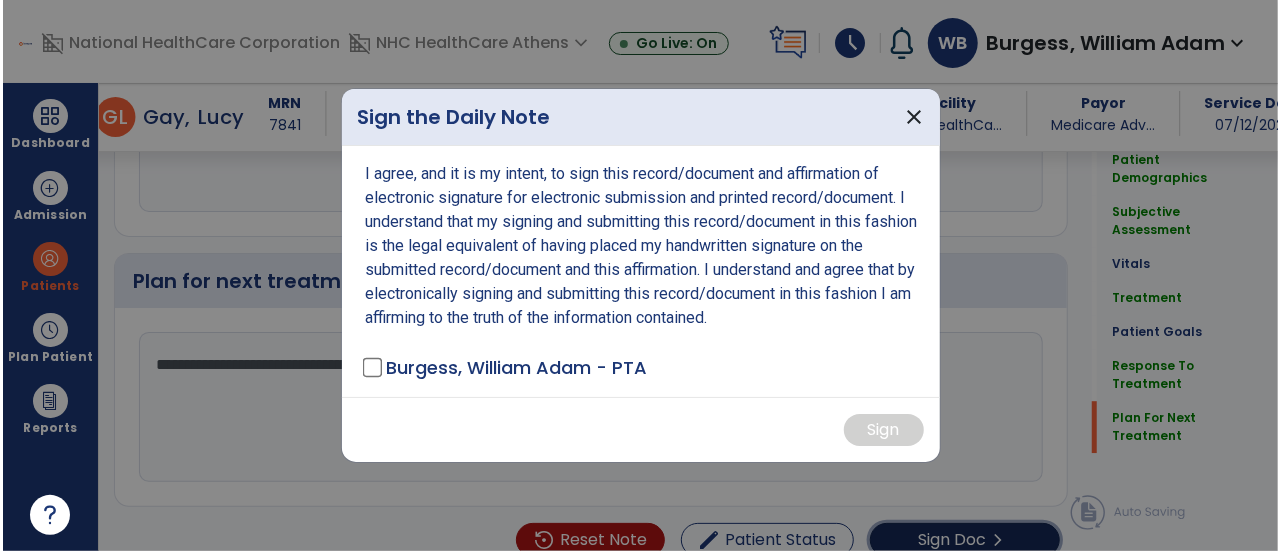 scroll, scrollTop: 2764, scrollLeft: 0, axis: vertical 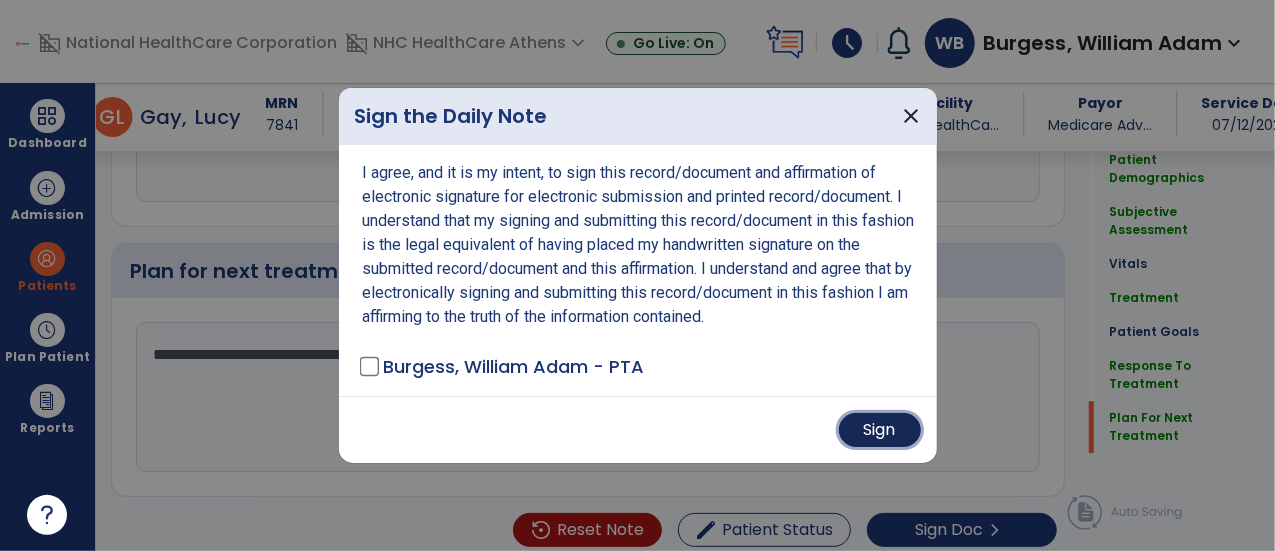 click on "Sign" at bounding box center (880, 430) 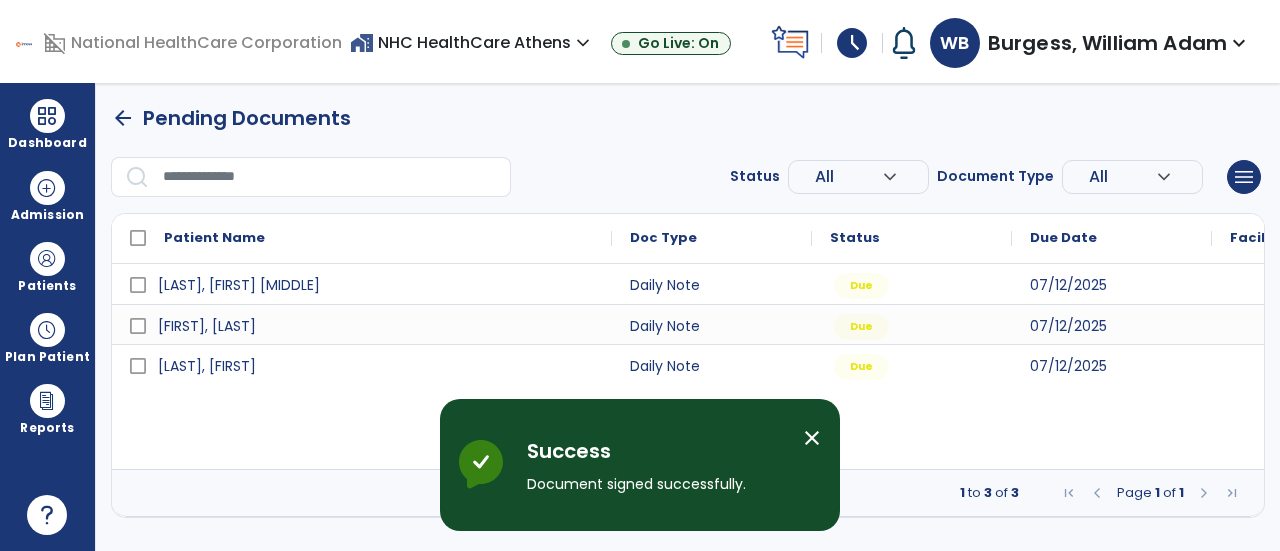 scroll, scrollTop: 0, scrollLeft: 0, axis: both 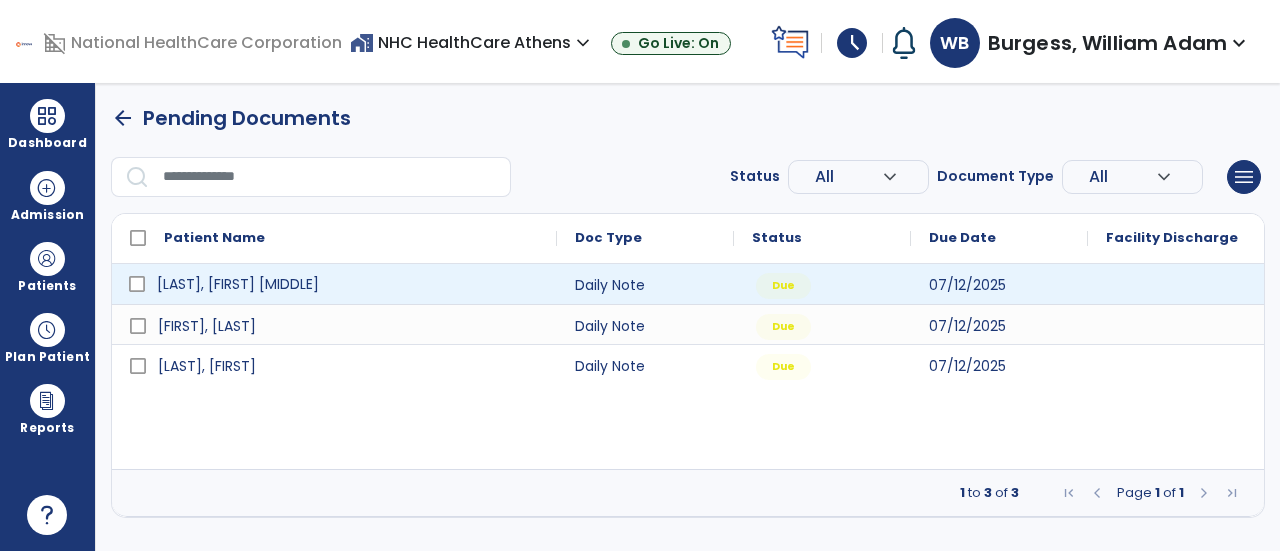 click on "[LAST], [FIRST] [MIDDLE]" at bounding box center [238, 284] 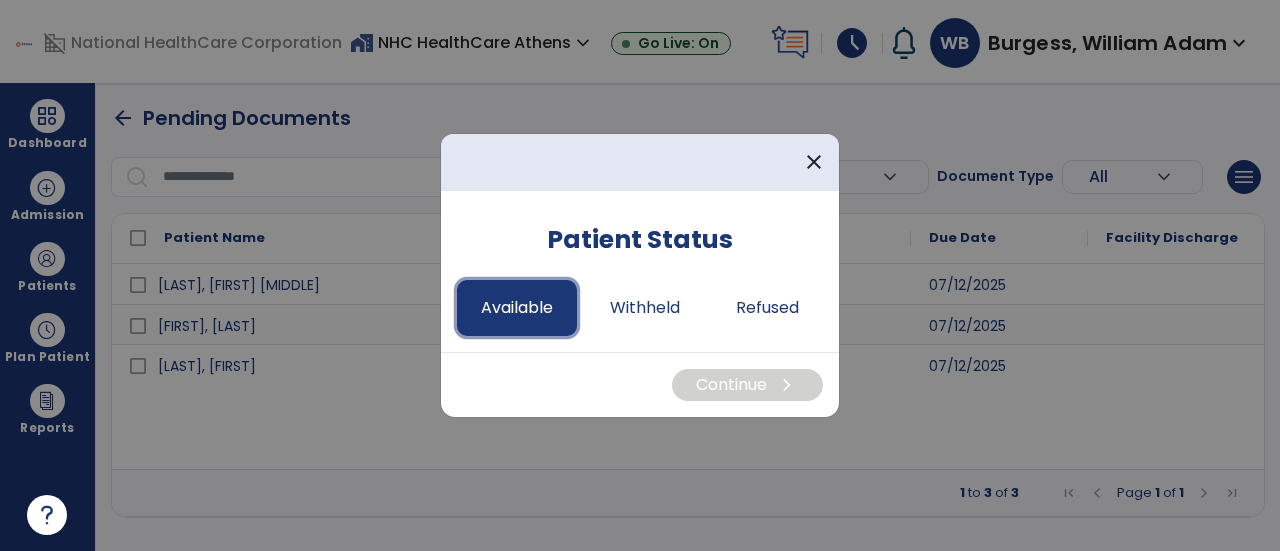 click on "Available" at bounding box center (517, 308) 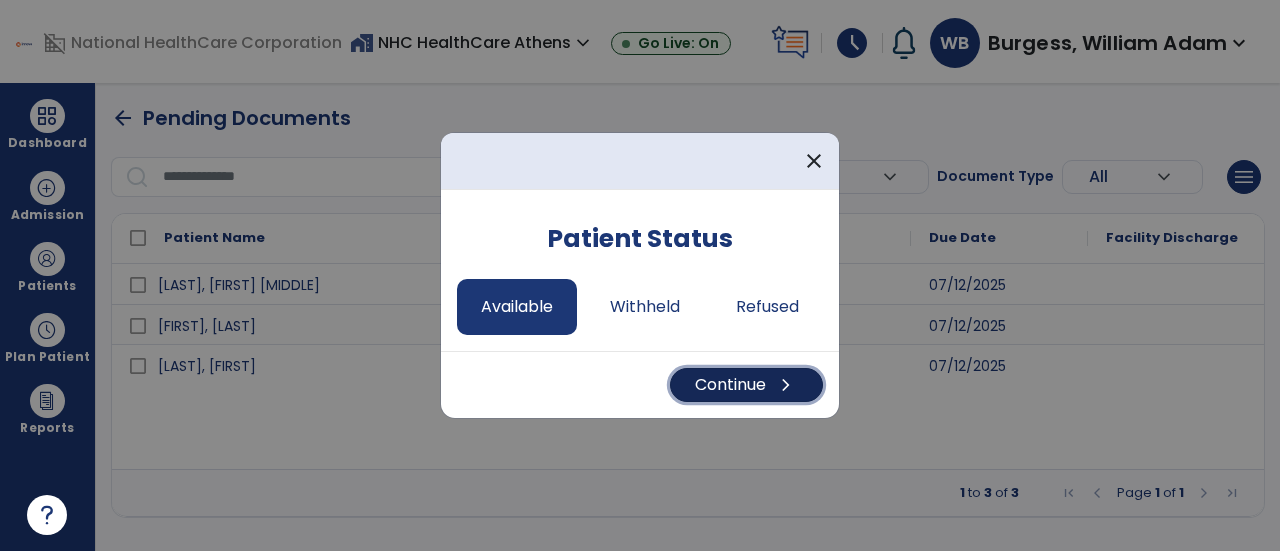 click on "Continue   chevron_right" at bounding box center (746, 385) 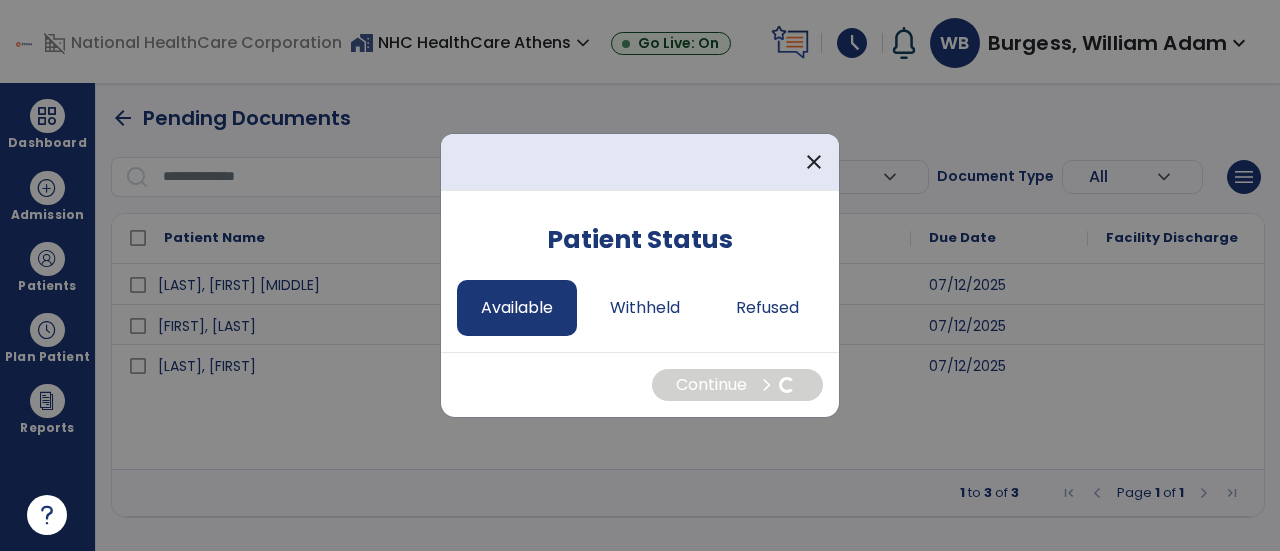 select on "*" 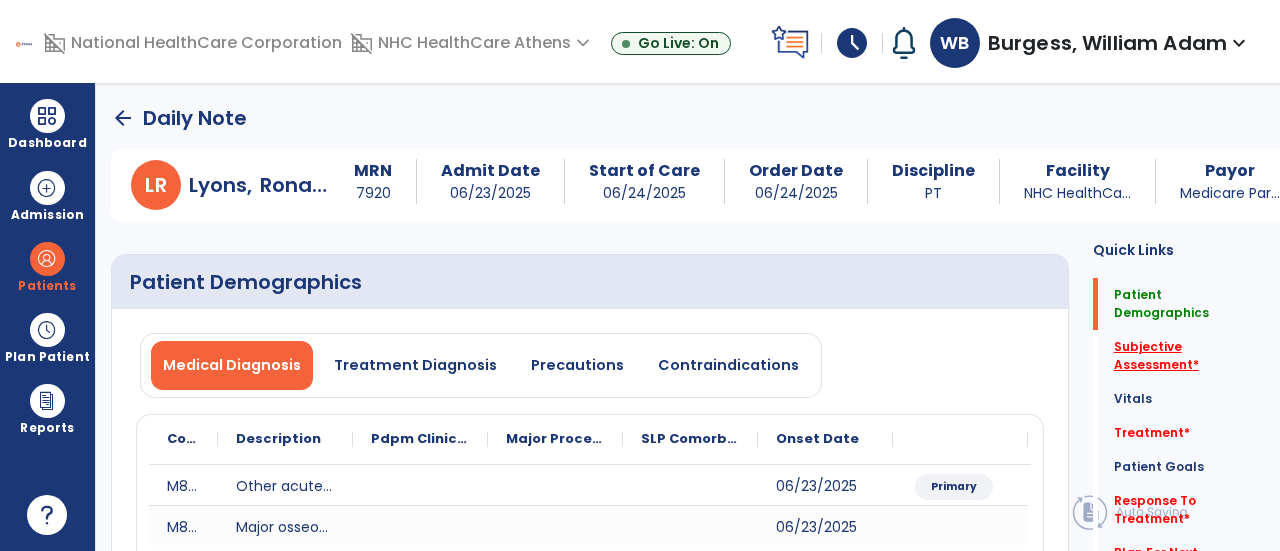 click on "Subjective Assessment   *" 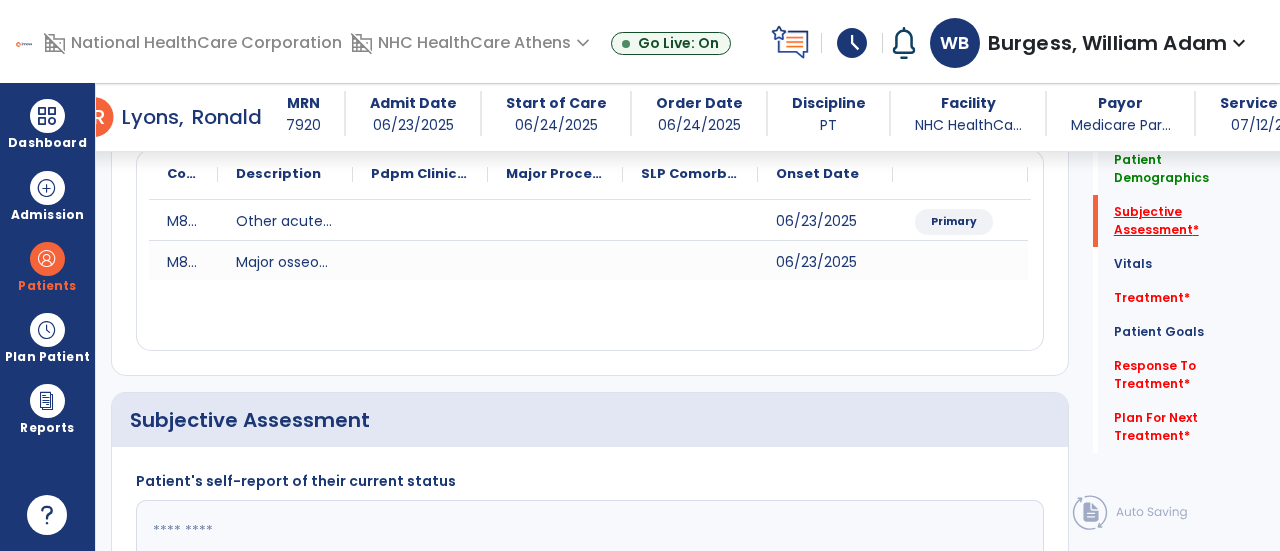 scroll, scrollTop: 479, scrollLeft: 0, axis: vertical 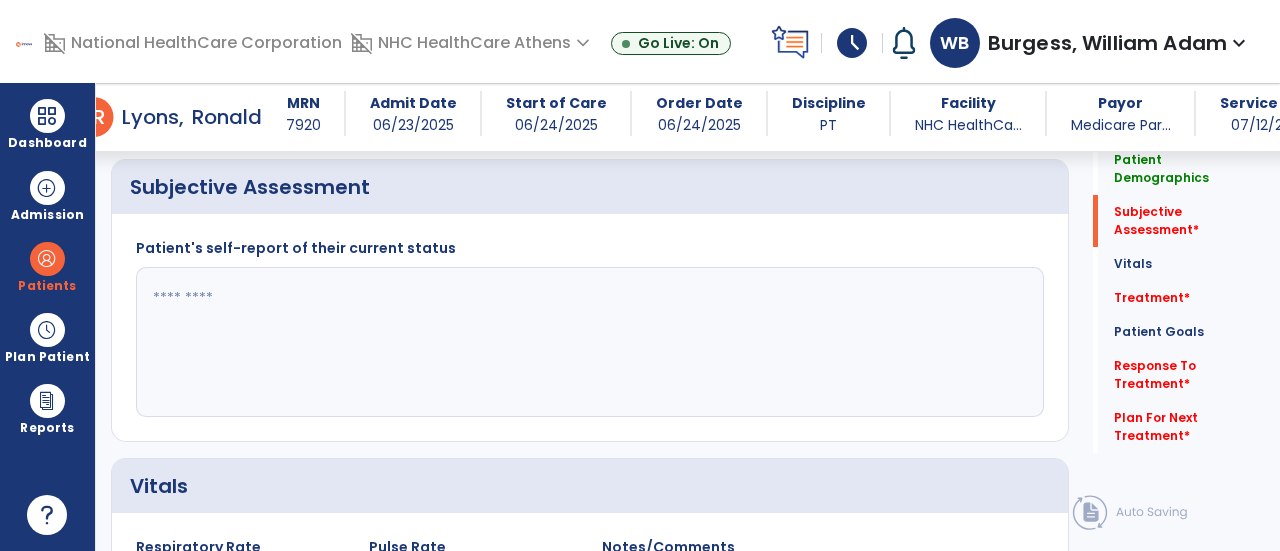 click 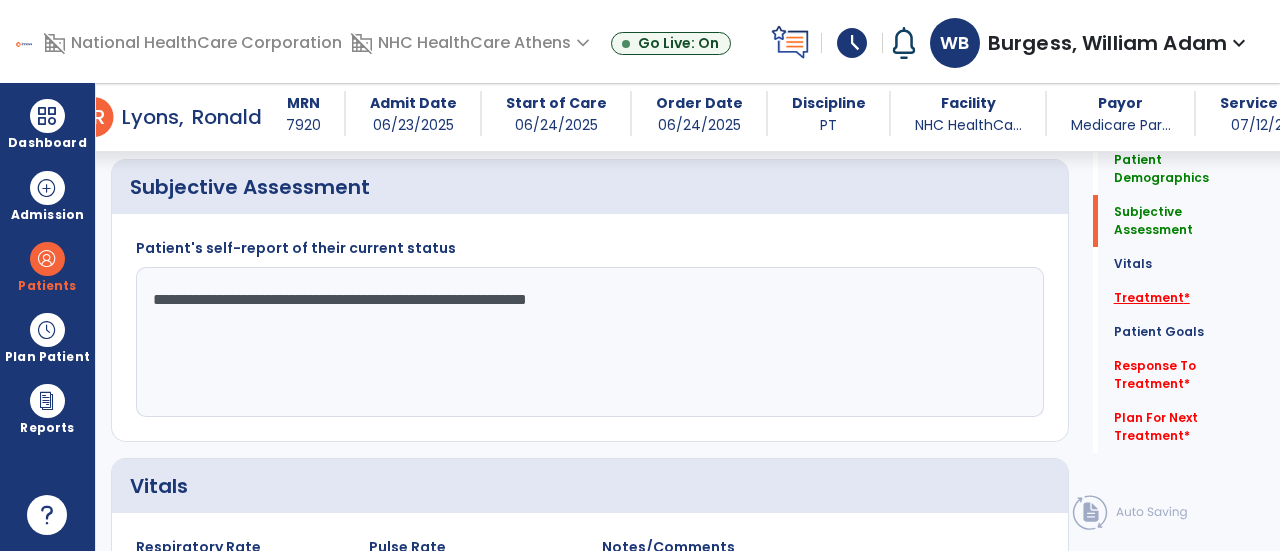 type on "**********" 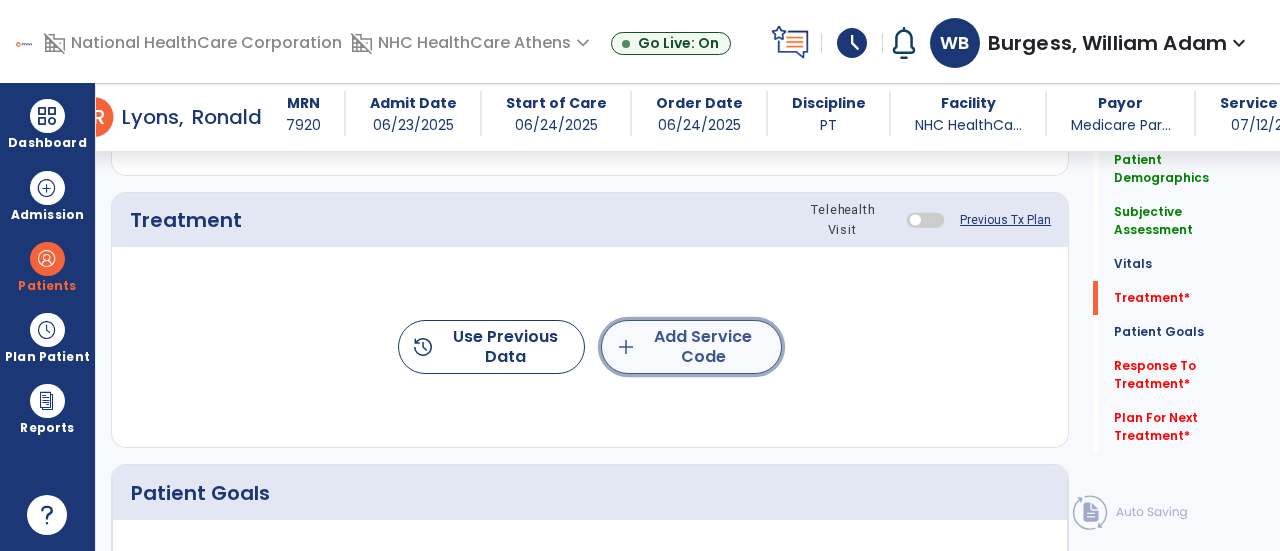 click on "add  Add Service Code" 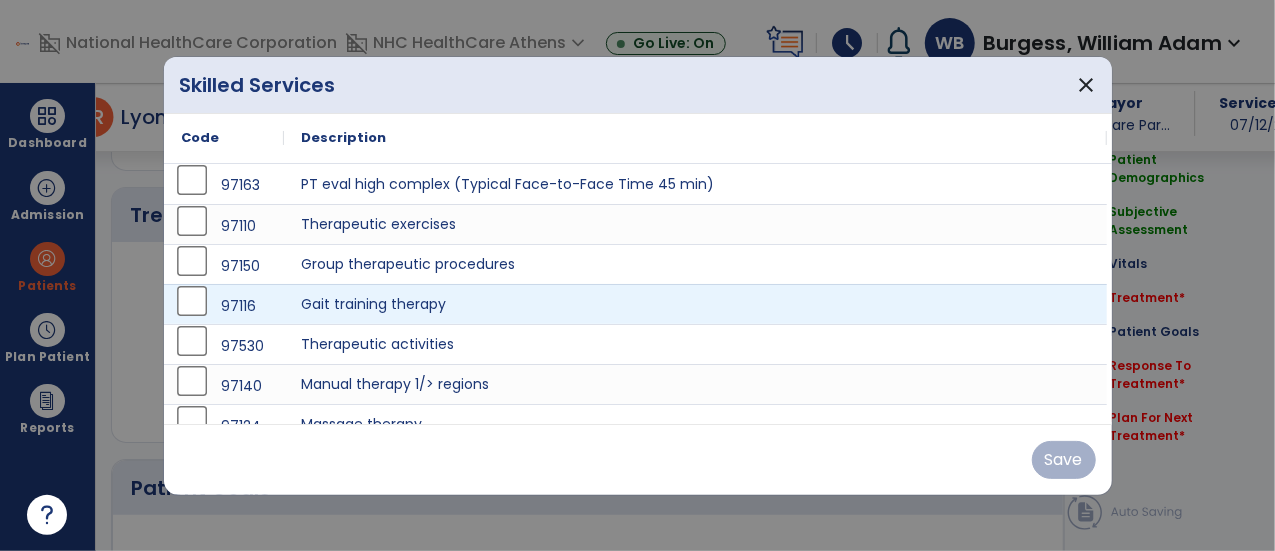 scroll, scrollTop: 1167, scrollLeft: 0, axis: vertical 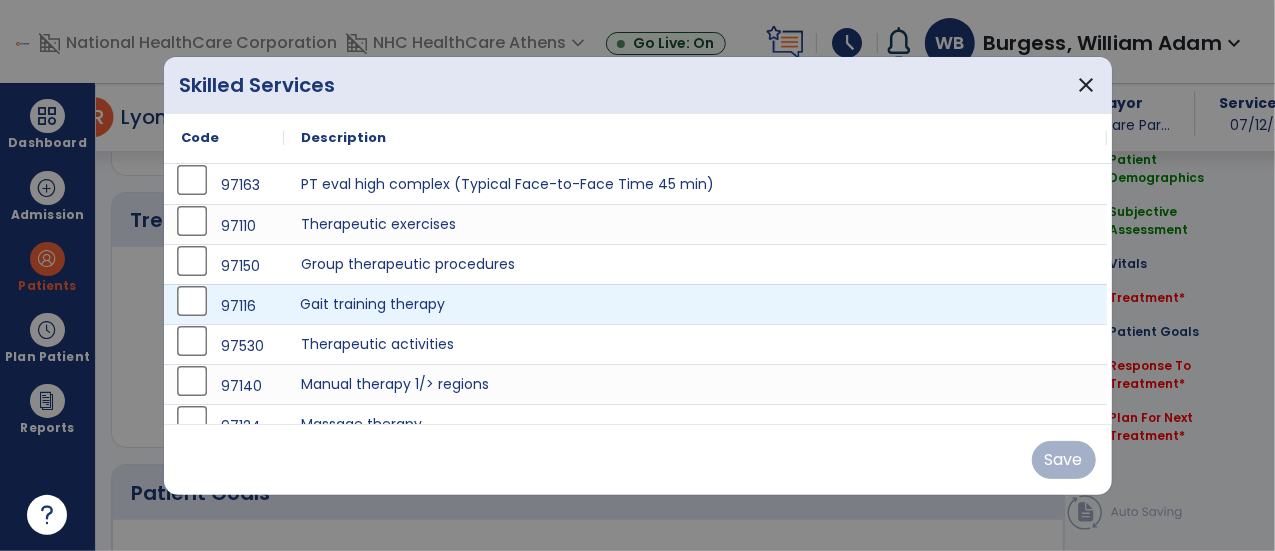 click on "Gait training therapy" at bounding box center (696, 304) 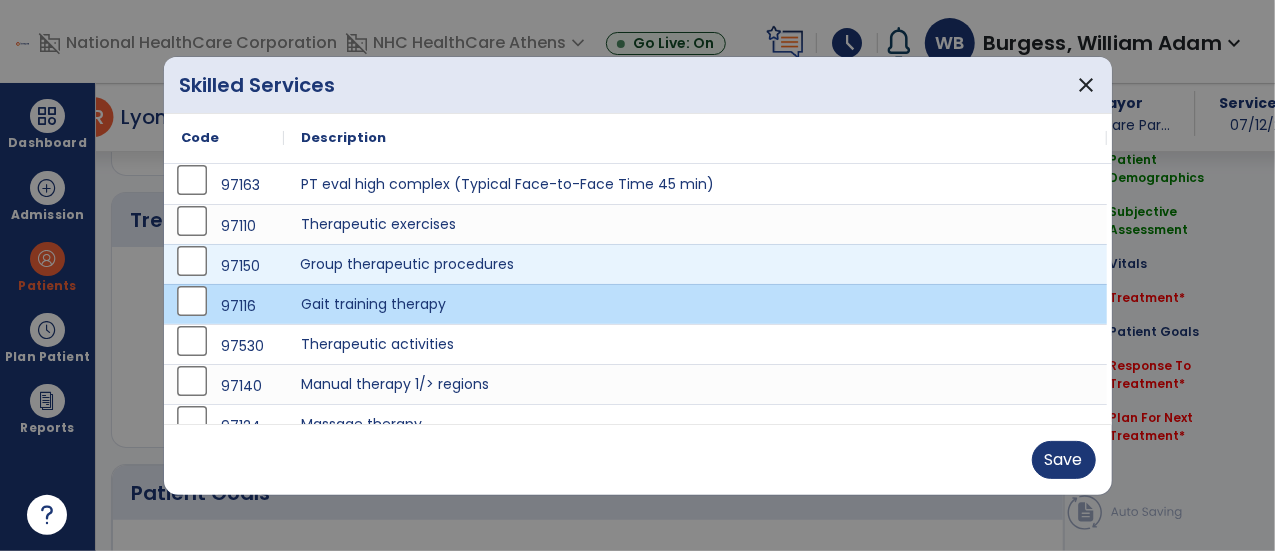 click on "Group therapeutic procedures" at bounding box center (696, 264) 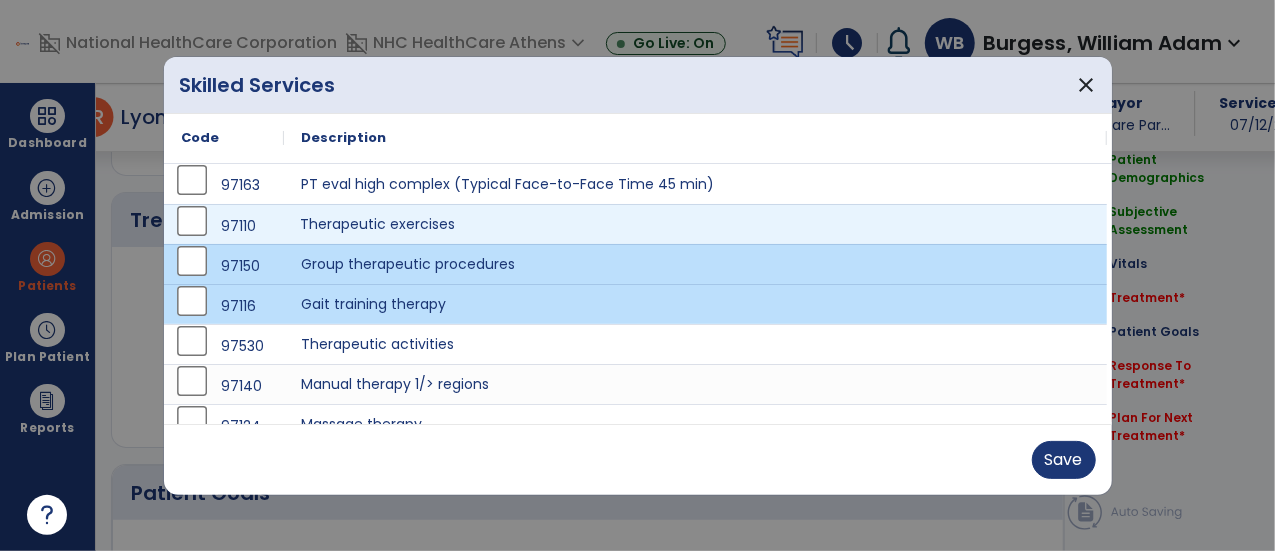click on "Therapeutic exercises" at bounding box center (696, 224) 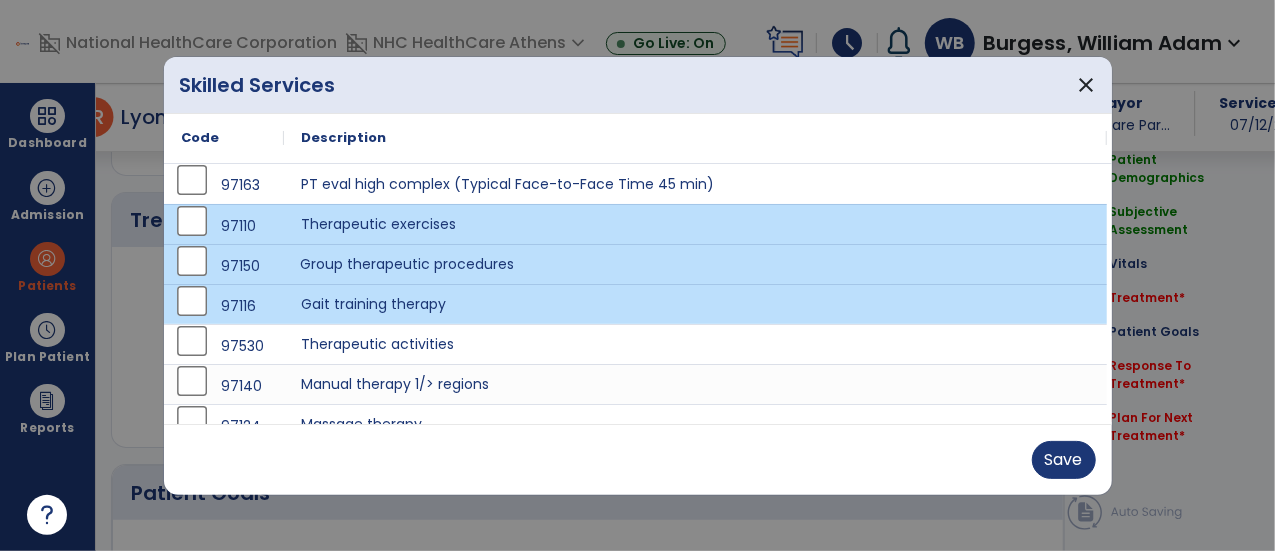 click on "Group therapeutic procedures" at bounding box center [696, 264] 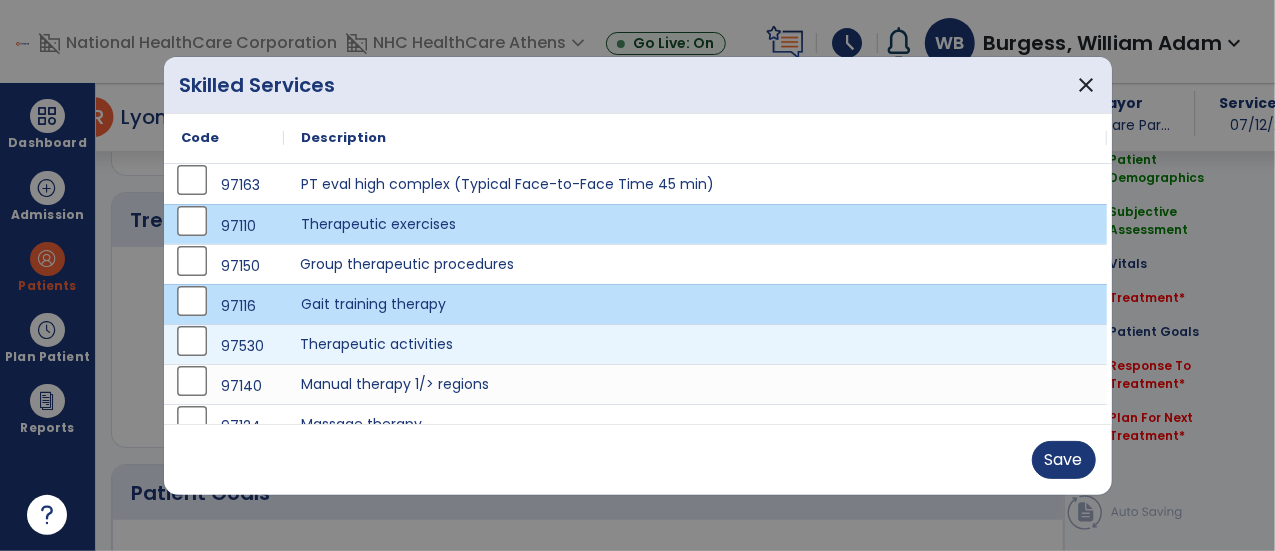 click on "Therapeutic activities" at bounding box center [696, 344] 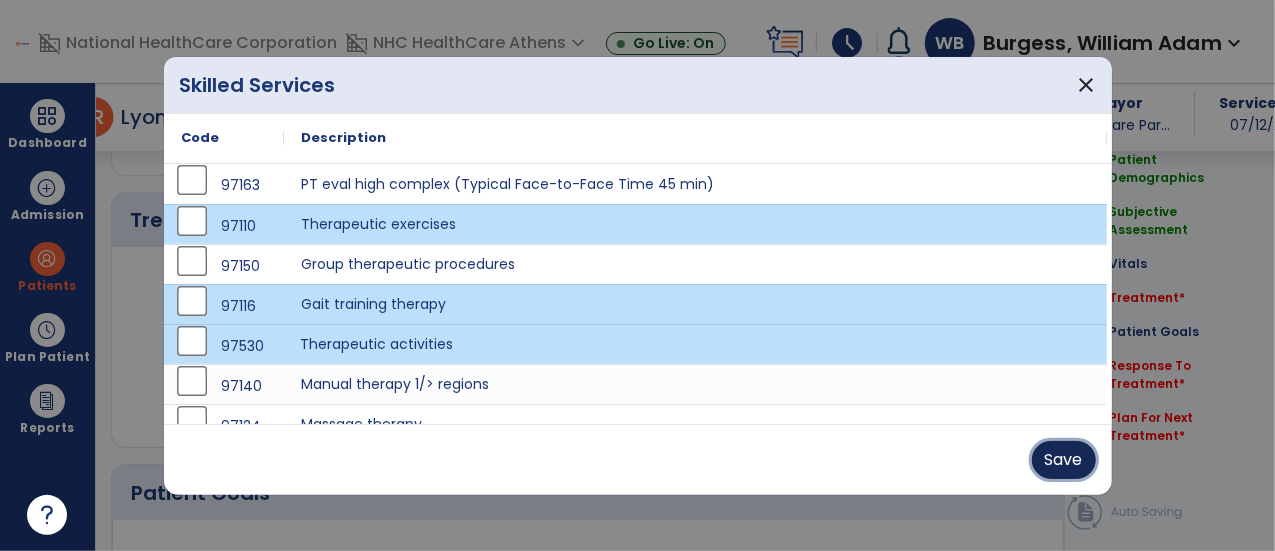 click on "Save" at bounding box center (1064, 460) 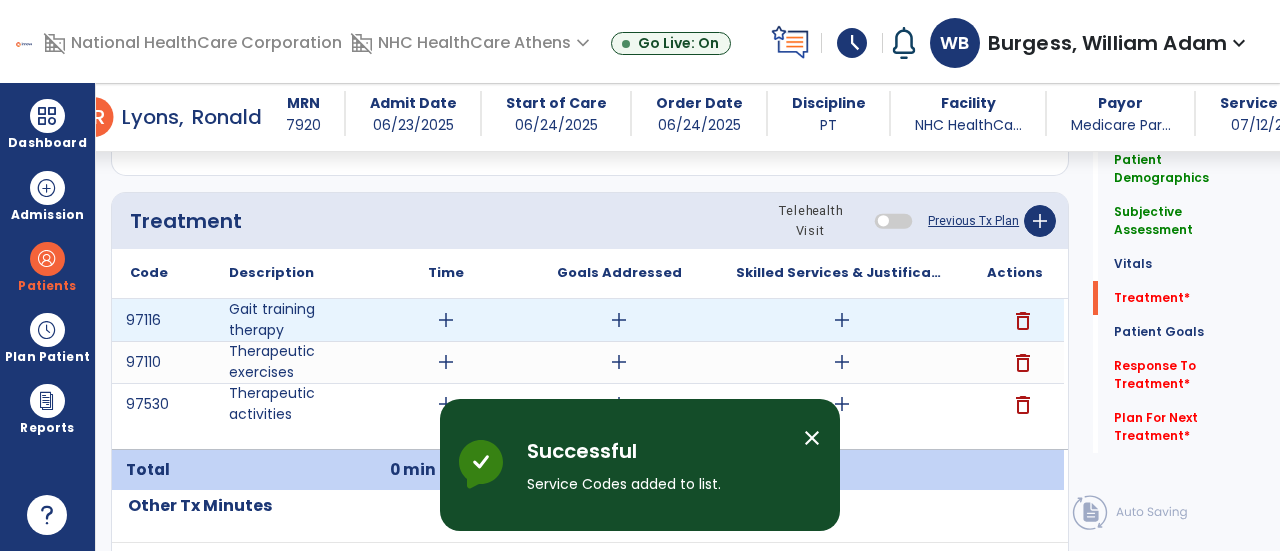 click on "add" at bounding box center (446, 320) 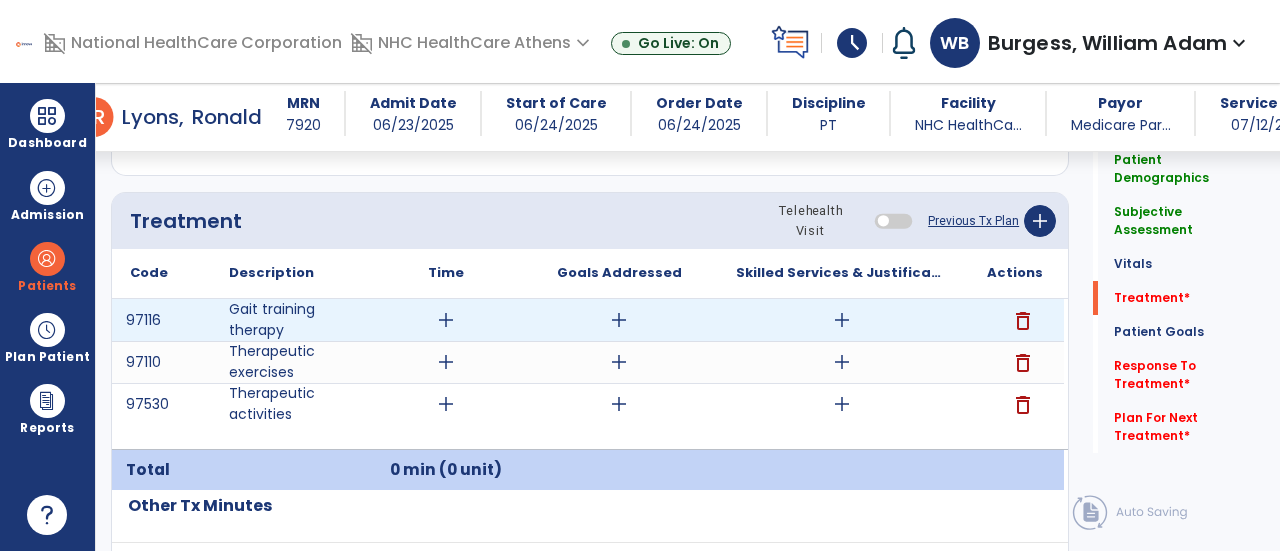 click on "add" at bounding box center [446, 320] 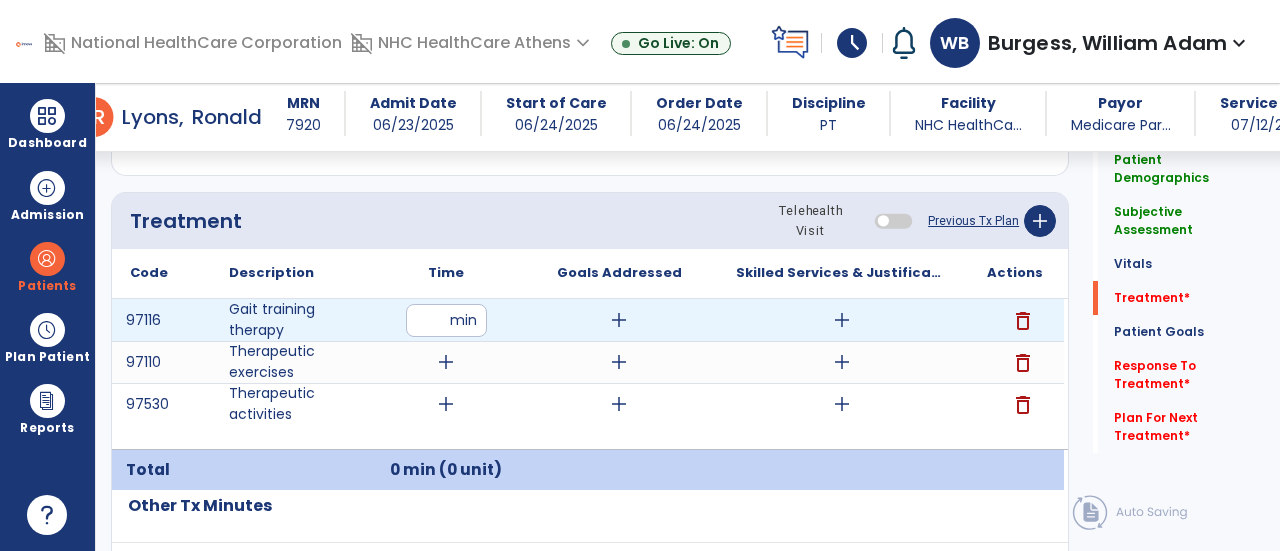 type on "**" 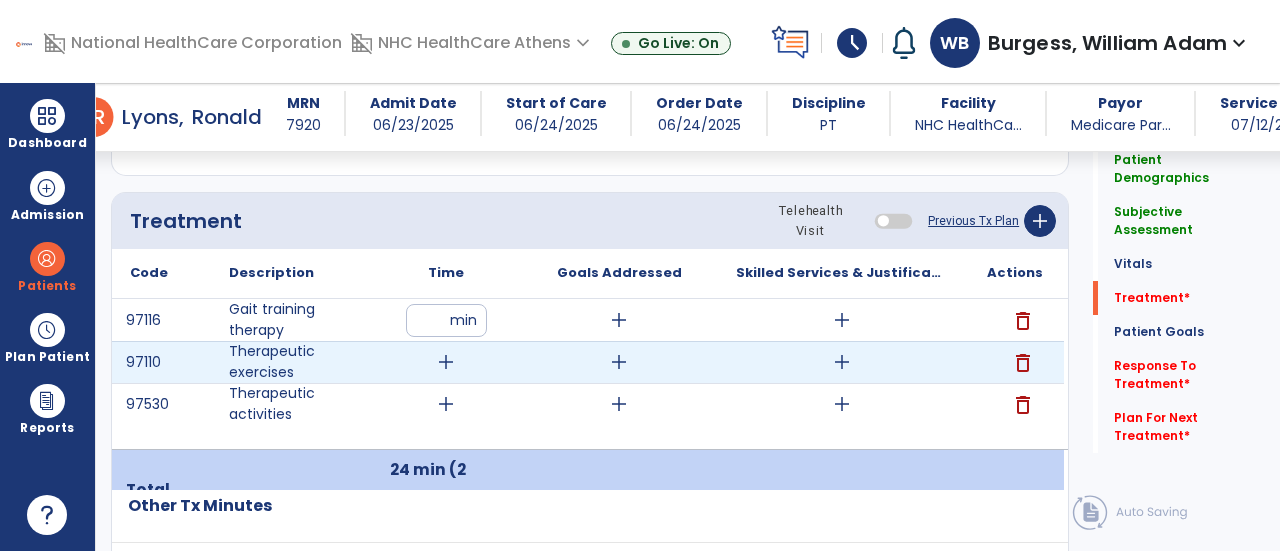 click on "add" at bounding box center (446, 362) 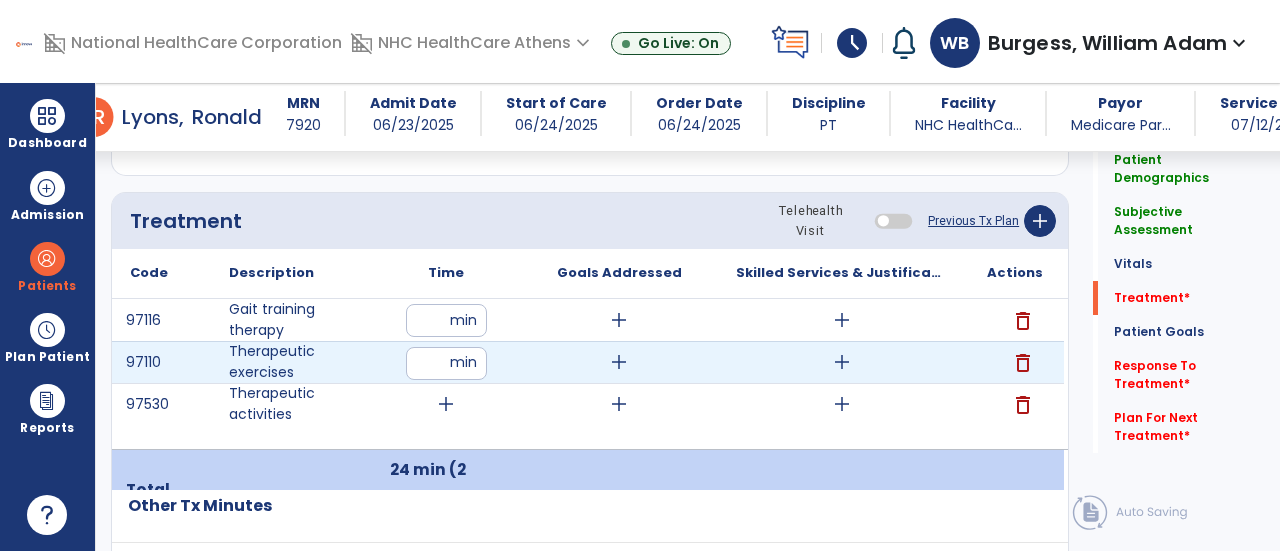 type on "*" 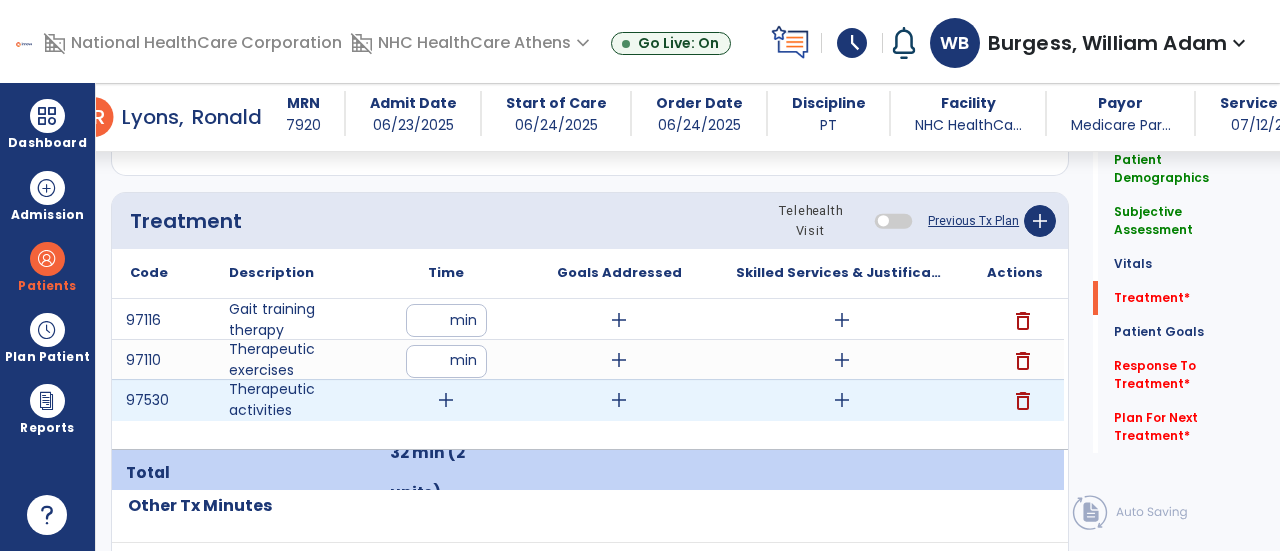 click on "add" at bounding box center [446, 400] 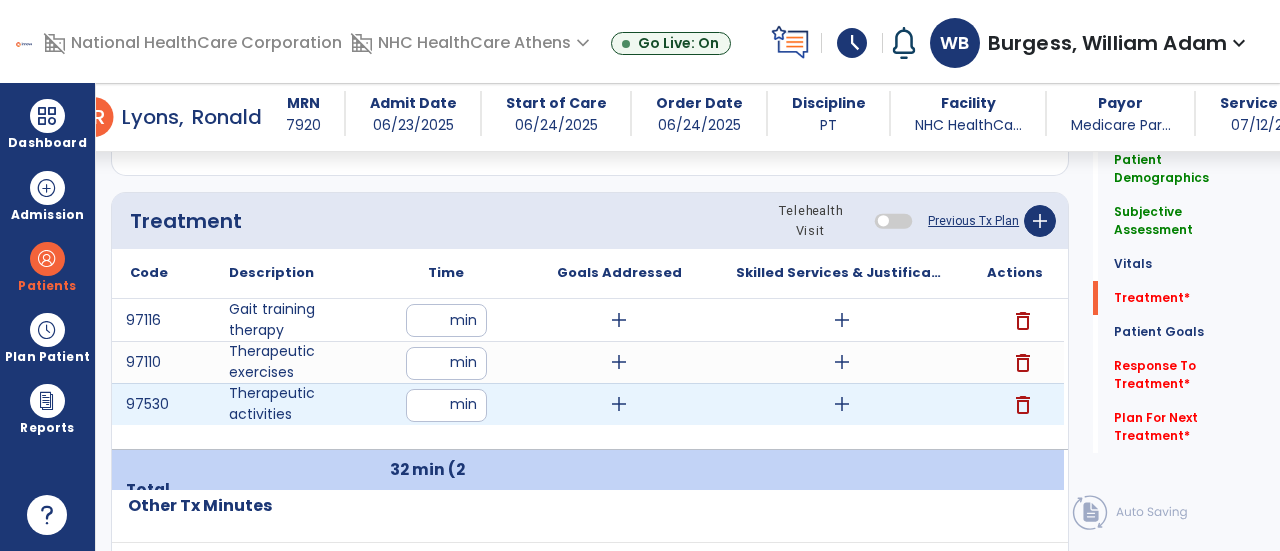 type on "**" 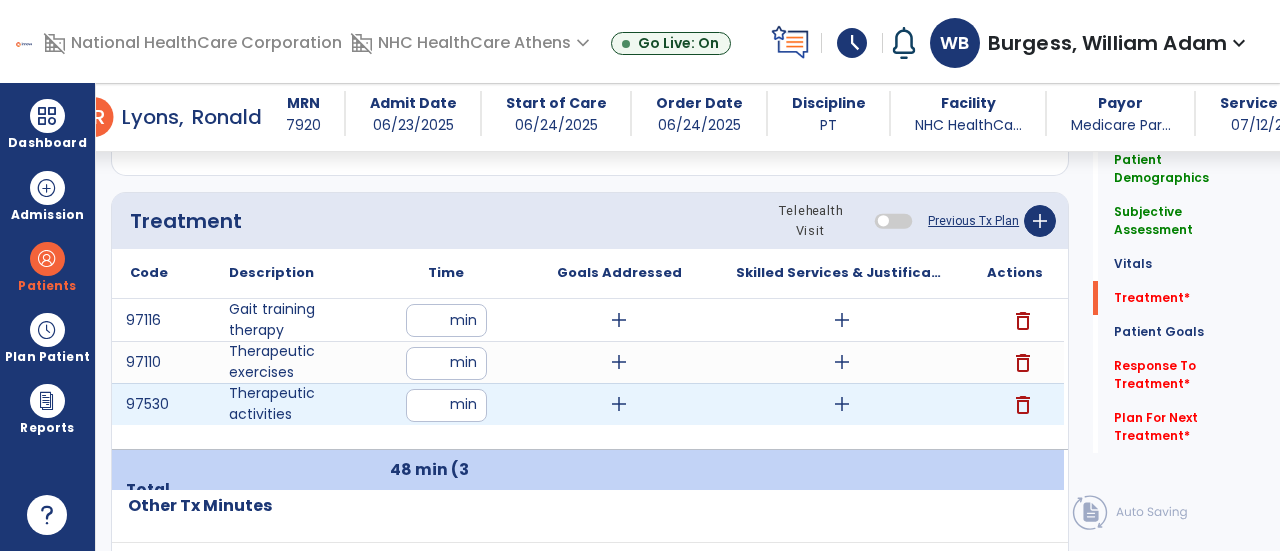 click on "**" at bounding box center (446, 405) 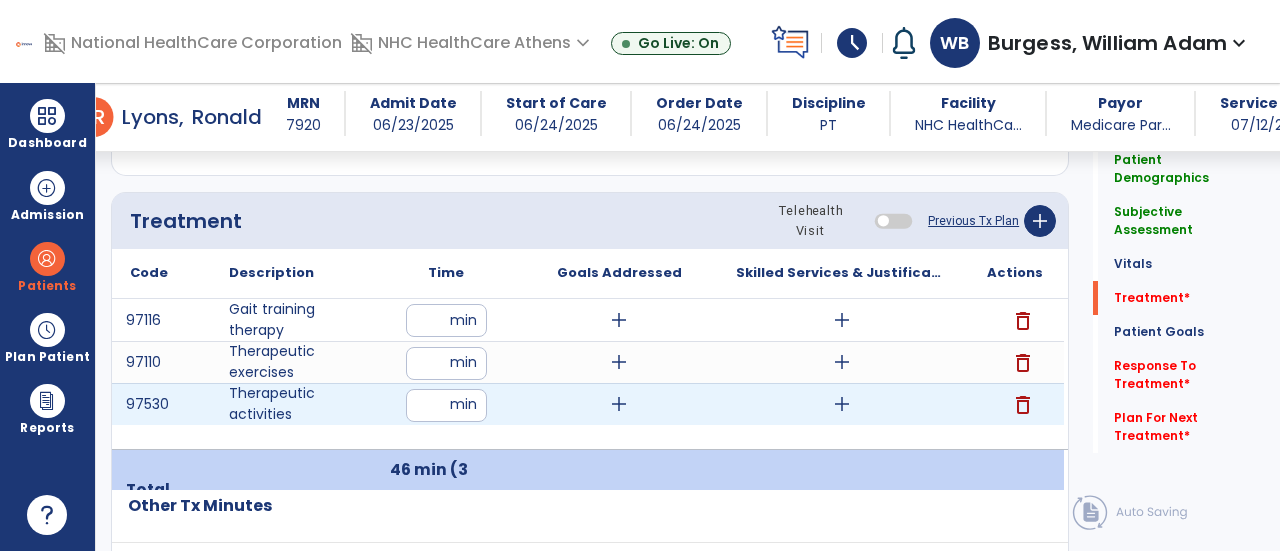 click on "**" at bounding box center [446, 405] 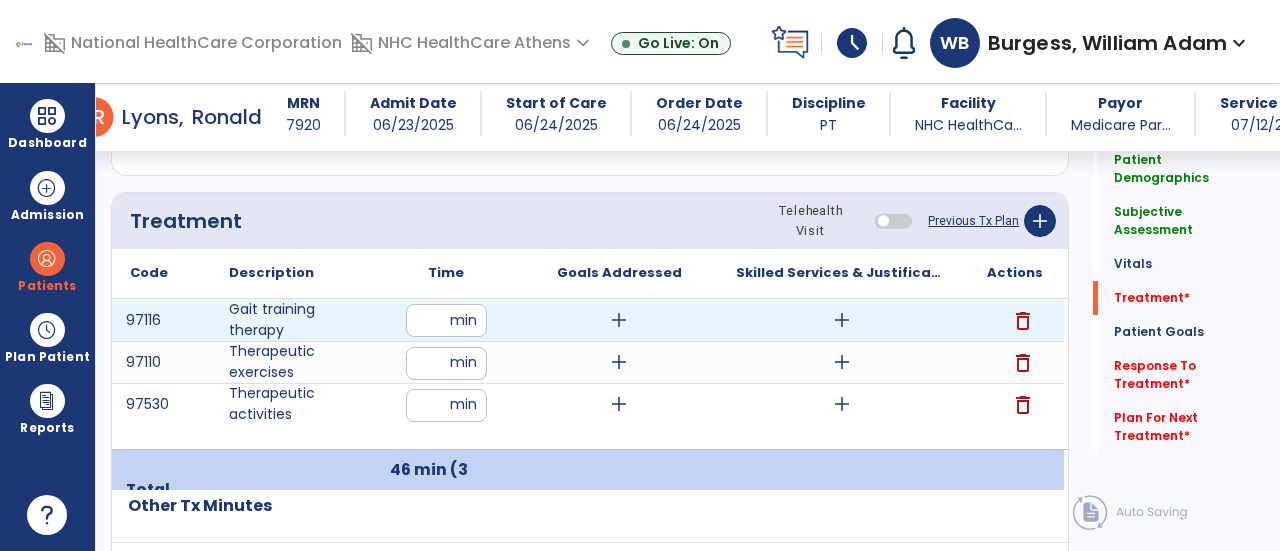 type on "**" 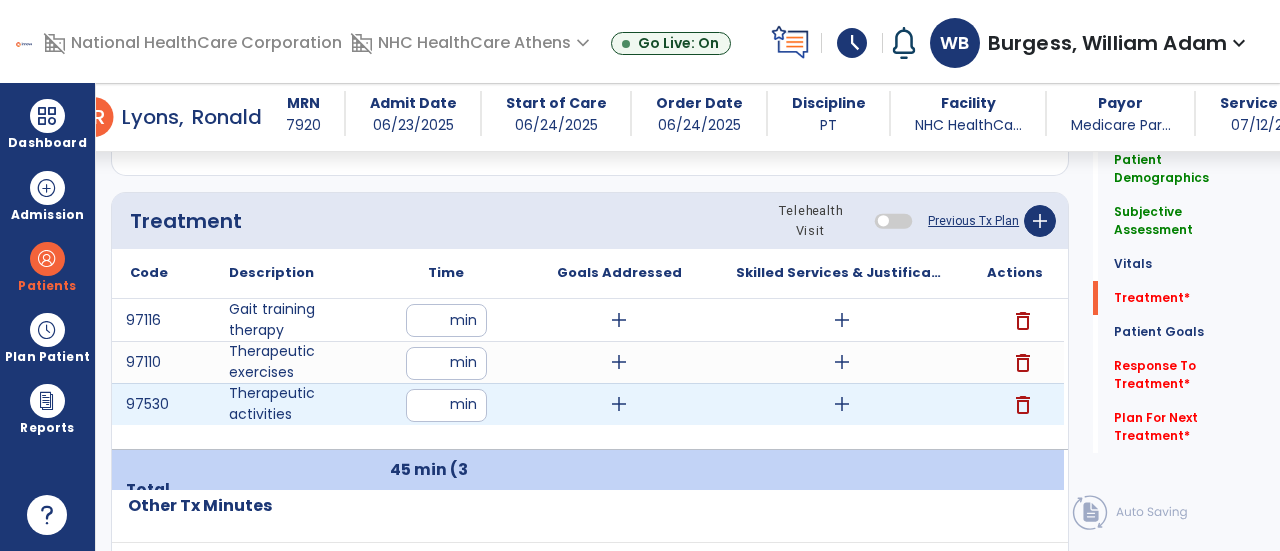 click on "add" at bounding box center (842, 404) 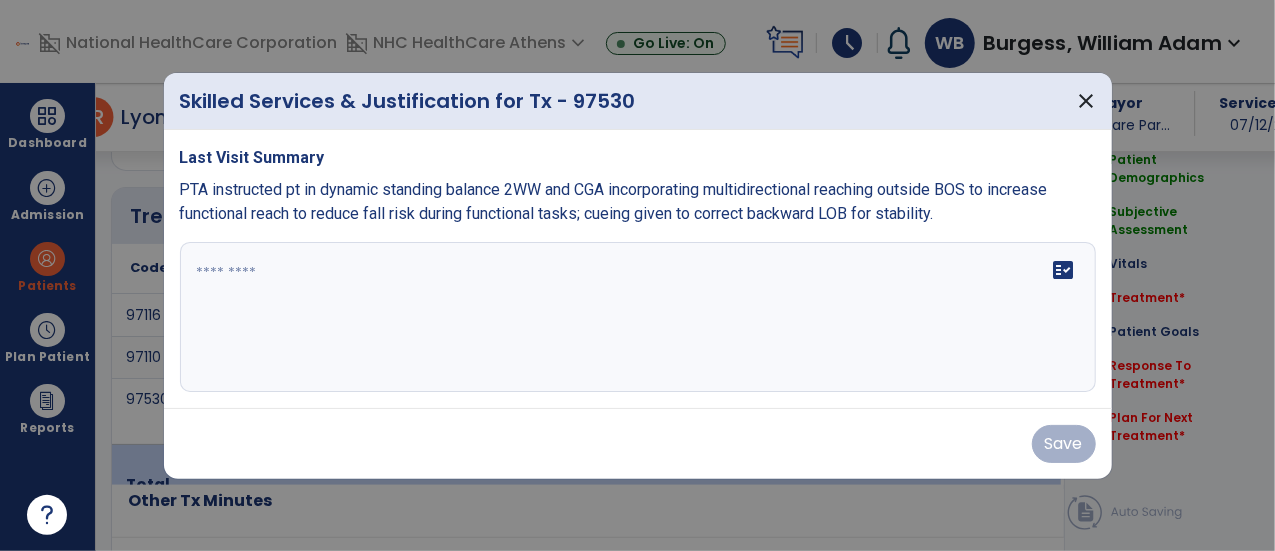 scroll, scrollTop: 1167, scrollLeft: 0, axis: vertical 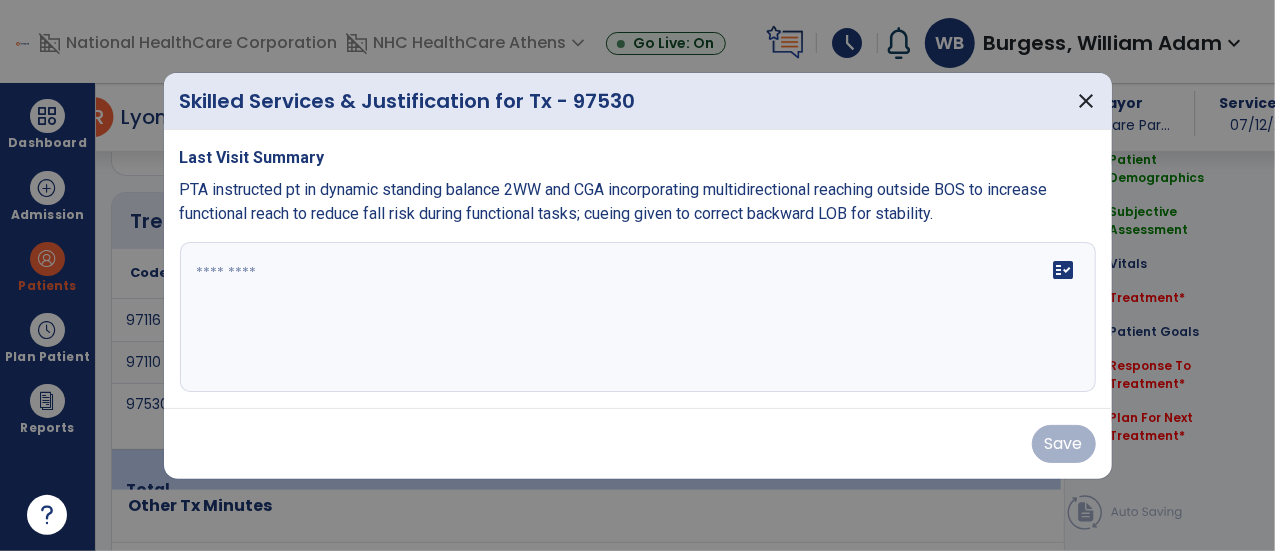 click at bounding box center (638, 317) 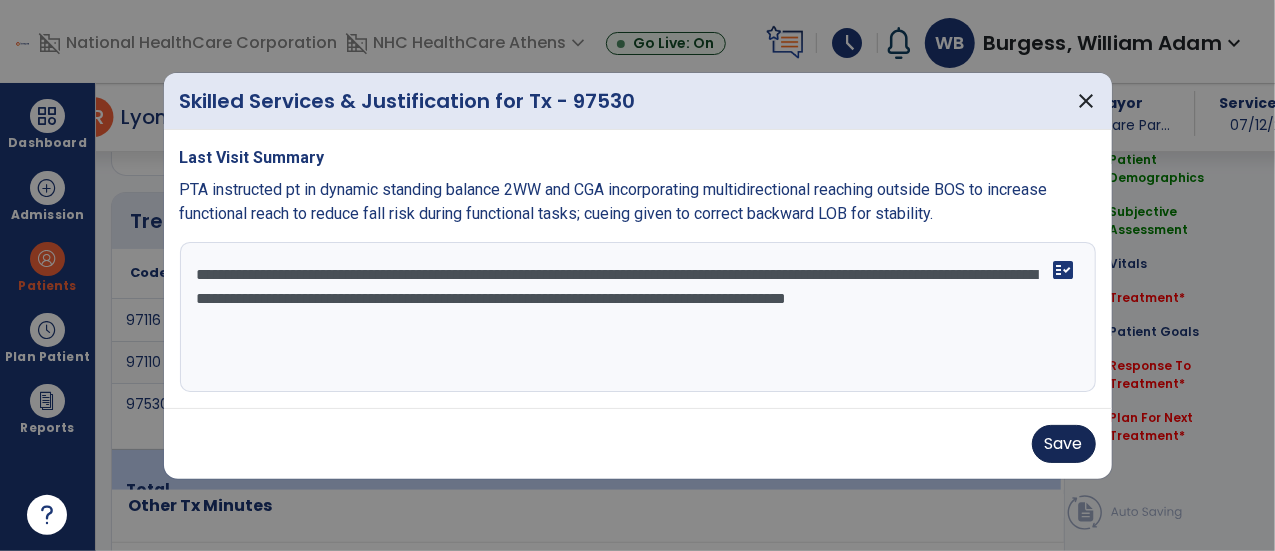 type on "**********" 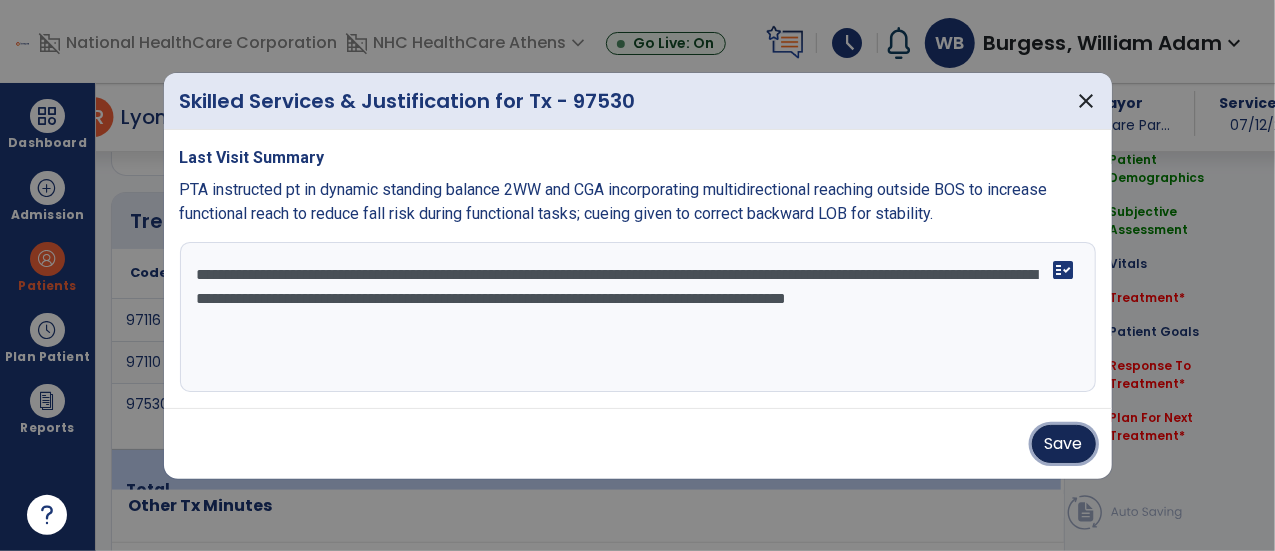 click on "Save" at bounding box center [1064, 444] 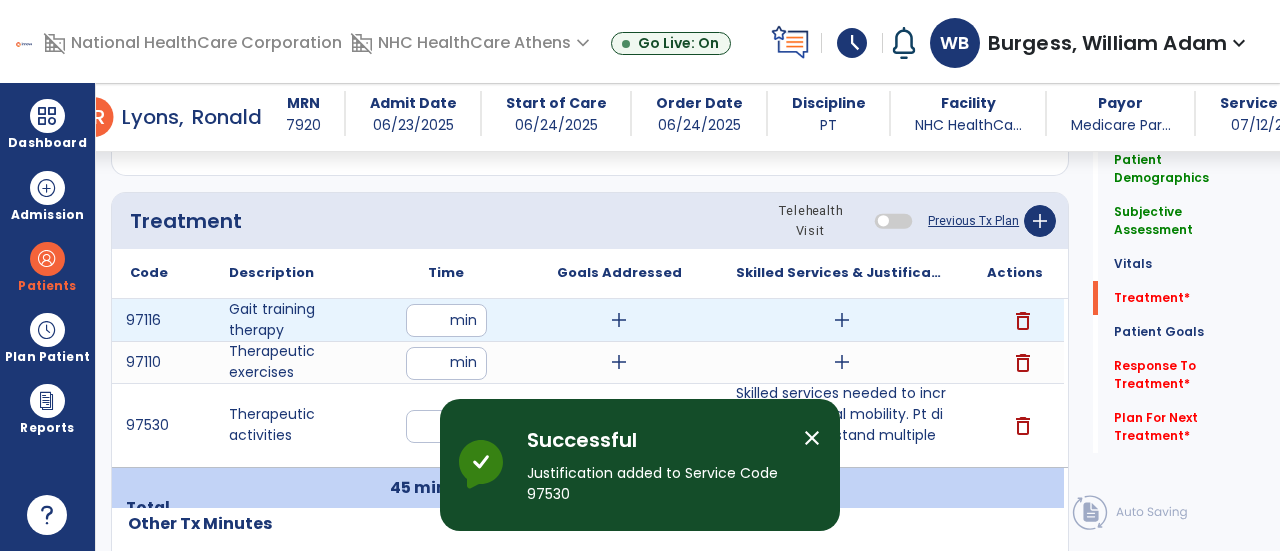 click on "add" at bounding box center (842, 320) 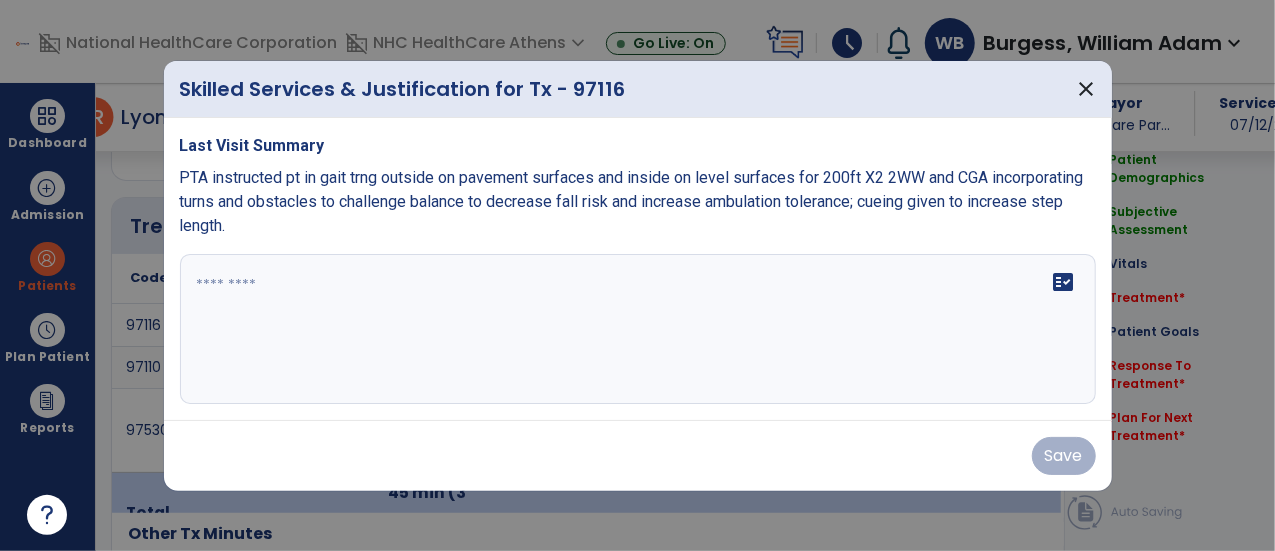 scroll, scrollTop: 1167, scrollLeft: 0, axis: vertical 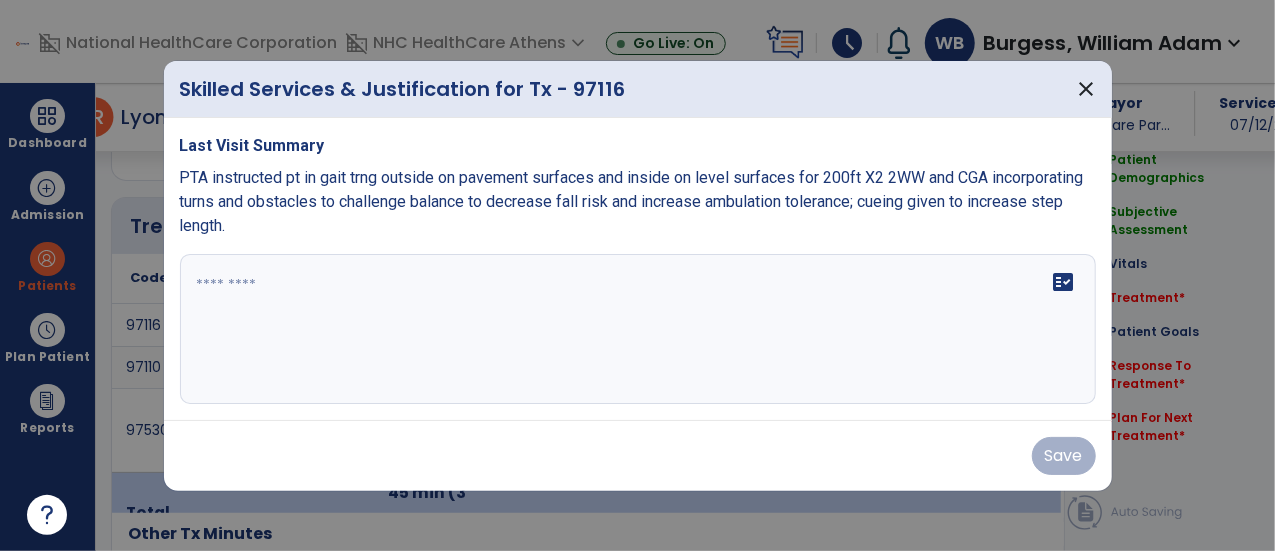 click on "fact_check" at bounding box center [638, 329] 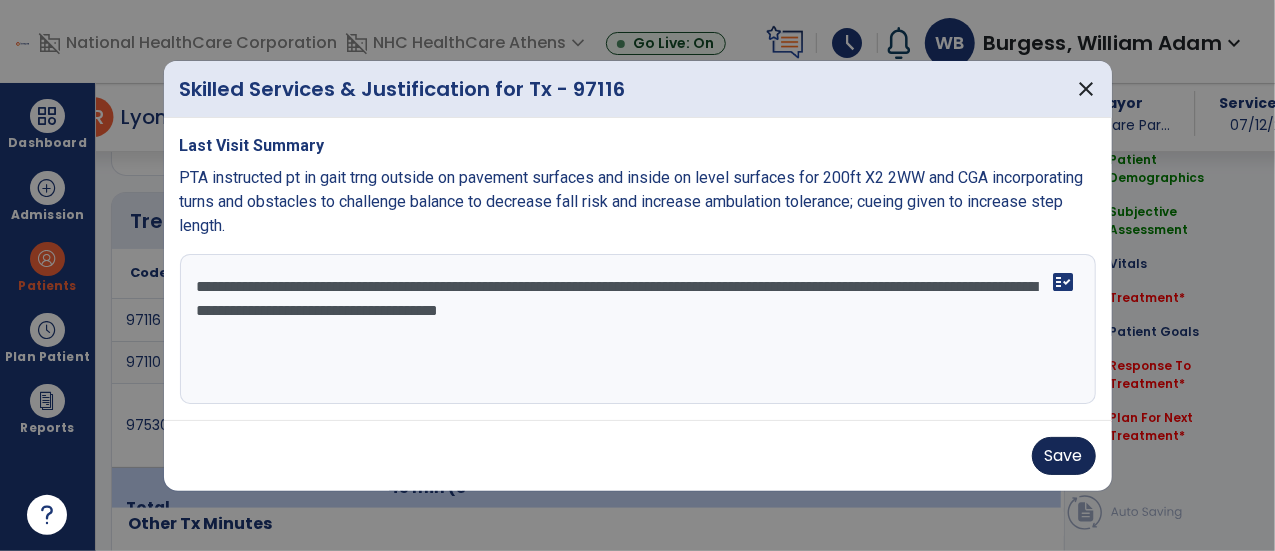 type on "**********" 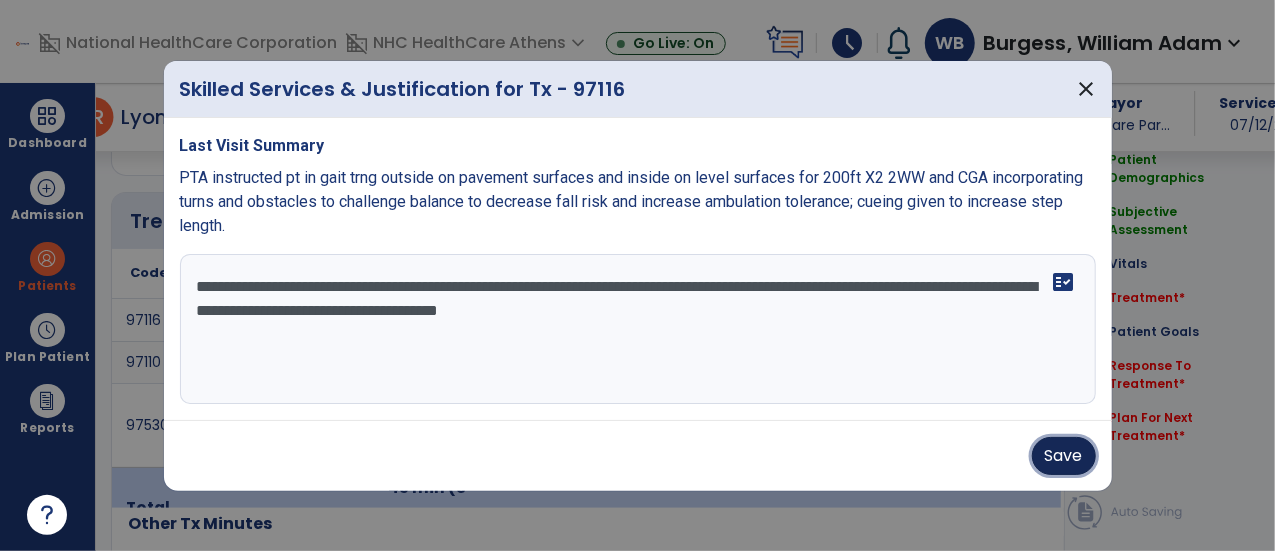 click on "Save" at bounding box center [1064, 456] 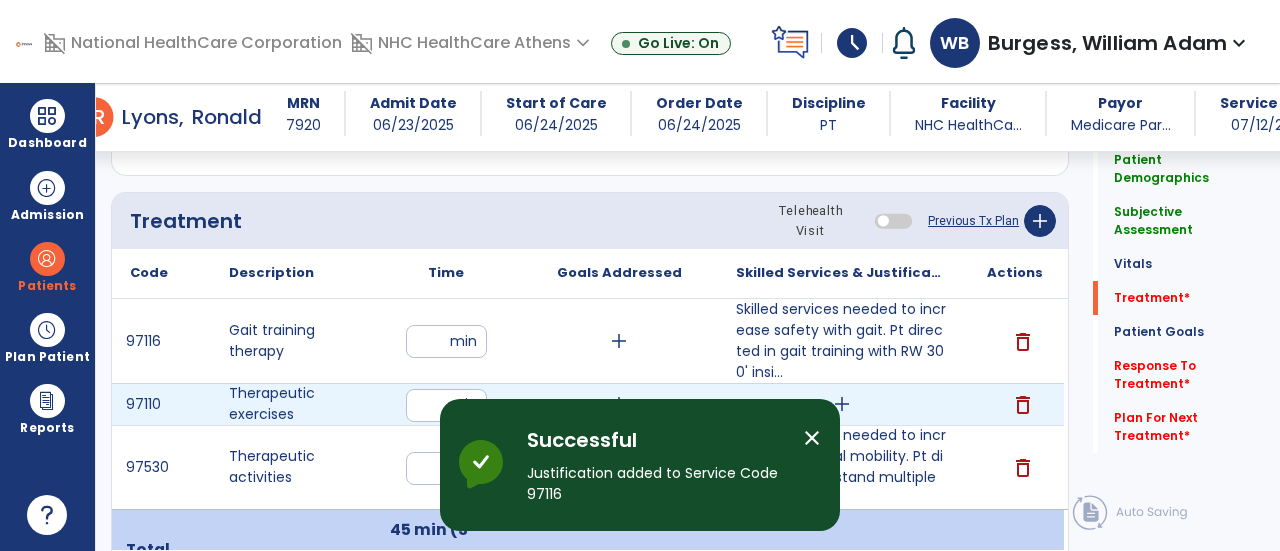 click on "add" at bounding box center (842, 404) 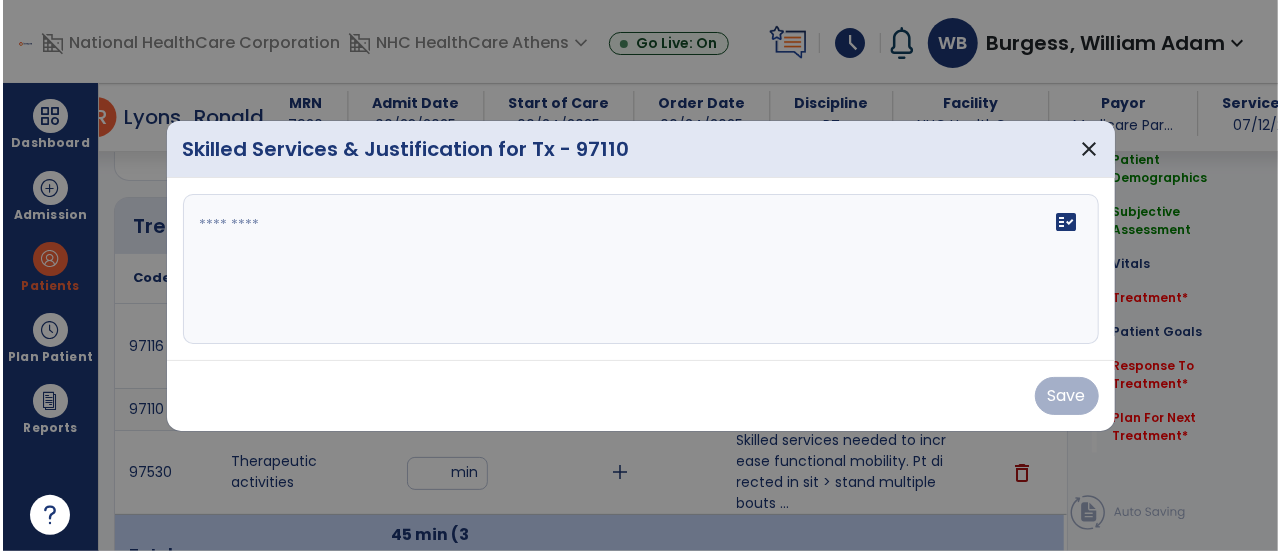 scroll, scrollTop: 1167, scrollLeft: 0, axis: vertical 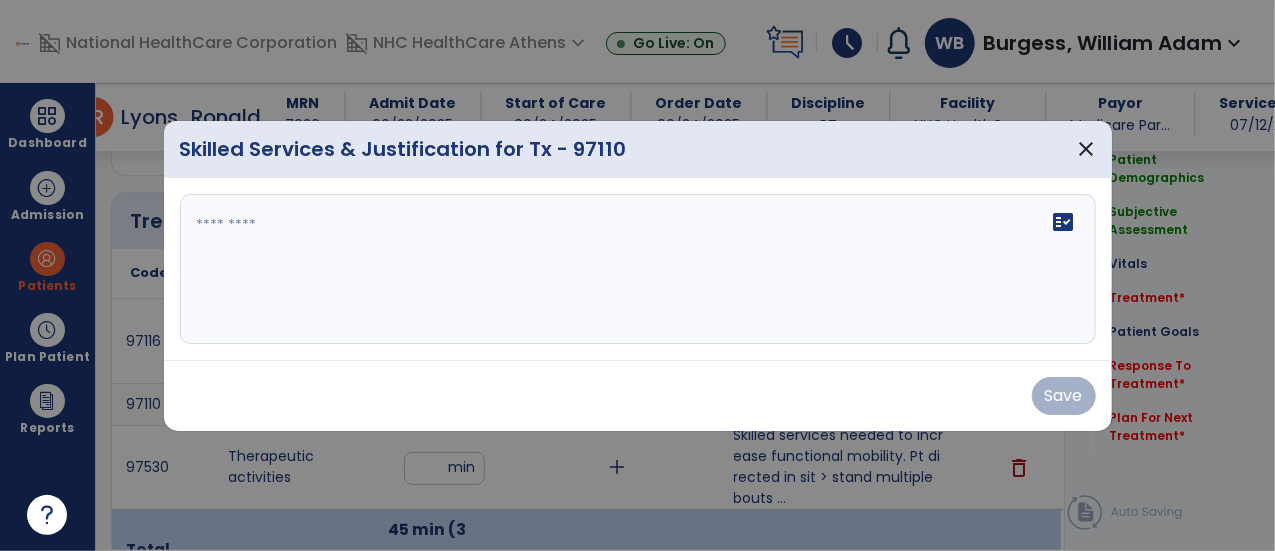 click on "fact_check" at bounding box center [638, 269] 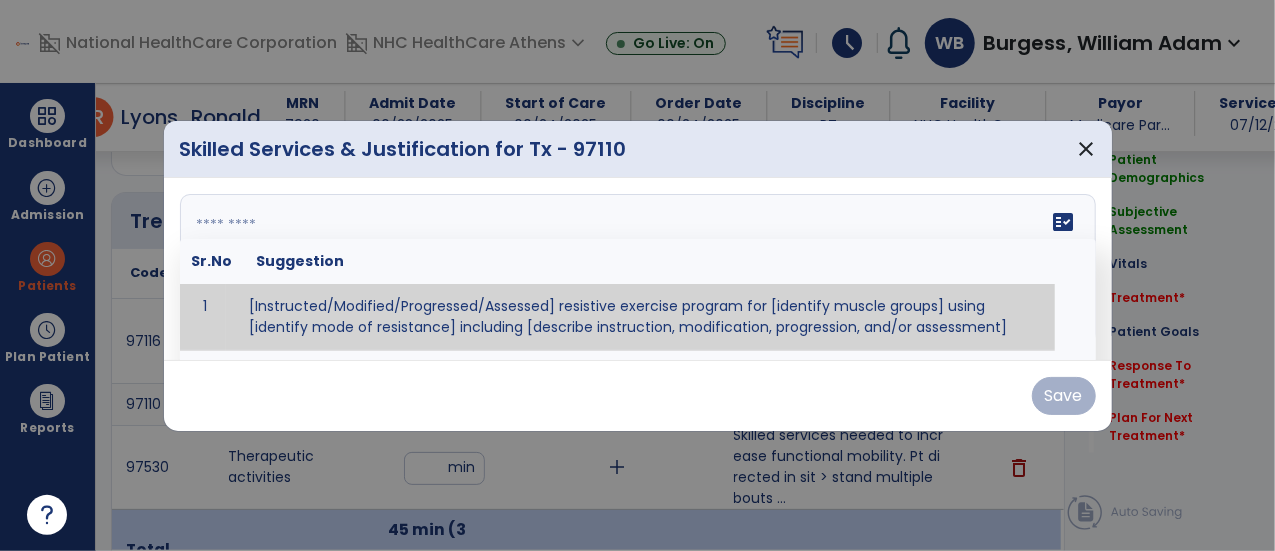 click on "fact_check  Sr.No Suggestion 1 [Instructed/Modified/Progressed/Assessed] resistive exercise program for [identify muscle groups] using [identify mode of resistance] including [describe instruction, modification, progression, and/or assessment] 2 [Instructed/Modified/Progressed/Assessed] aerobic exercise program using [identify equipment/mode] including [describe instruction, modification,progression, and/or assessment] 3 [Instructed/Modified/Progressed/Assessed] [PROM/A/AROM/AROM] program for [identify joint movements] using [contract-relax, over-pressure, inhibitory techniques, other] 4 [Assessed/Tested] aerobic capacity with administration of [aerobic capacity test]" at bounding box center (638, 269) 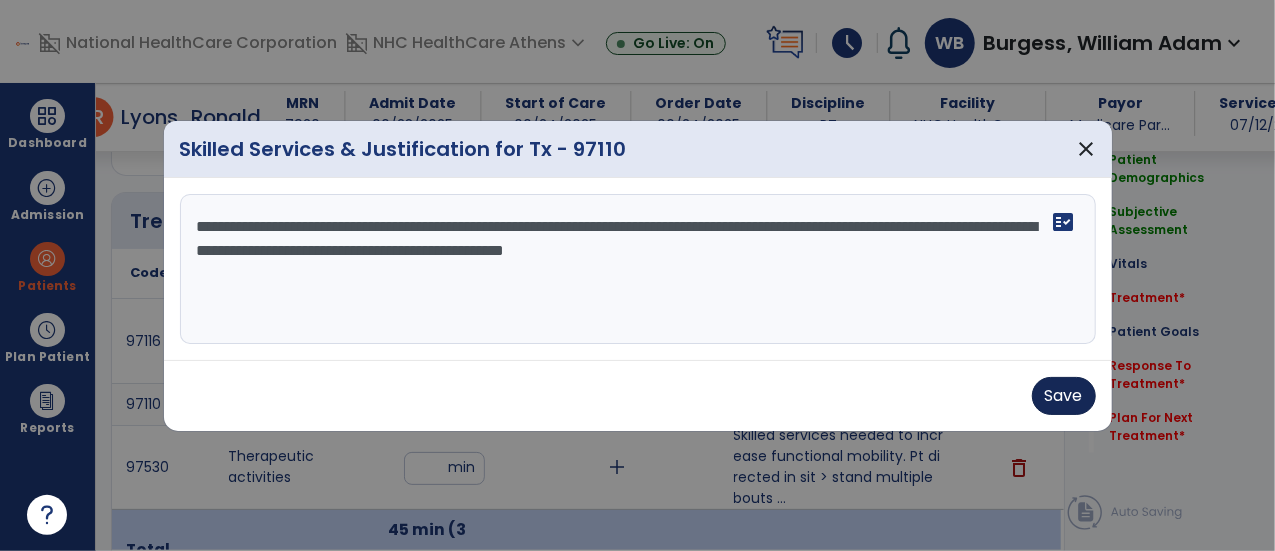 type on "**********" 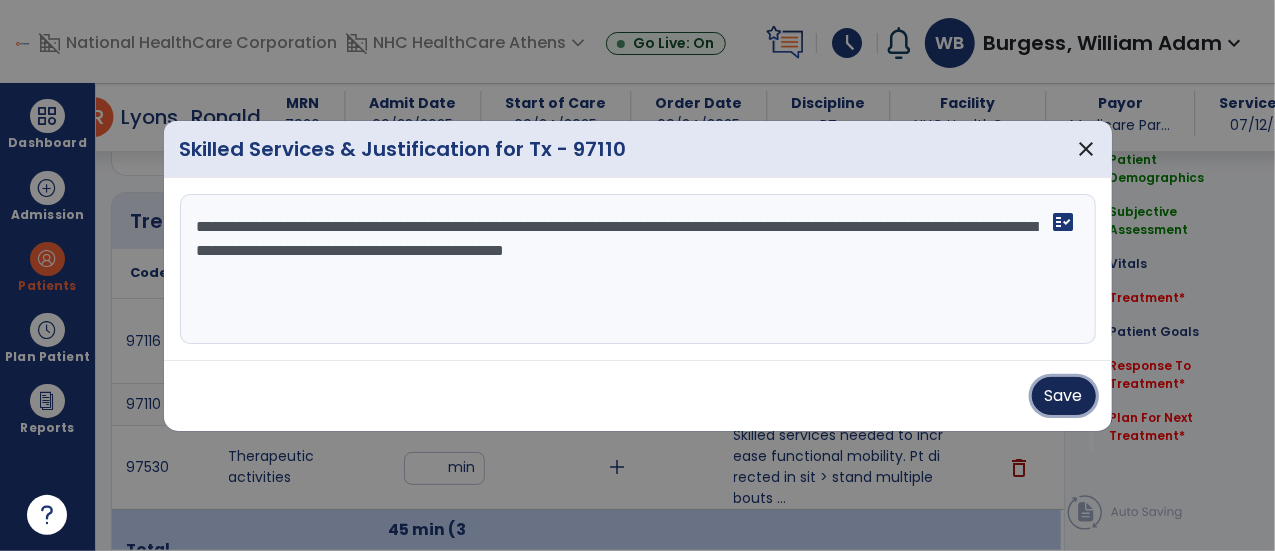 click on "Save" at bounding box center [1064, 396] 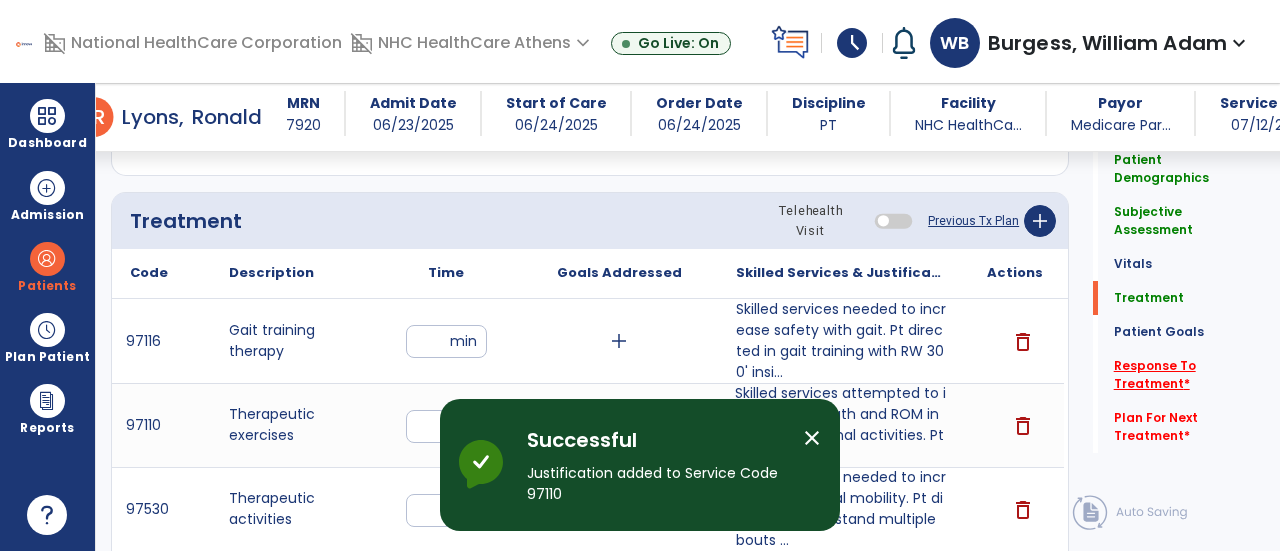click on "Response To Treatment   *" 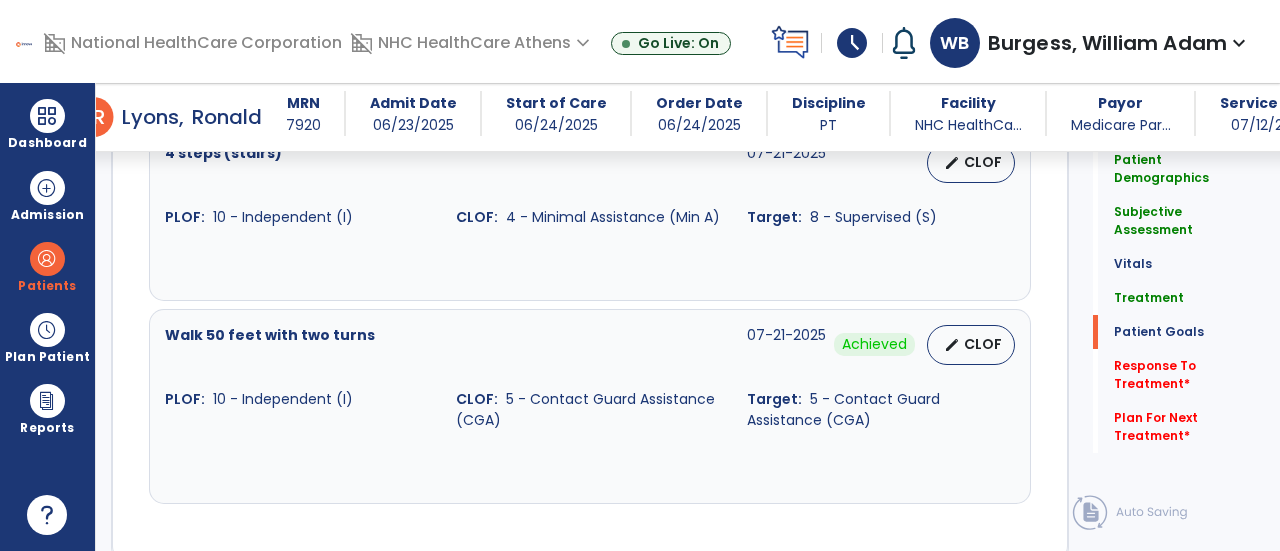 scroll, scrollTop: 2800, scrollLeft: 0, axis: vertical 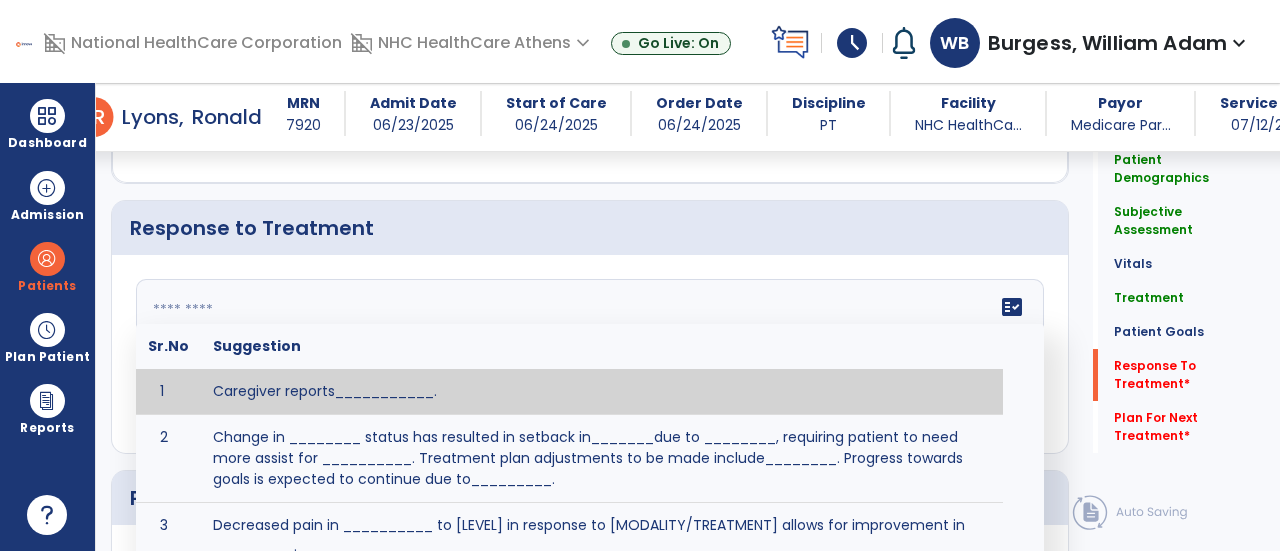 click on "fact_check  Sr.No Suggestion 1 Caregiver reports___________. 2 Change in ________ status has resulted in setback in_______due to ________, requiring patient to need more assist for __________.   Treatment plan adjustments to be made include________.  Progress towards goals is expected to continue due to_________. 3 Decreased pain in __________ to [LEVEL] in response to [MODALITY/TREATMENT] allows for improvement in _________. 4 Functional gains in _______ have impacted the patient's ability to perform_________ with a reduction in assist levels to_________. 5 Functional progress this week has been significant due to__________. 6 Gains in ________ have improved the patient's ability to perform ______with decreased levels of assist to___________. 7 Improvement in ________allows patient to tolerate higher levels of challenges in_________. 8 Pain in [AREA] has decreased to [LEVEL] in response to [TREATMENT/MODALITY], allowing fore ease in completing__________. 9 10 11 12 13 14 15 16 17 18 19 20 21" 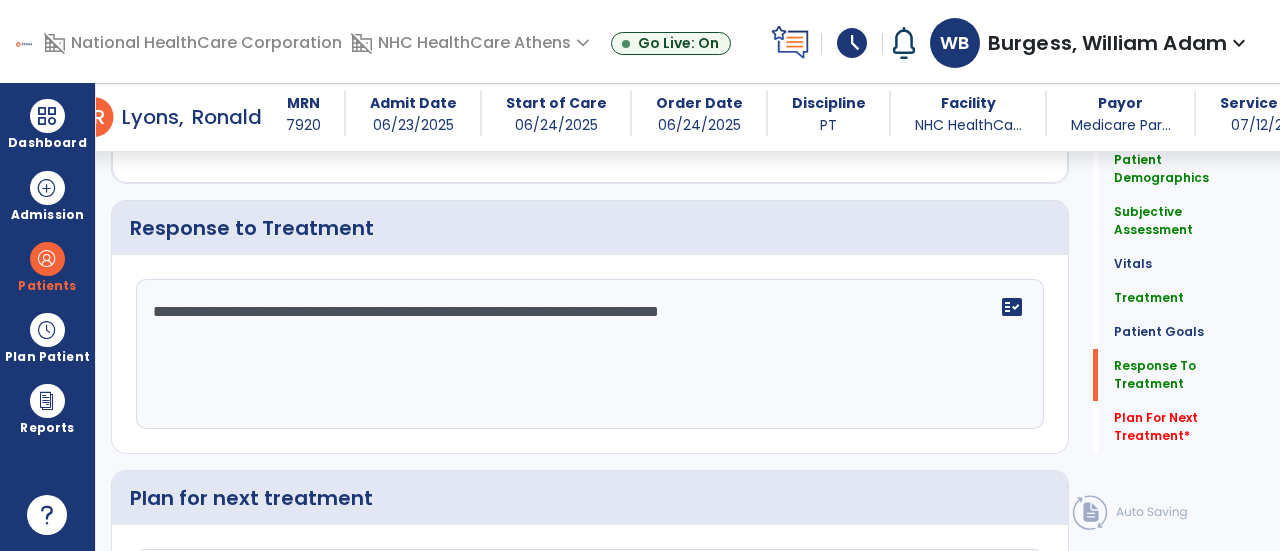 type on "**********" 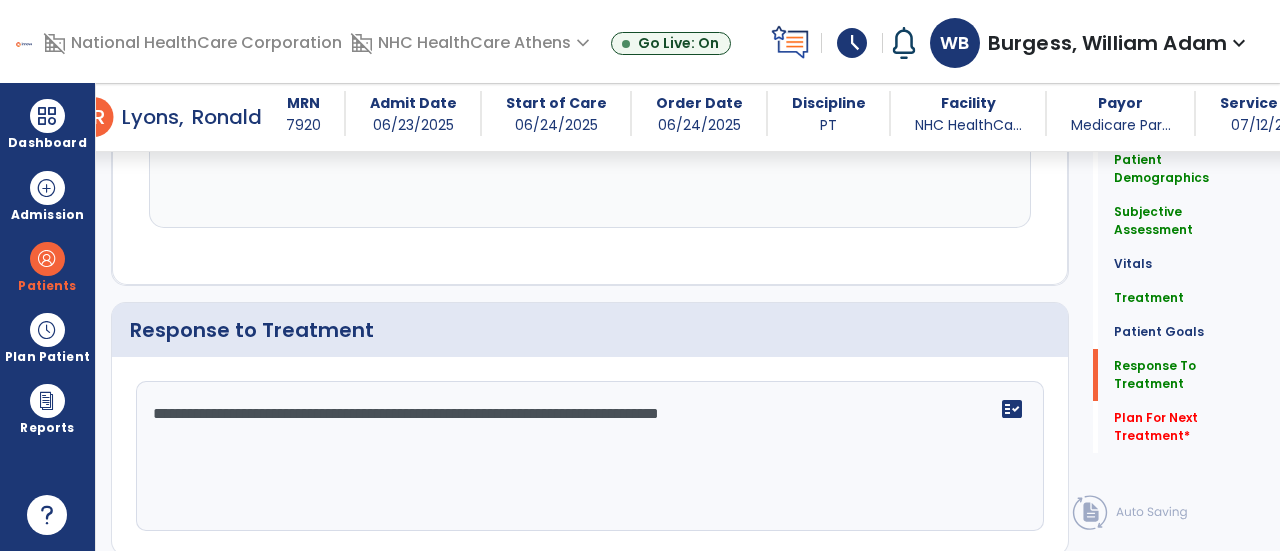 scroll, scrollTop: 2800, scrollLeft: 0, axis: vertical 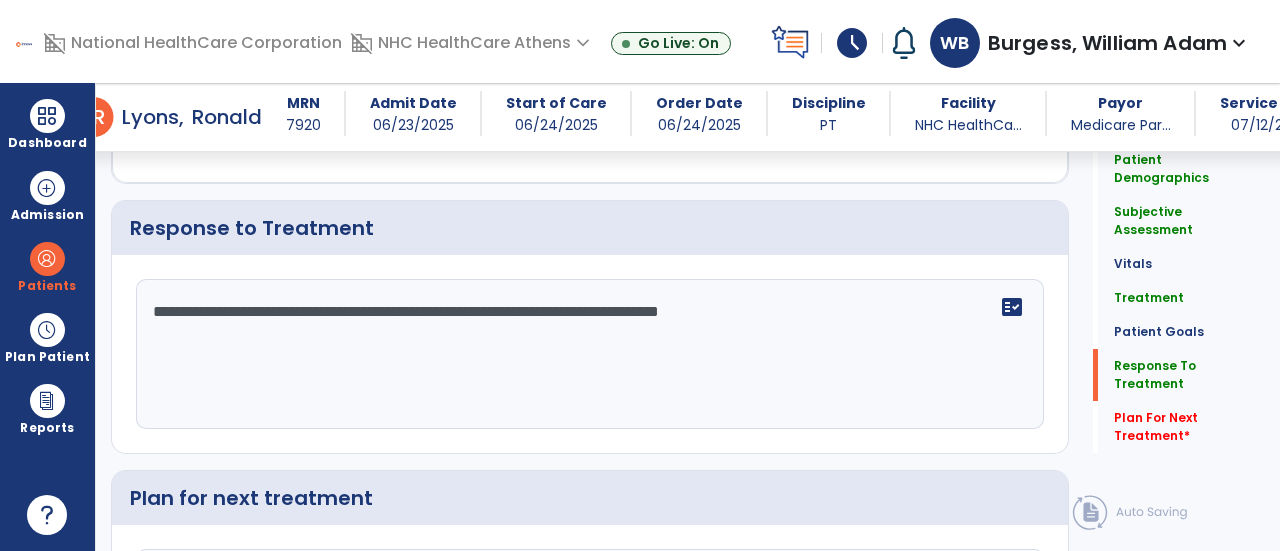 click 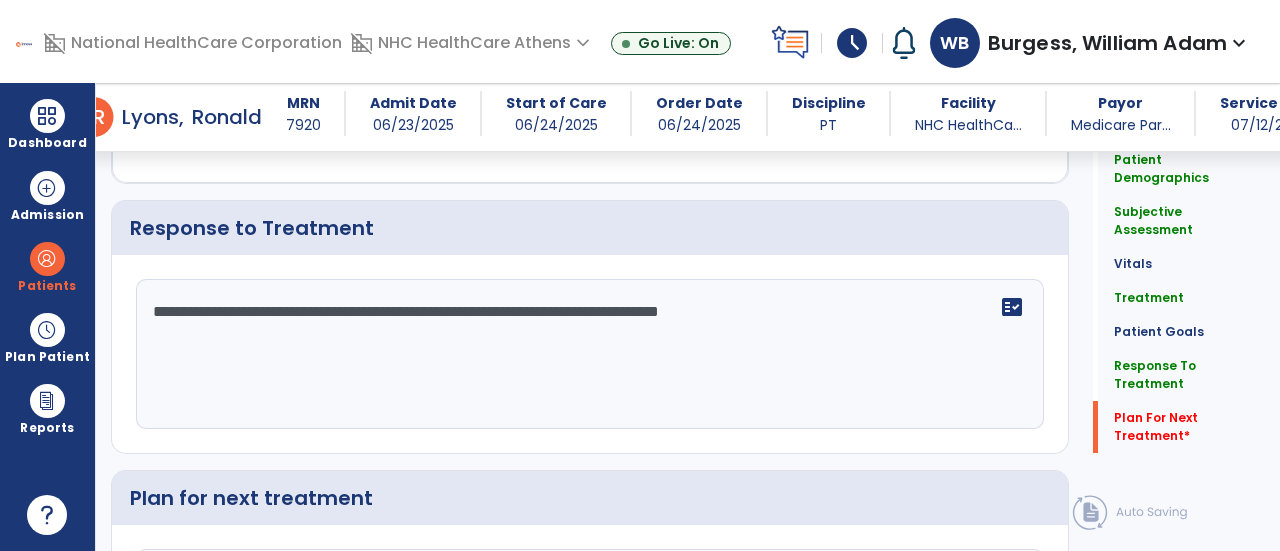 scroll, scrollTop: 3026, scrollLeft: 0, axis: vertical 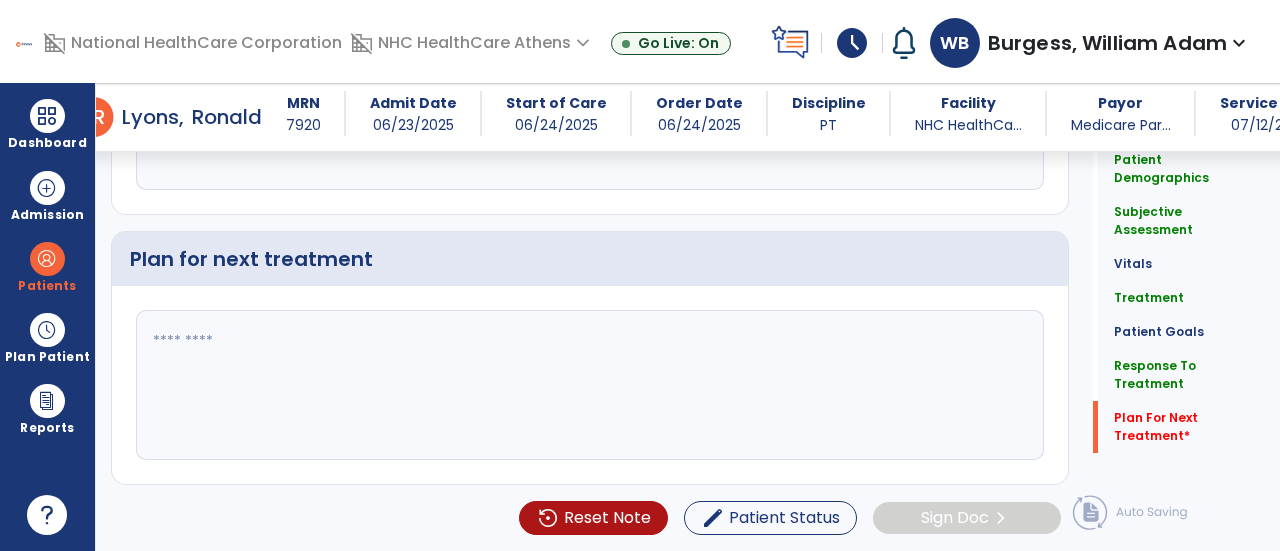 click 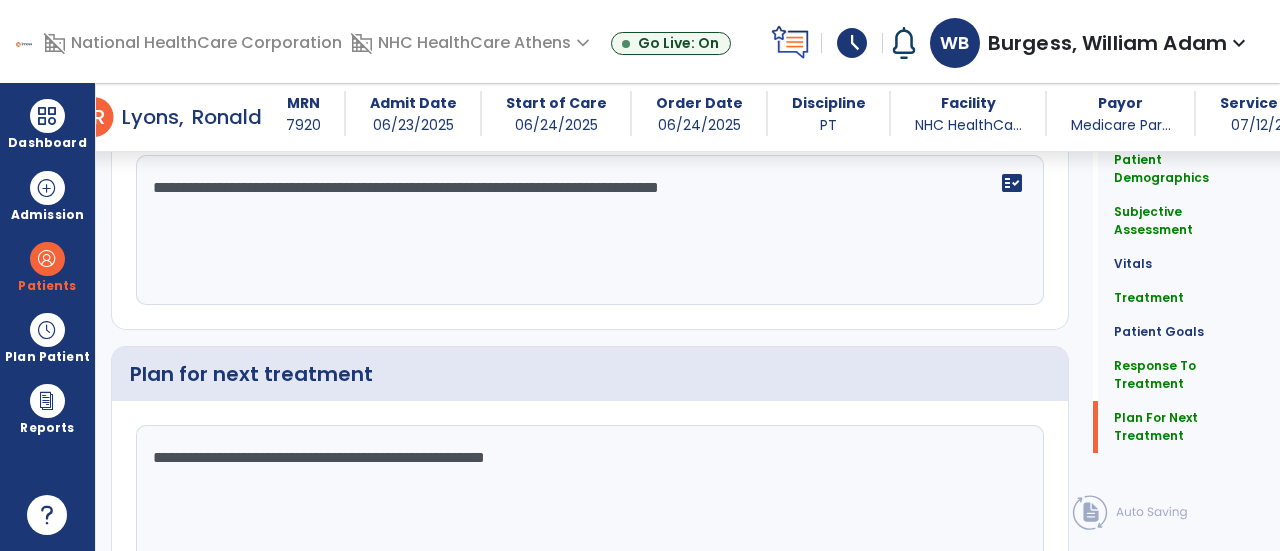 scroll, scrollTop: 3026, scrollLeft: 0, axis: vertical 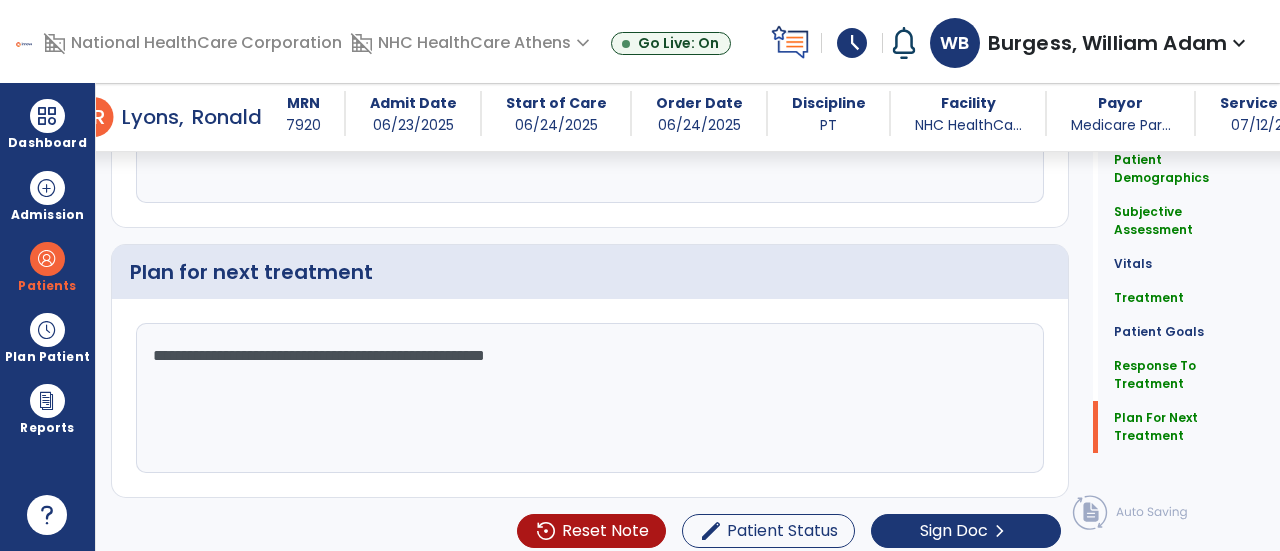 type on "**********" 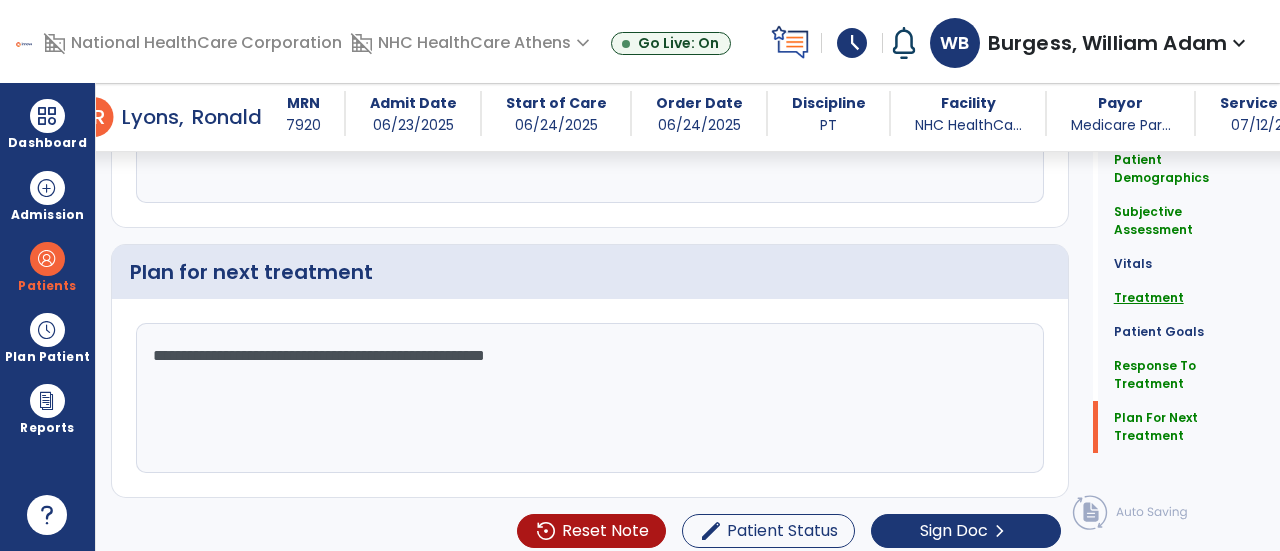 click on "Treatment" 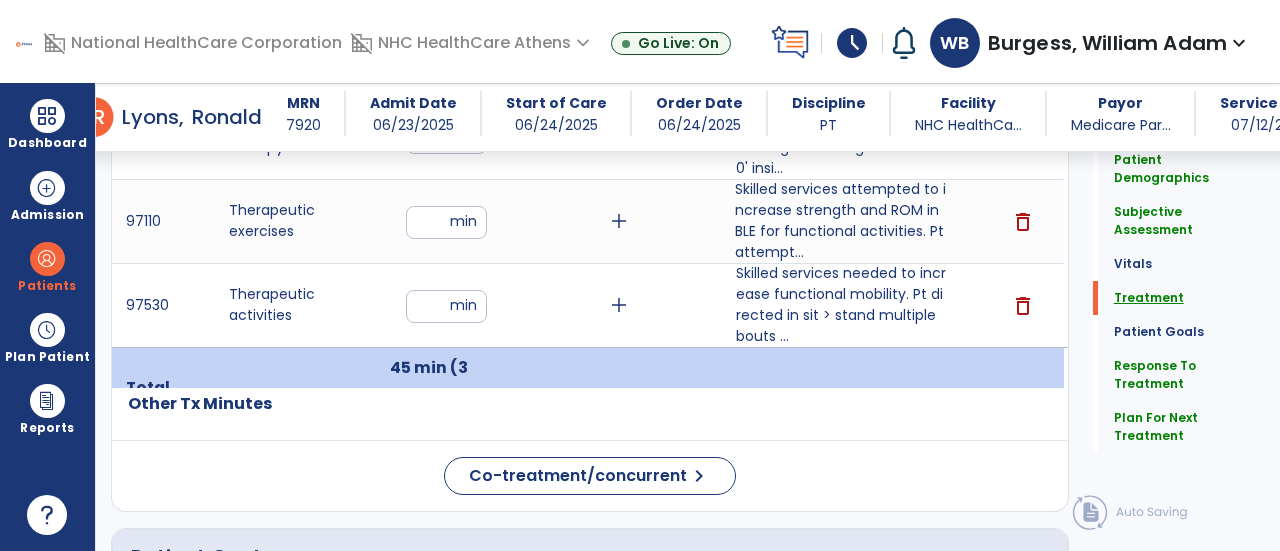 scroll, scrollTop: 1300, scrollLeft: 0, axis: vertical 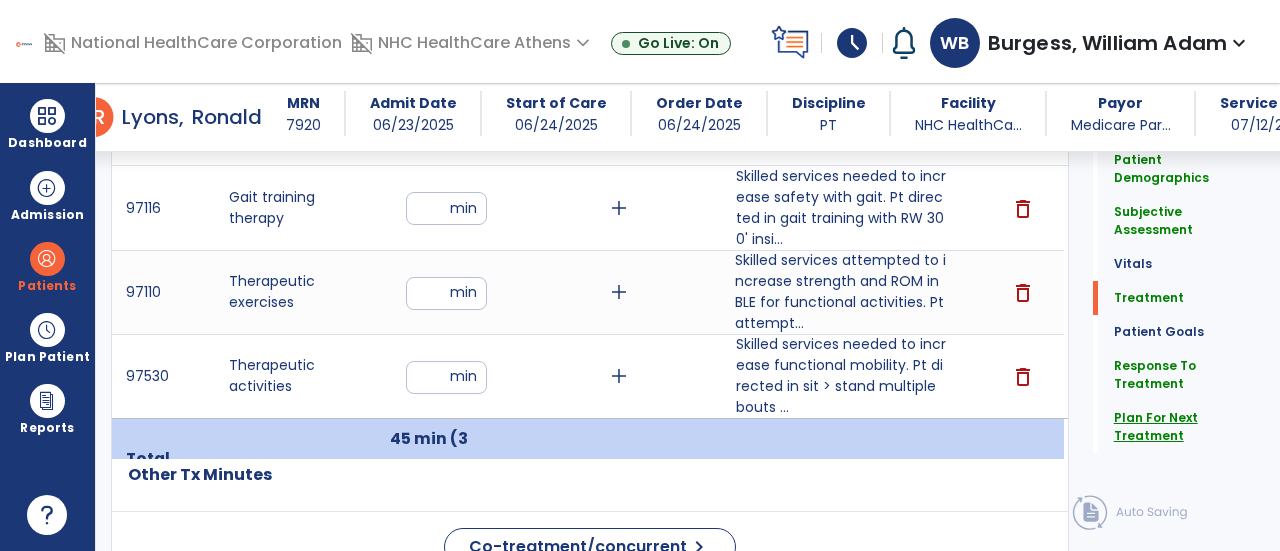 click on "Plan For Next Treatment" 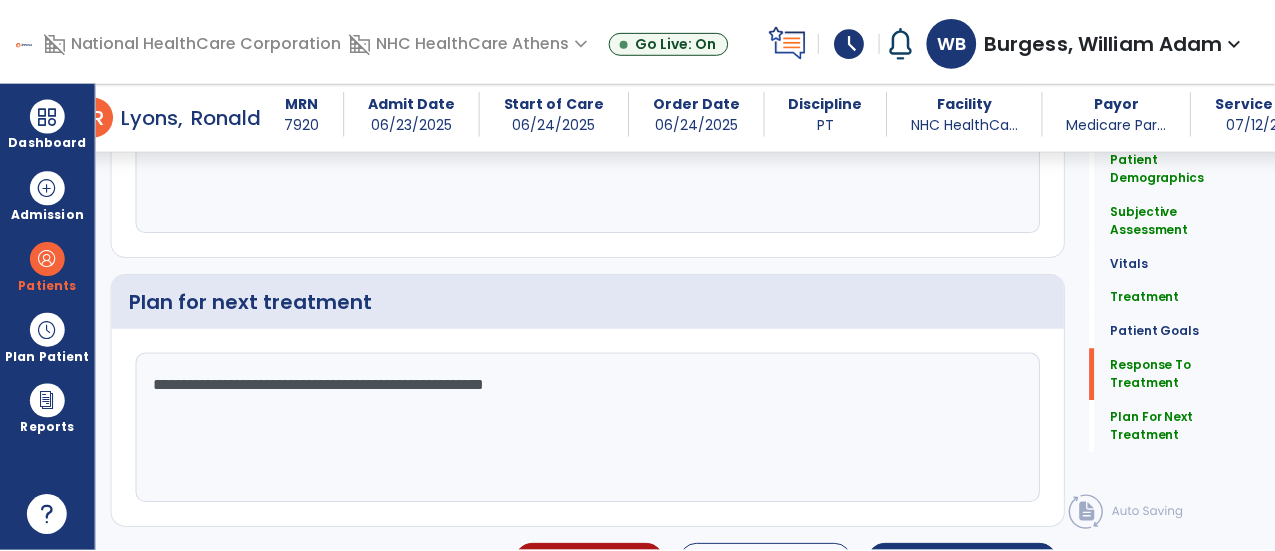 scroll, scrollTop: 3026, scrollLeft: 0, axis: vertical 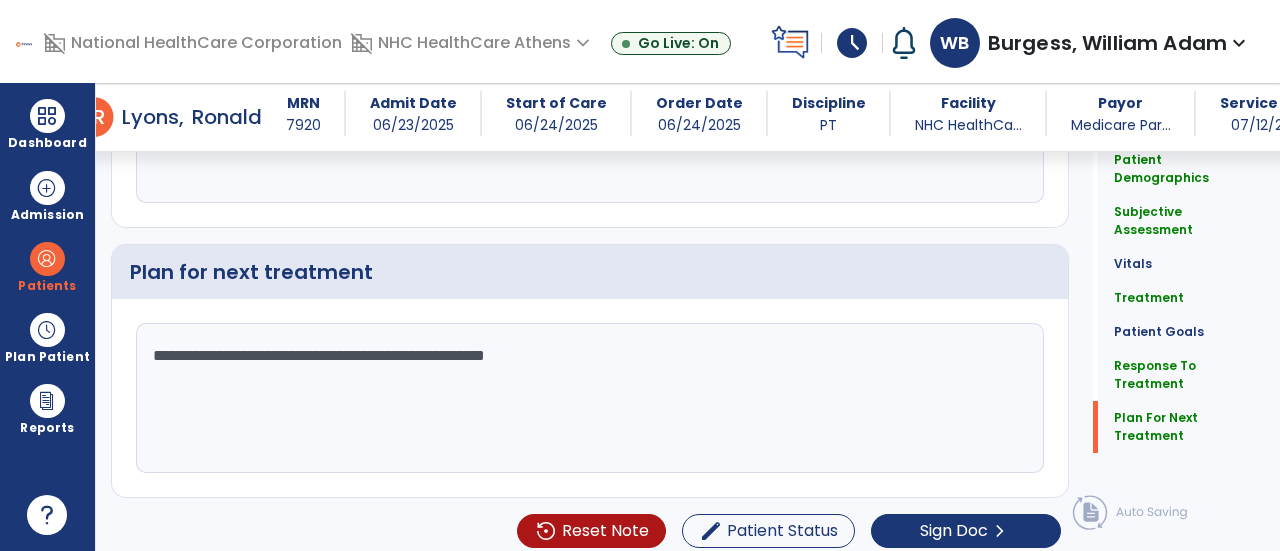 click on "Patient Demographics  Medical Diagnosis   Treatment Diagnosis   Precautions   Contraindications
Code
Description
Pdpm Clinical Category
M86.172" 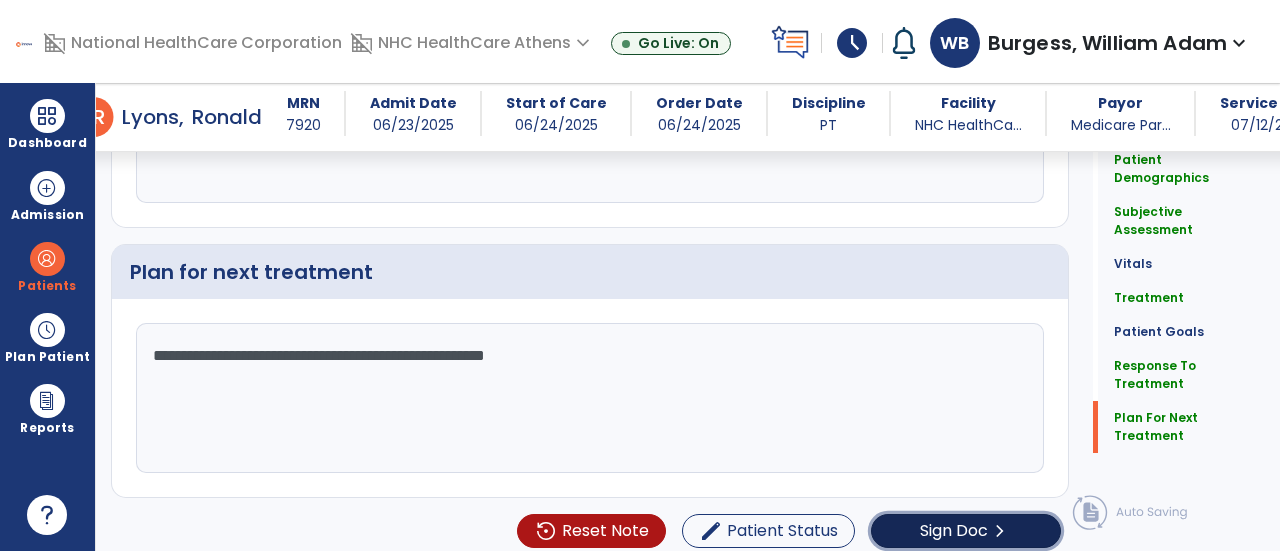 click on "Sign Doc" 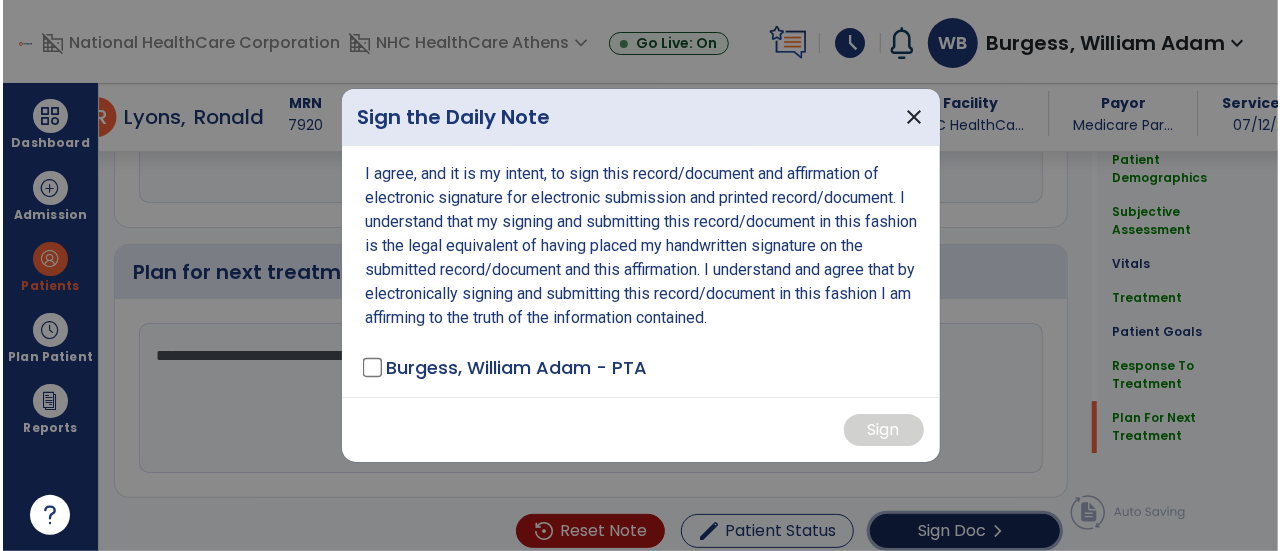 scroll, scrollTop: 3026, scrollLeft: 0, axis: vertical 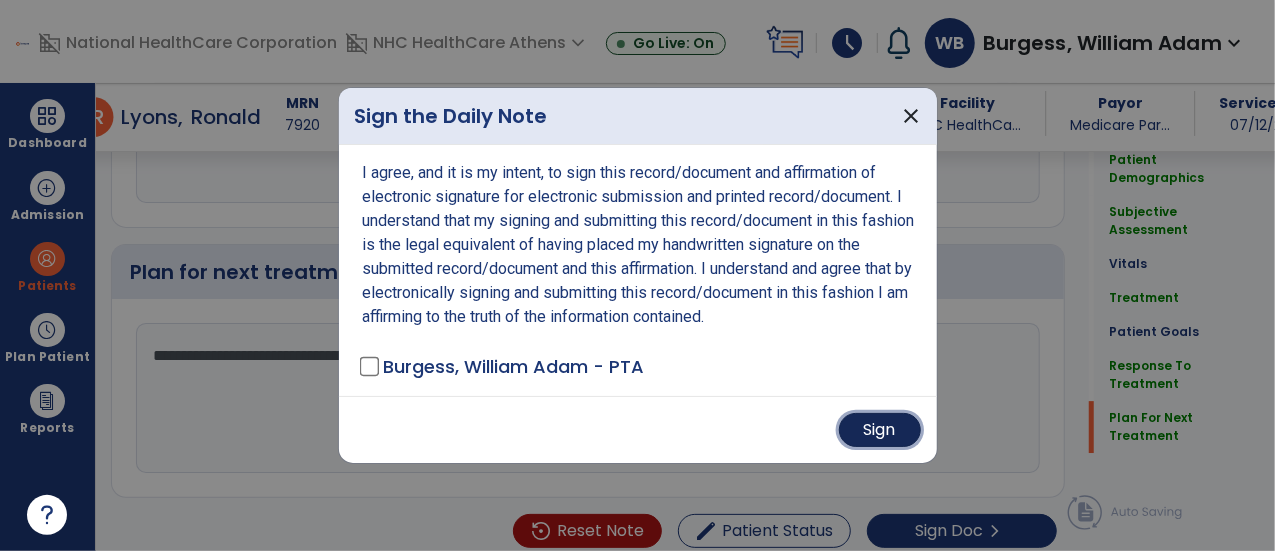click on "Sign" at bounding box center (880, 430) 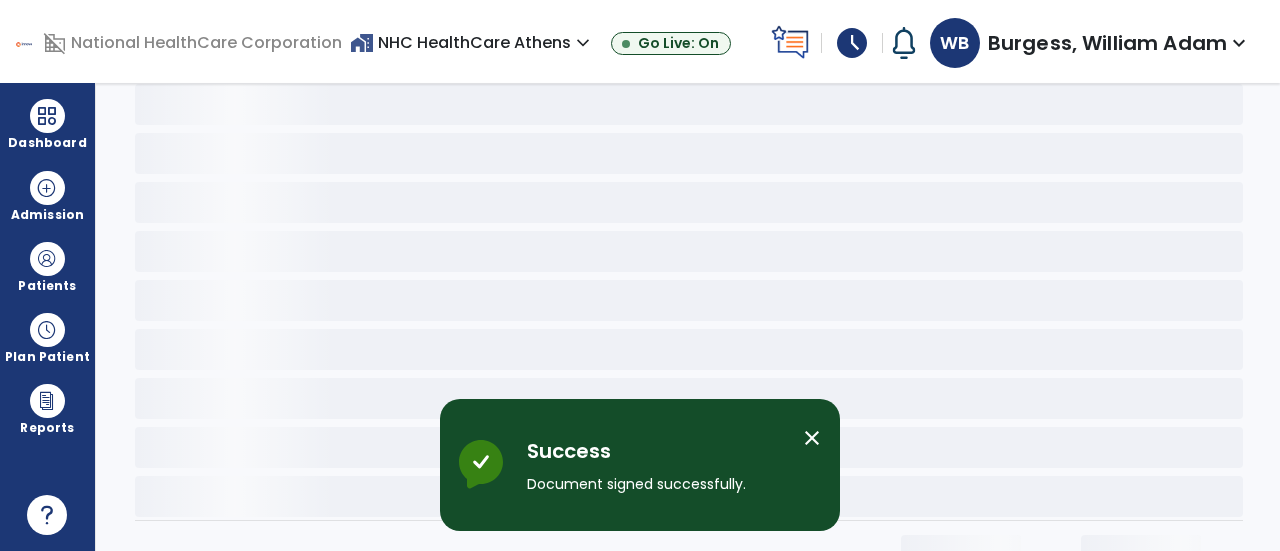 scroll, scrollTop: 0, scrollLeft: 0, axis: both 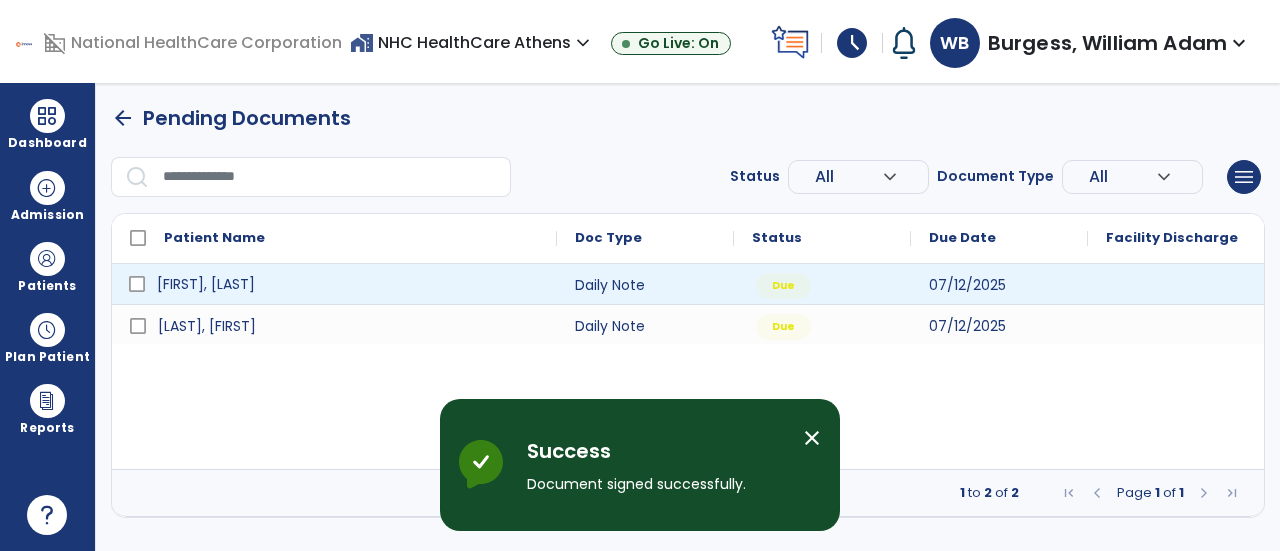 click on "[FIRST], [LAST]" at bounding box center (206, 284) 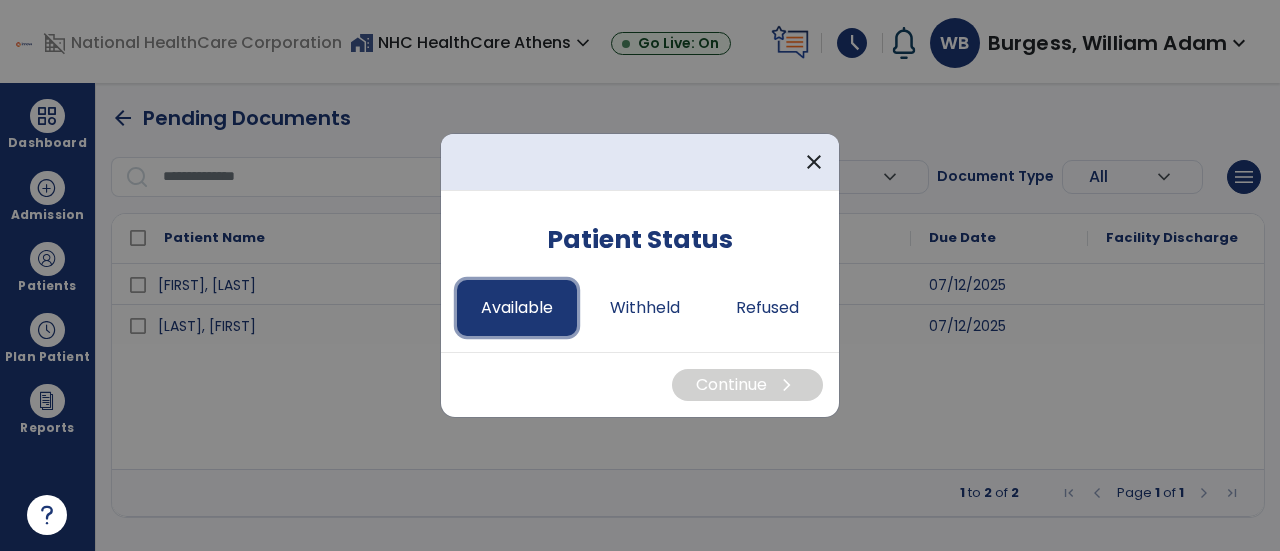 click on "Available" at bounding box center (517, 308) 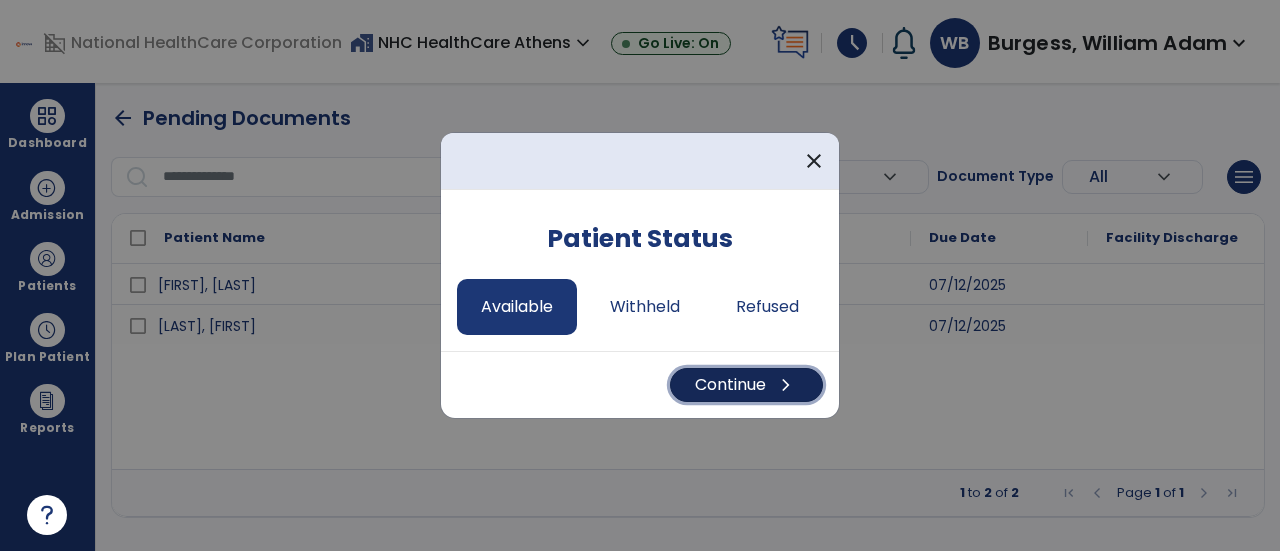 click on "Continue   chevron_right" at bounding box center [746, 385] 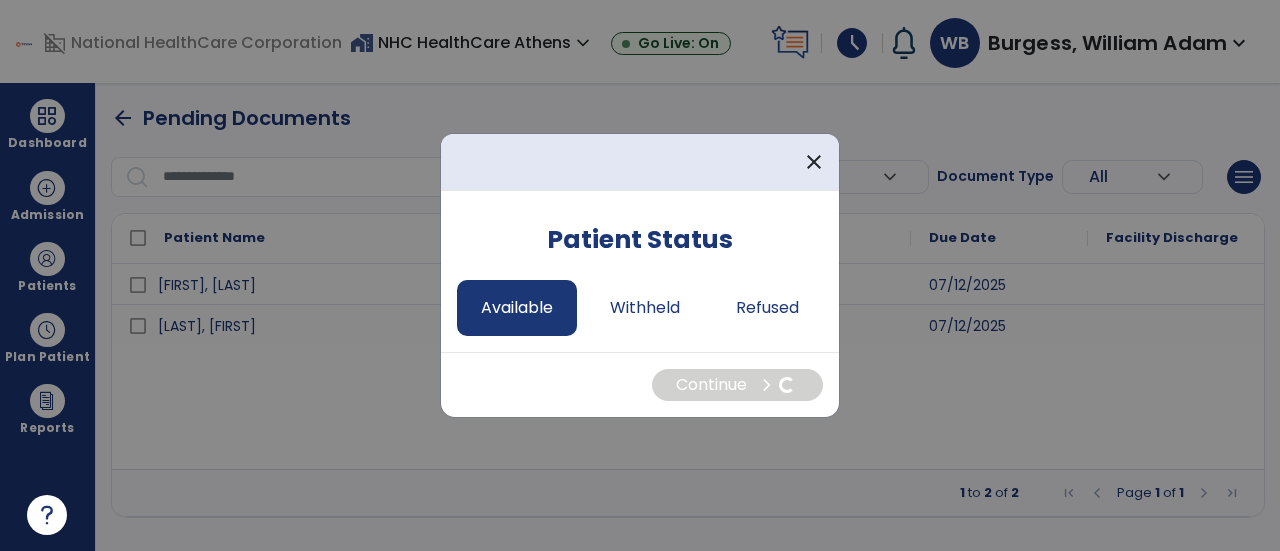 select on "*" 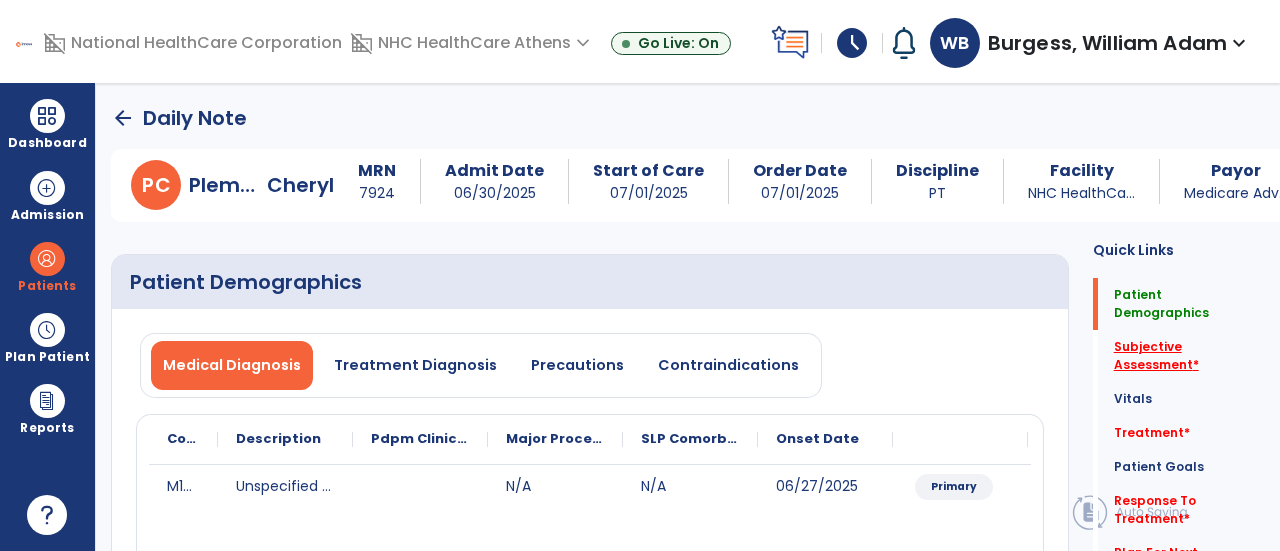 click on "Subjective Assessment   *" 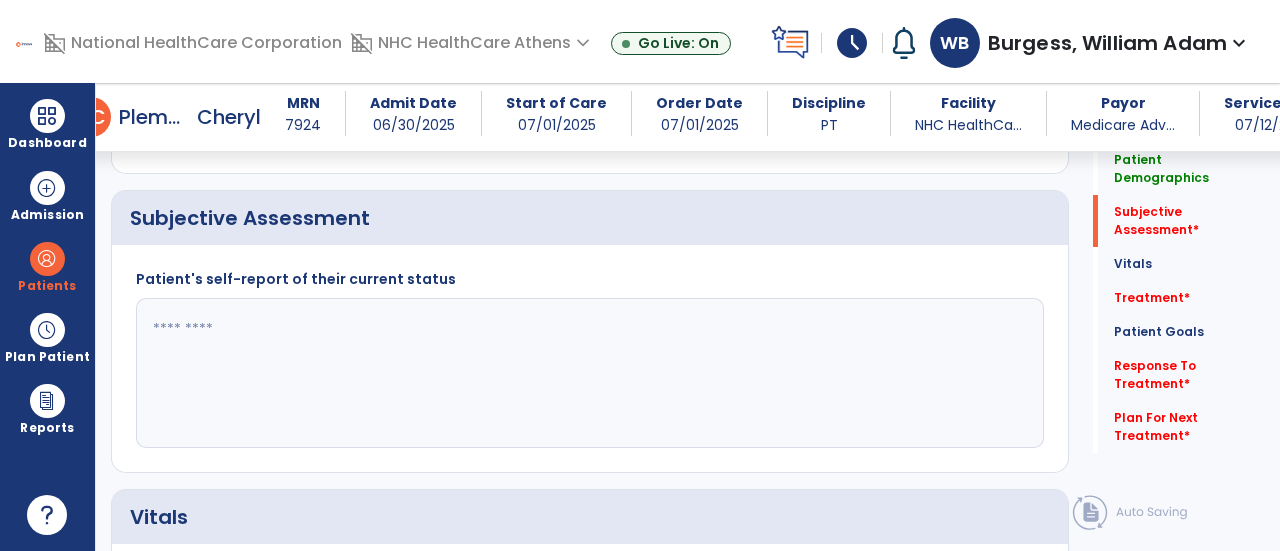 scroll, scrollTop: 479, scrollLeft: 0, axis: vertical 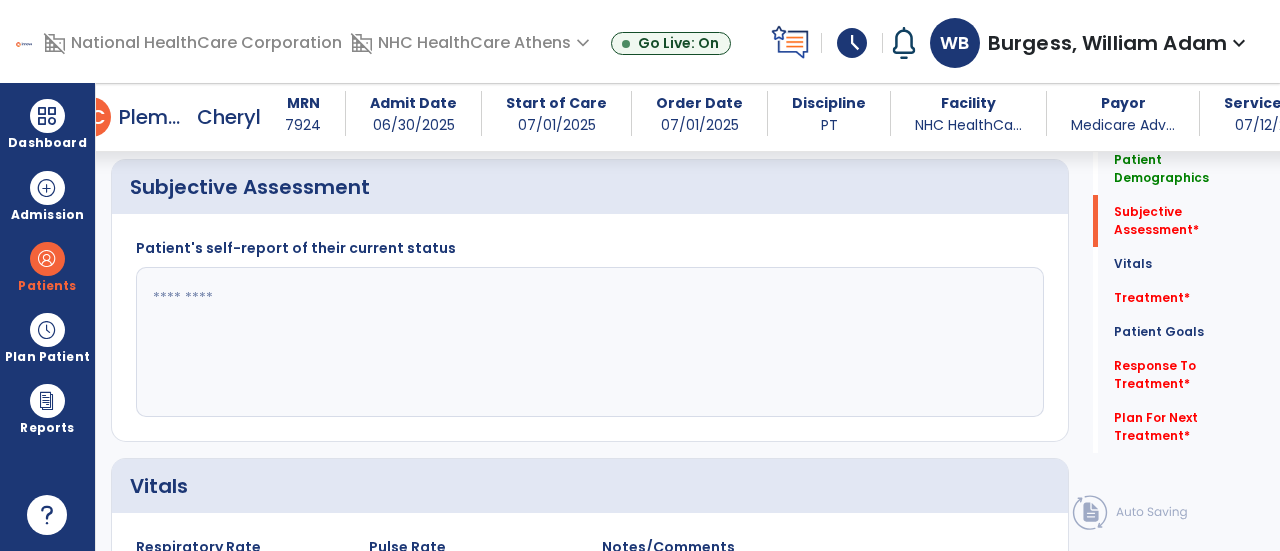 click 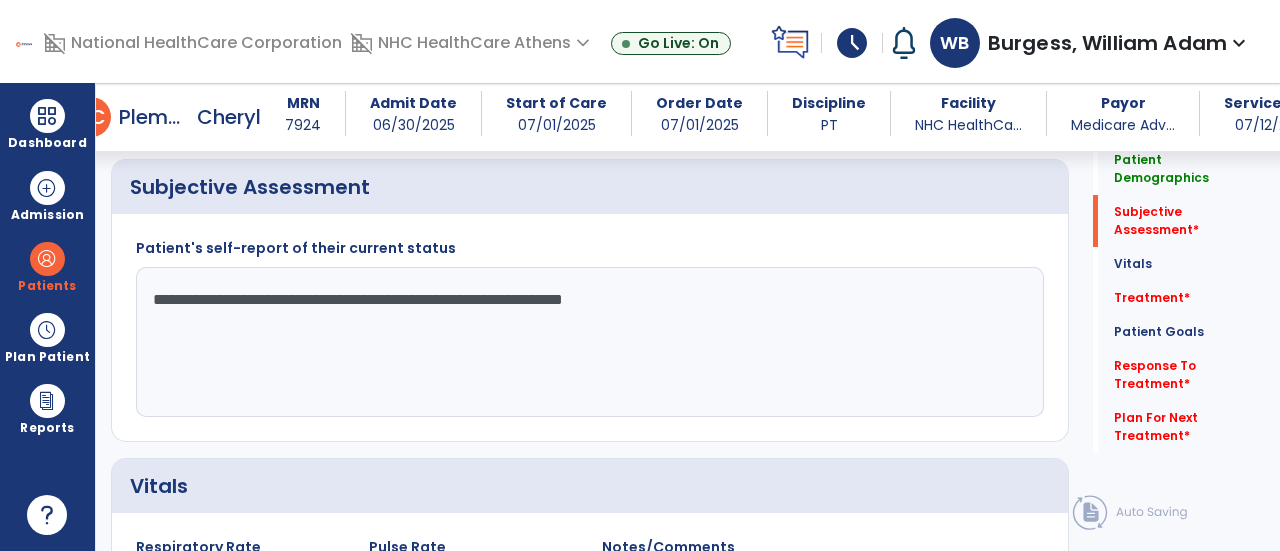 type on "**********" 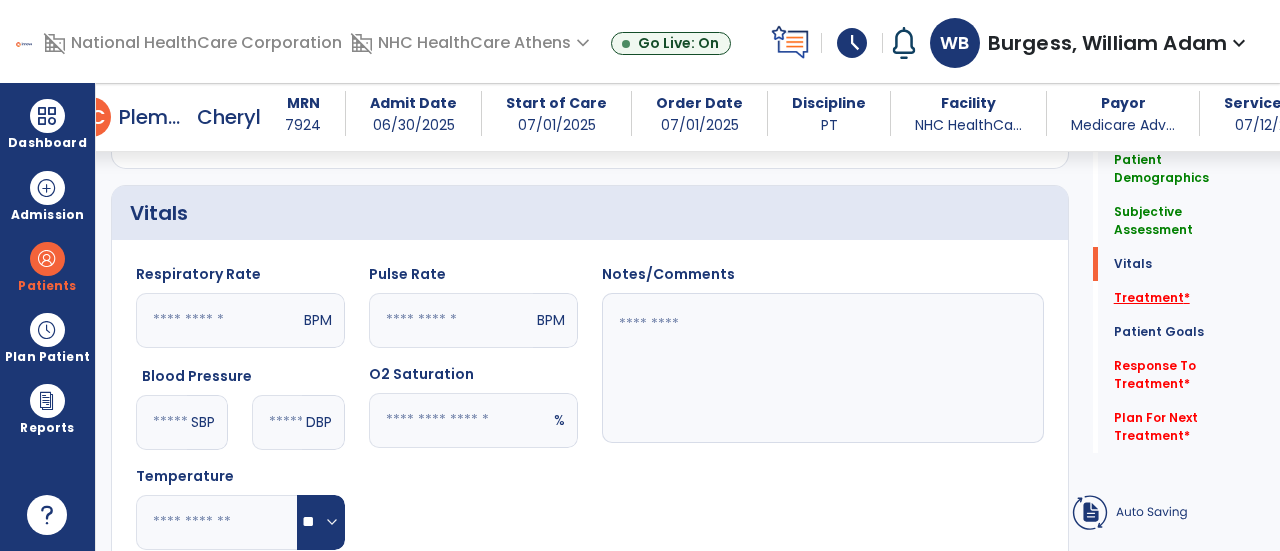 click on "Treatment   *" 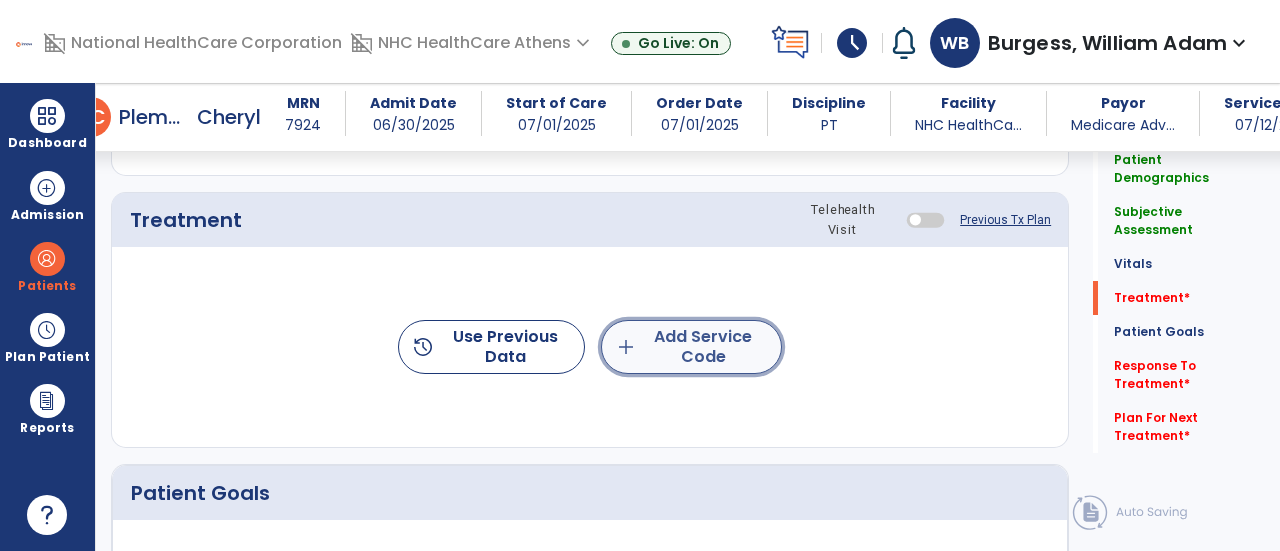 click on "add  Add Service Code" 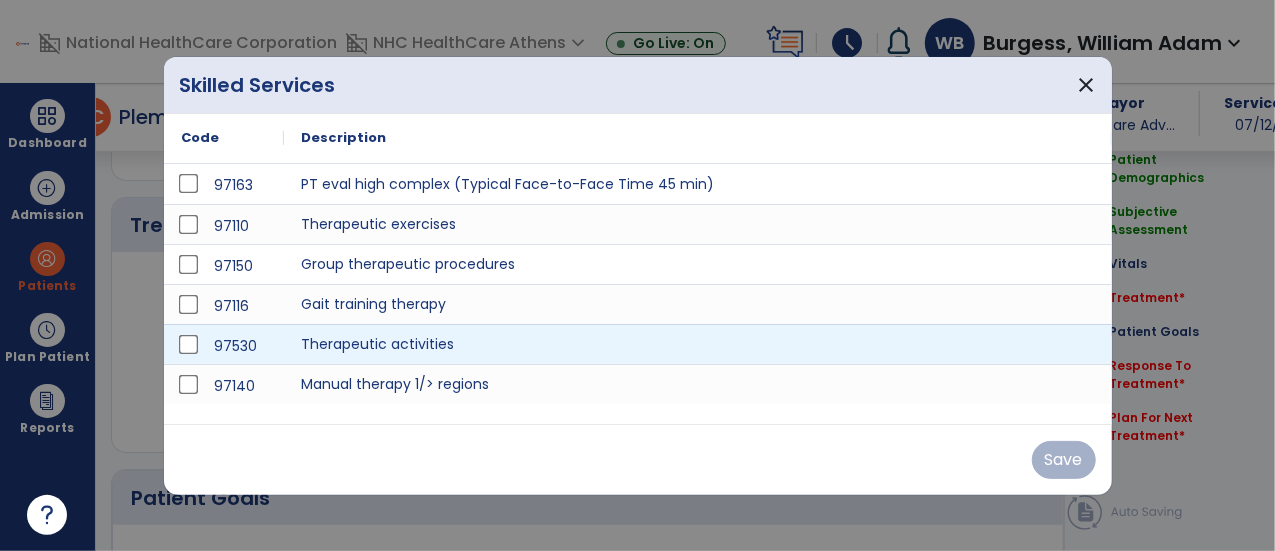 scroll, scrollTop: 1167, scrollLeft: 0, axis: vertical 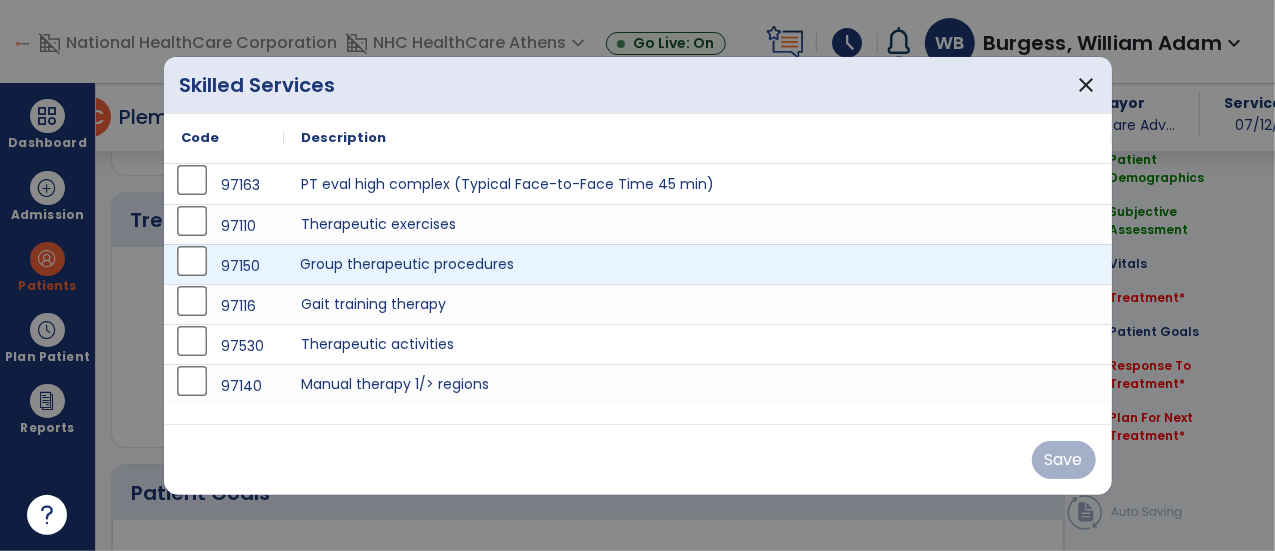click on "Group therapeutic procedures" at bounding box center (698, 264) 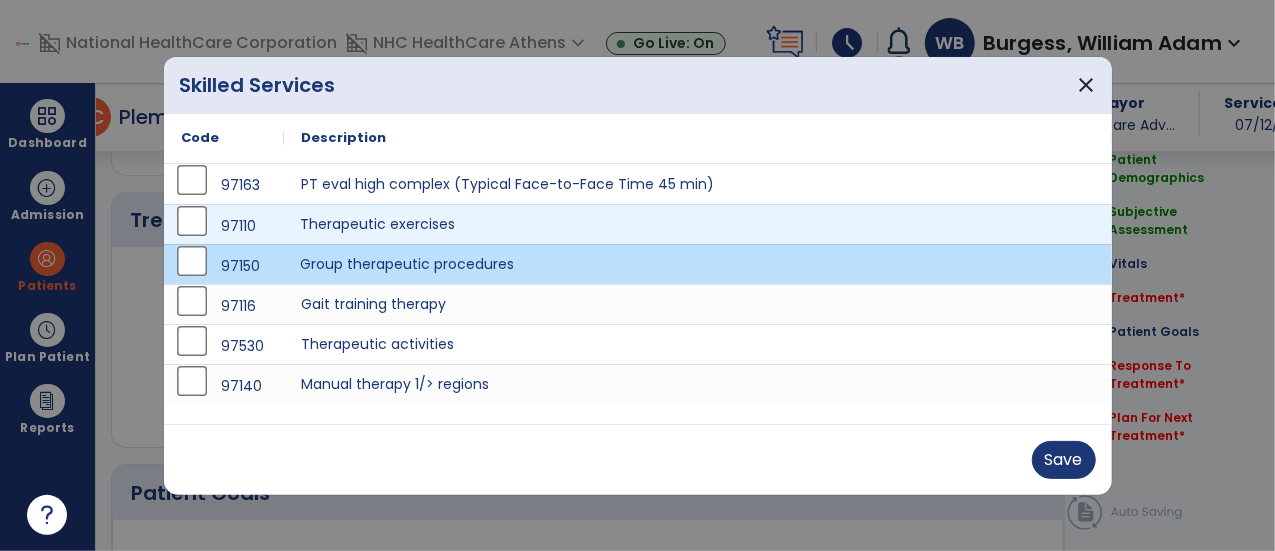 click on "Therapeutic exercises" at bounding box center (698, 224) 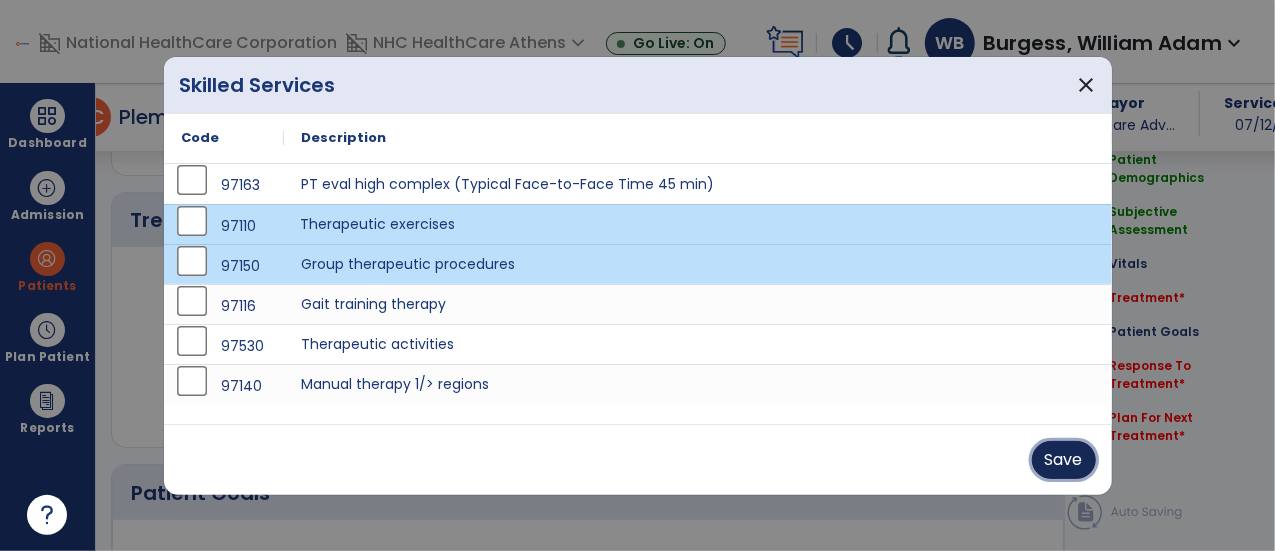 click on "Save" at bounding box center (1064, 460) 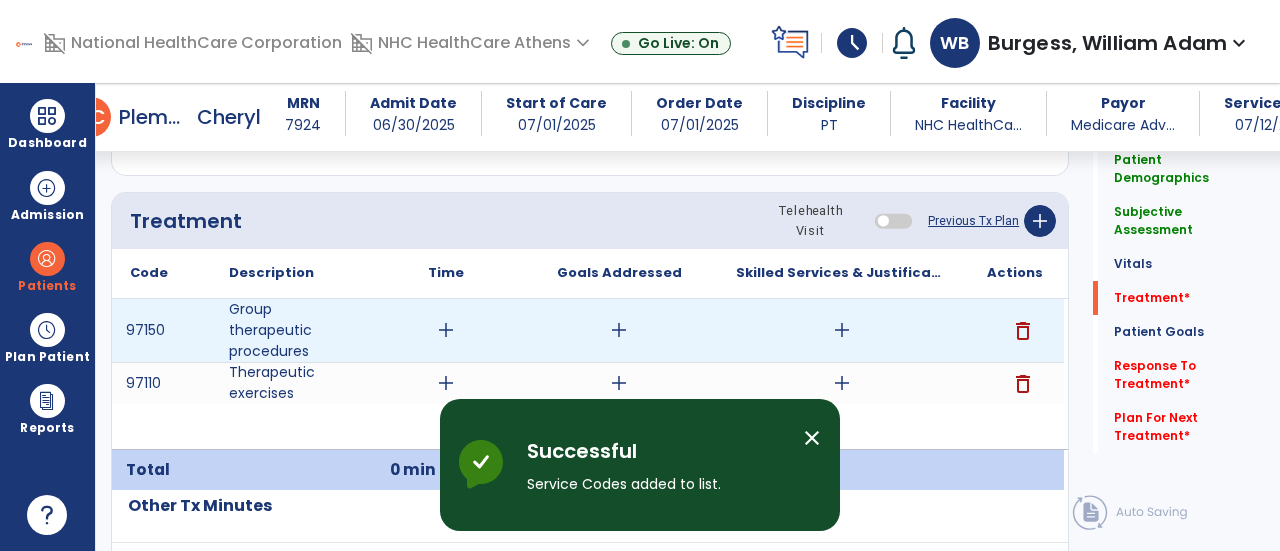 click on "add" at bounding box center (446, 330) 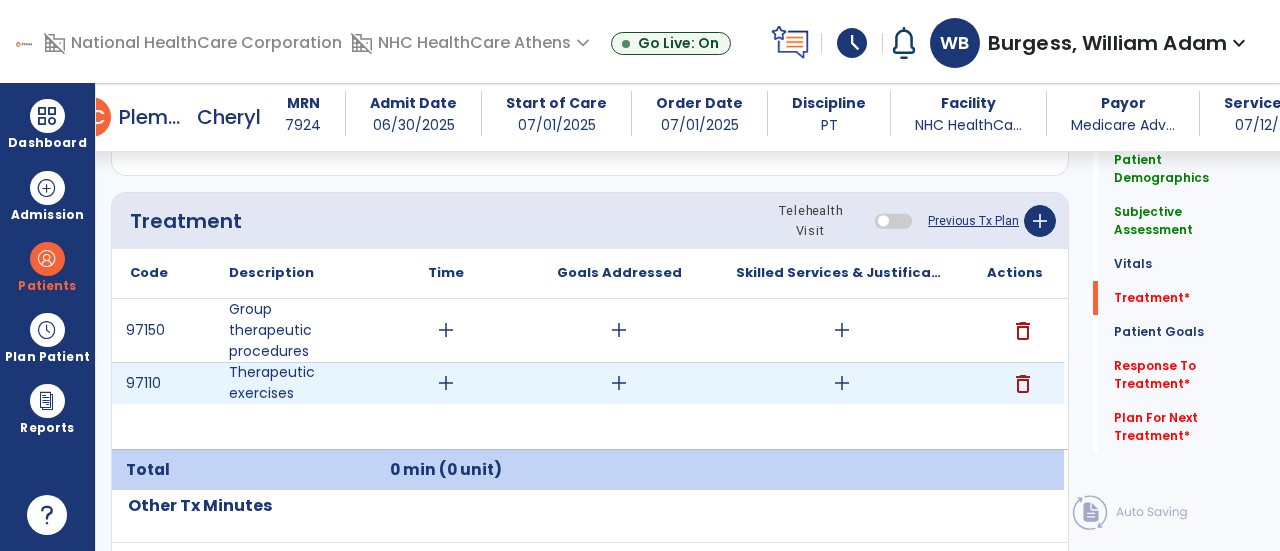 click on "add" at bounding box center [446, 383] 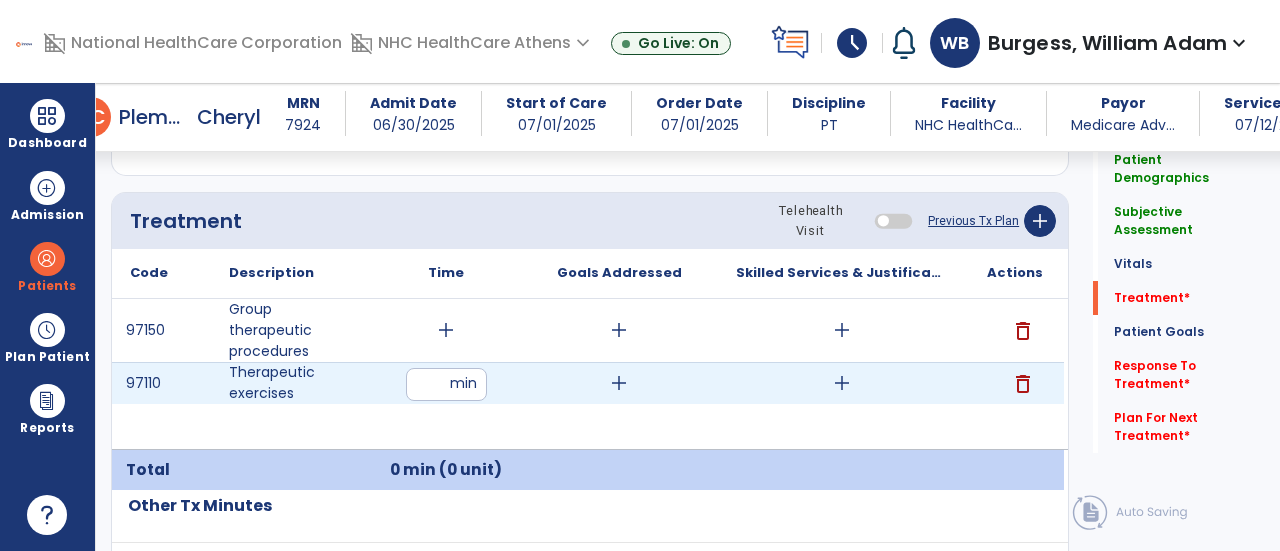 type on "*" 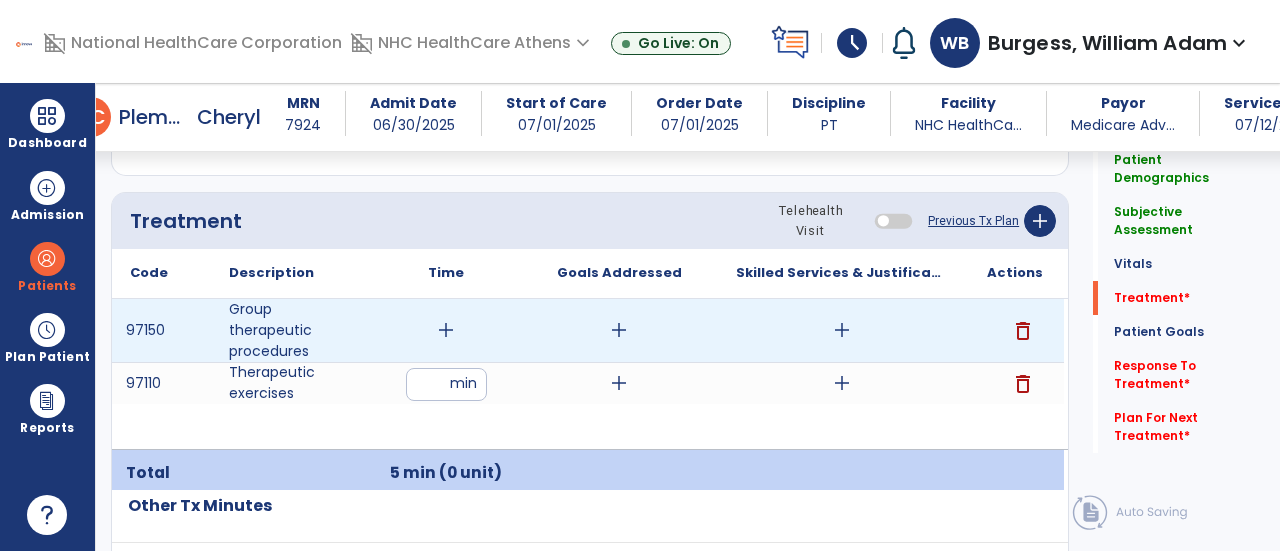 click on "add" at bounding box center (446, 330) 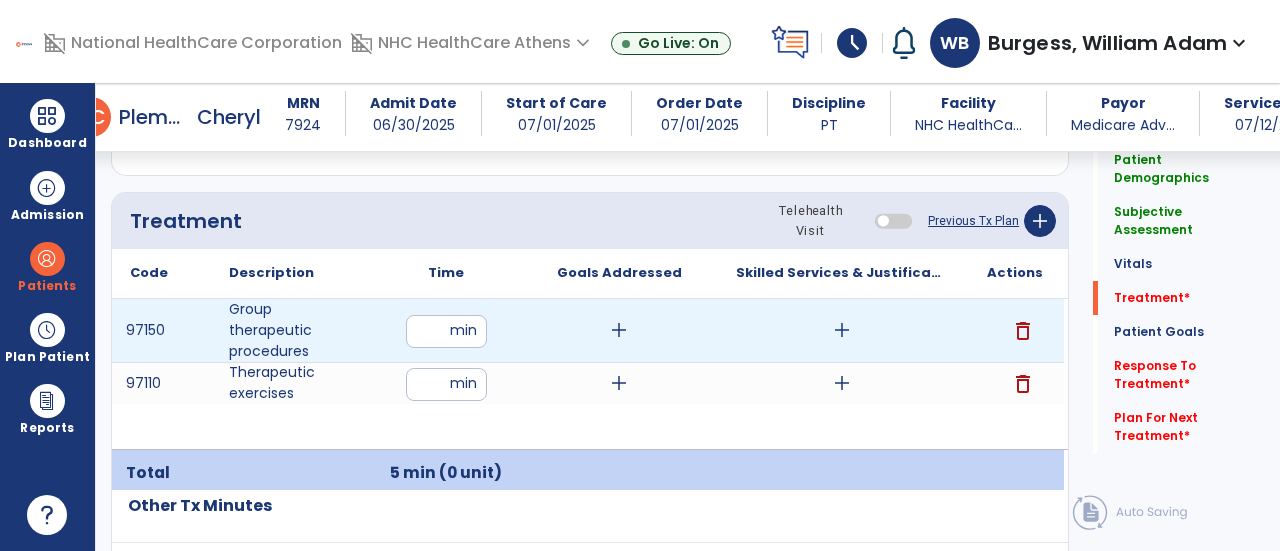 type on "**" 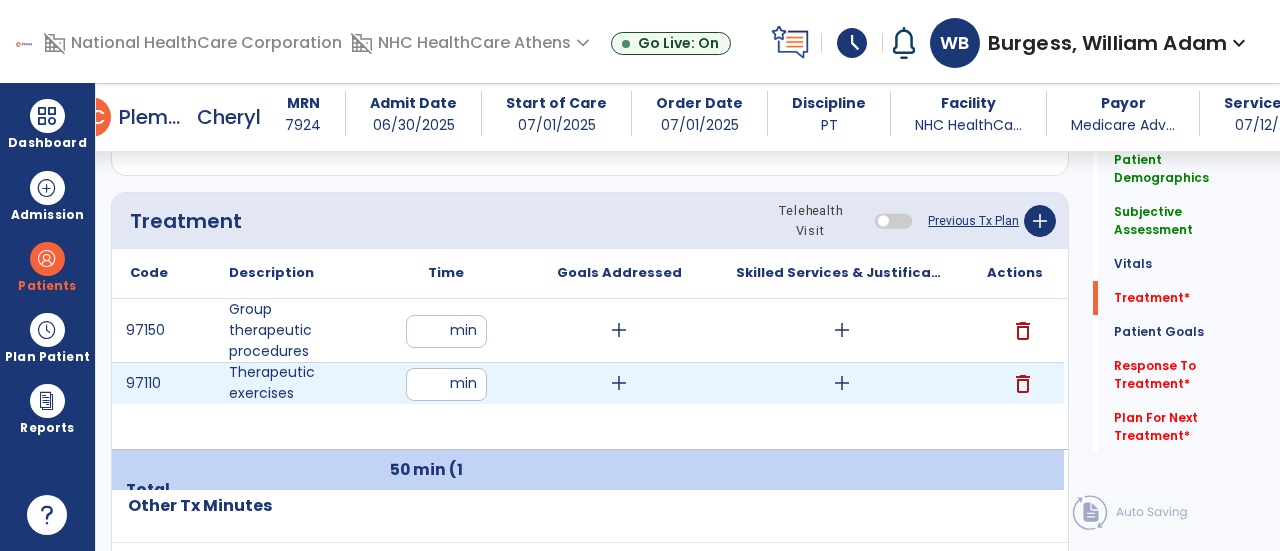 click on "add" at bounding box center (841, 383) 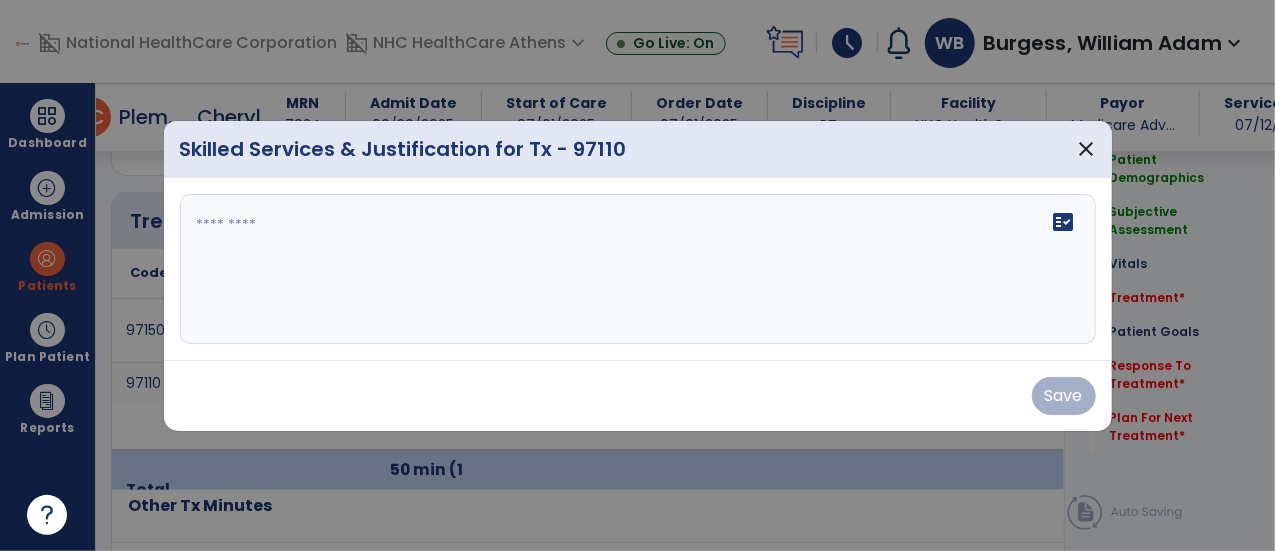 scroll, scrollTop: 1167, scrollLeft: 0, axis: vertical 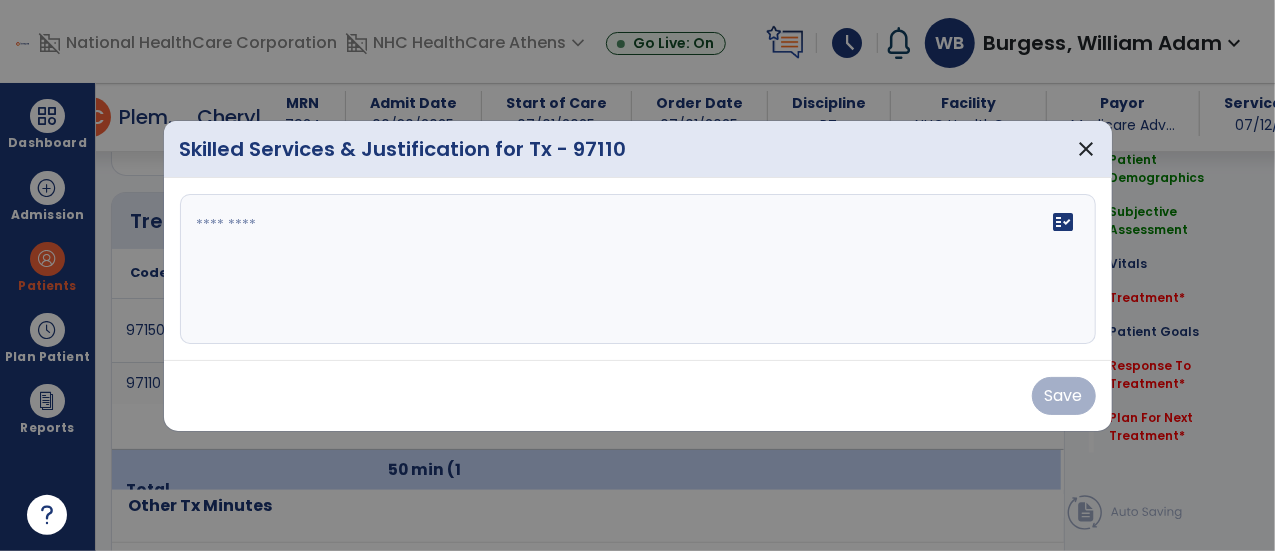 click on "fact_check" at bounding box center (638, 269) 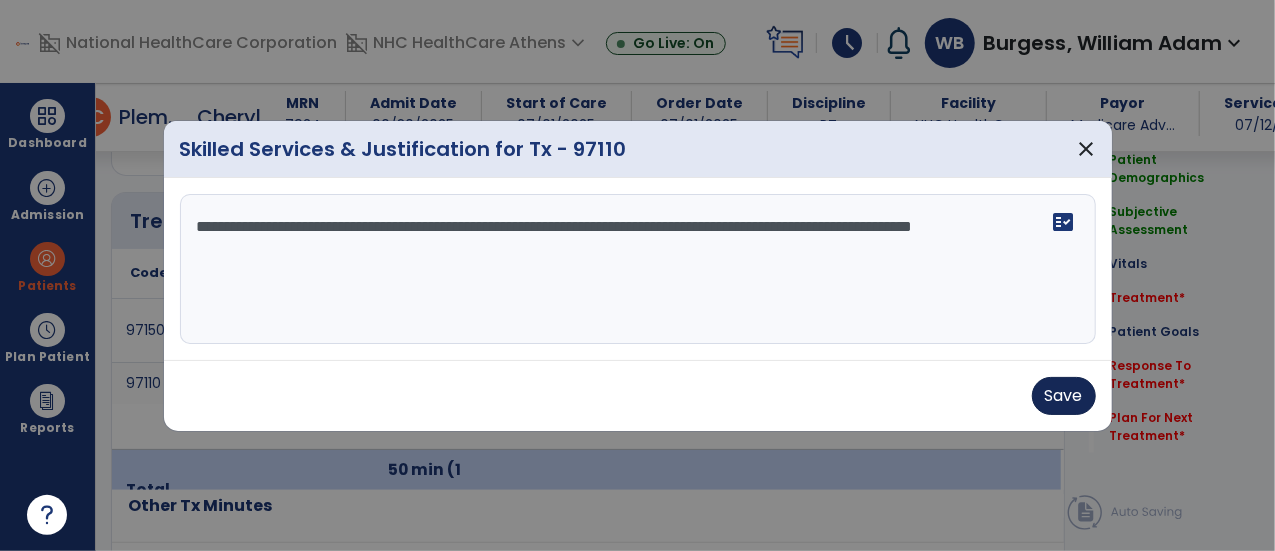 type on "**********" 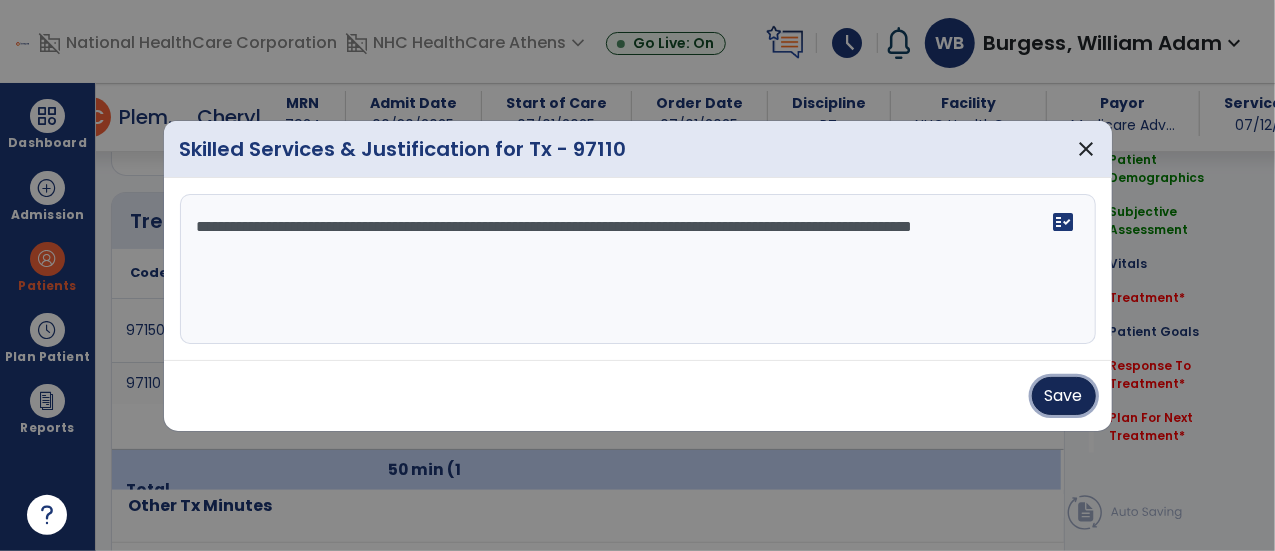 click on "Save" at bounding box center [1064, 396] 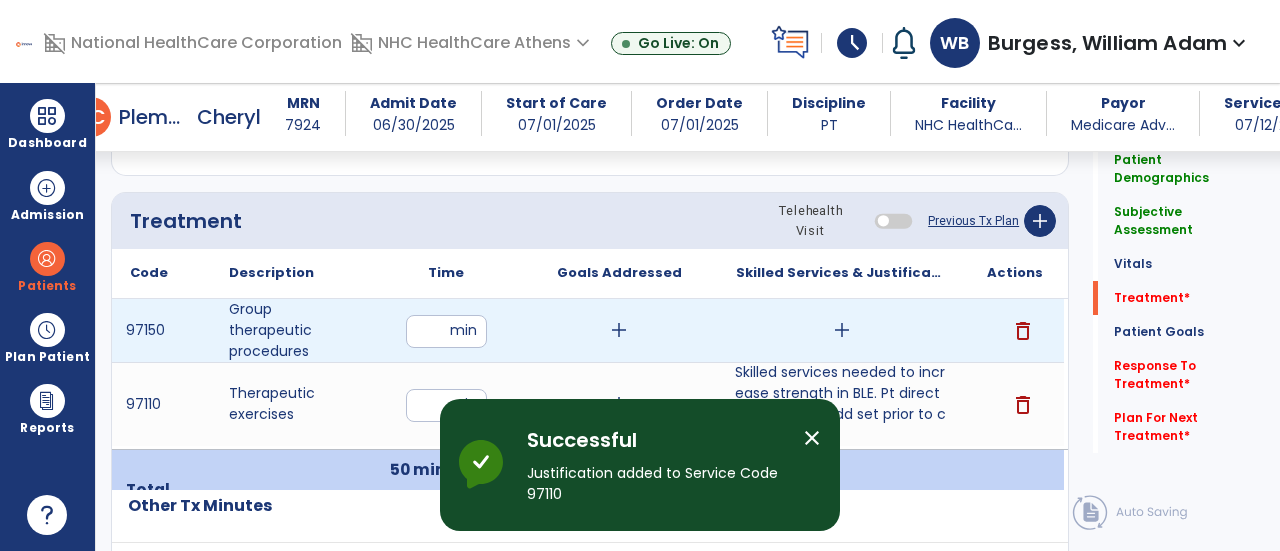 click on "add" at bounding box center [841, 330] 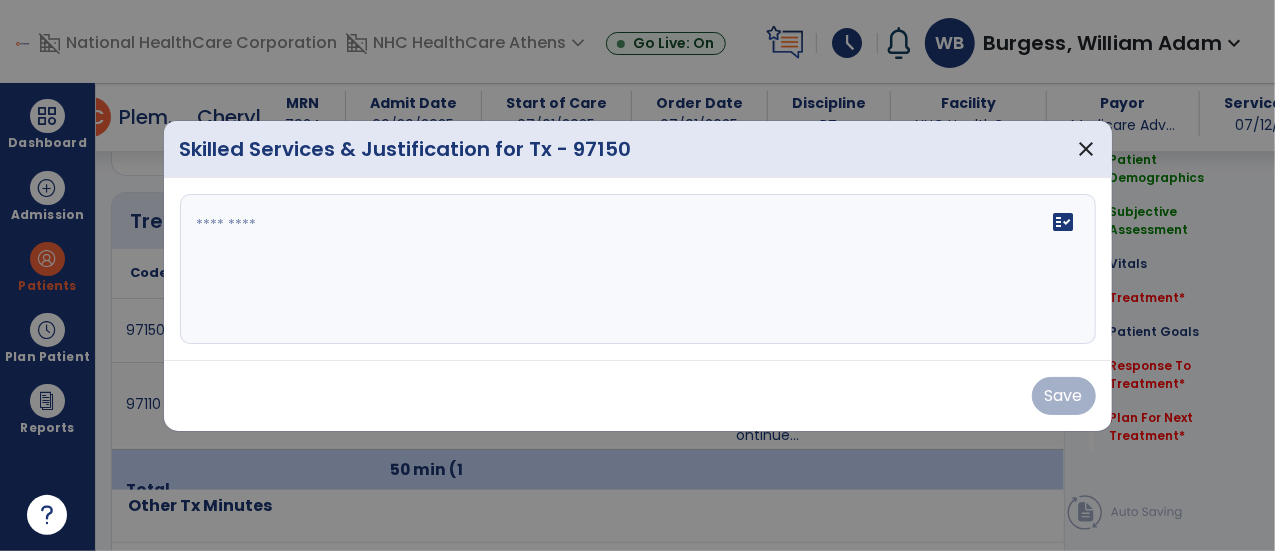 scroll, scrollTop: 1167, scrollLeft: 0, axis: vertical 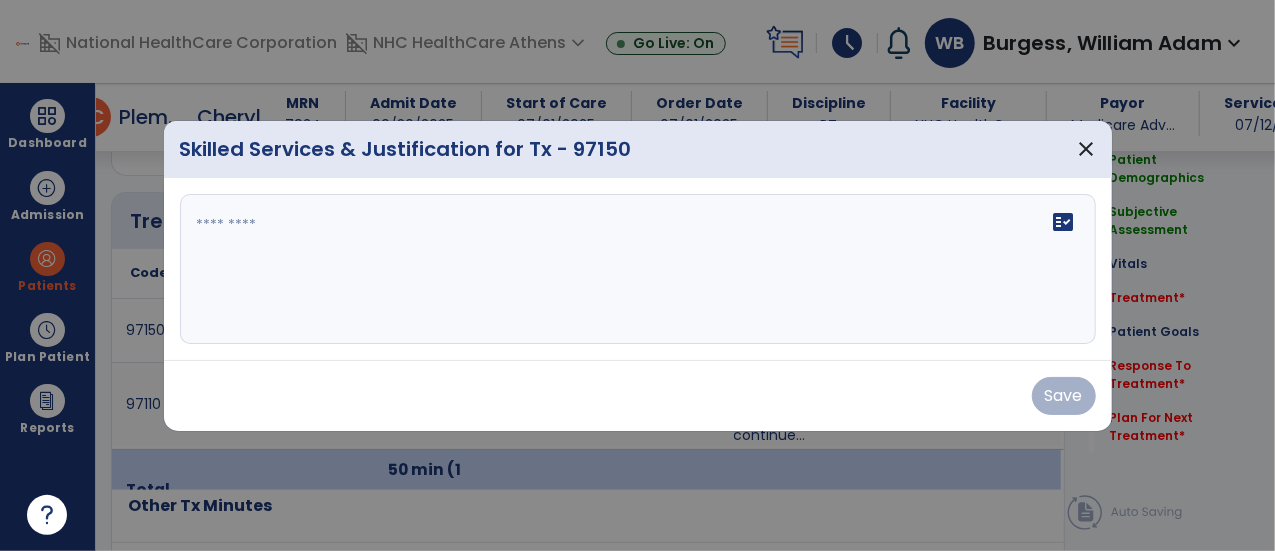 click on "fact_check" at bounding box center (638, 269) 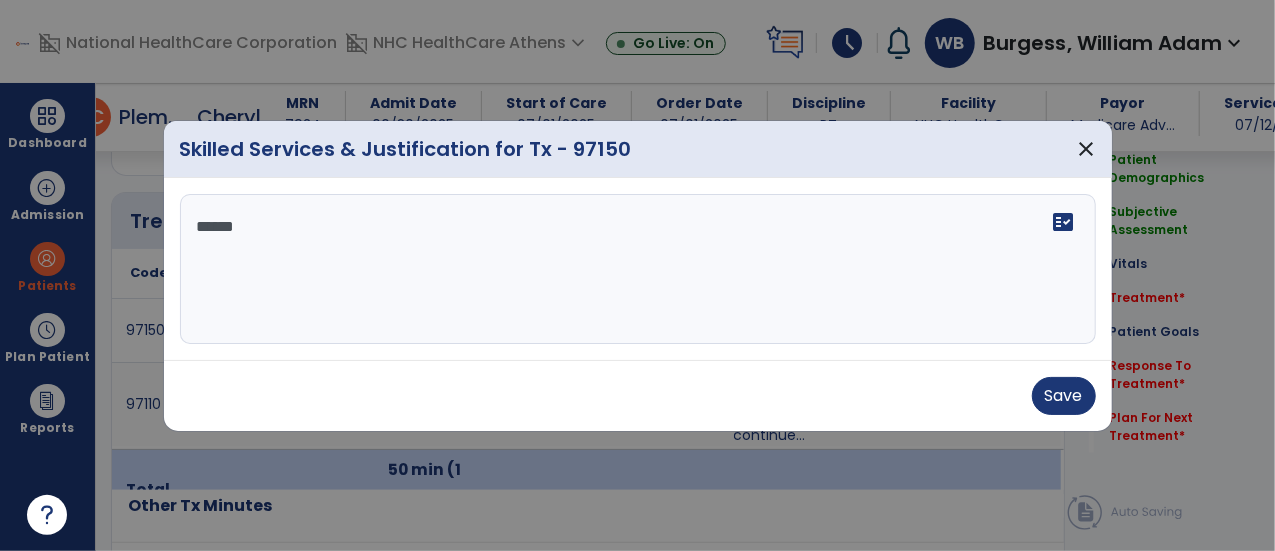 scroll, scrollTop: 0, scrollLeft: 0, axis: both 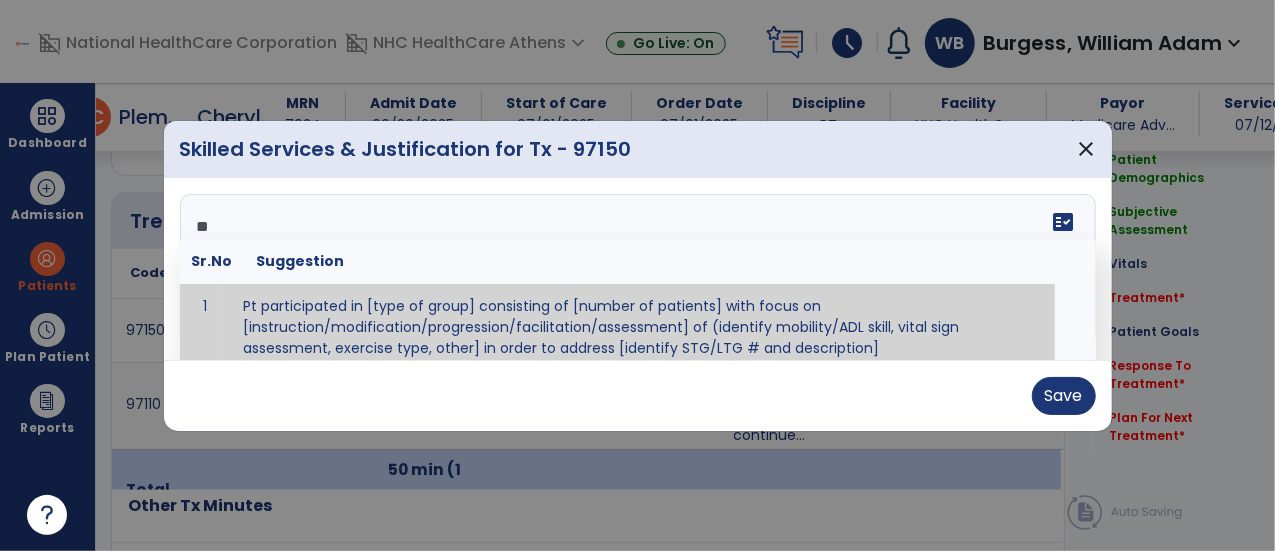 type on "*" 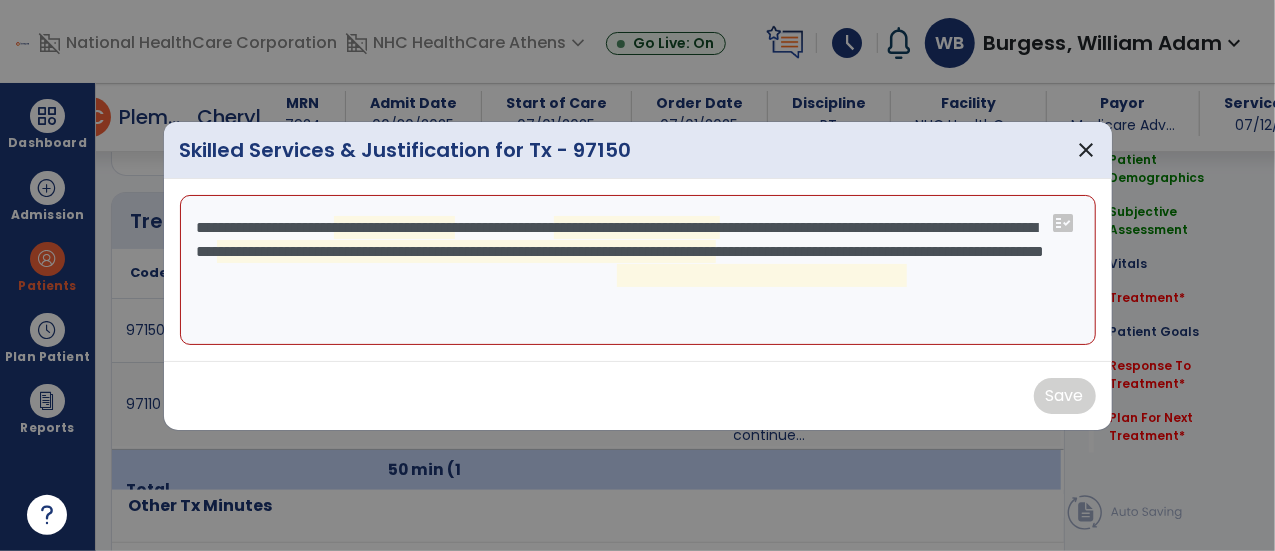 click on "**********" at bounding box center (638, 270) 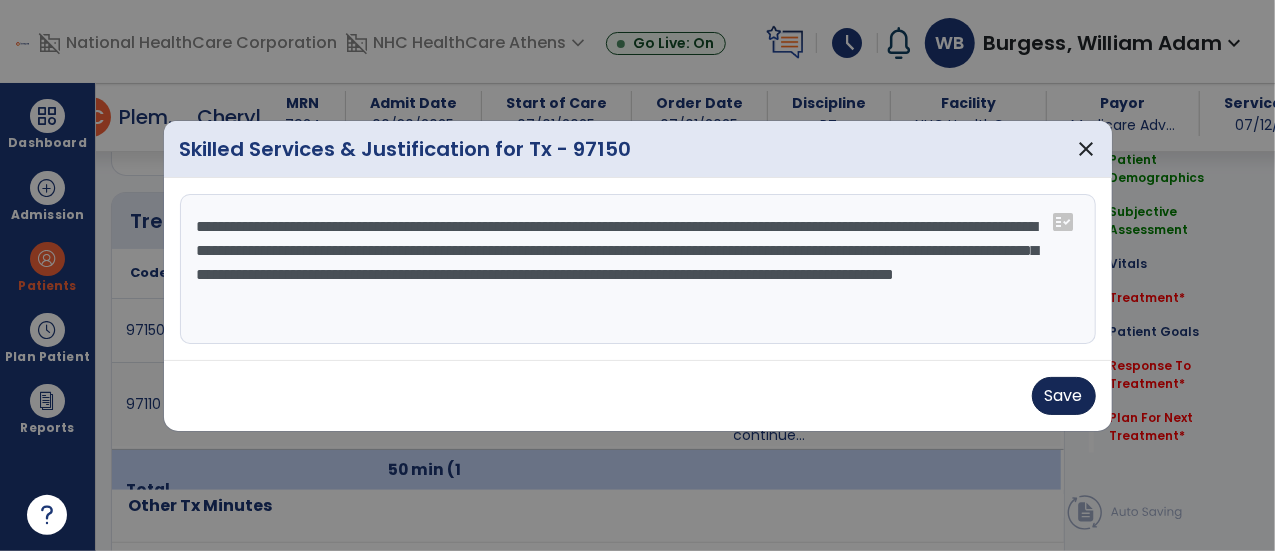type on "**********" 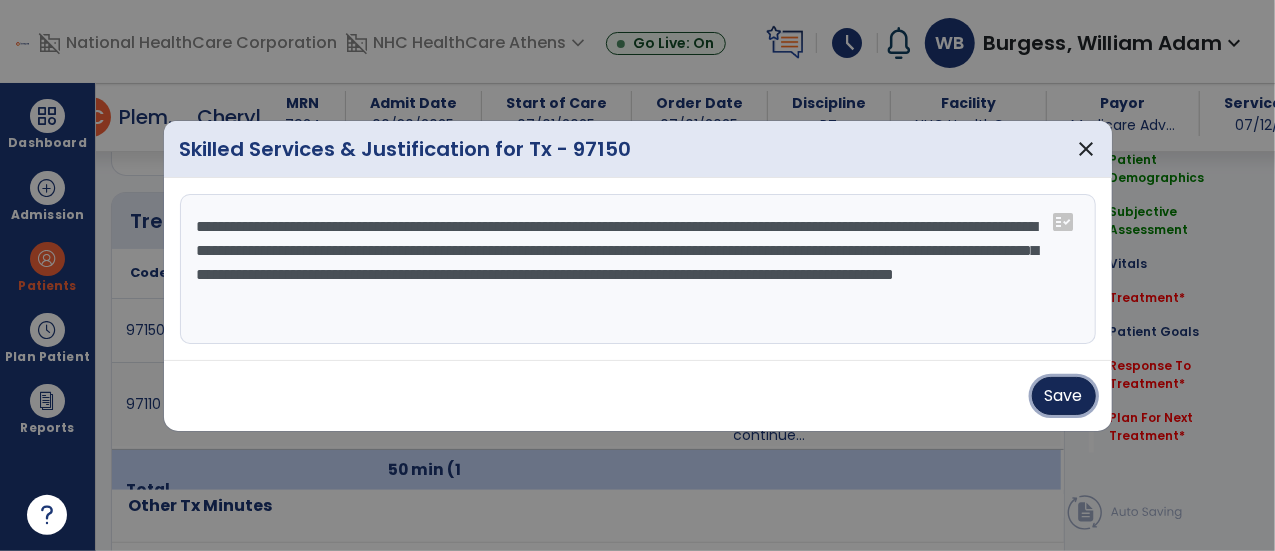 click on "Save" at bounding box center (1064, 396) 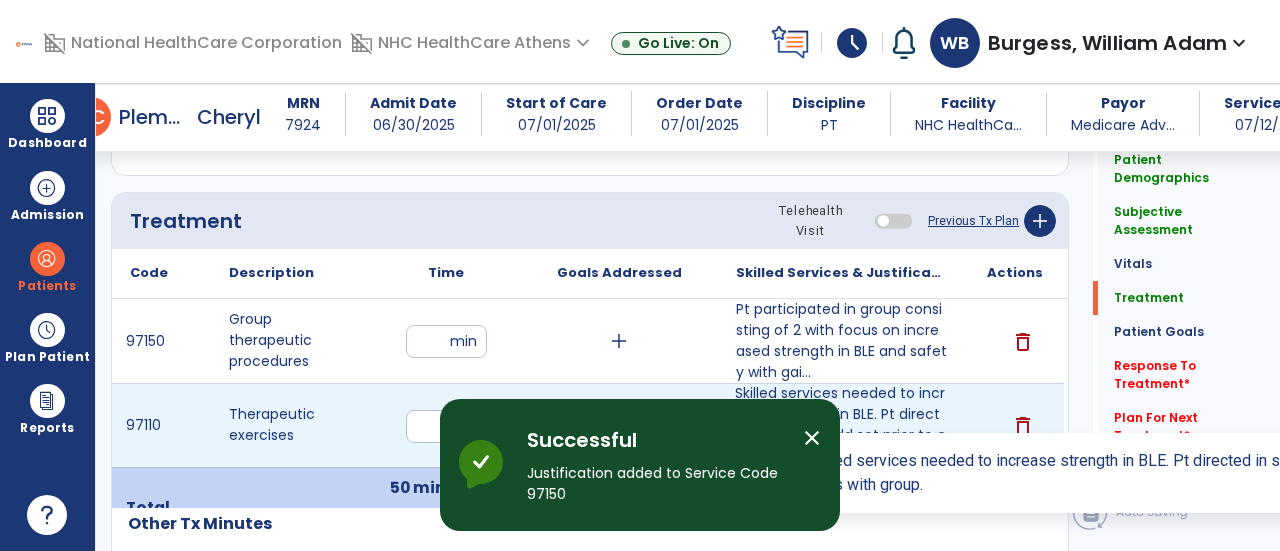 click on "Skilled services needed to increase strength in BLE. Pt directed in seated add set prior to continue..." at bounding box center [841, 425] 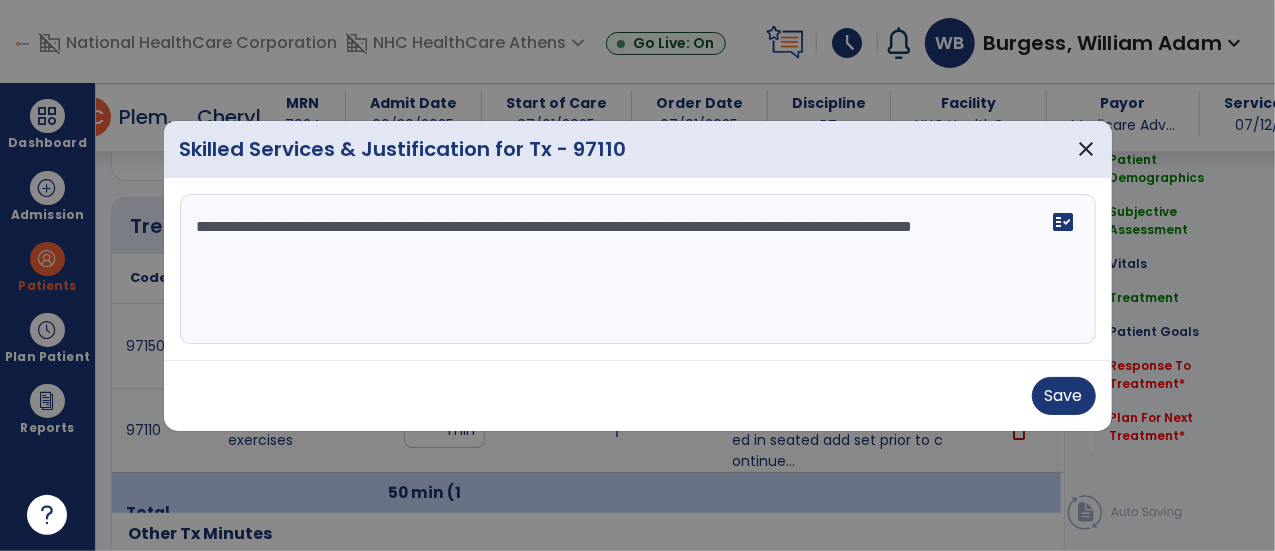 scroll, scrollTop: 1167, scrollLeft: 0, axis: vertical 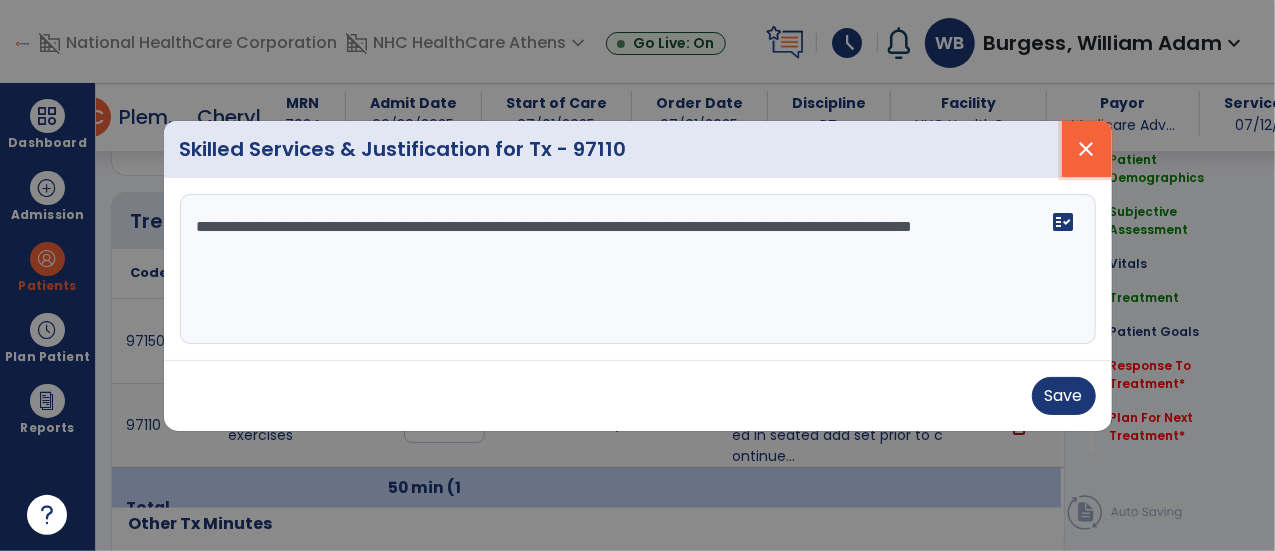 click on "close" at bounding box center (1087, 149) 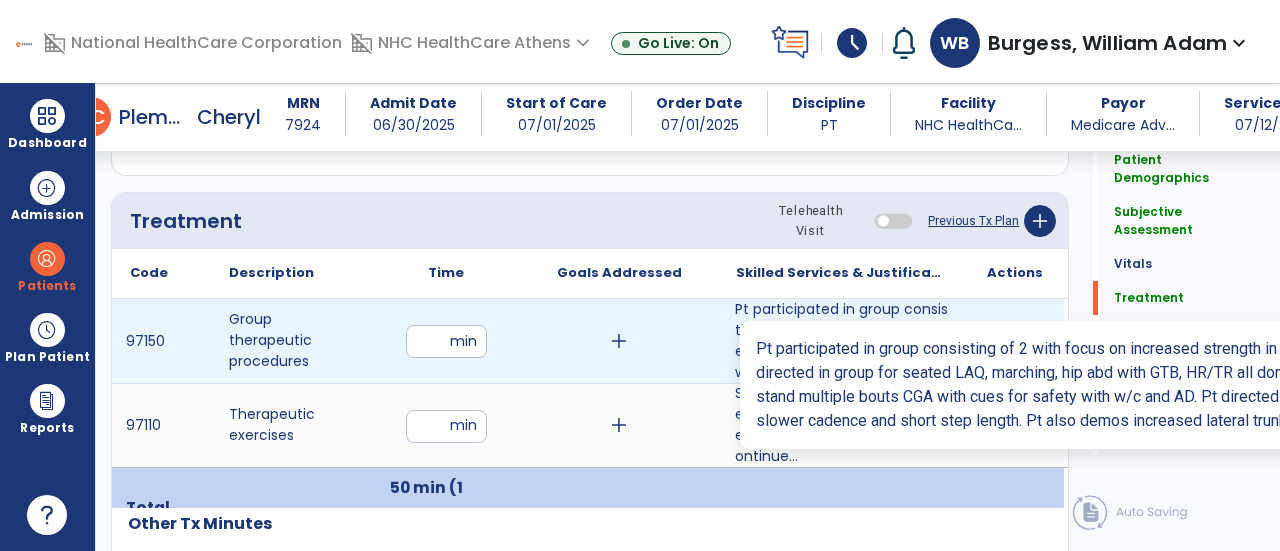 click on "Pt participated in group consisting of 2 with focus on increased strength in BLE and safety with gai..." at bounding box center [841, 341] 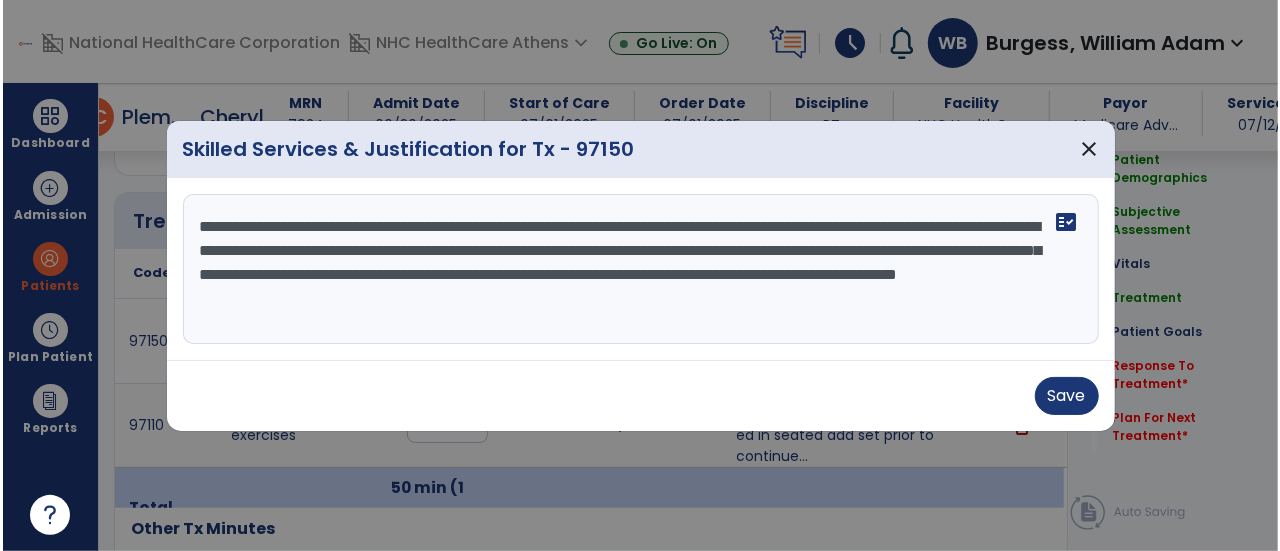 scroll, scrollTop: 1167, scrollLeft: 0, axis: vertical 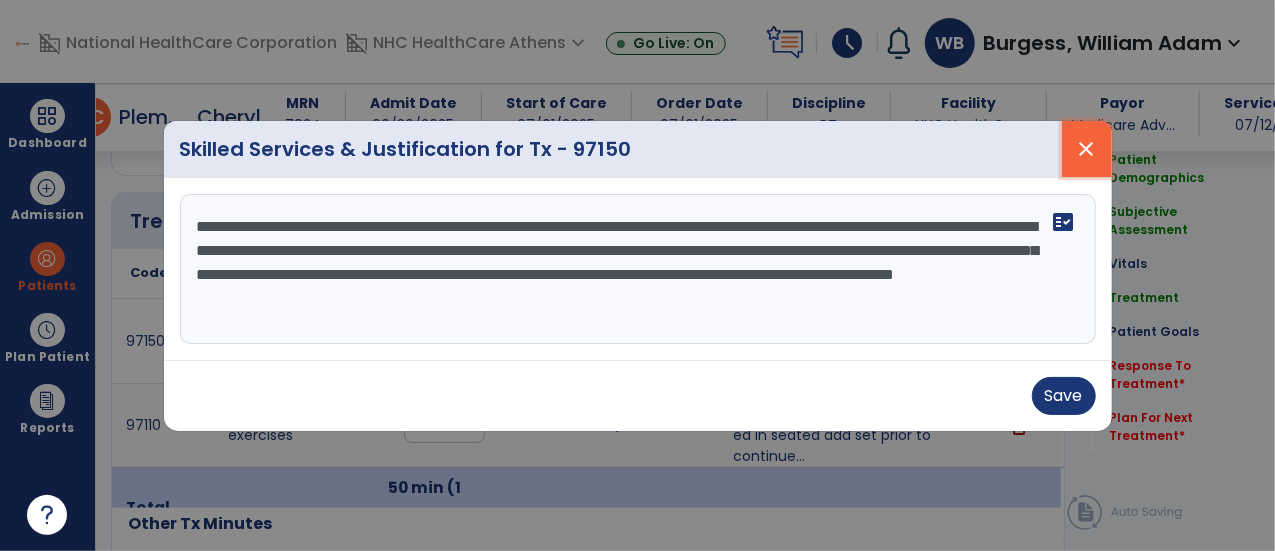 click on "close" at bounding box center (1087, 149) 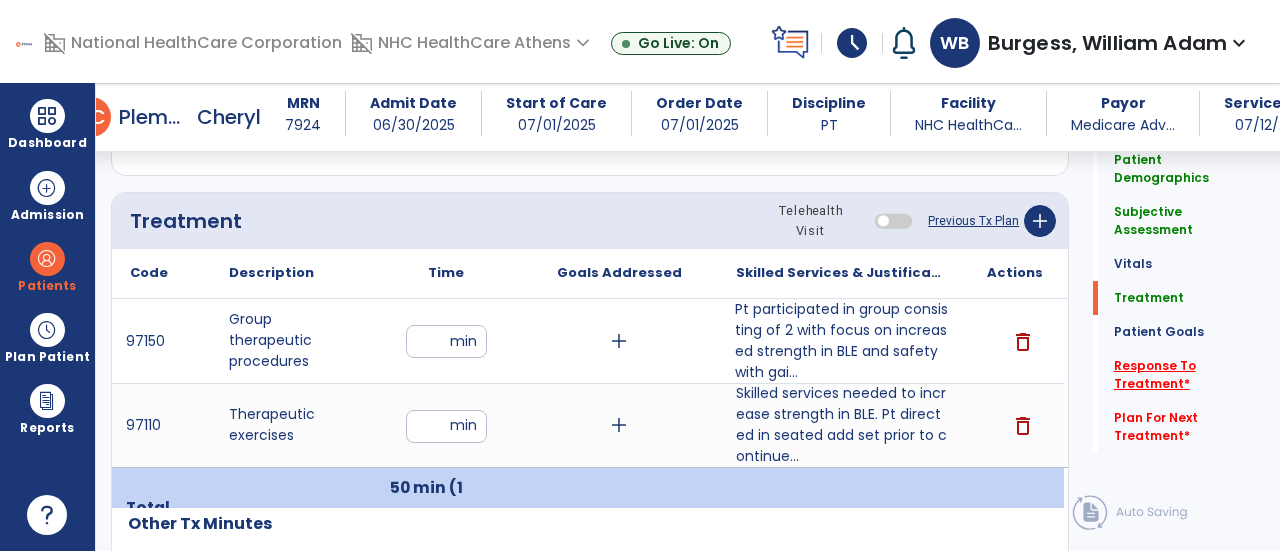 click on "Response To Treatment   *" 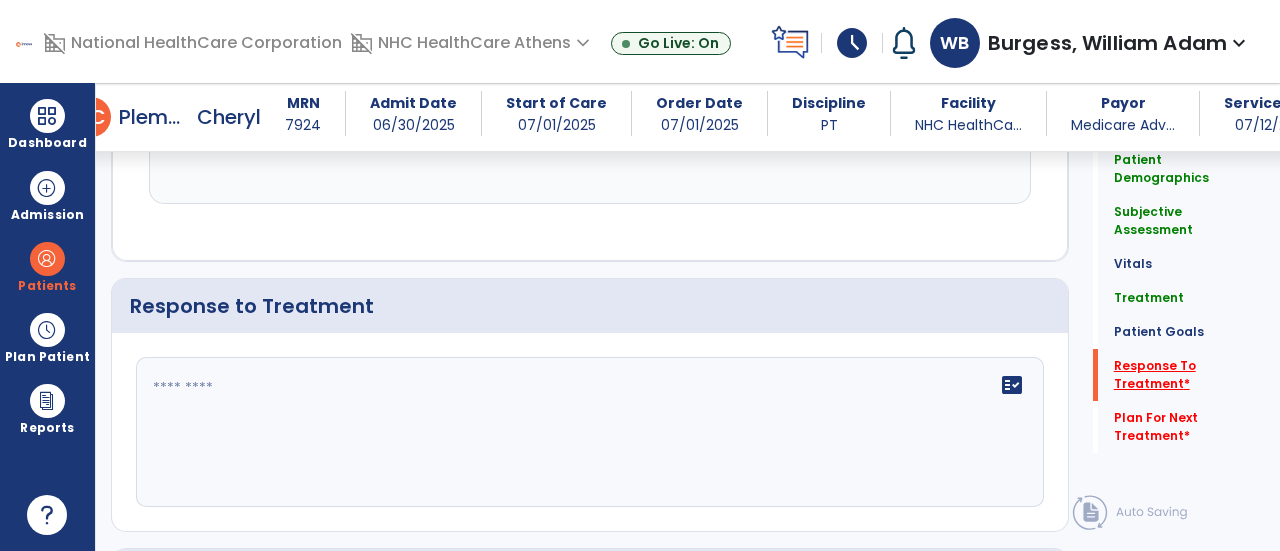 scroll, scrollTop: 2577, scrollLeft: 0, axis: vertical 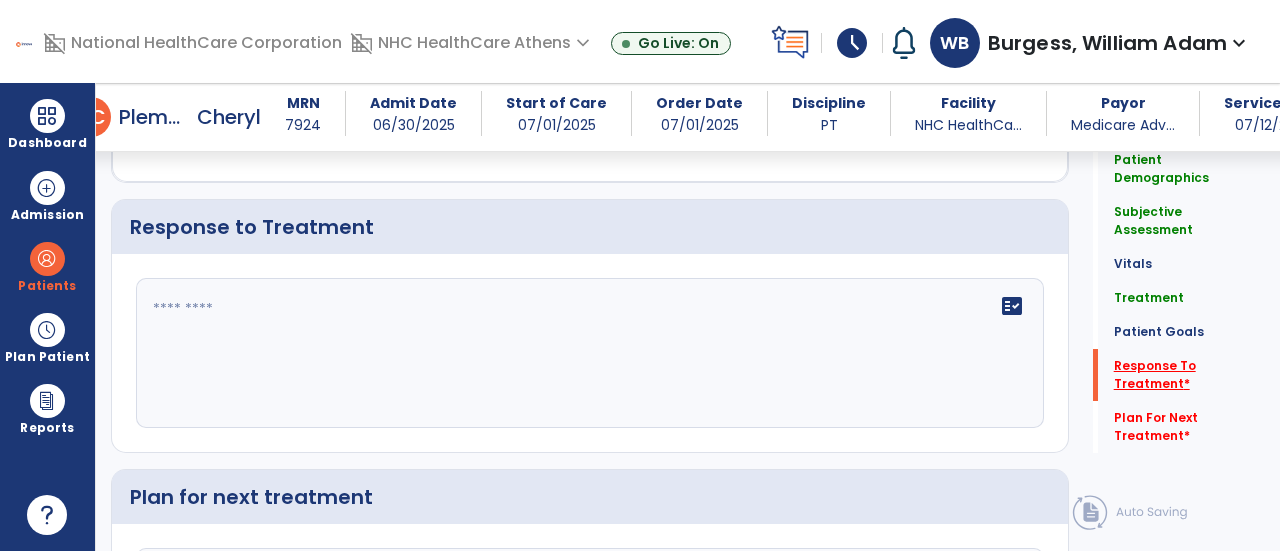 click on "Response To Treatment   *" 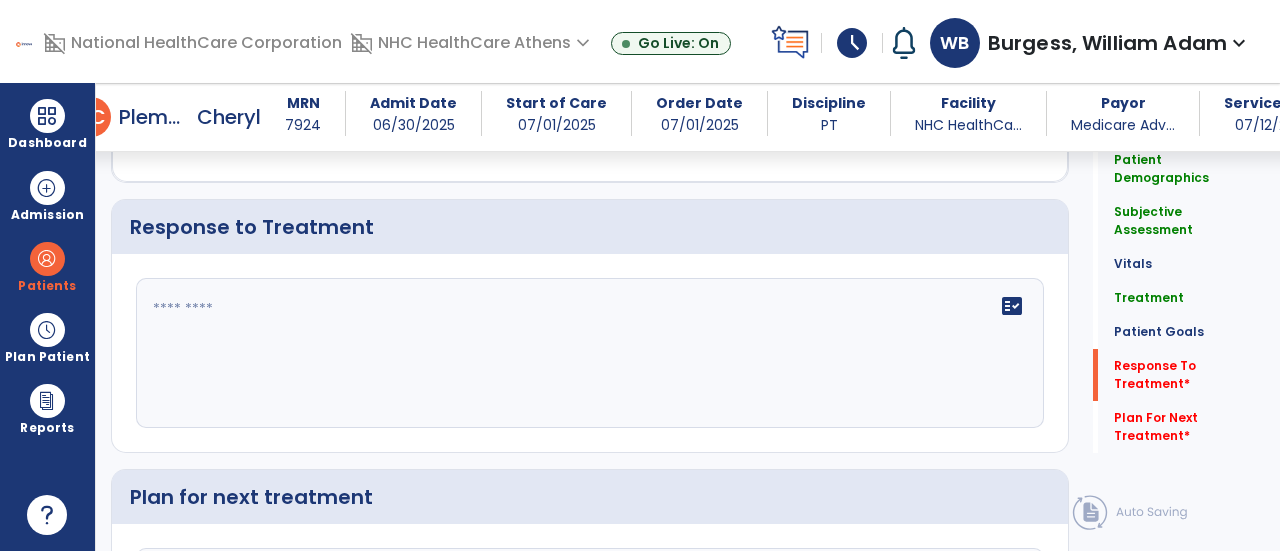 click on "fact_check" 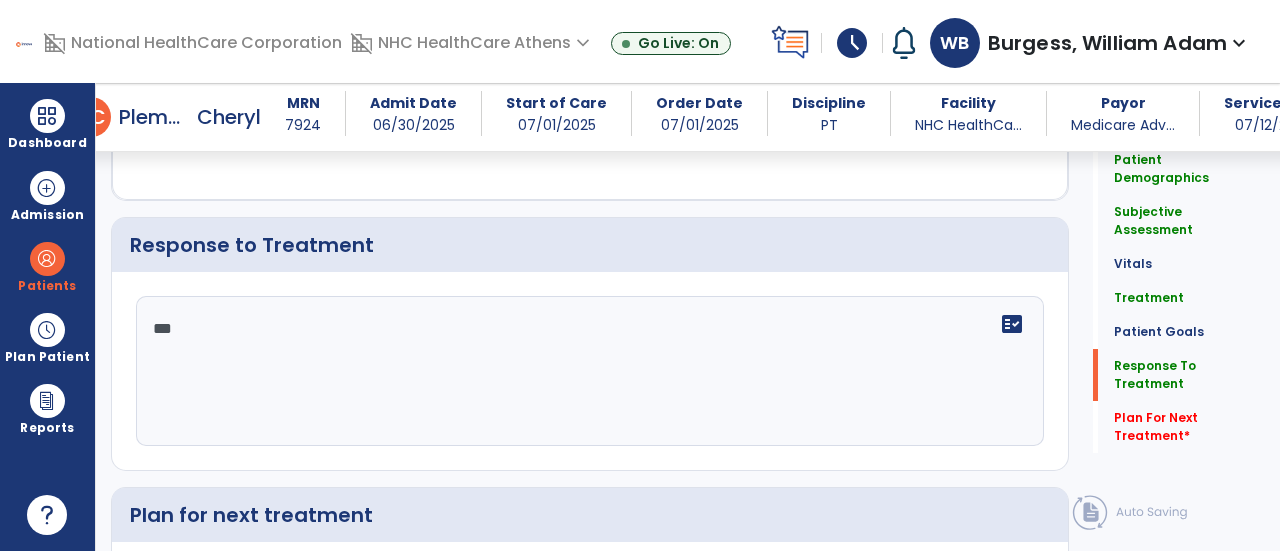 scroll, scrollTop: 2577, scrollLeft: 0, axis: vertical 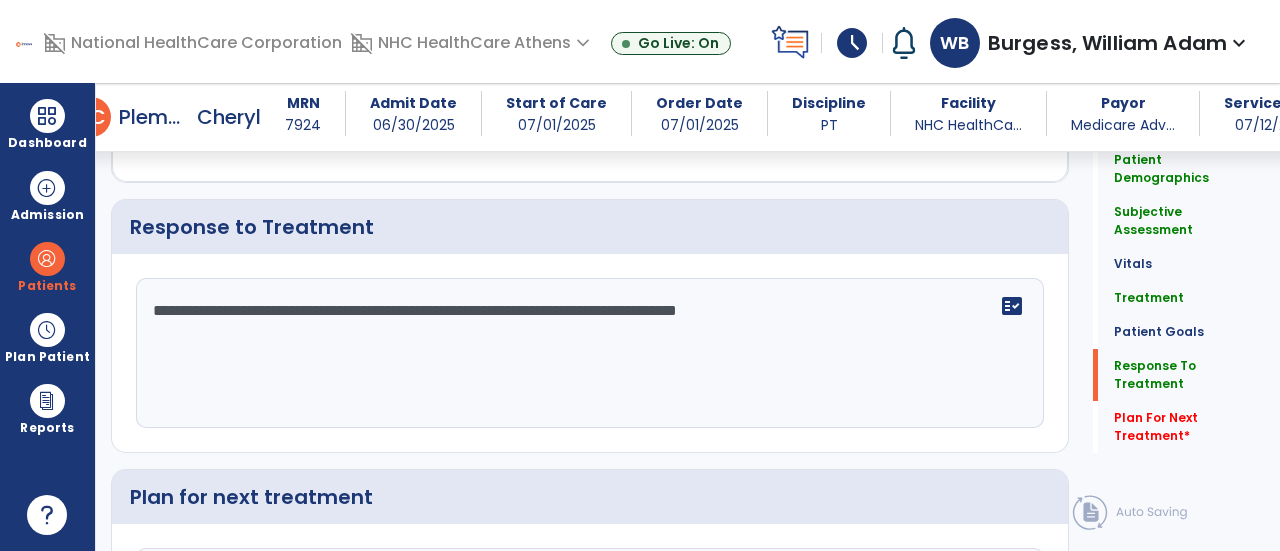 type on "**********" 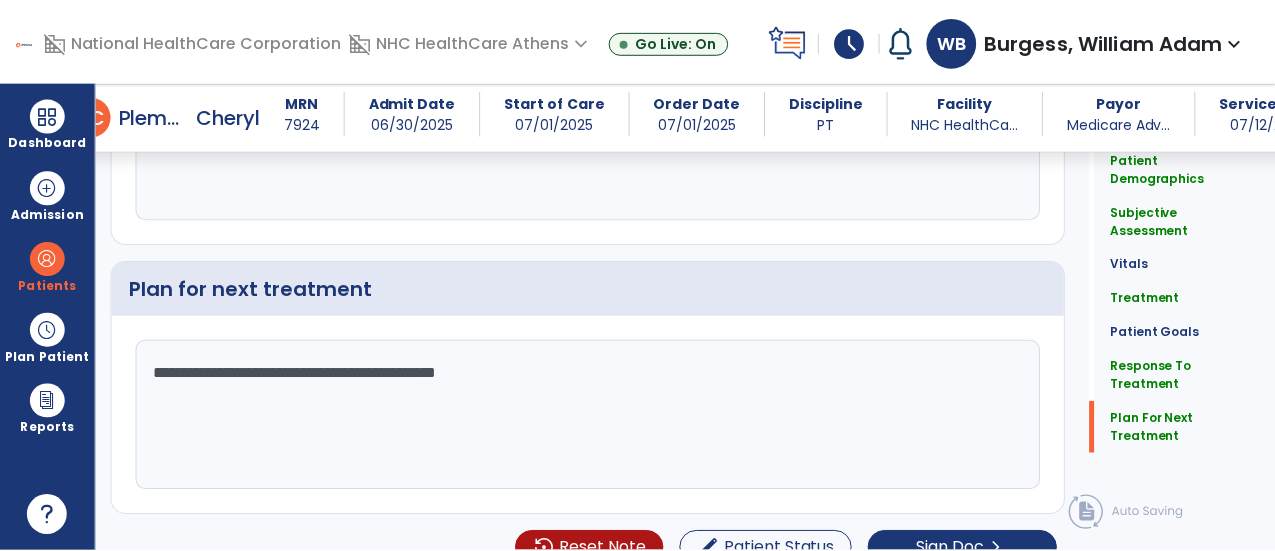 scroll, scrollTop: 2803, scrollLeft: 0, axis: vertical 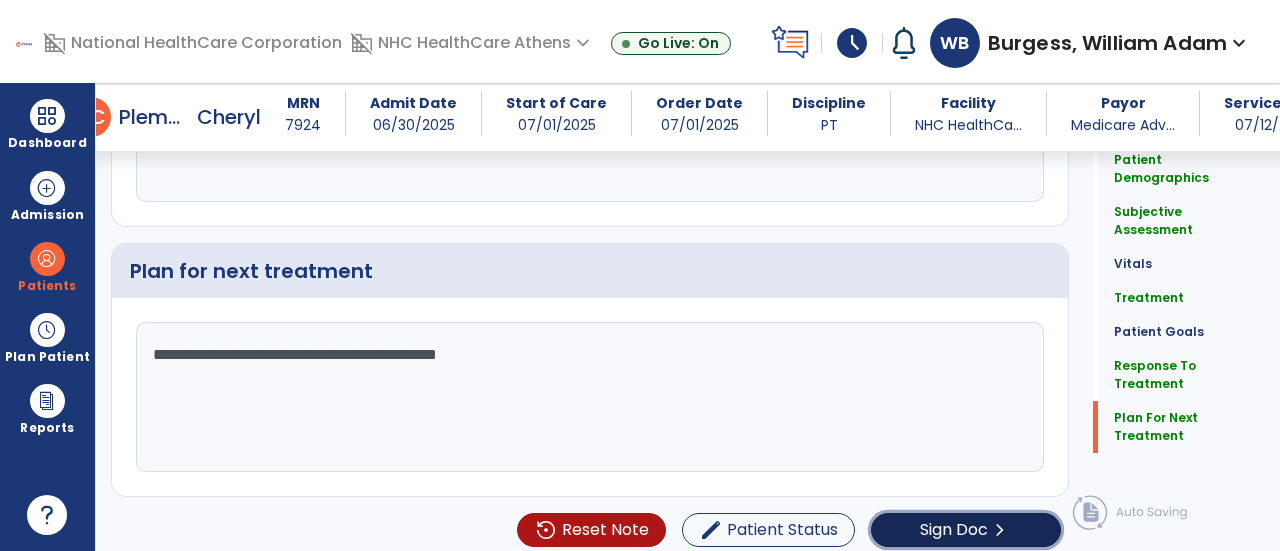 click on "Sign Doc" 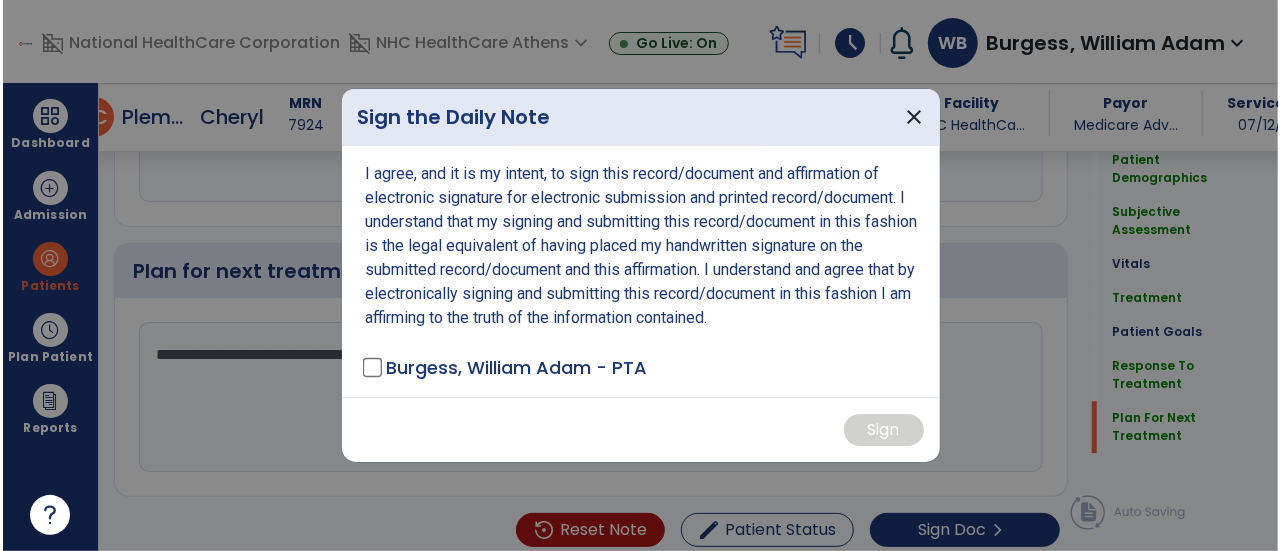scroll, scrollTop: 2803, scrollLeft: 0, axis: vertical 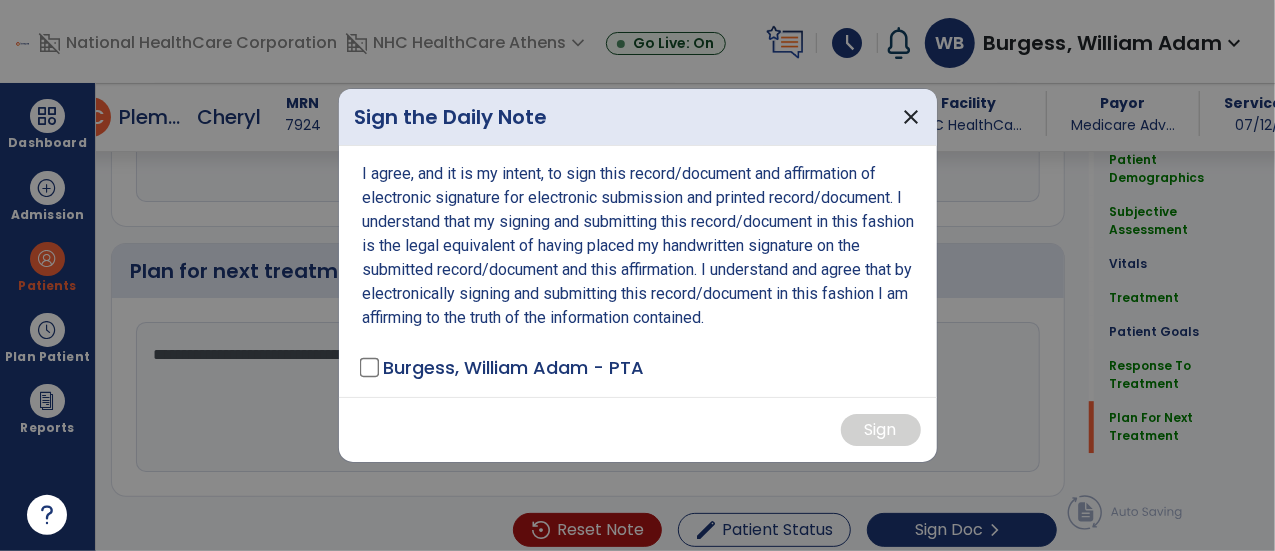 click on "Burgess, William Adam - PTA" at bounding box center [504, 367] 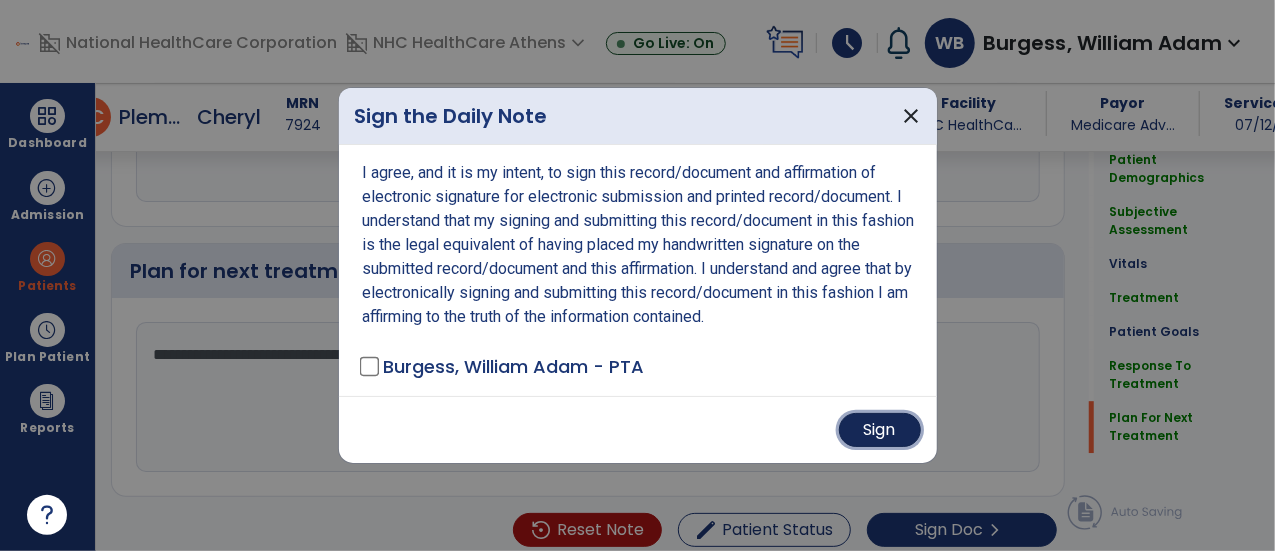 click on "Sign" at bounding box center (880, 430) 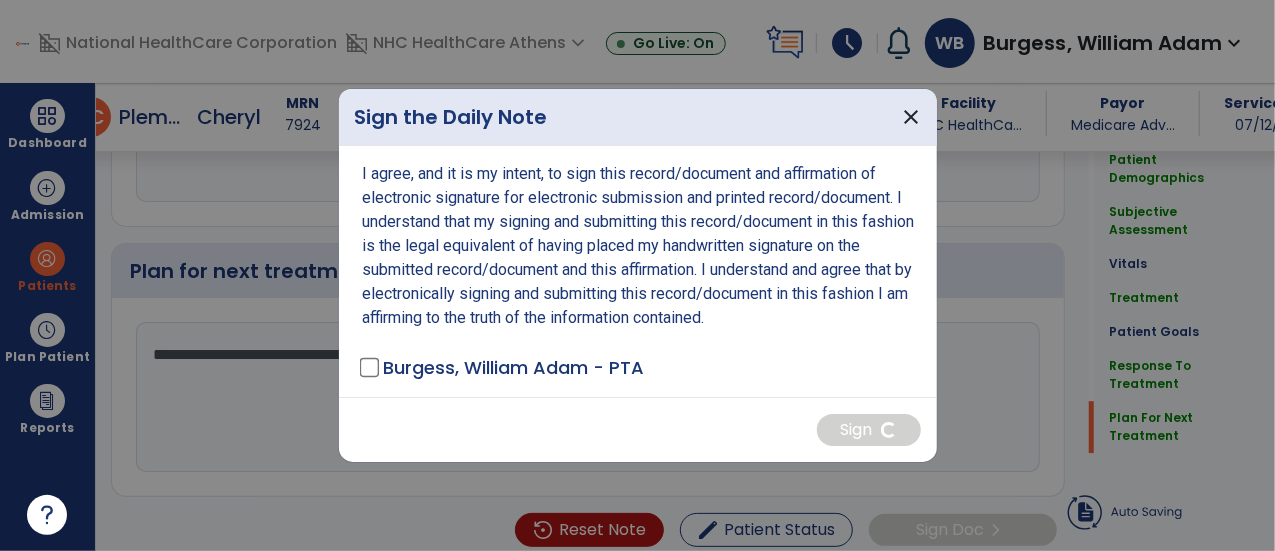type on "**********" 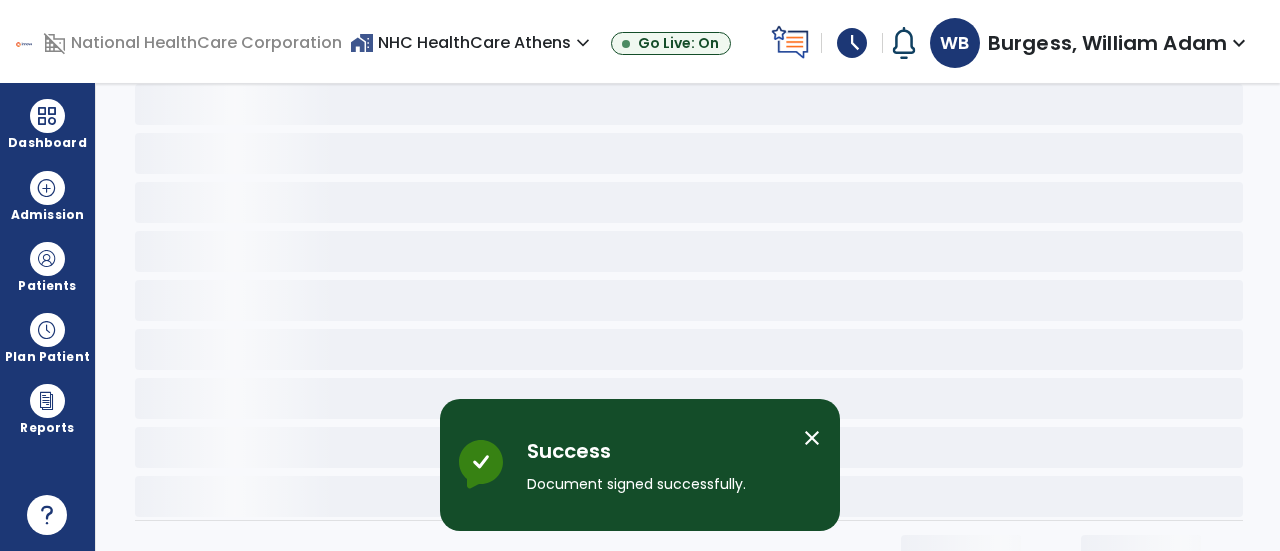 scroll, scrollTop: 0, scrollLeft: 0, axis: both 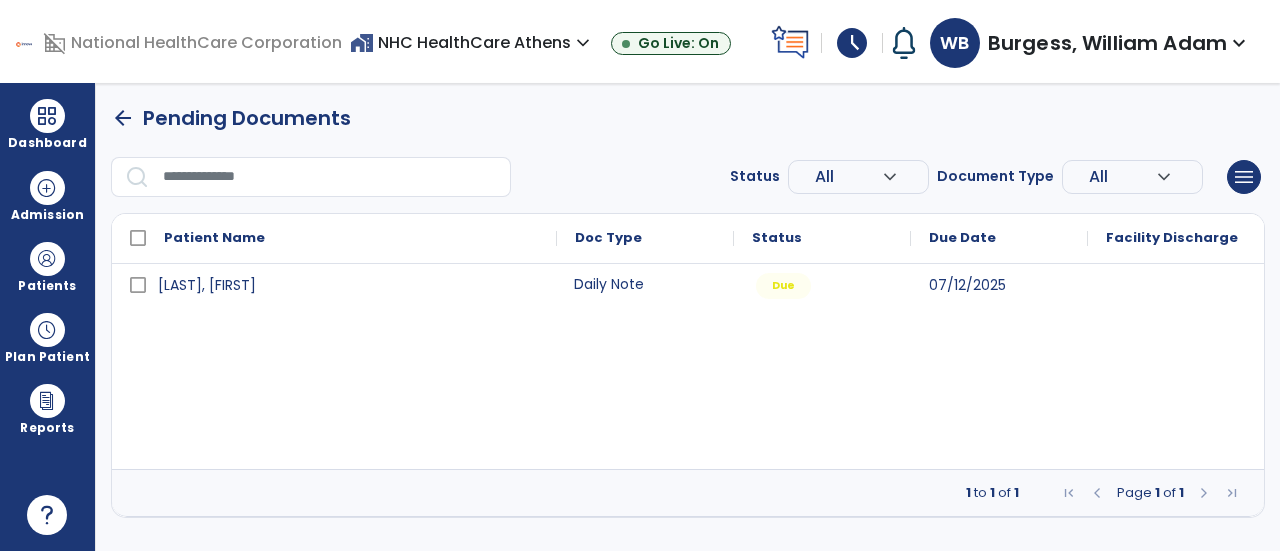 click on "Daily Note" at bounding box center (645, 284) 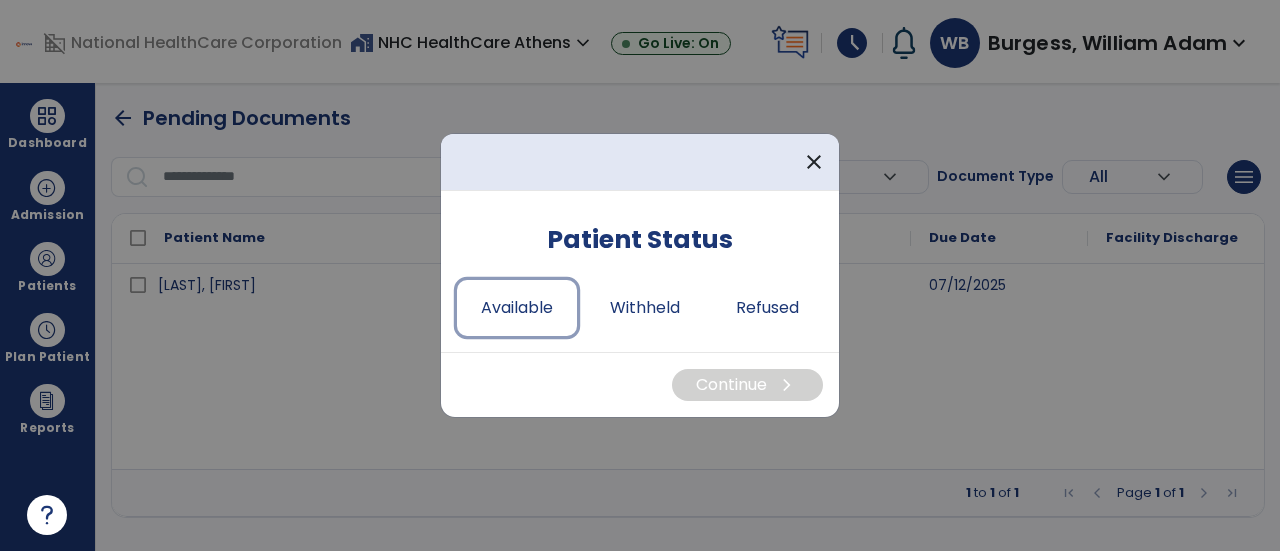 click on "Available" at bounding box center (517, 308) 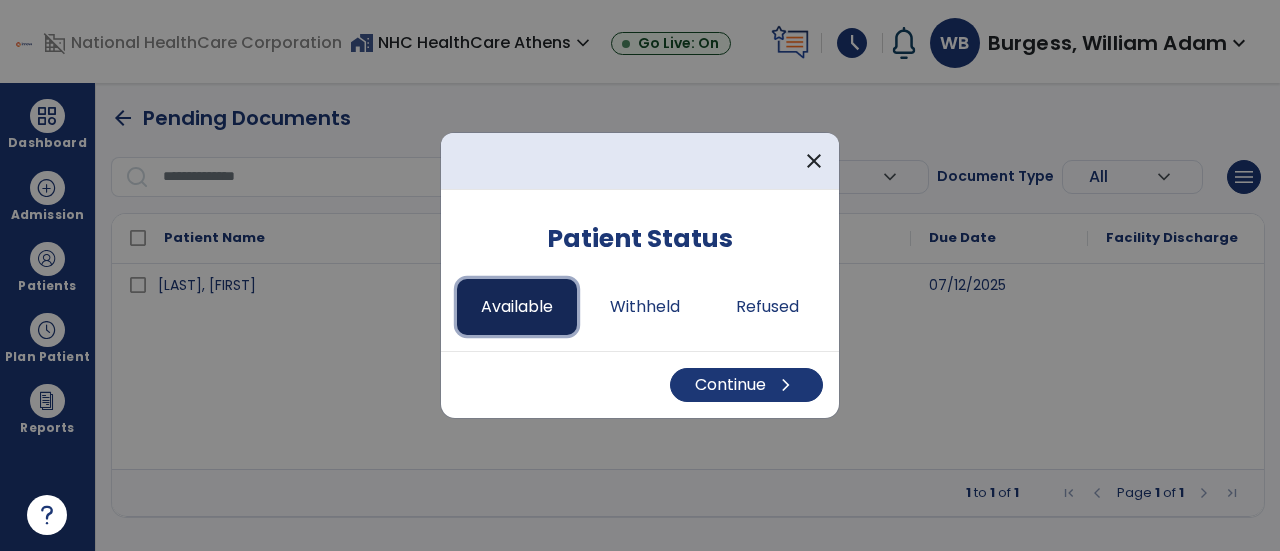 click on "Available" at bounding box center [517, 307] 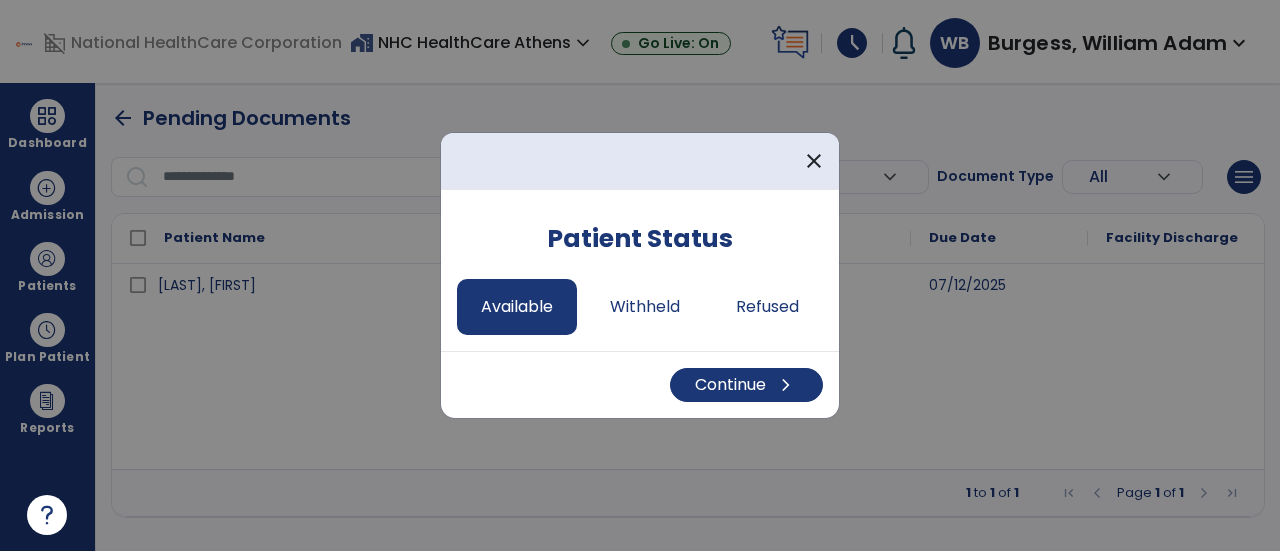 click on "Continue   chevron_right" at bounding box center (640, 384) 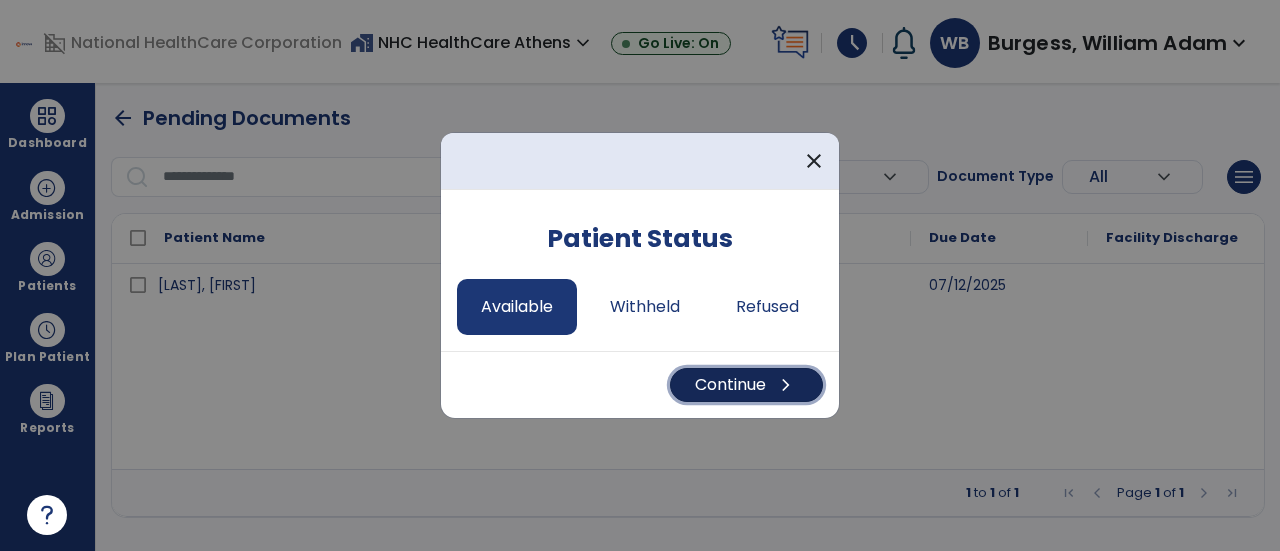 click on "Continue   chevron_right" at bounding box center (746, 385) 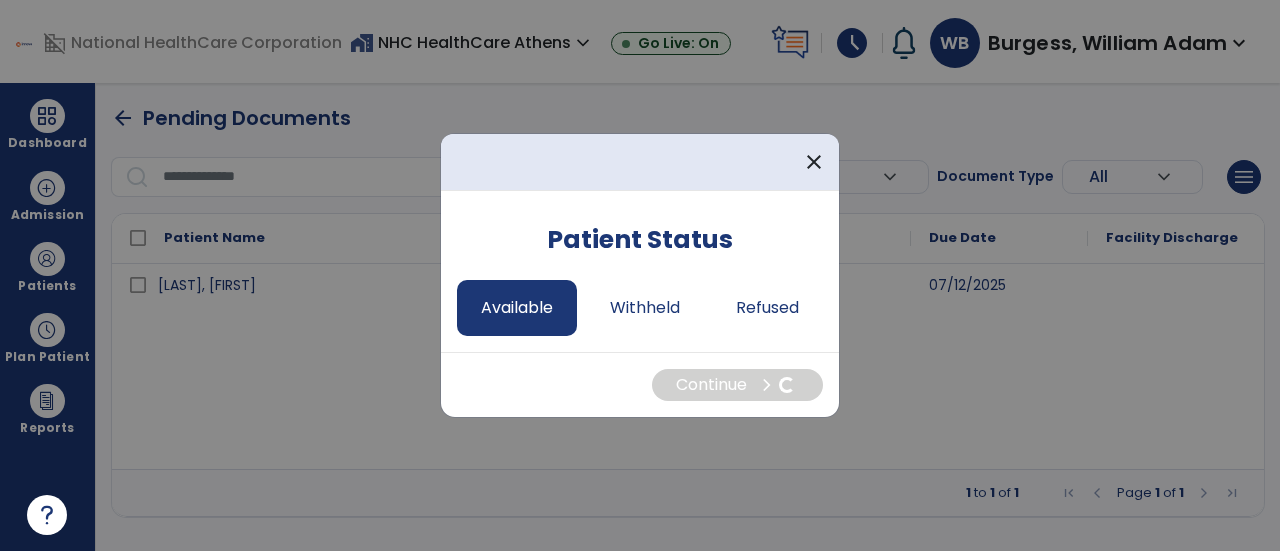 select on "*" 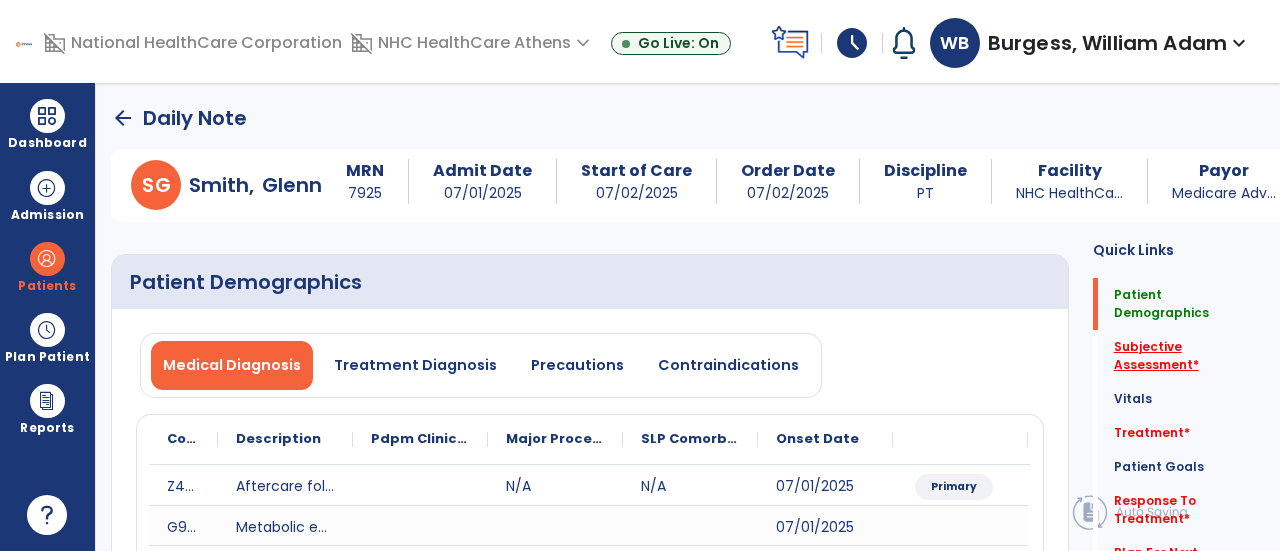 click on "Subjective Assessment   *" 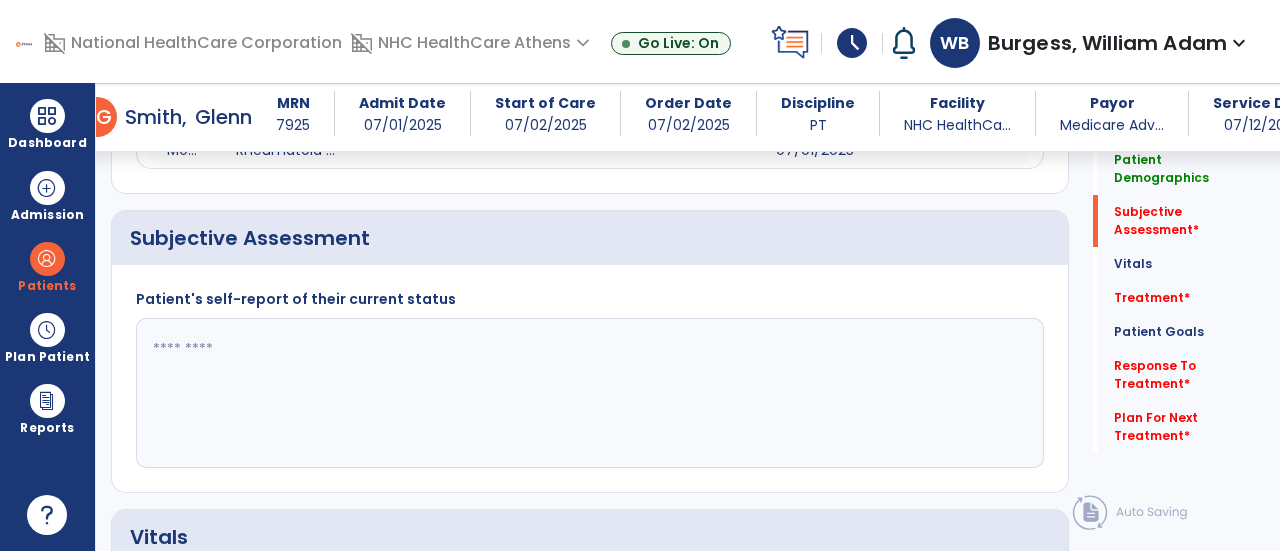 scroll, scrollTop: 489, scrollLeft: 0, axis: vertical 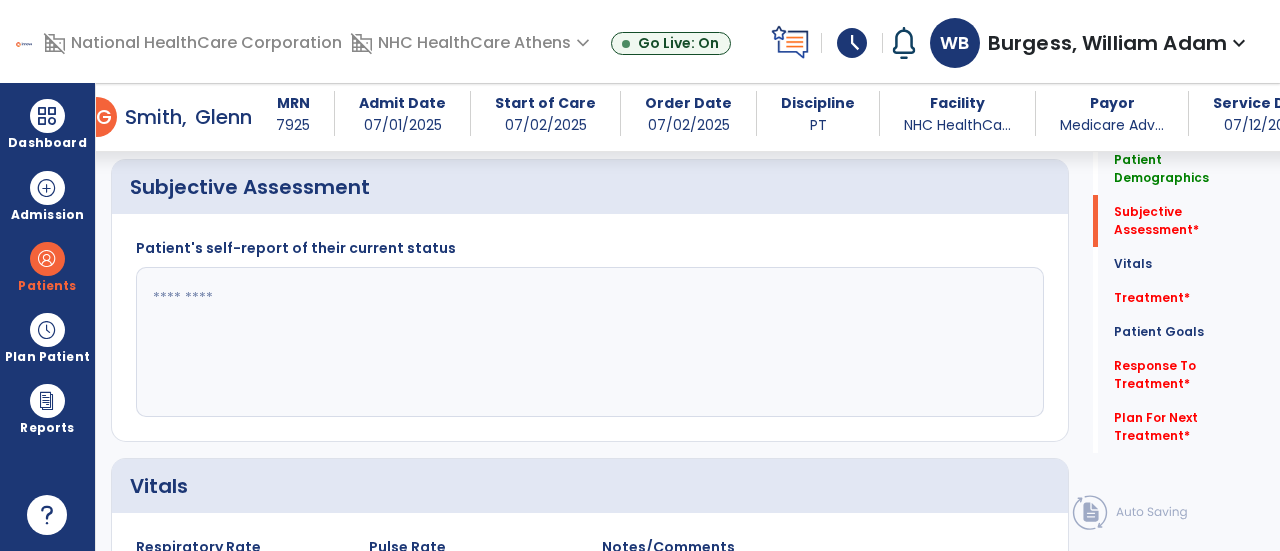 click 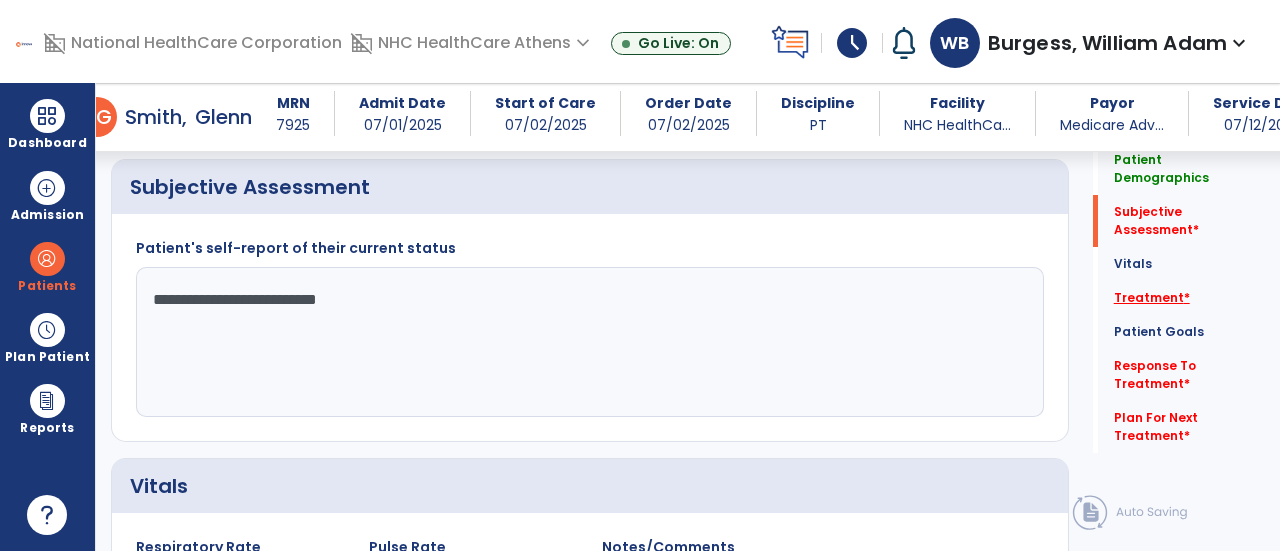 type on "**********" 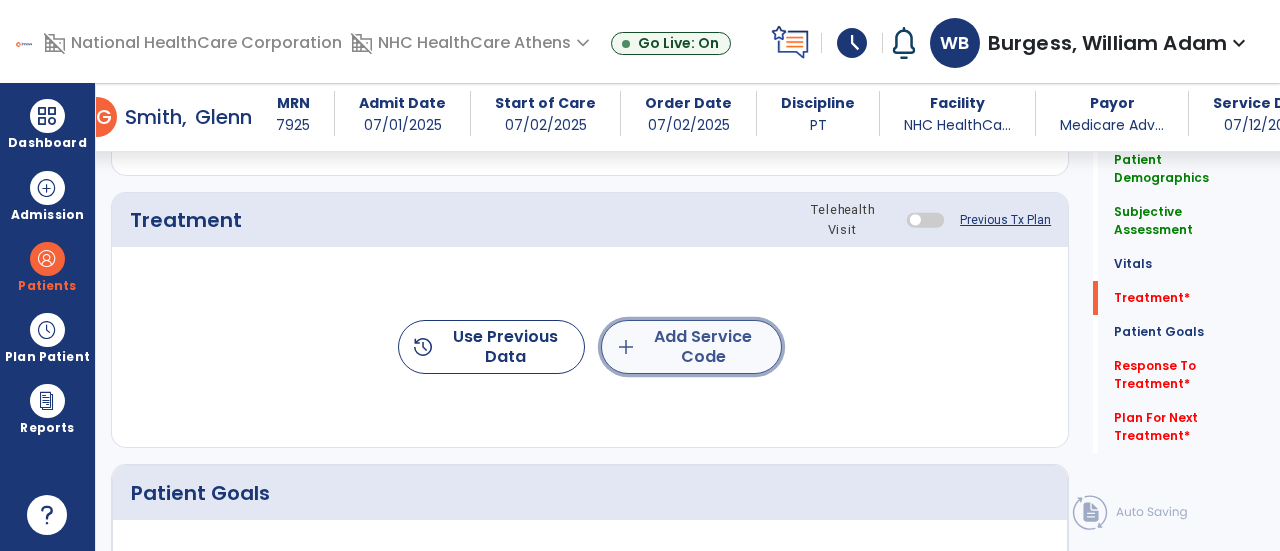 click on "add  Add Service Code" 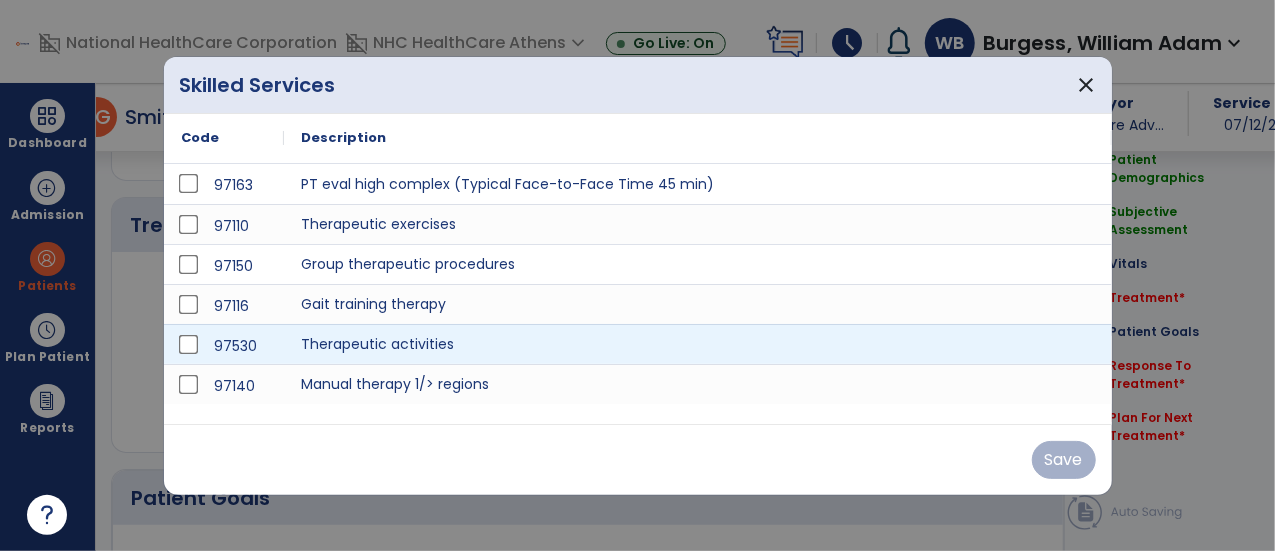 scroll, scrollTop: 1177, scrollLeft: 0, axis: vertical 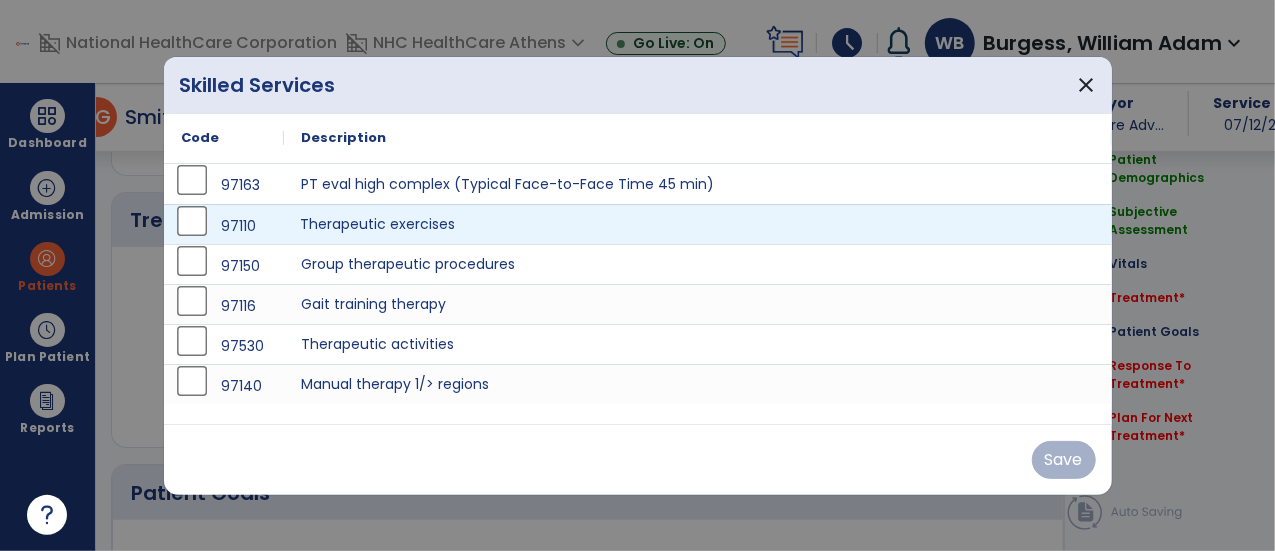 click on "Therapeutic exercises" at bounding box center [698, 224] 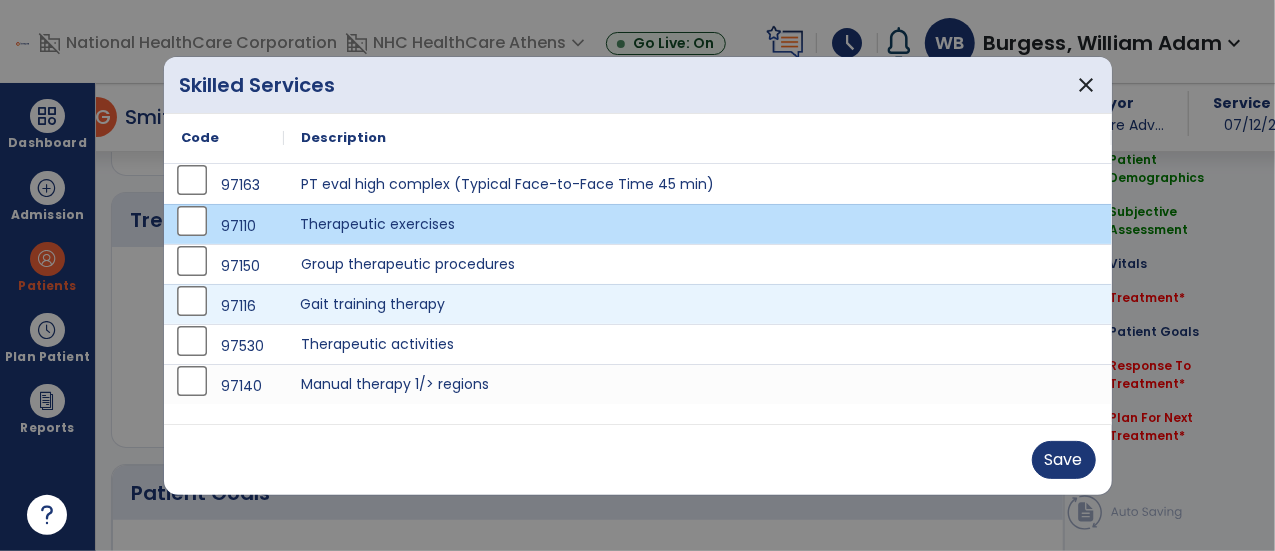 click on "Gait training therapy" at bounding box center [698, 304] 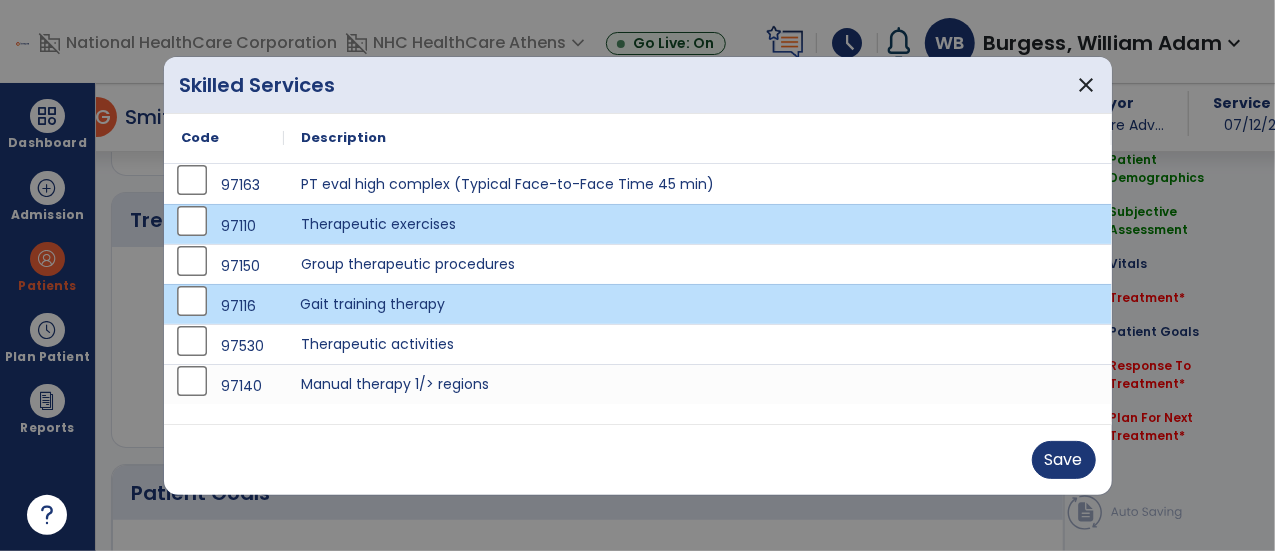 click on "Gait training therapy" at bounding box center [698, 304] 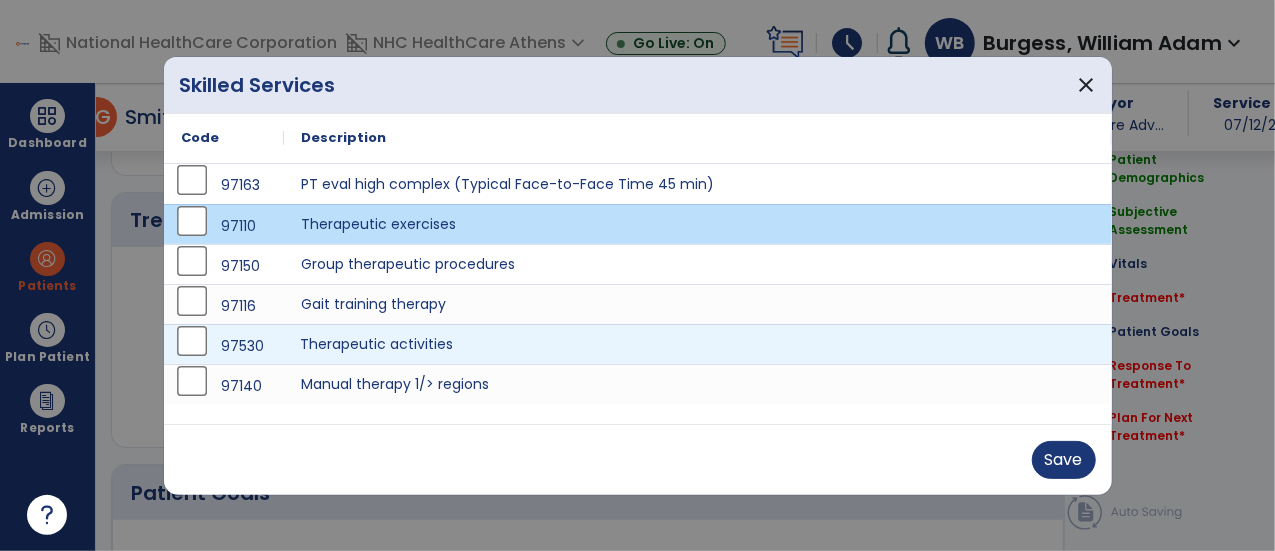 click on "Therapeutic activities" at bounding box center [698, 344] 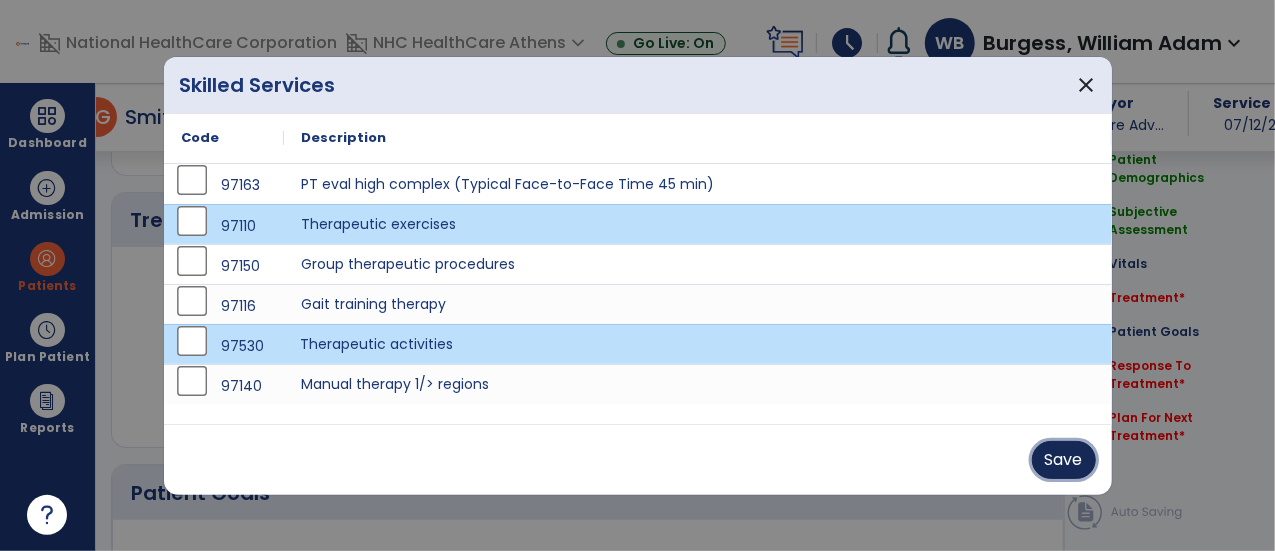 click on "Save" at bounding box center (1064, 460) 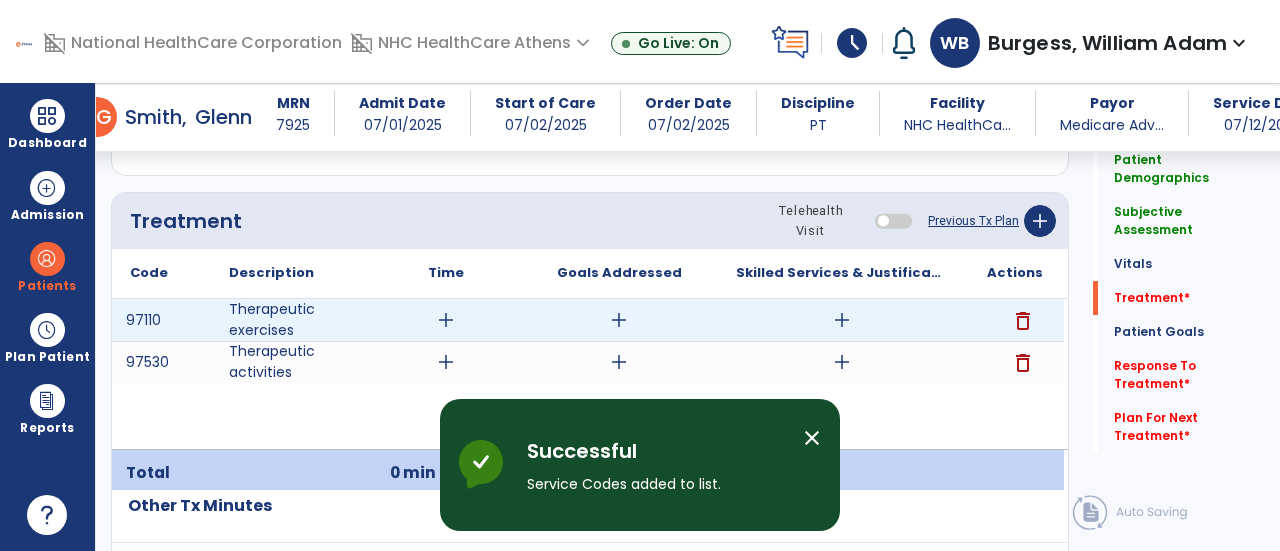 click on "add" at bounding box center [446, 320] 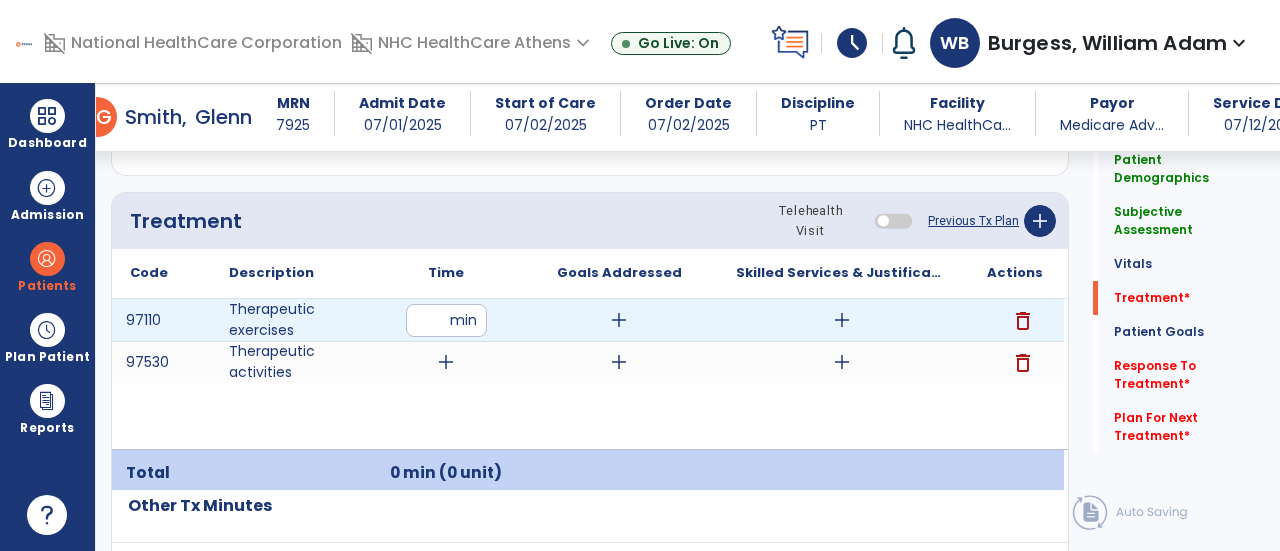 type on "**" 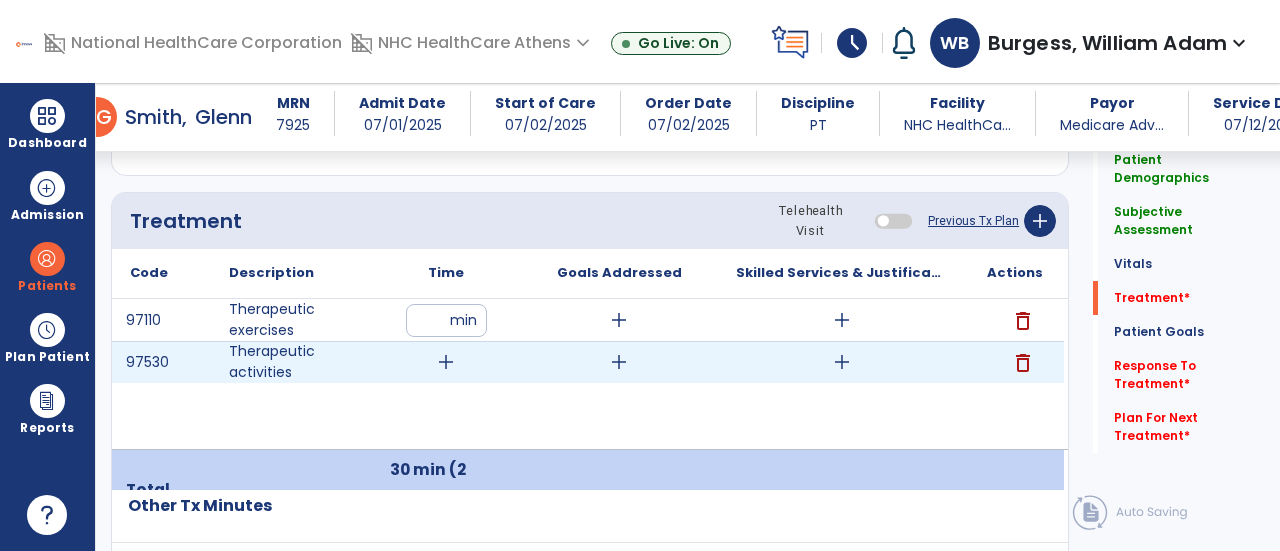 click on "add" at bounding box center (446, 362) 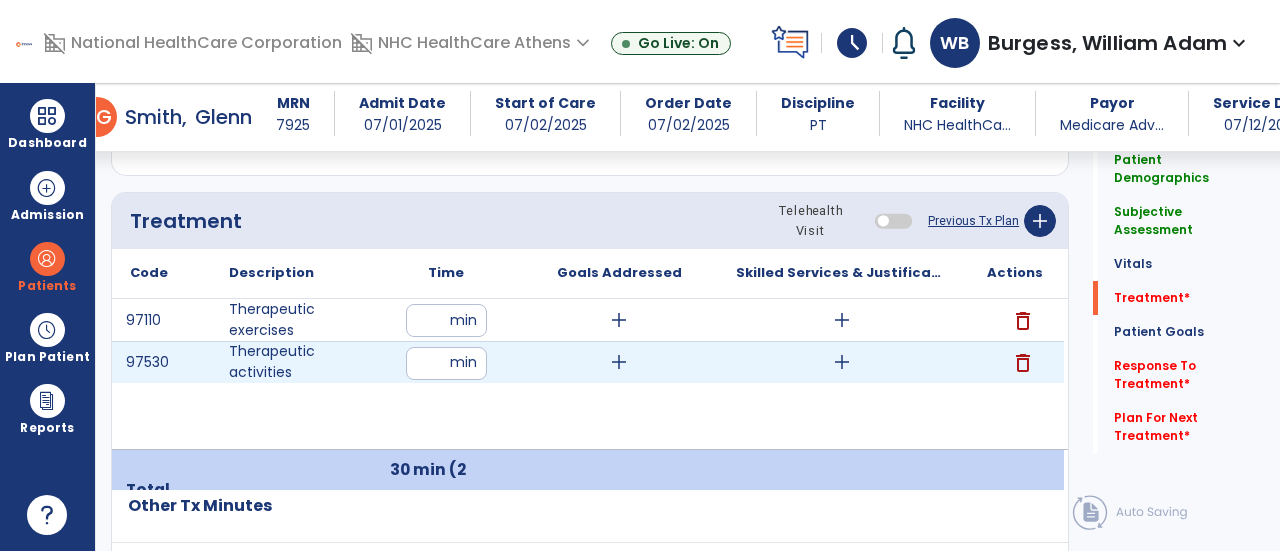 type on "**" 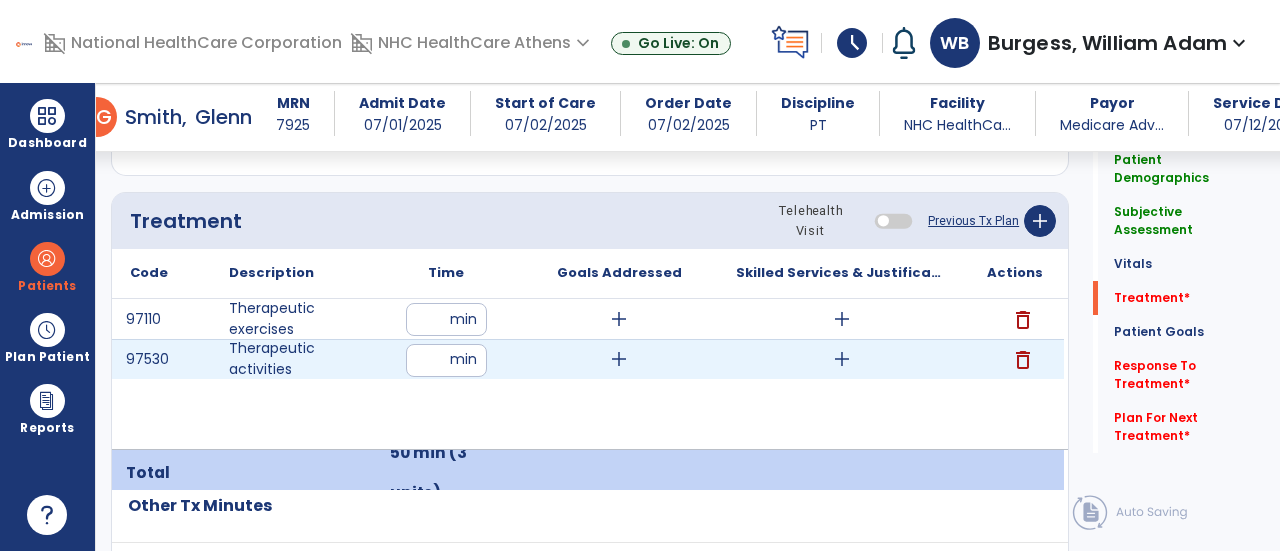 click on "add" at bounding box center [841, 359] 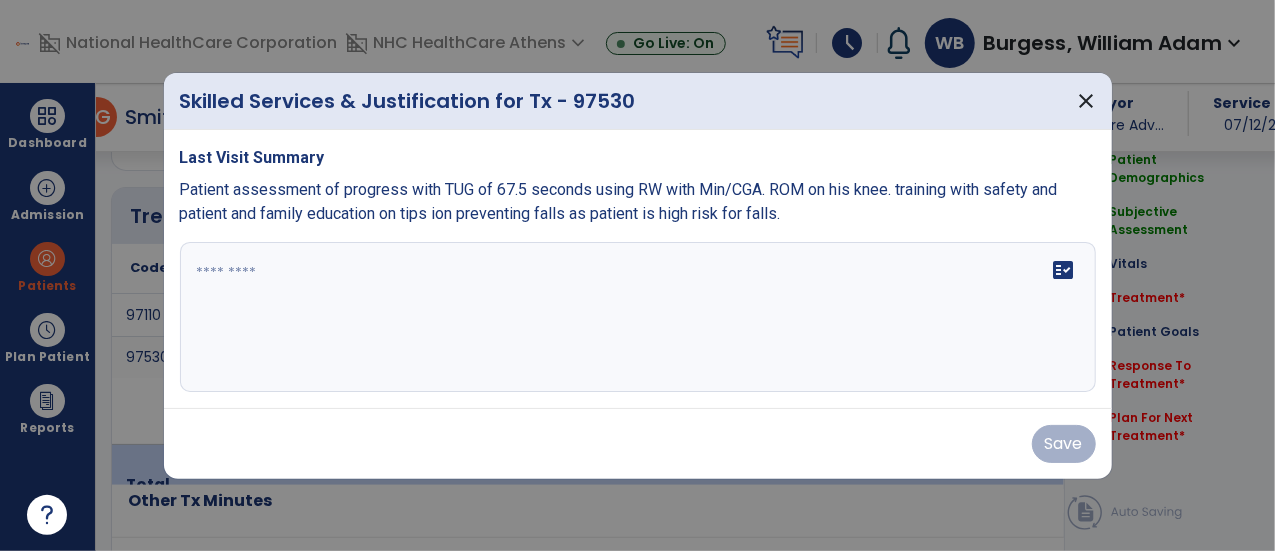 scroll, scrollTop: 1177, scrollLeft: 0, axis: vertical 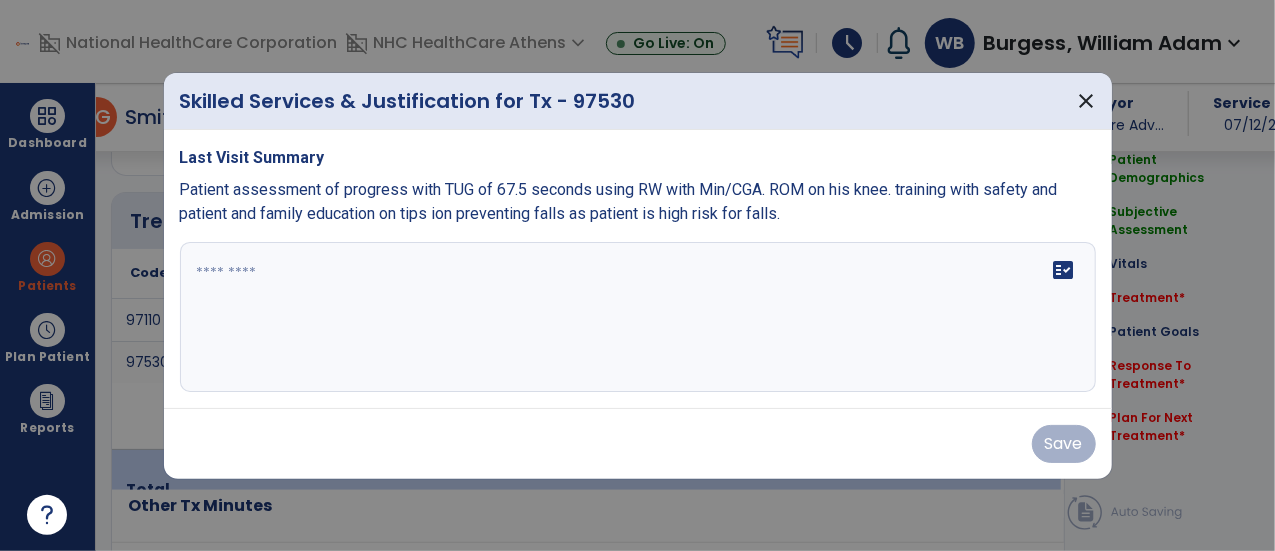 click on "fact_check" at bounding box center (638, 317) 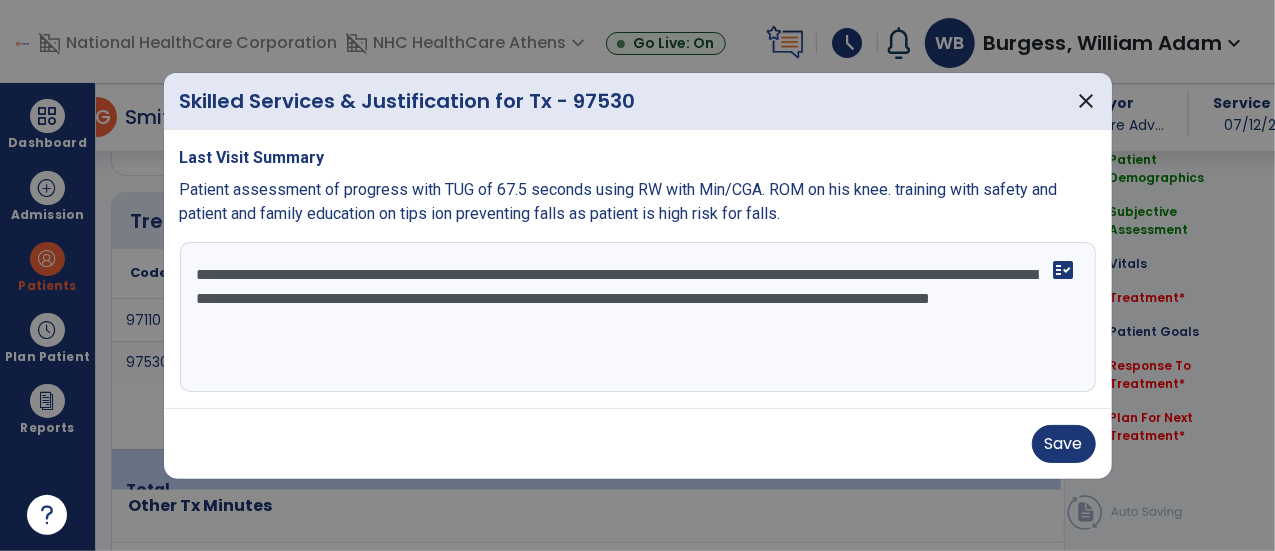 type on "**********" 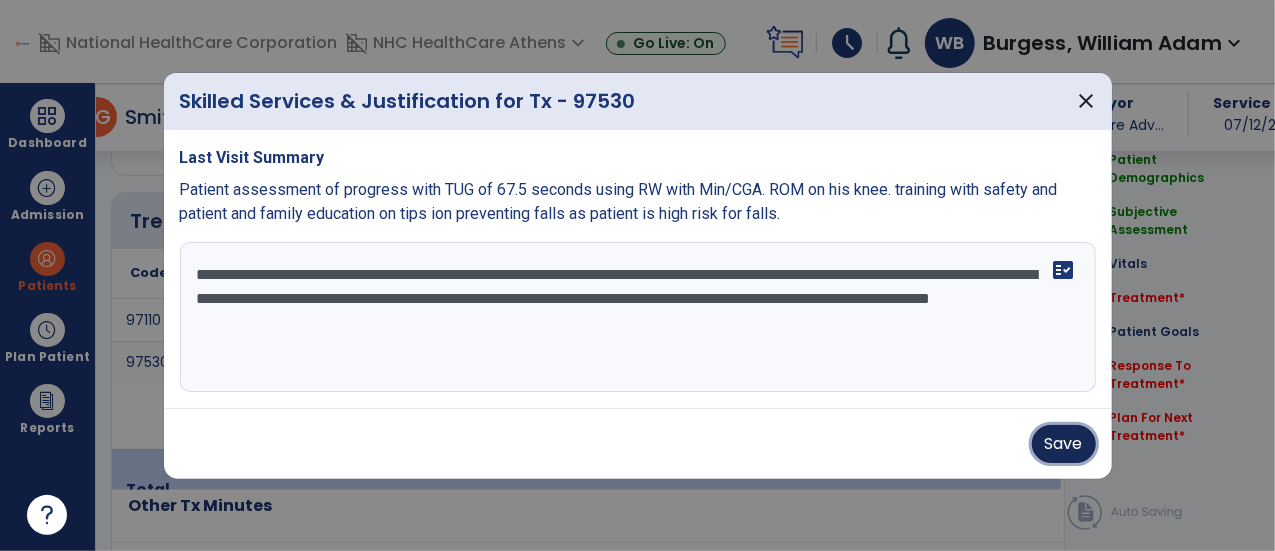 click on "Save" at bounding box center (1064, 444) 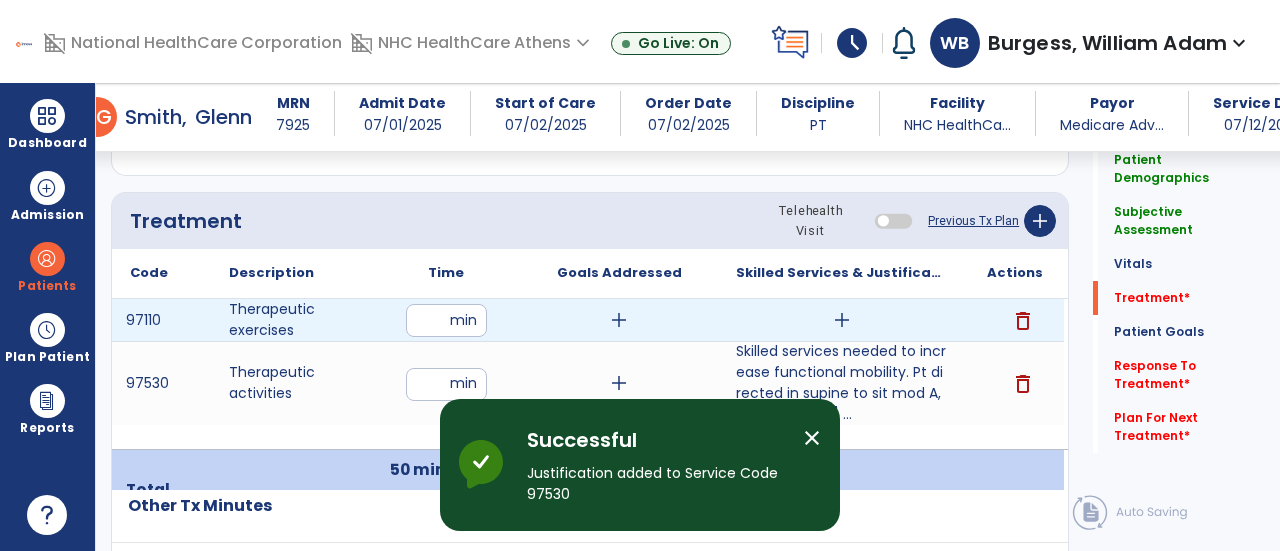 click on "add" at bounding box center (841, 320) 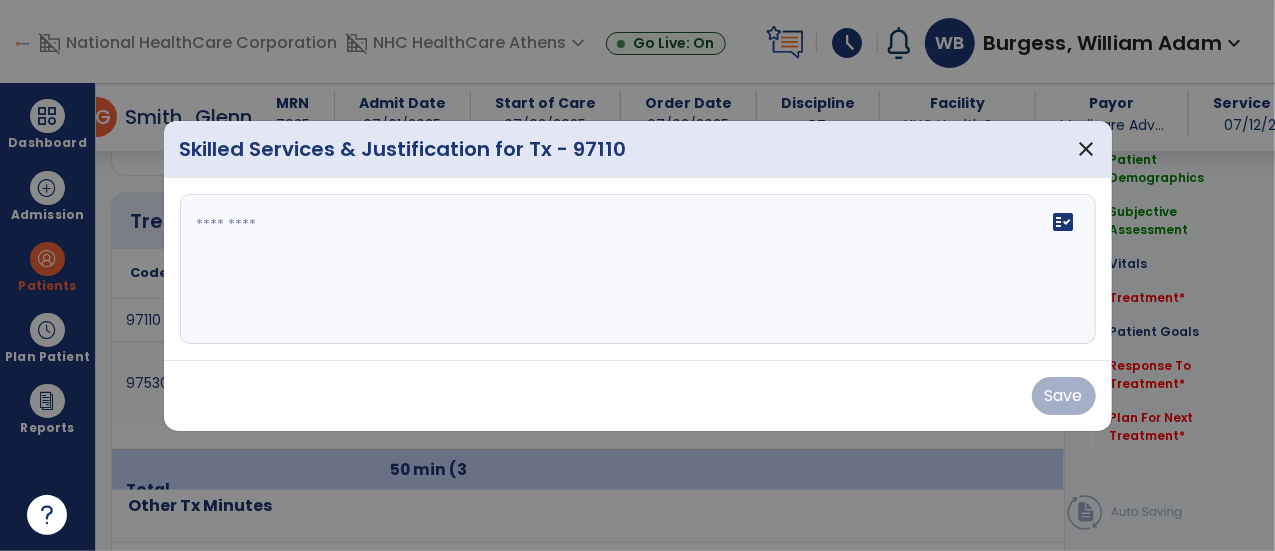 scroll, scrollTop: 1177, scrollLeft: 0, axis: vertical 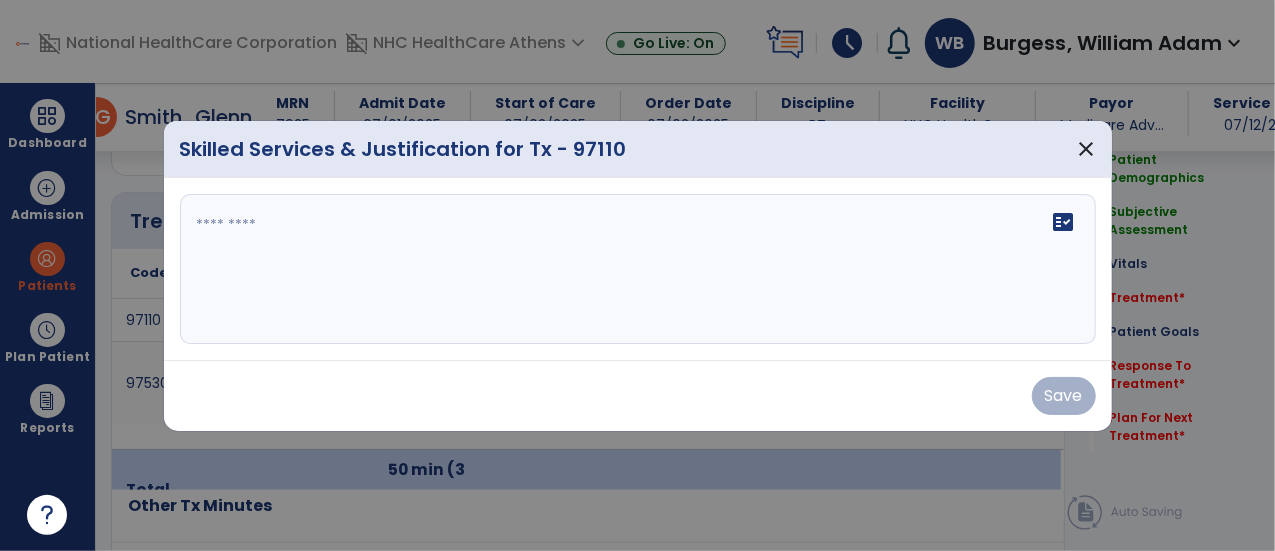 click on "fact_check" at bounding box center (638, 269) 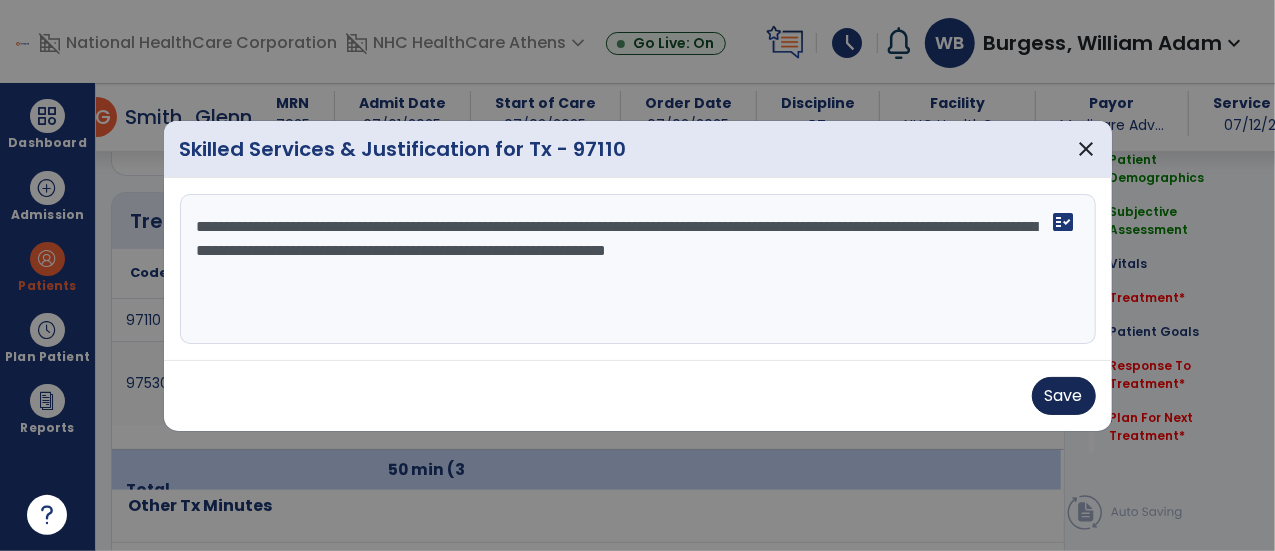 type on "**********" 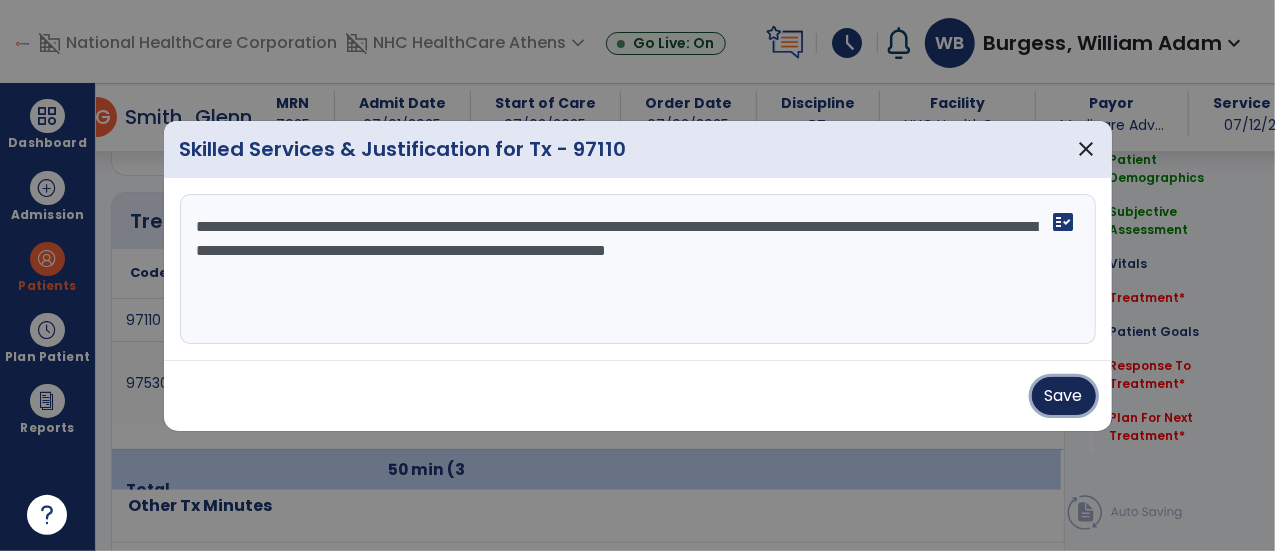 click on "Save" at bounding box center [1064, 396] 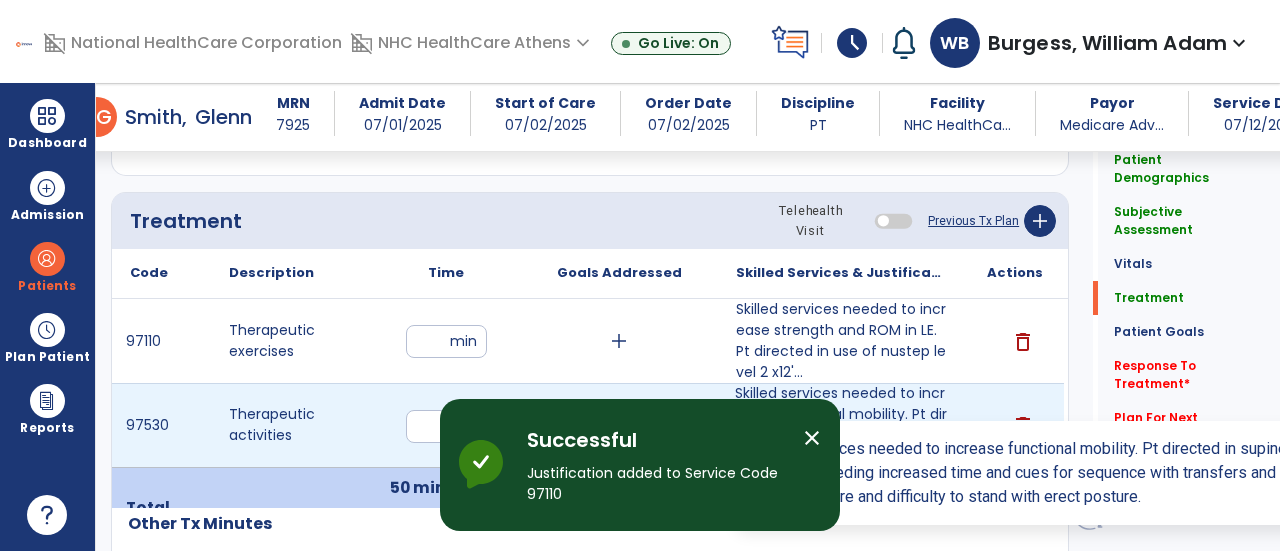 click on "Skilled services needed to increase functional mobility. Pt directed in supine to sit mod A, sit [REDACTED] ..." at bounding box center [841, 425] 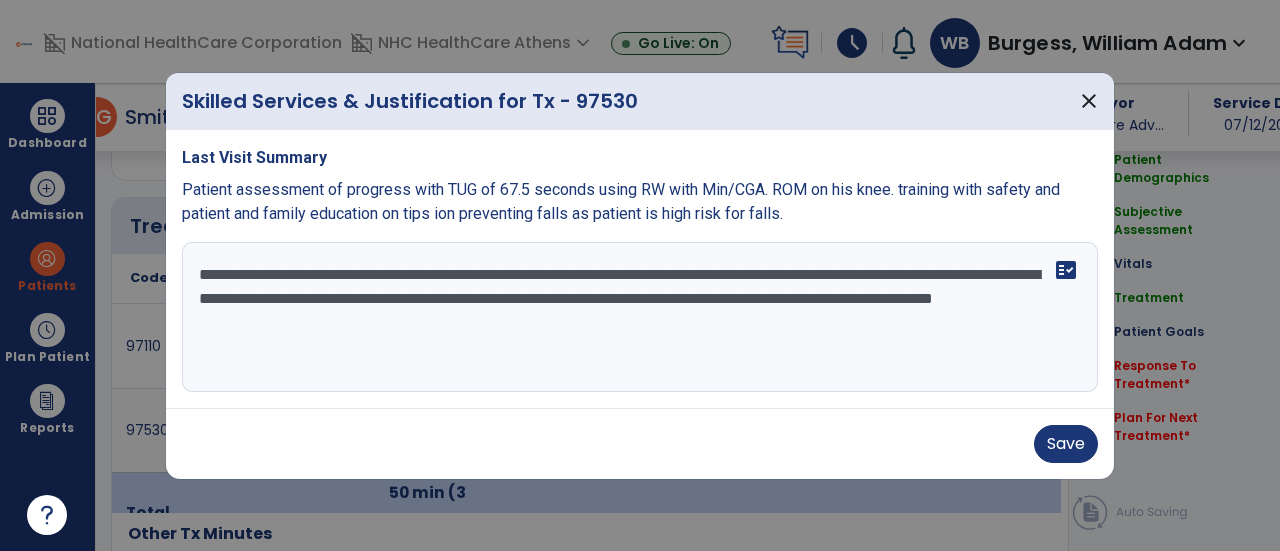 scroll, scrollTop: 1177, scrollLeft: 0, axis: vertical 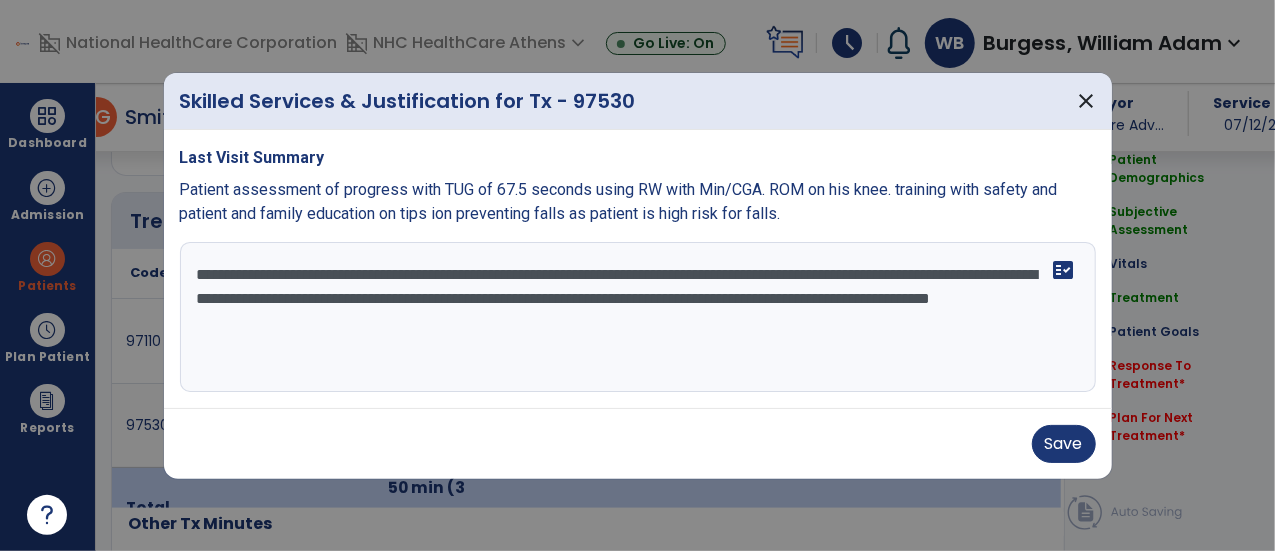 click on "**********" at bounding box center [638, 317] 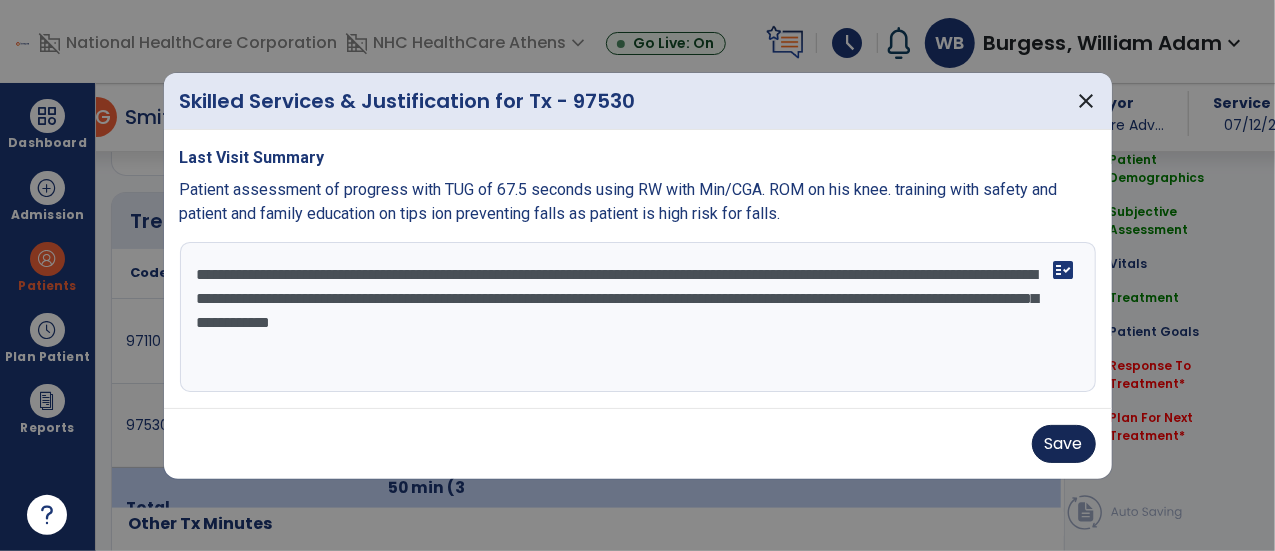 type on "**********" 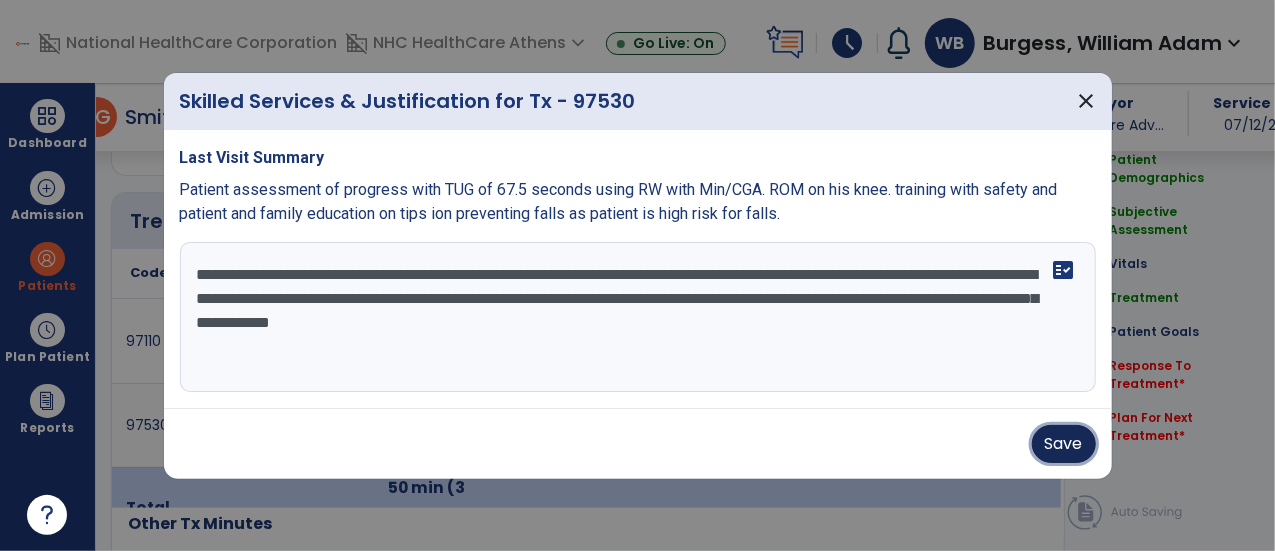 click on "Save" at bounding box center [1064, 444] 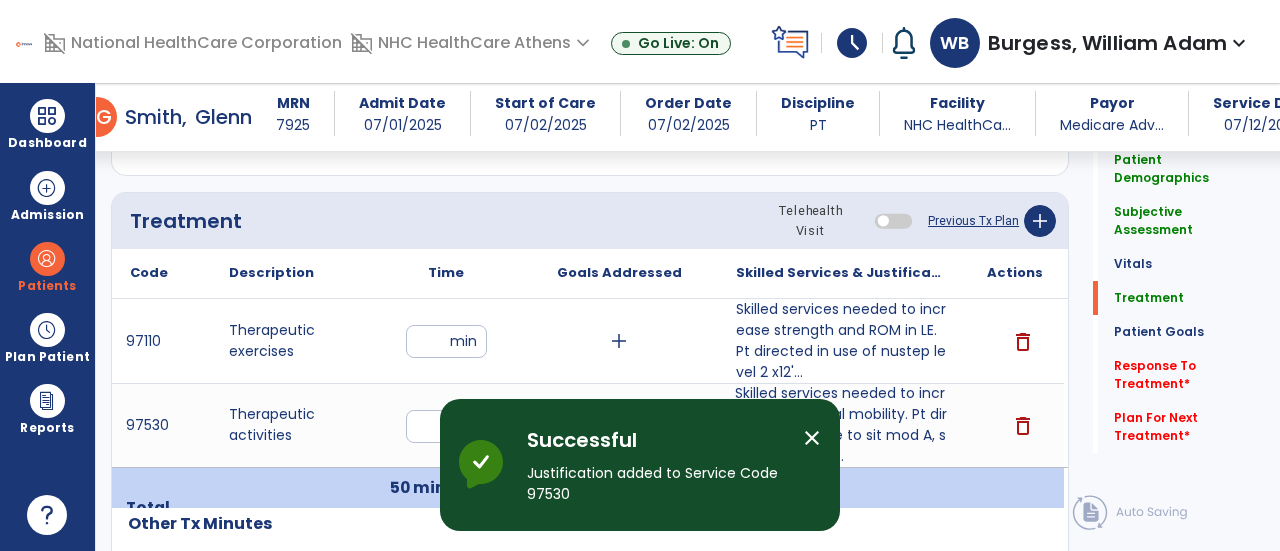 click on "Response To Treatment   *  Response To Treatment   *" 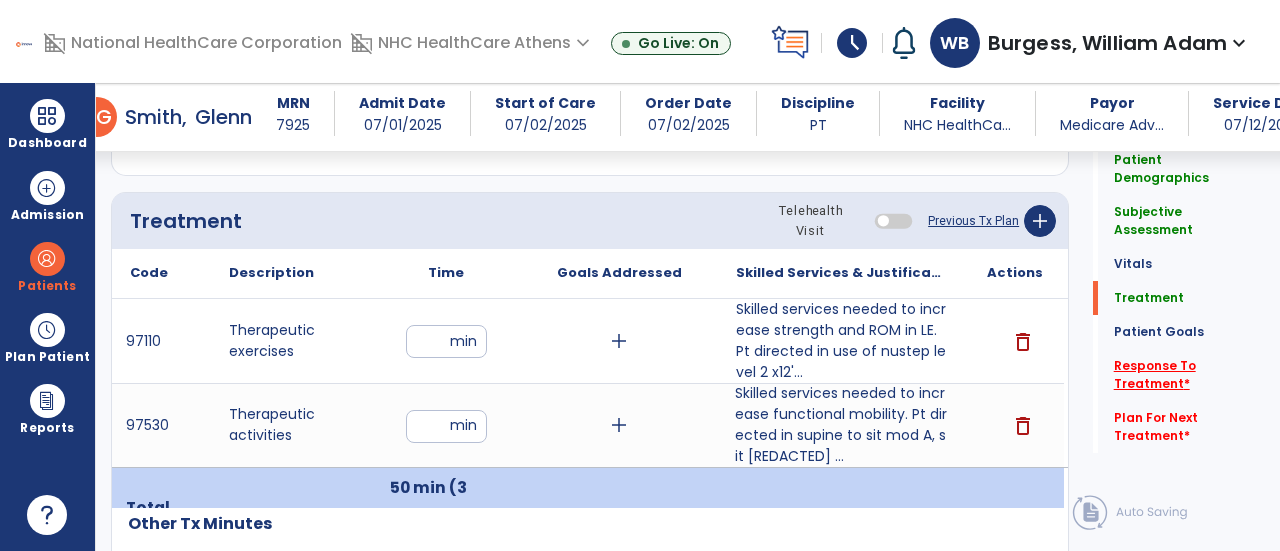 click on "Response To Treatment   *" 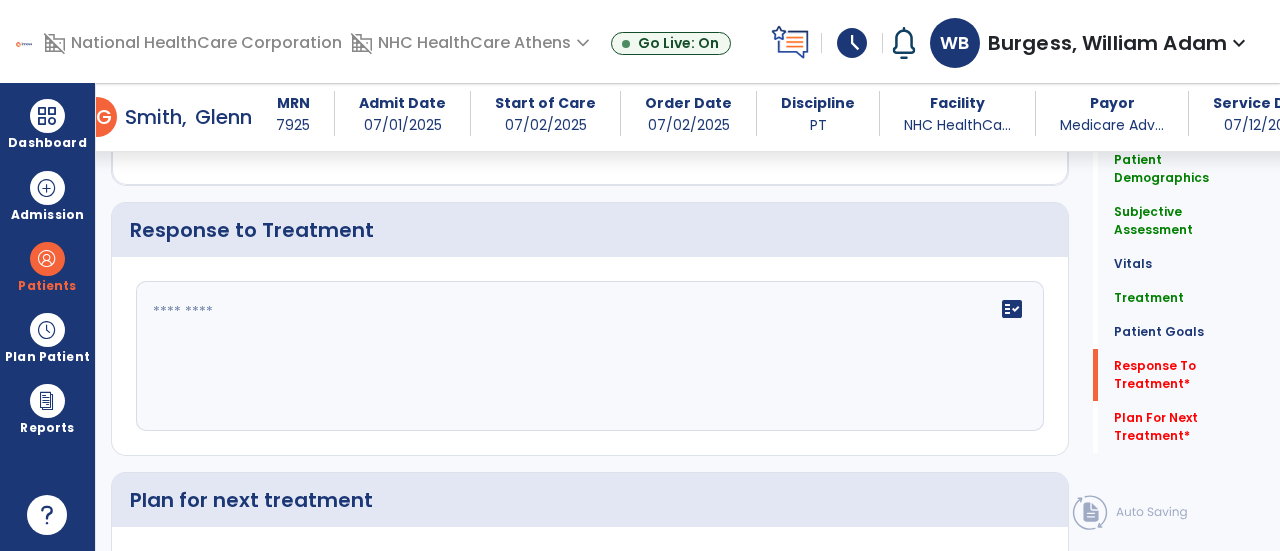 scroll, scrollTop: 2950, scrollLeft: 0, axis: vertical 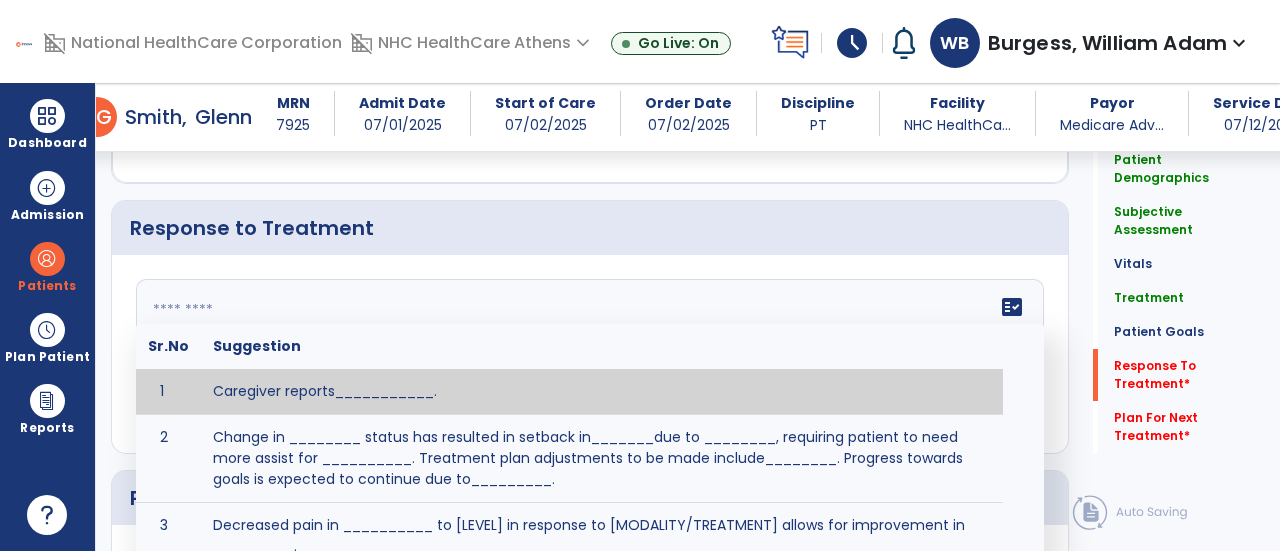 click on "fact_check  Sr.No Suggestion 1 Caregiver reports___________. 2 Change in ________ status has resulted in setback in_______due to ________, requiring patient to need more assist for __________.   Treatment plan adjustments to be made include________.  Progress towards goals is expected to continue due to_________. 3 Decreased pain in __________ to [LEVEL] in response to [MODALITY/TREATMENT] allows for improvement in _________. 4 Functional gains in _______ have impacted the patient's ability to perform_________ with a reduction in assist levels to_________. 5 Functional progress this week has been significant due to__________. 6 Gains in ________ have improved the patient's ability to perform ______with decreased levels of assist to___________. 7 Improvement in ________allows patient to tolerate higher levels of challenges in_________. 8 Pain in [AREA] has decreased to [LEVEL] in response to [TREATMENT/MODALITY], allowing fore ease in completing__________. 9 10 11 12 13 14 15 16 17 18 19 20 21" 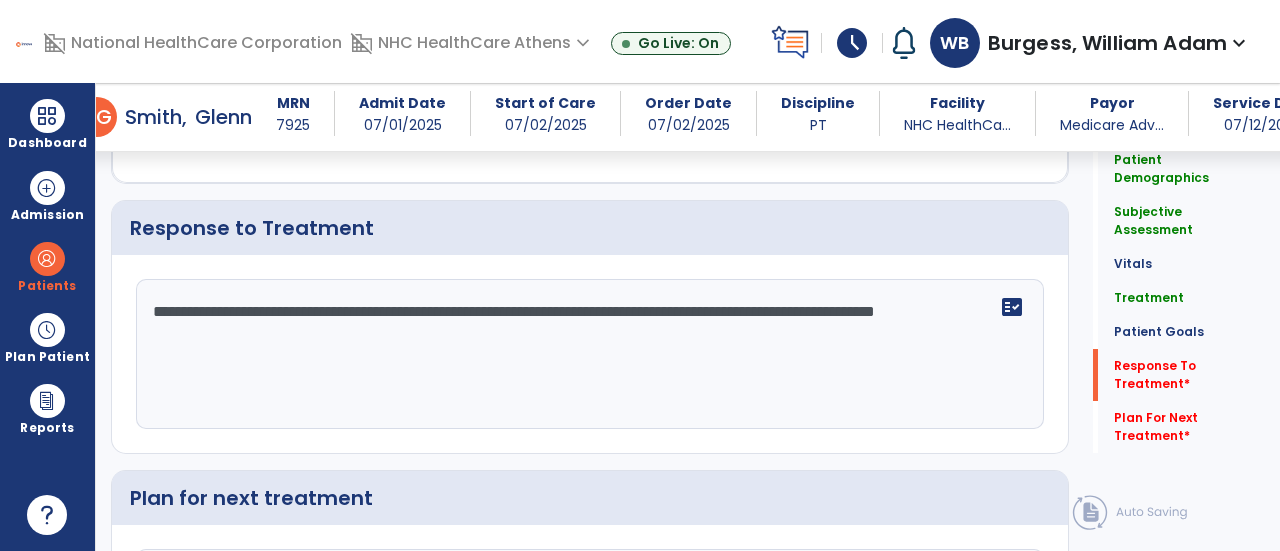 type on "**********" 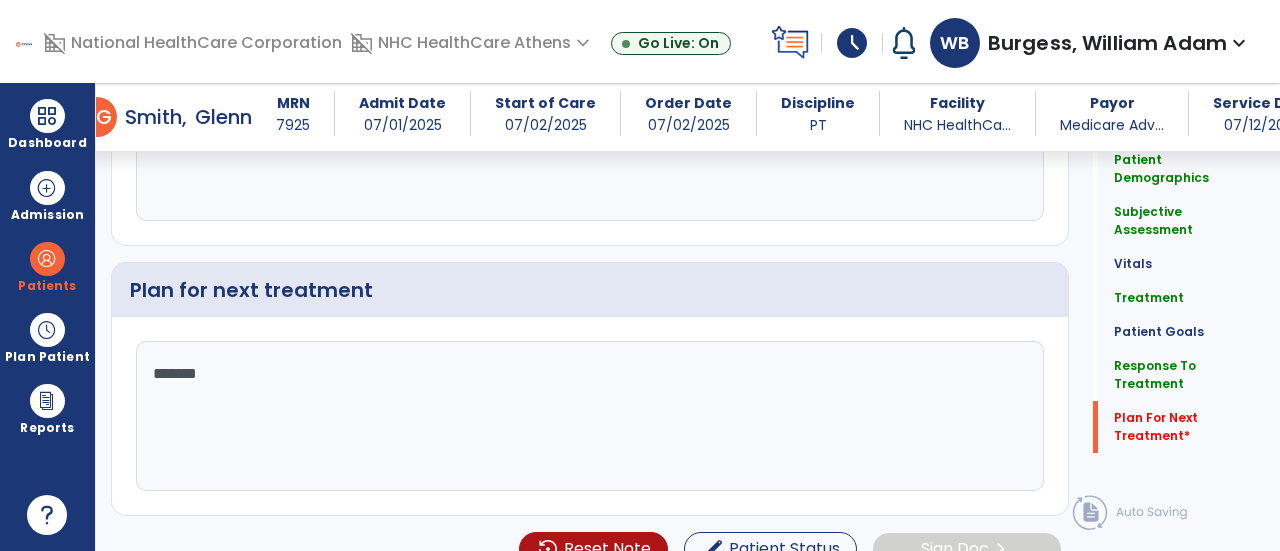 scroll, scrollTop: 3176, scrollLeft: 0, axis: vertical 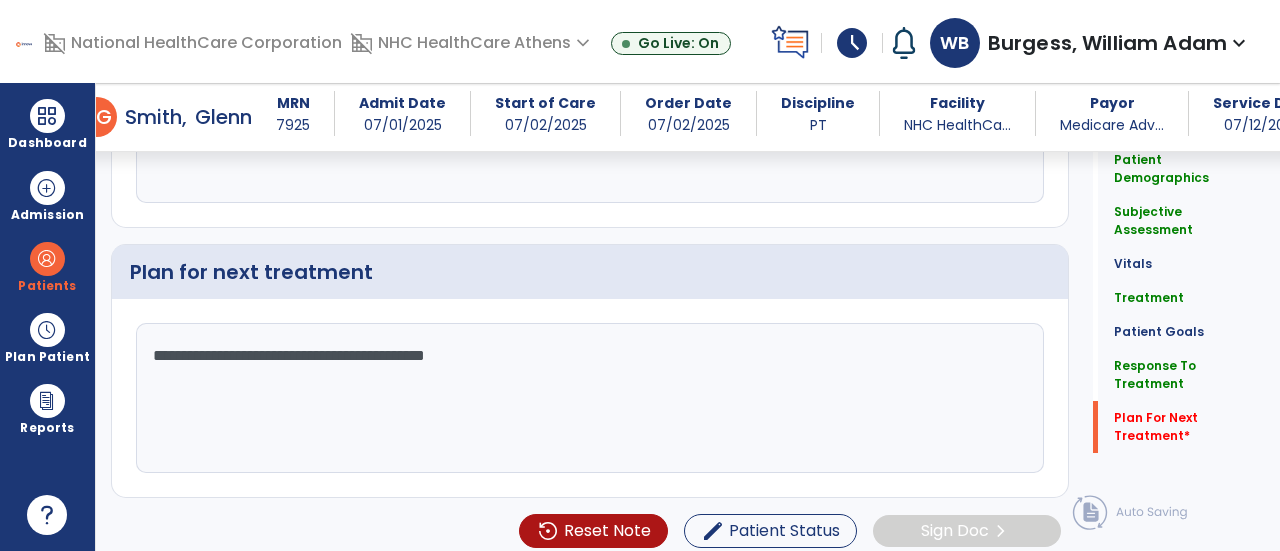 type on "**********" 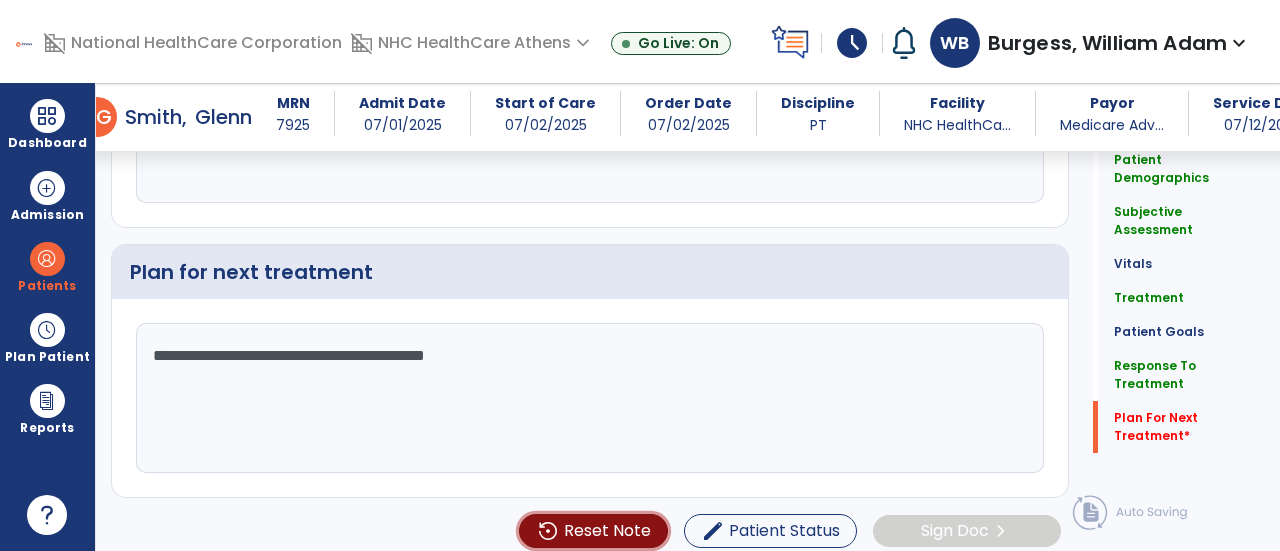 type 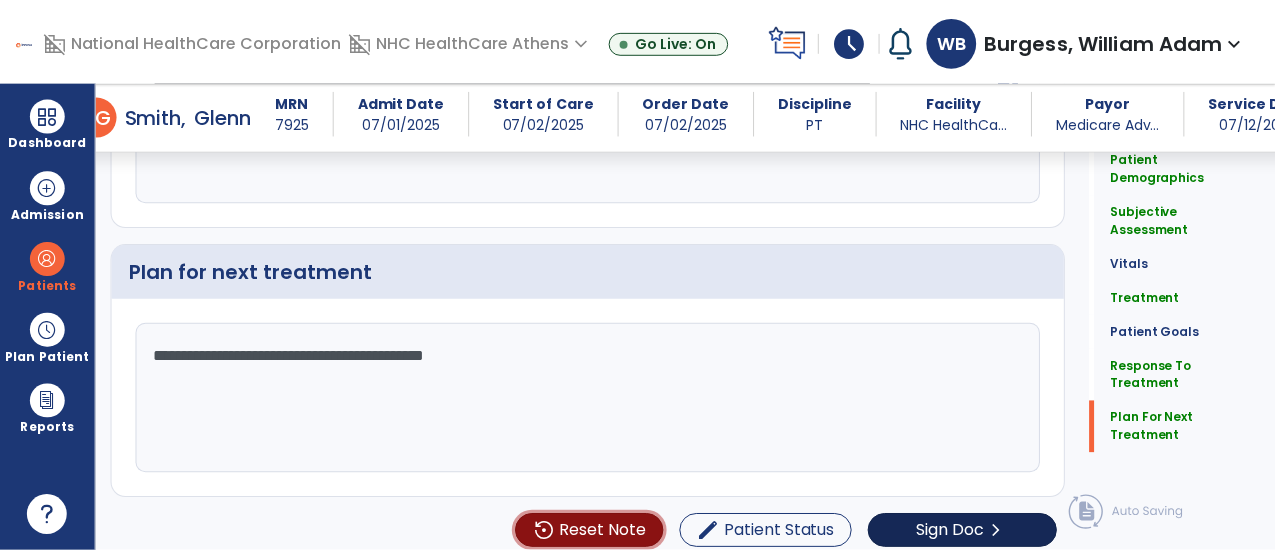 scroll, scrollTop: 3176, scrollLeft: 0, axis: vertical 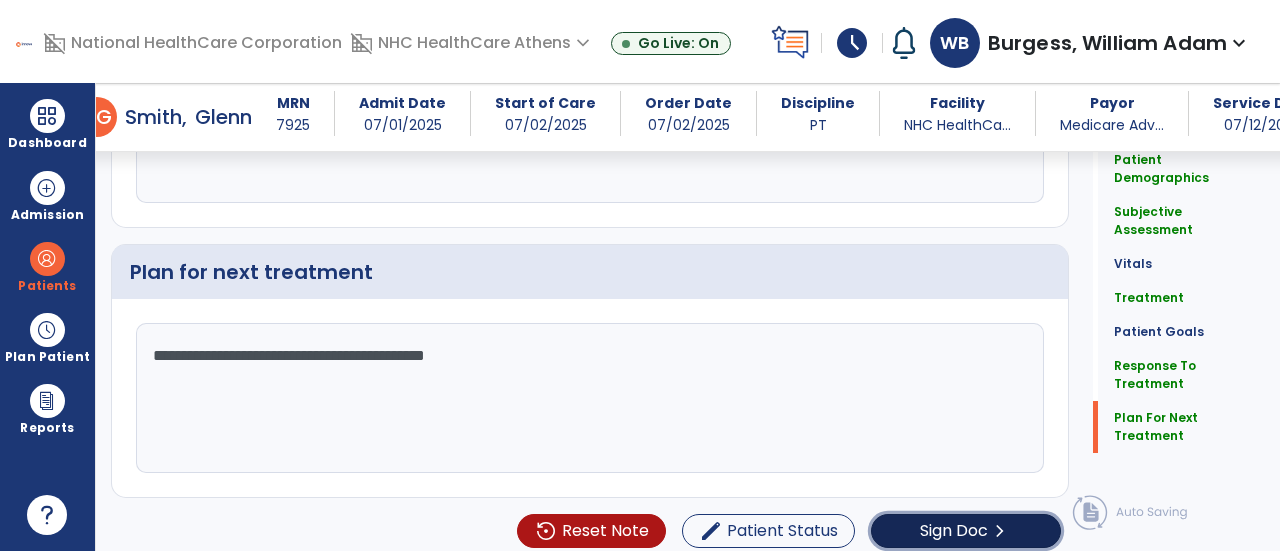 click on "Sign Doc  chevron_right" 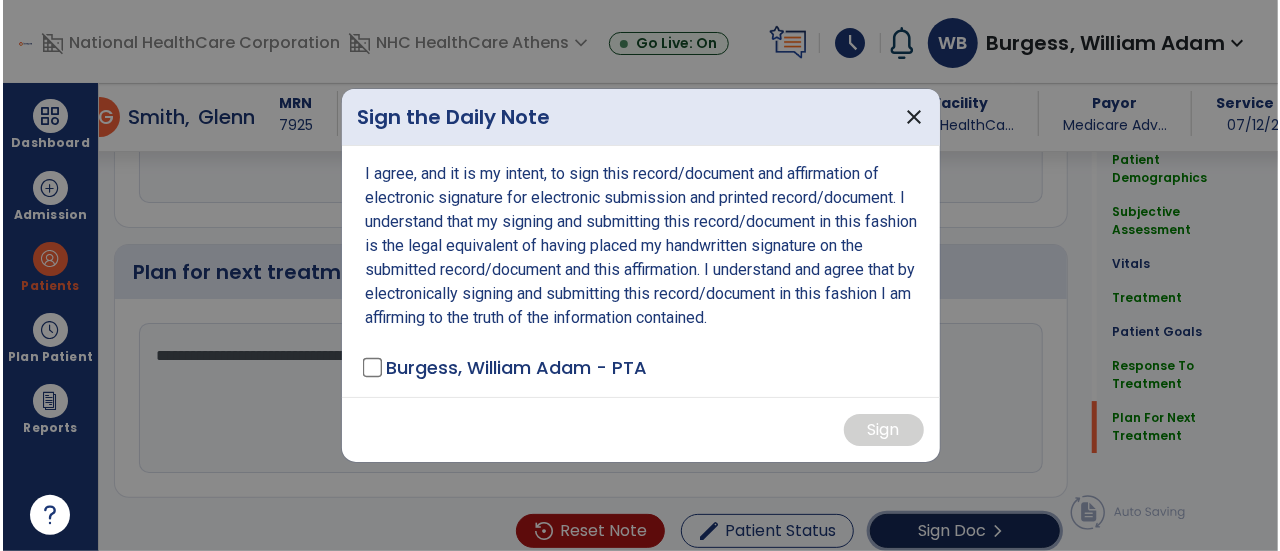 scroll, scrollTop: 3176, scrollLeft: 0, axis: vertical 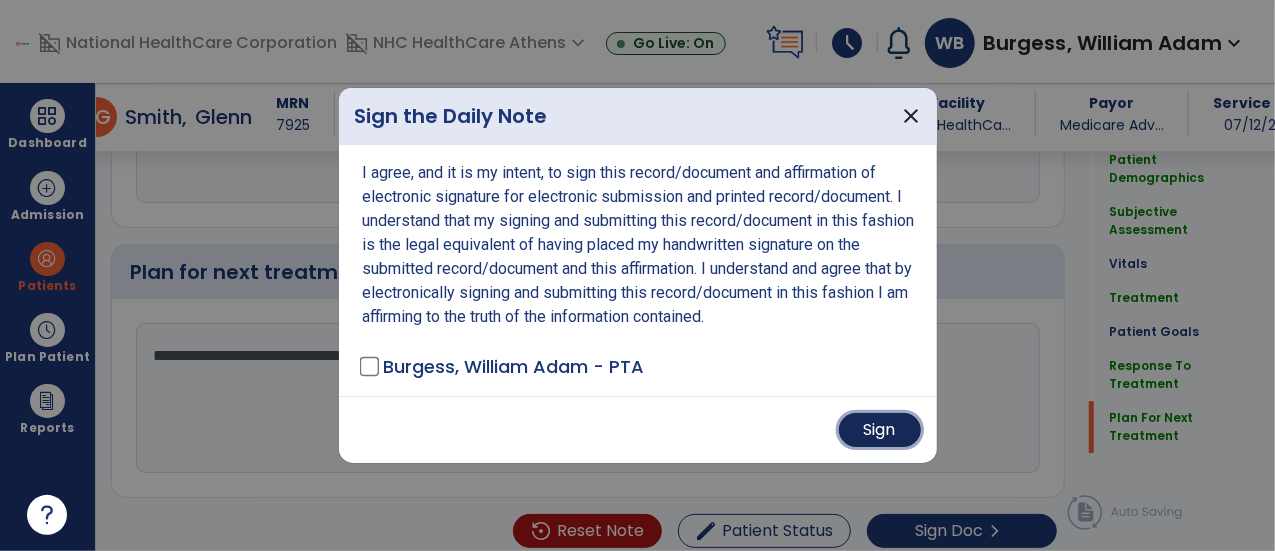 click on "Sign" at bounding box center (880, 430) 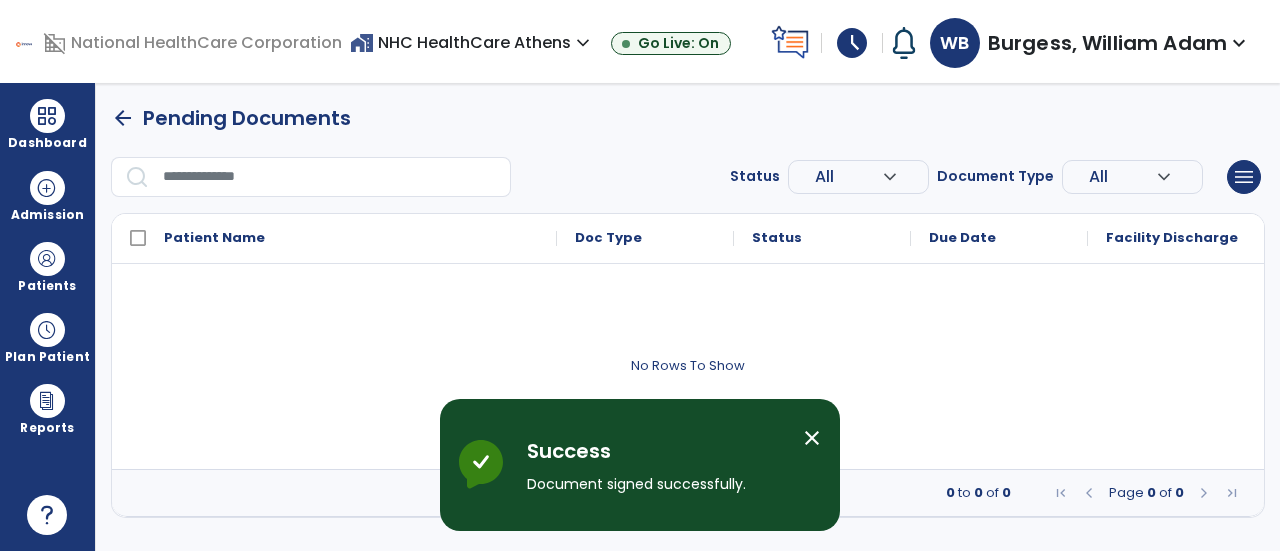 scroll, scrollTop: 0, scrollLeft: 0, axis: both 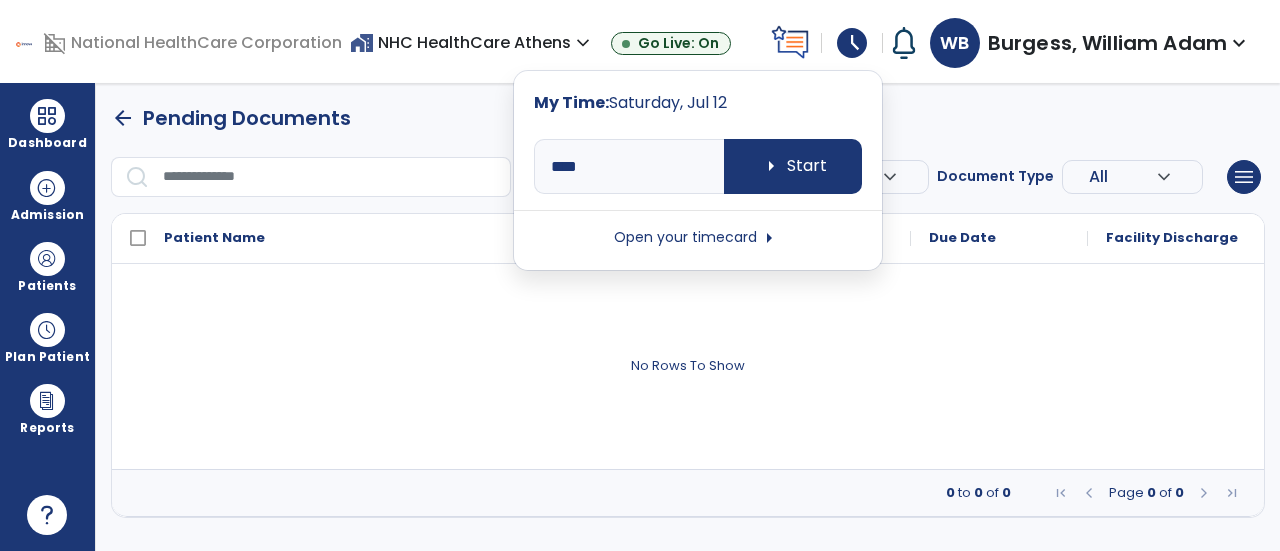 click on "Open your timecard  arrow_right" at bounding box center (698, 238) 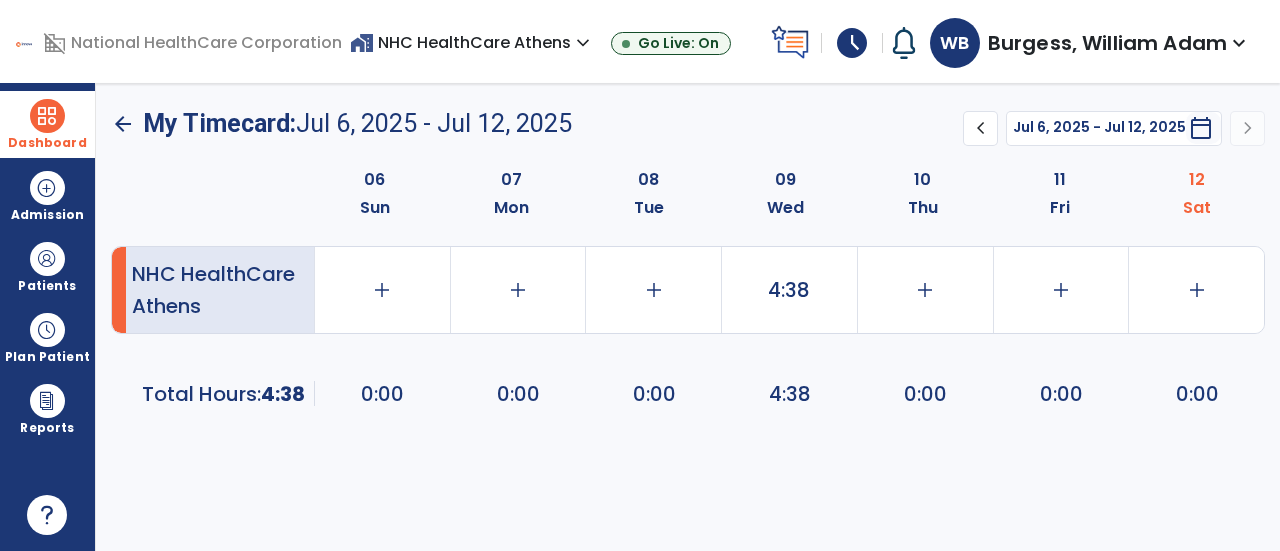 click at bounding box center [47, 116] 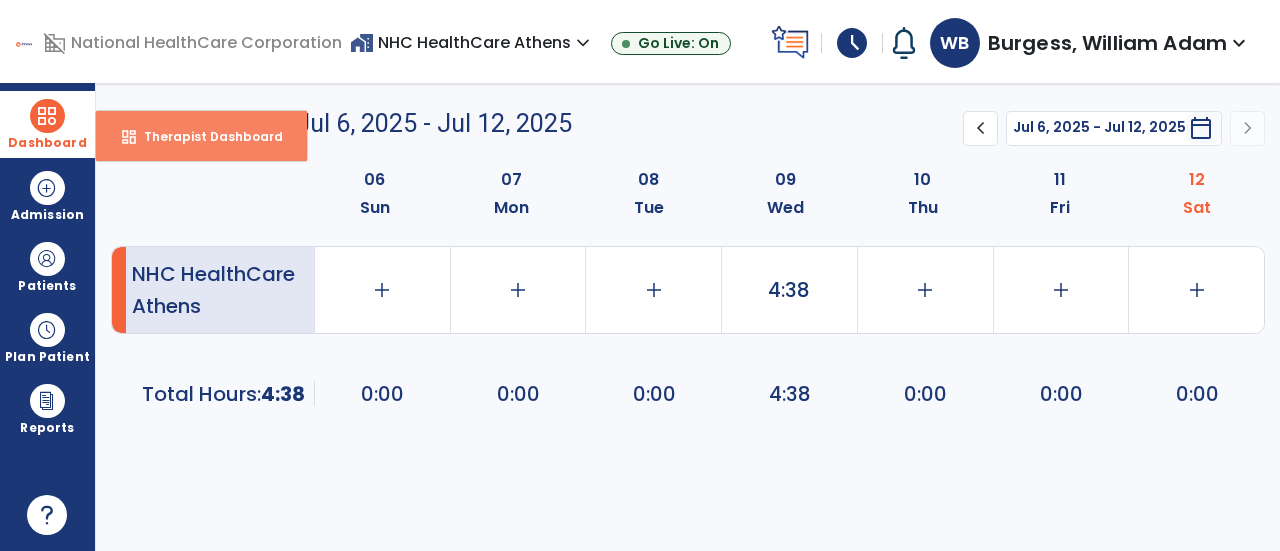 click on "Therapist Dashboard" at bounding box center (205, 136) 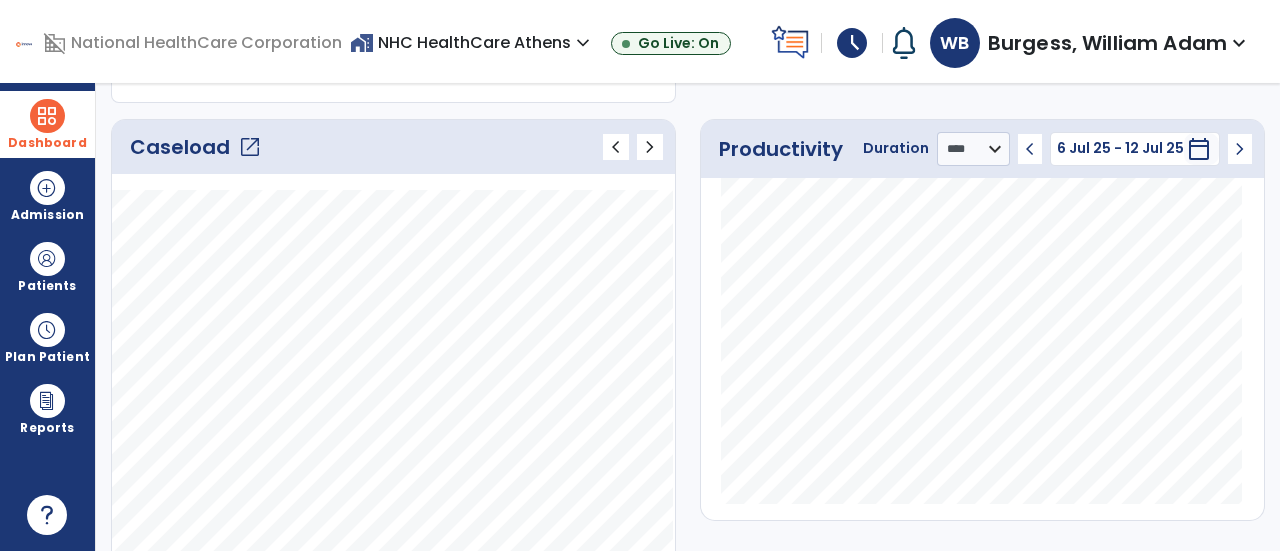 scroll, scrollTop: 0, scrollLeft: 0, axis: both 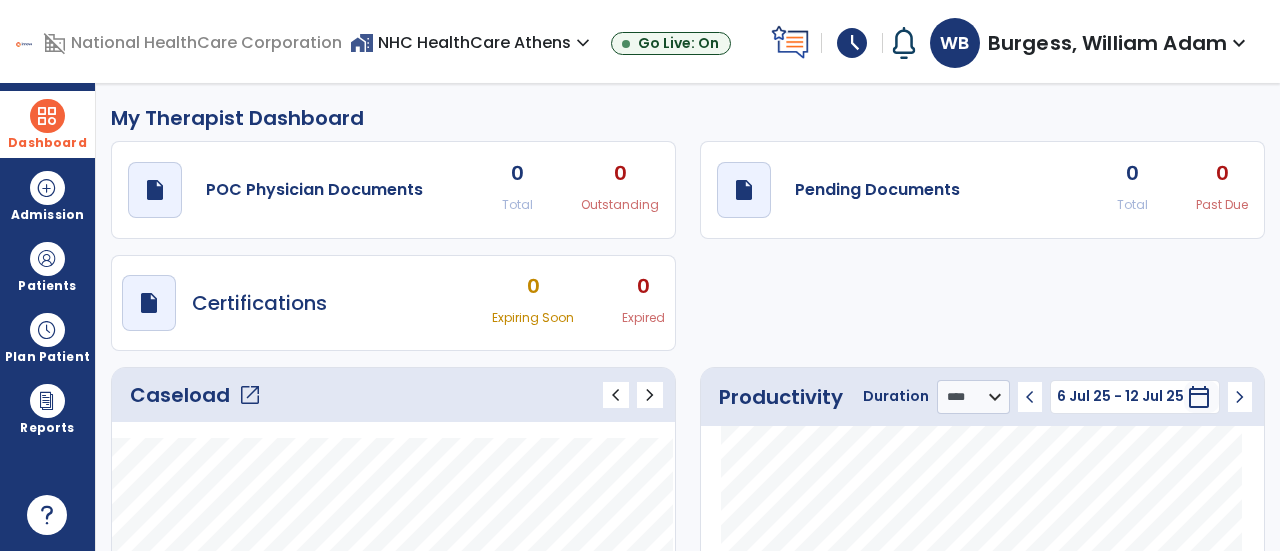 click on "schedule" at bounding box center [852, 43] 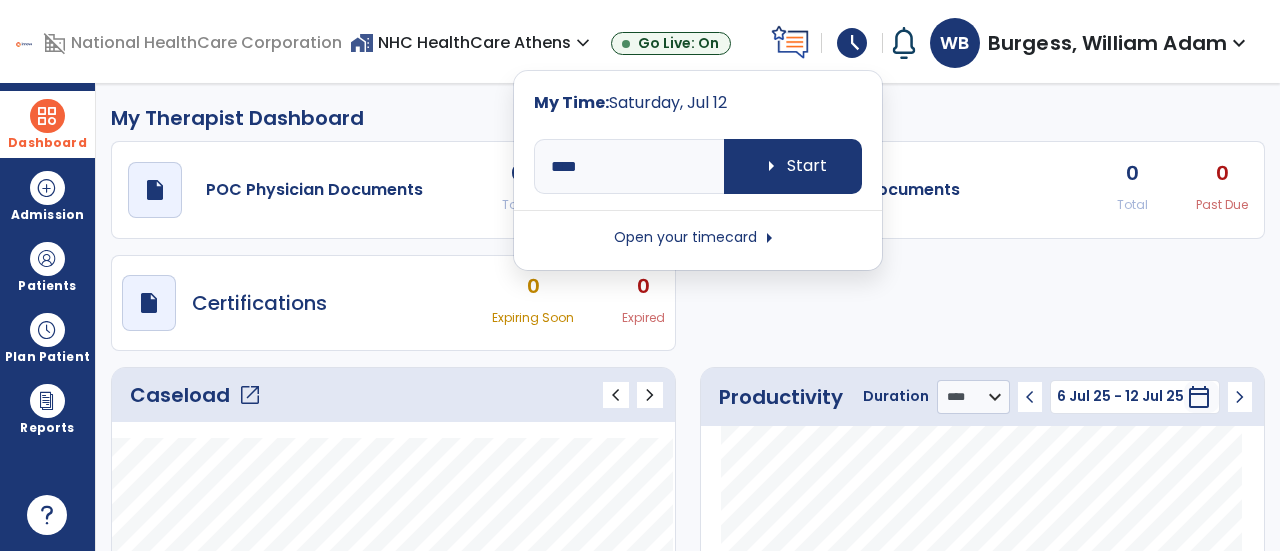 click on "Open your timecard  arrow_right" at bounding box center (698, 238) 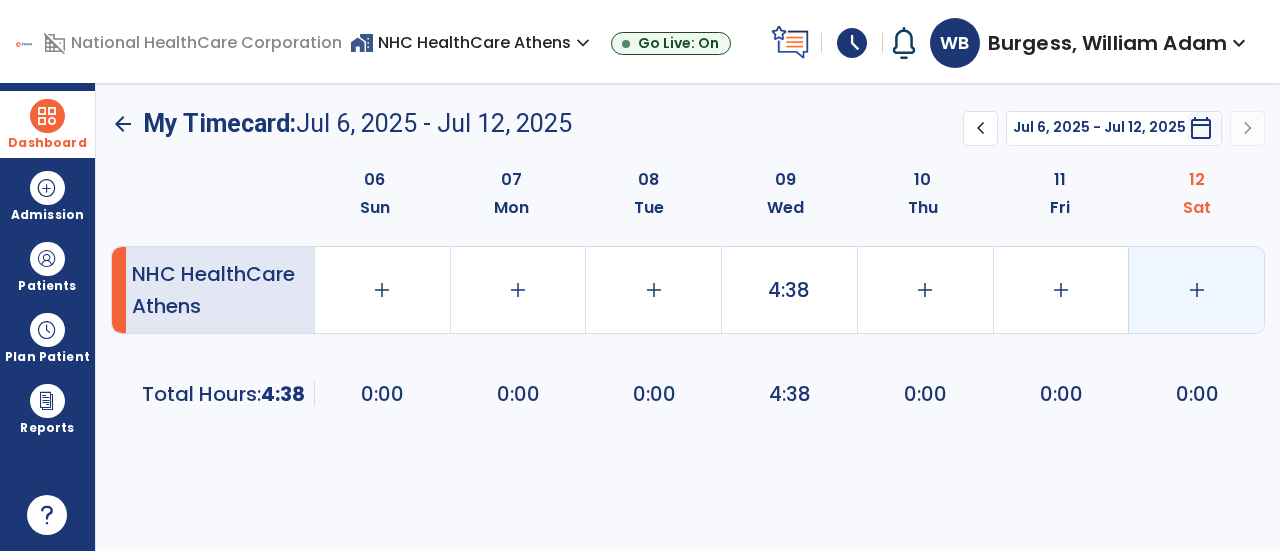click on "add" 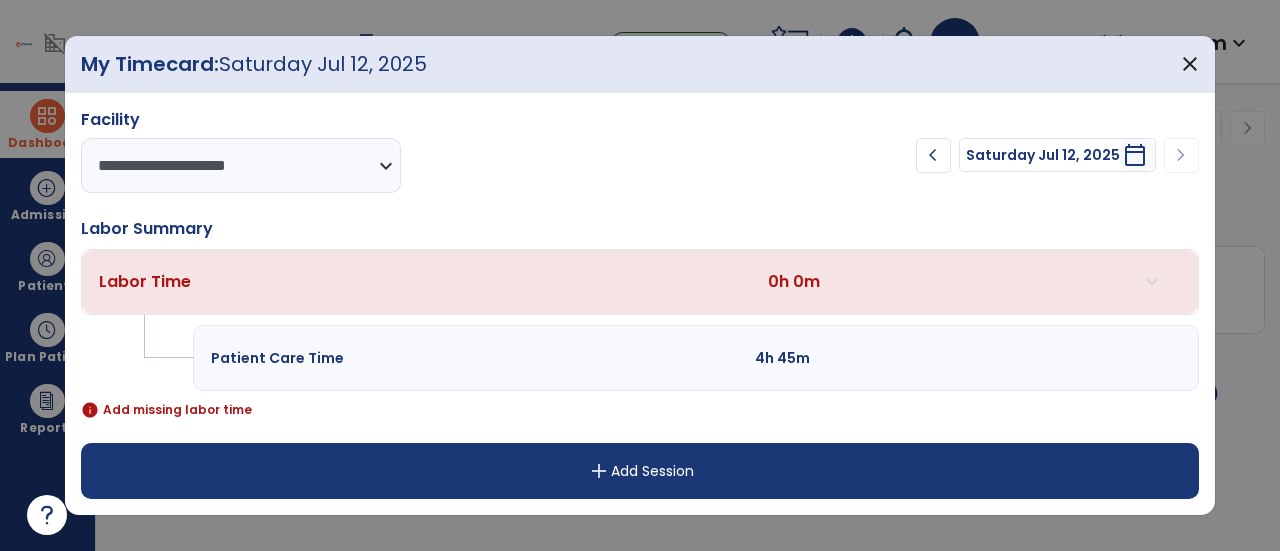 click on "add" at bounding box center [599, 471] 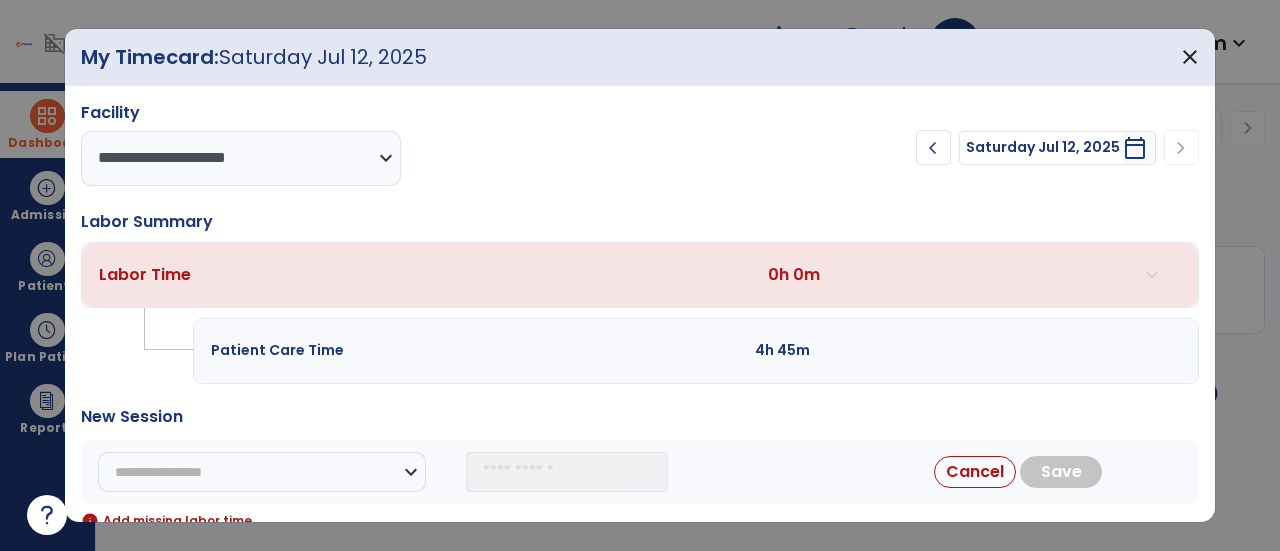 scroll, scrollTop: 100, scrollLeft: 0, axis: vertical 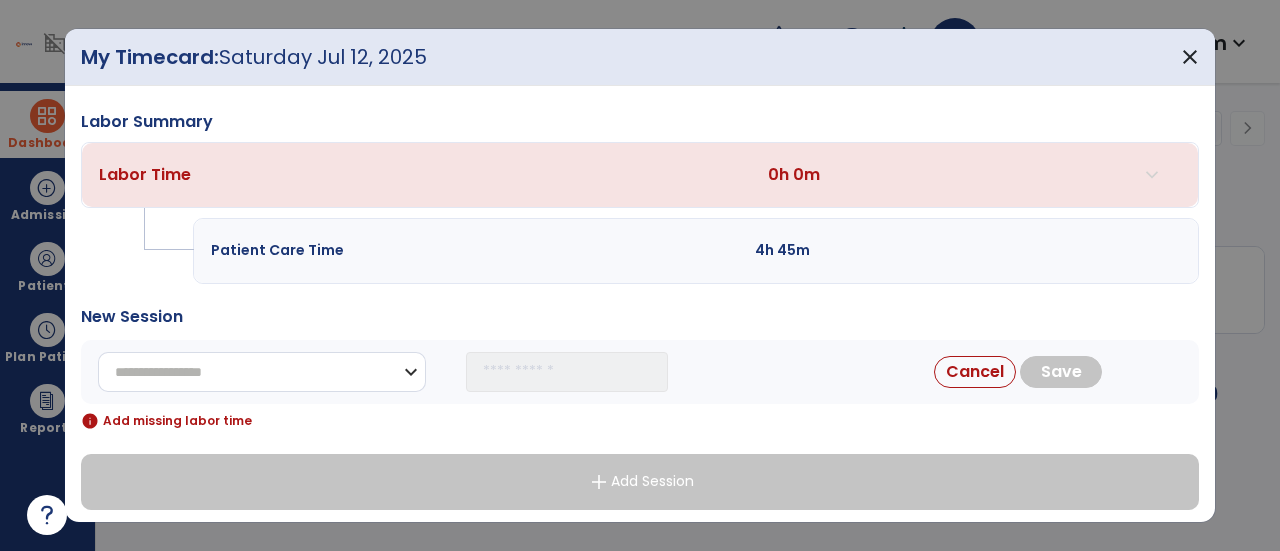 click on "**********" at bounding box center [262, 372] 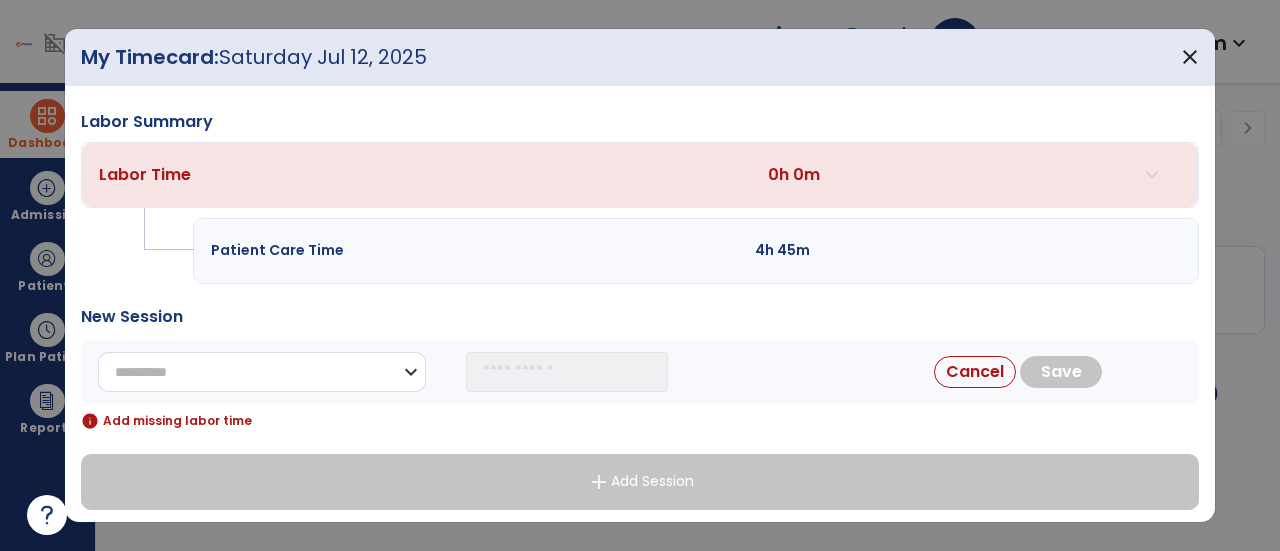 click on "**********" at bounding box center (262, 372) 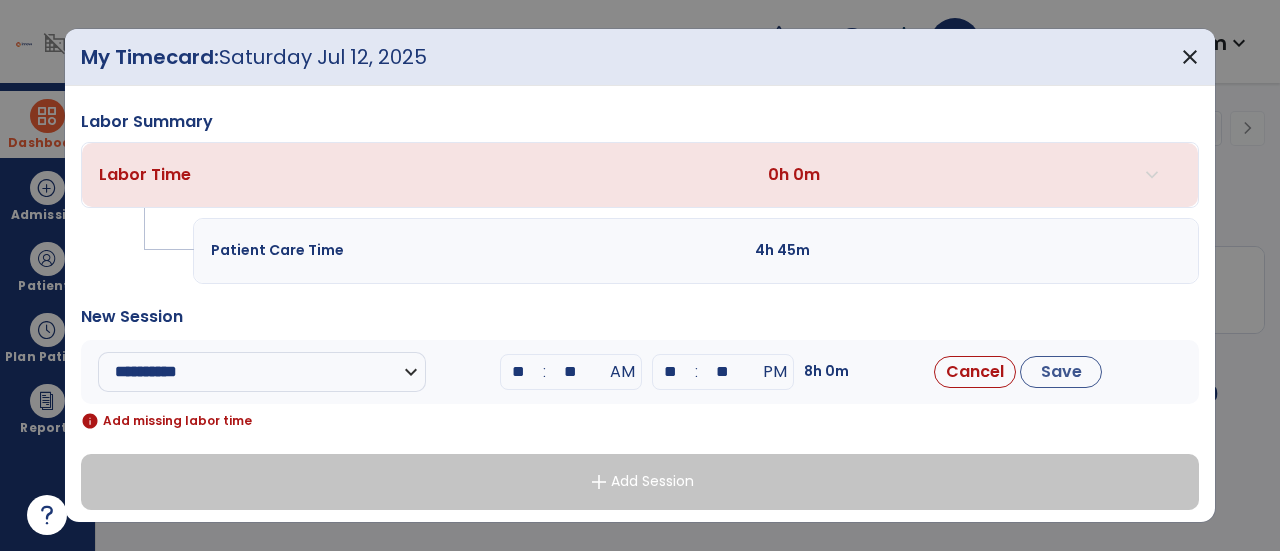 click on "**" at bounding box center (519, 372) 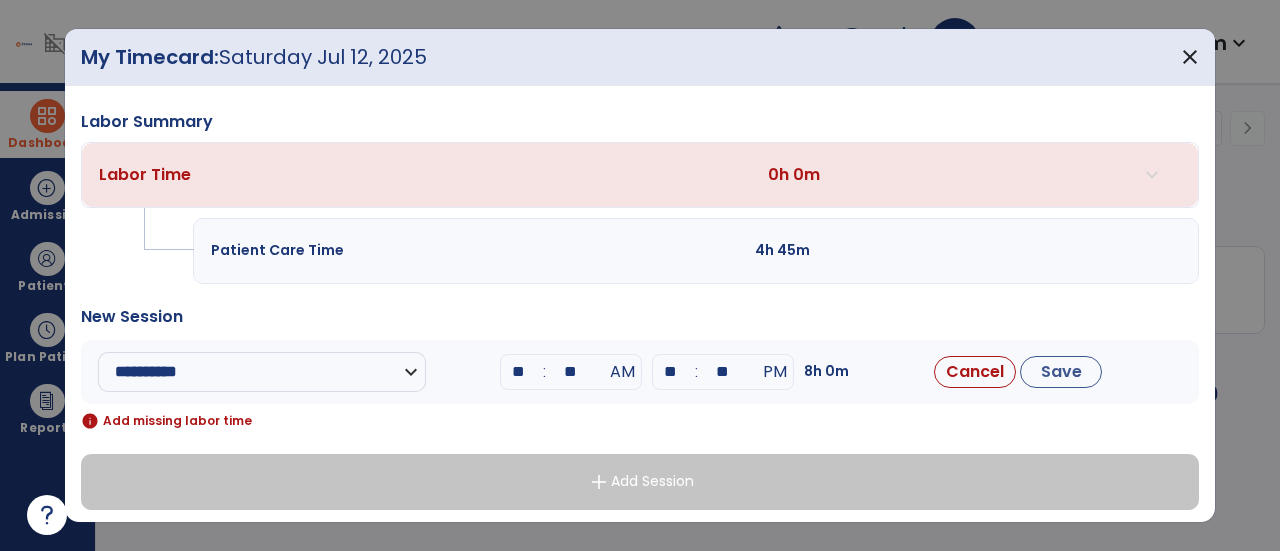 type on "**" 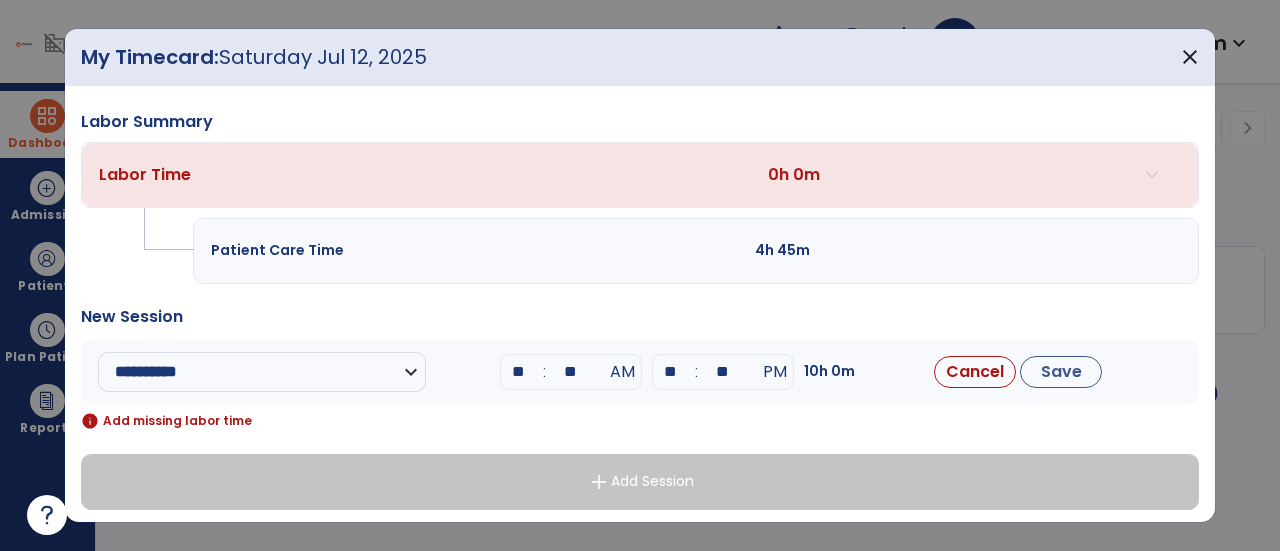 type on "**" 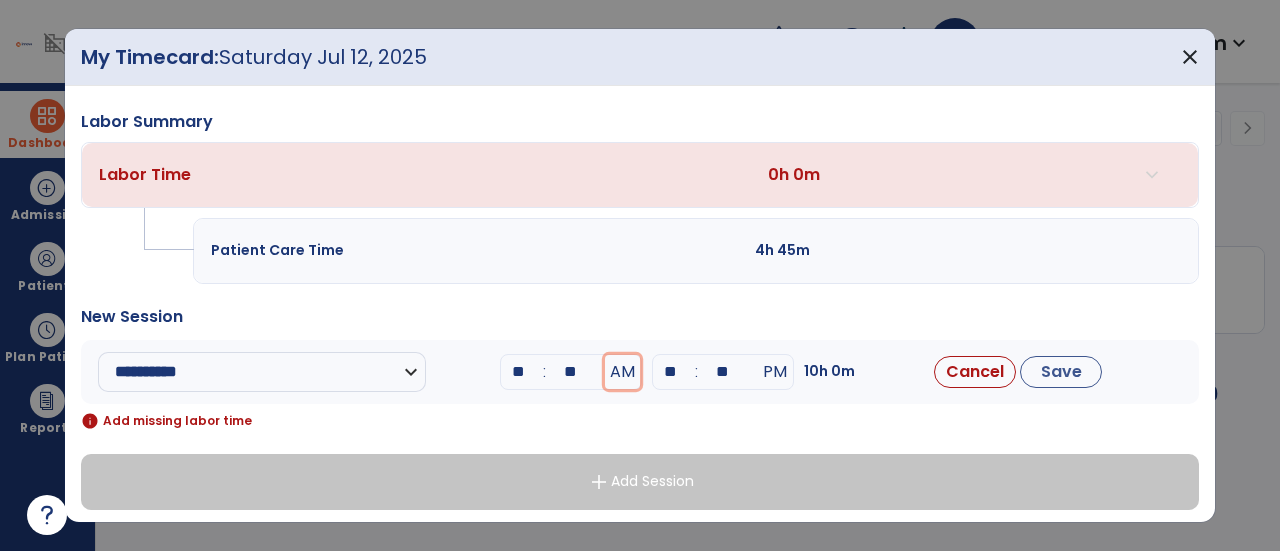 type 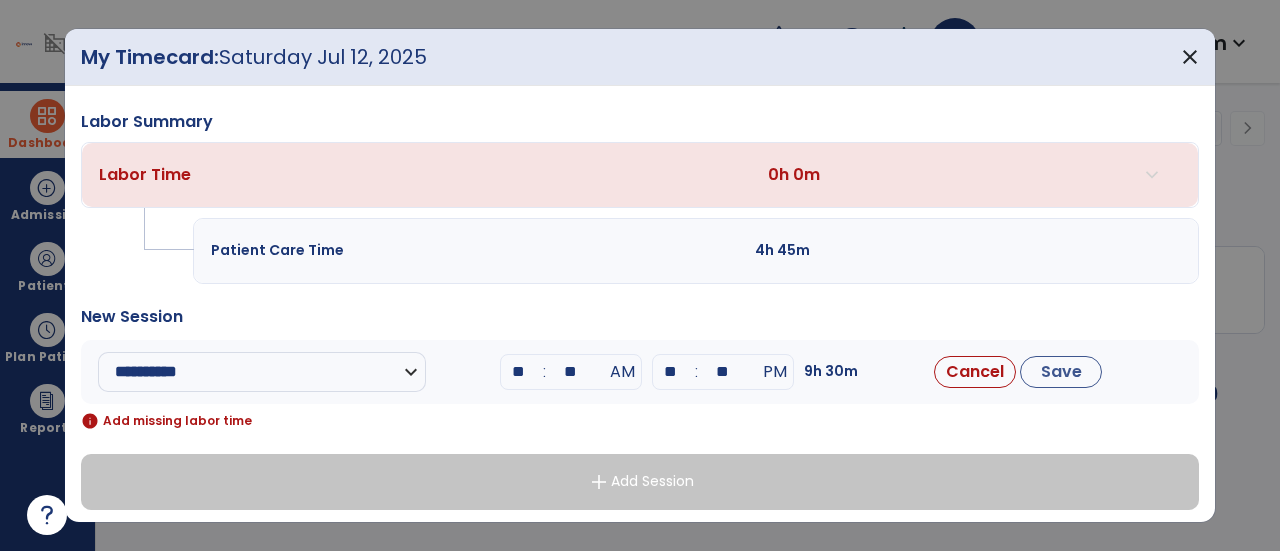 type on "**" 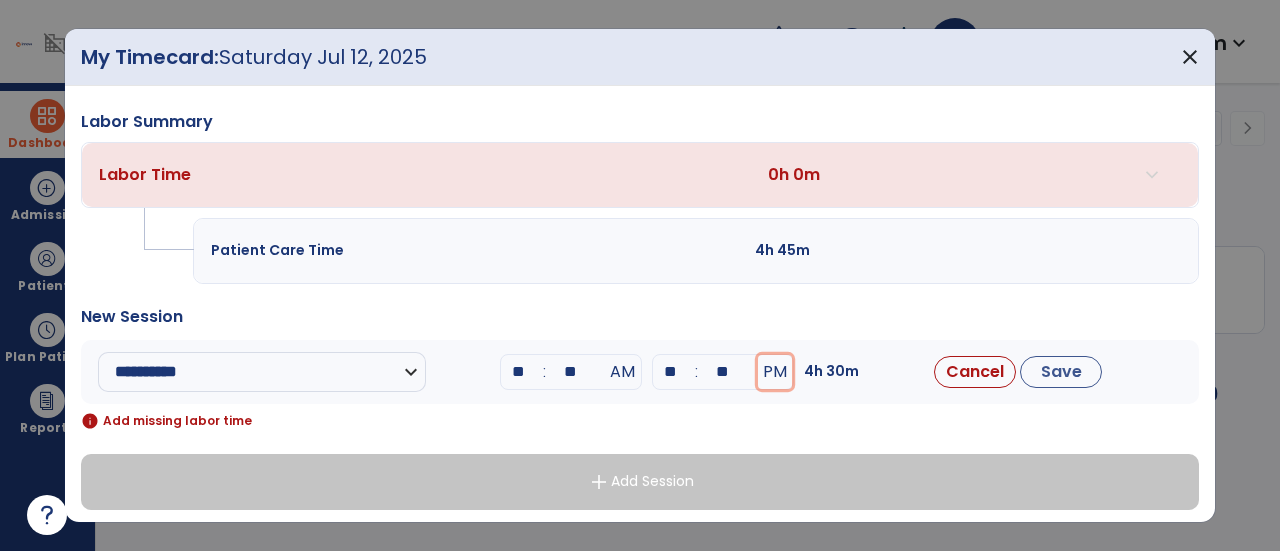type 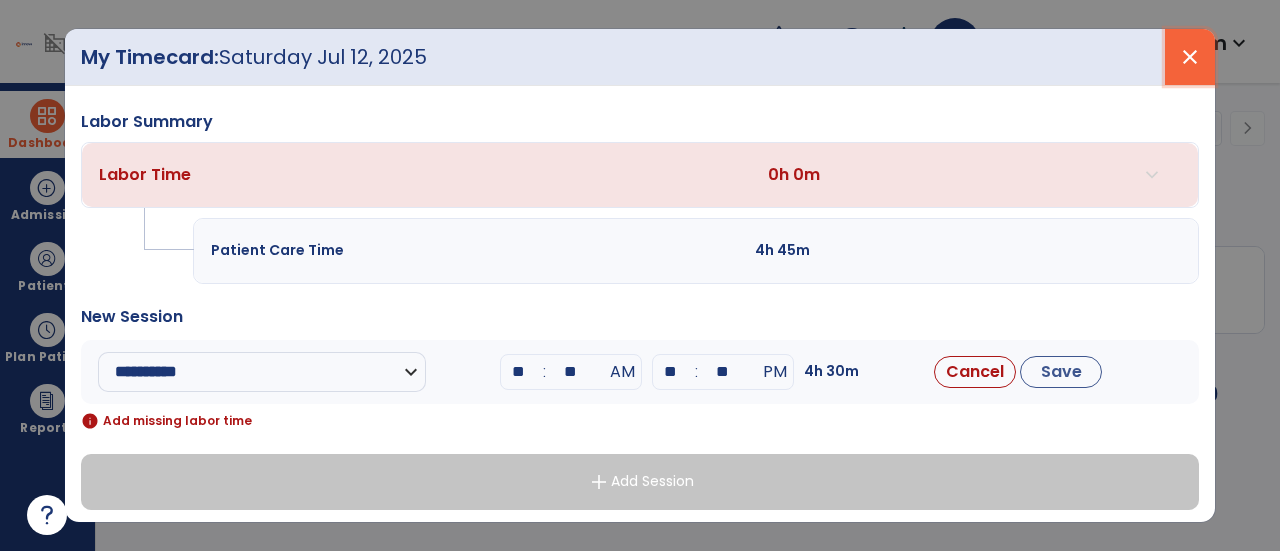 click on "close" at bounding box center [1190, 57] 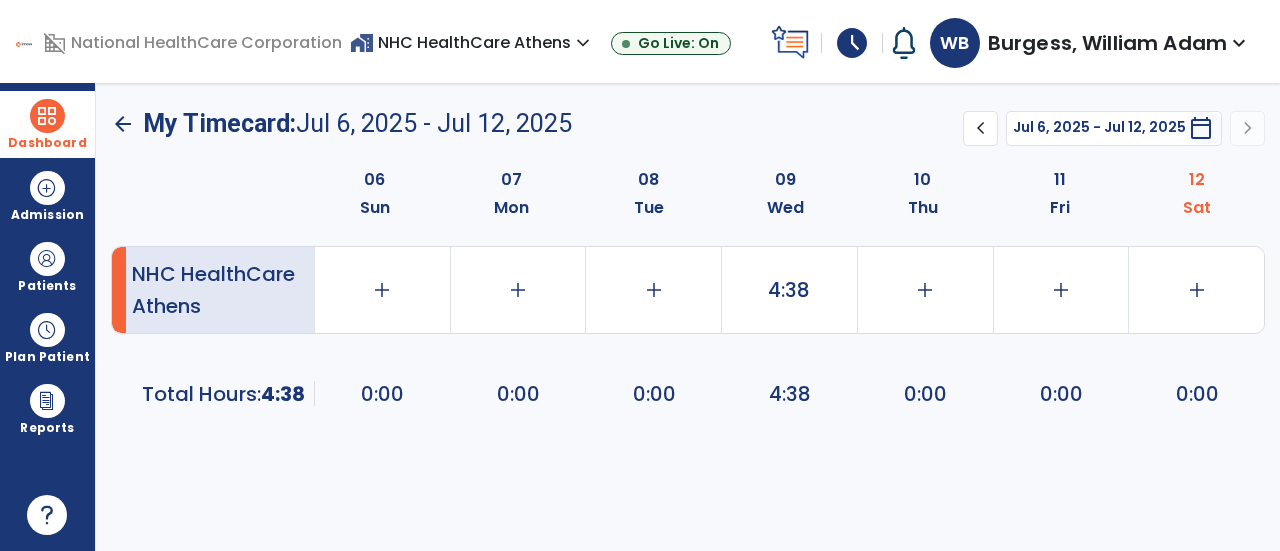 click on "Burgess, William Adam" at bounding box center [1107, 43] 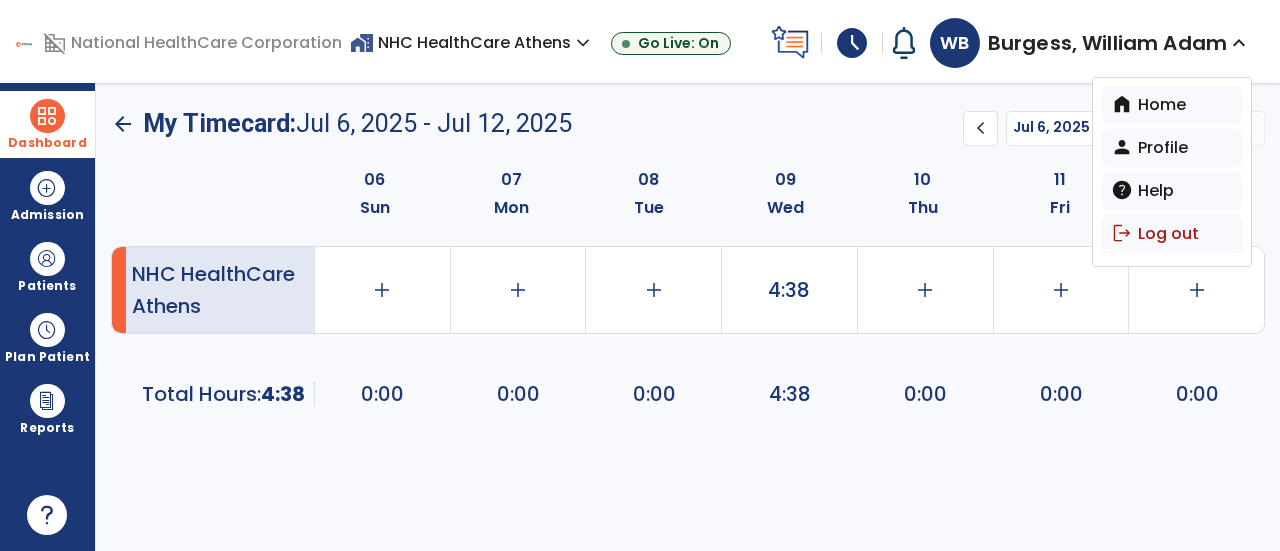 click on "Dashboard" at bounding box center [47, 124] 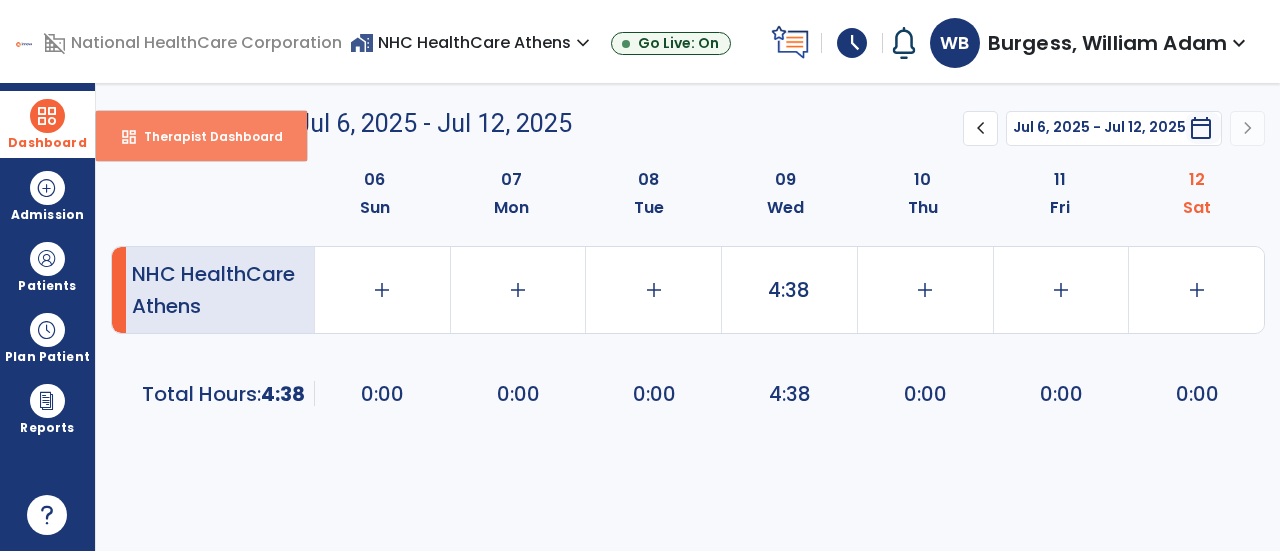 click on "Therapist Dashboard" at bounding box center [205, 136] 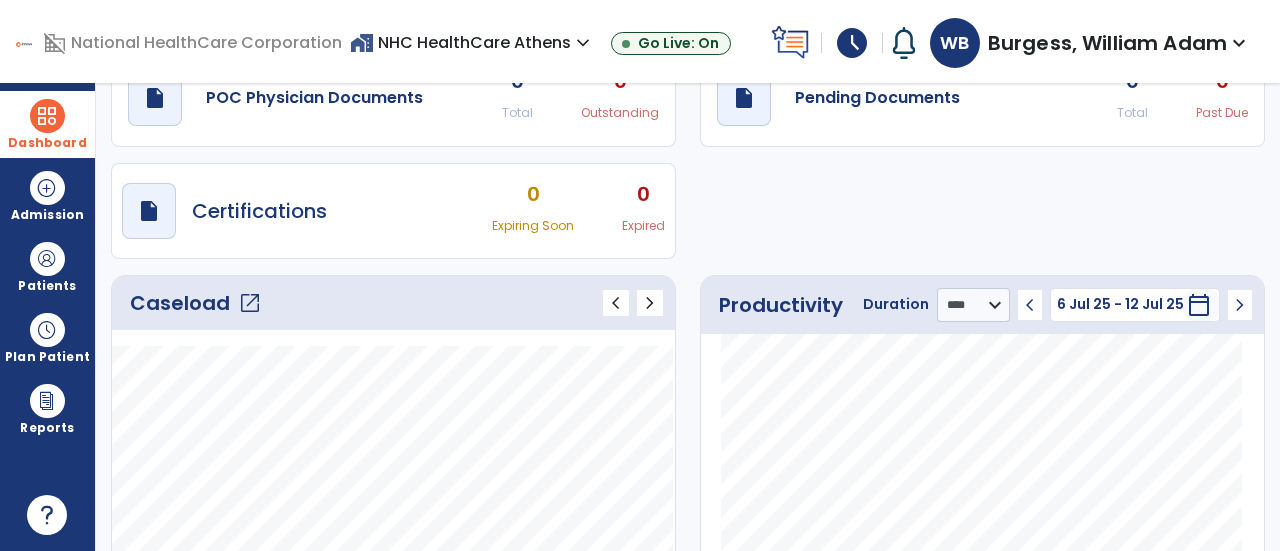 scroll, scrollTop: 0, scrollLeft: 0, axis: both 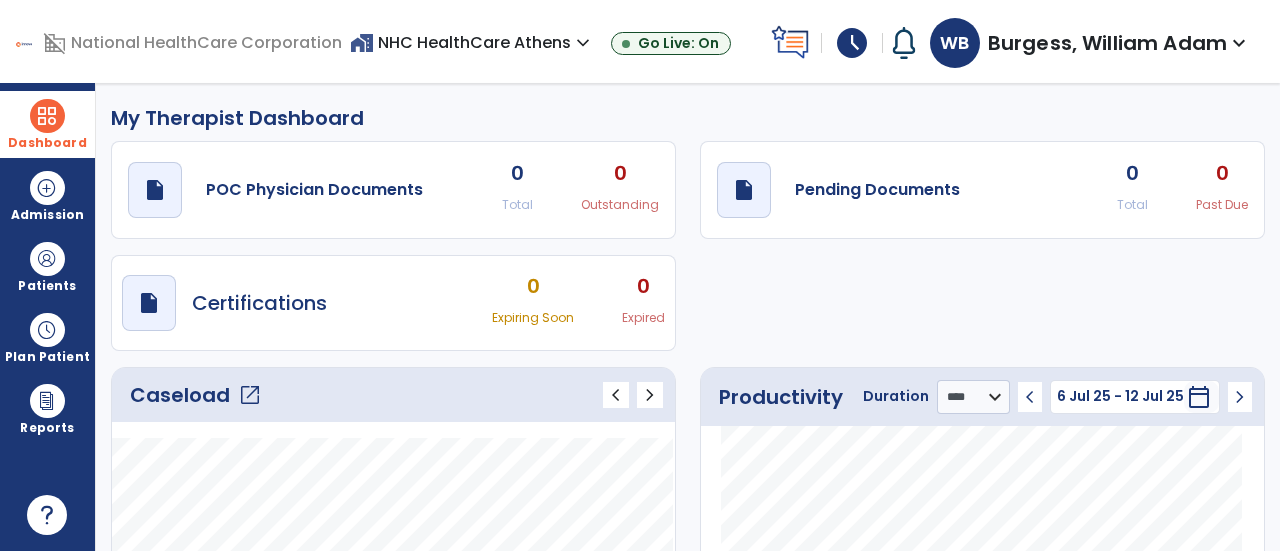 click on "schedule" at bounding box center [852, 43] 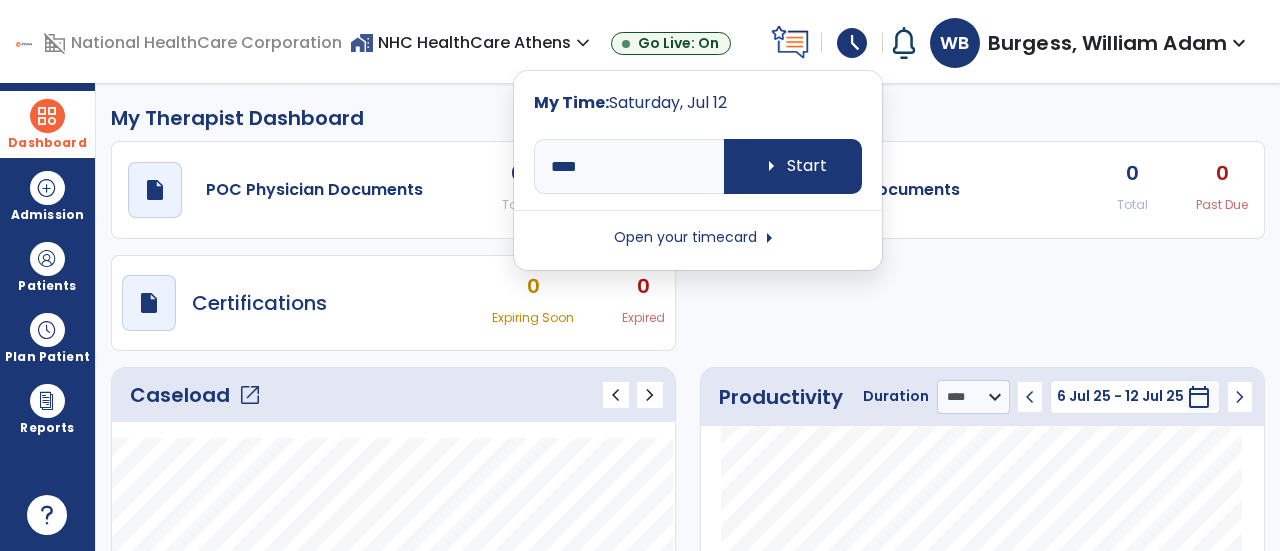 click on "Open your timecard  arrow_right" at bounding box center (698, 238) 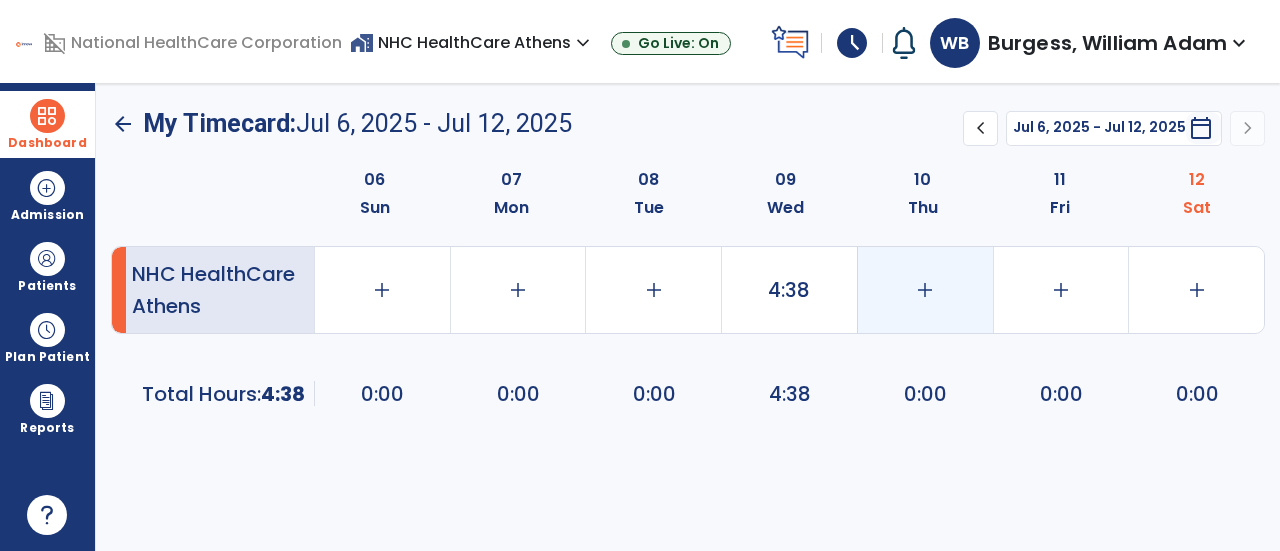 click on "add" 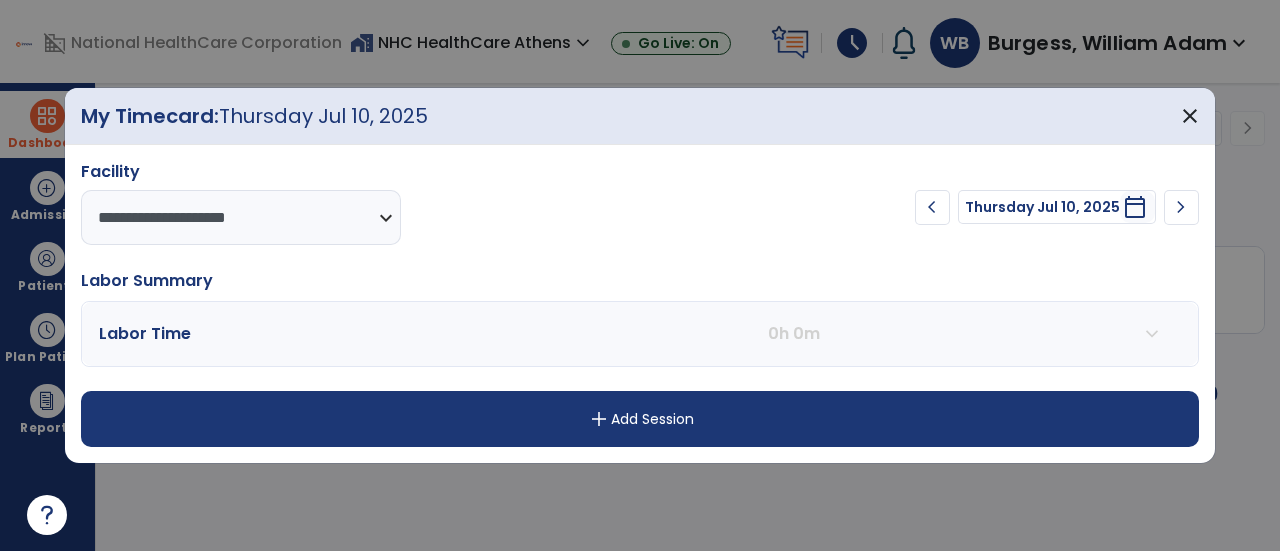 click on "add  Add Session" at bounding box center [640, 419] 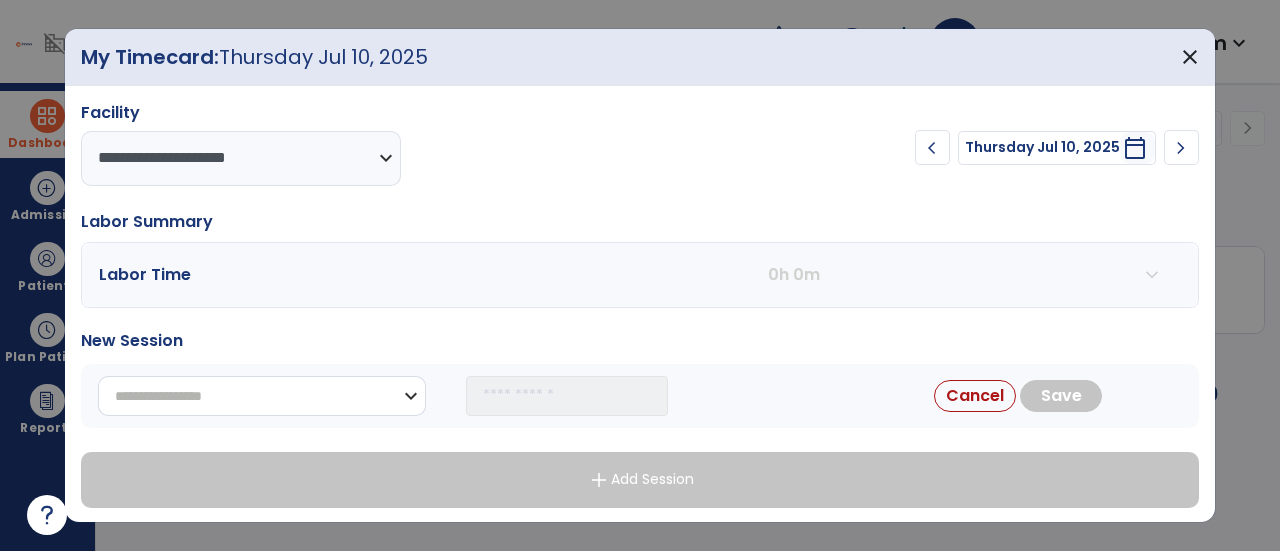 click on "**********" at bounding box center (262, 396) 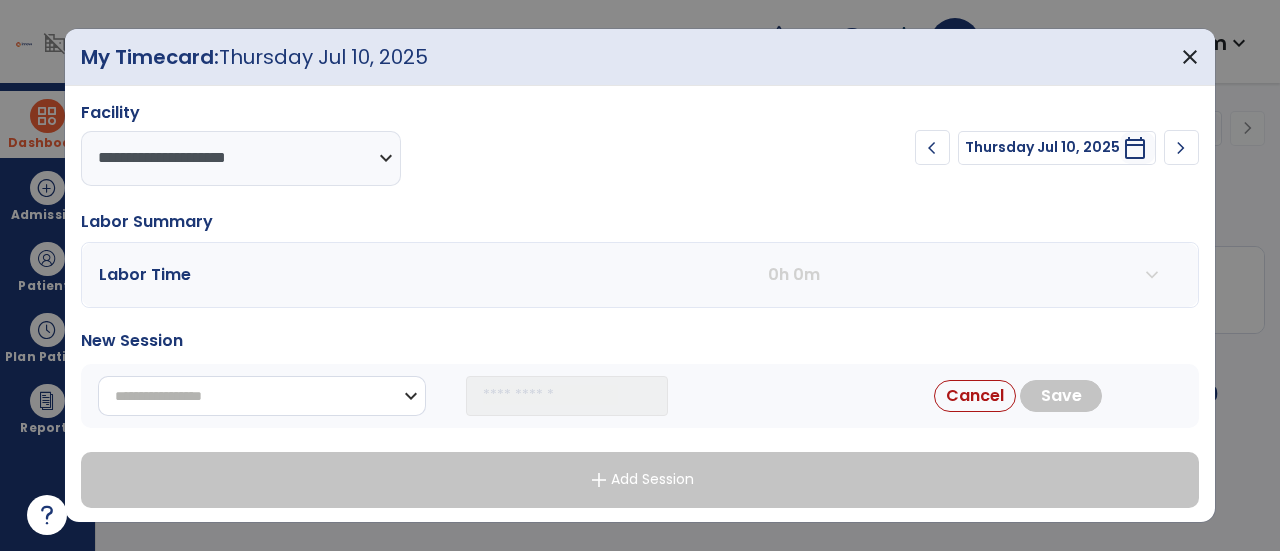 select on "**********" 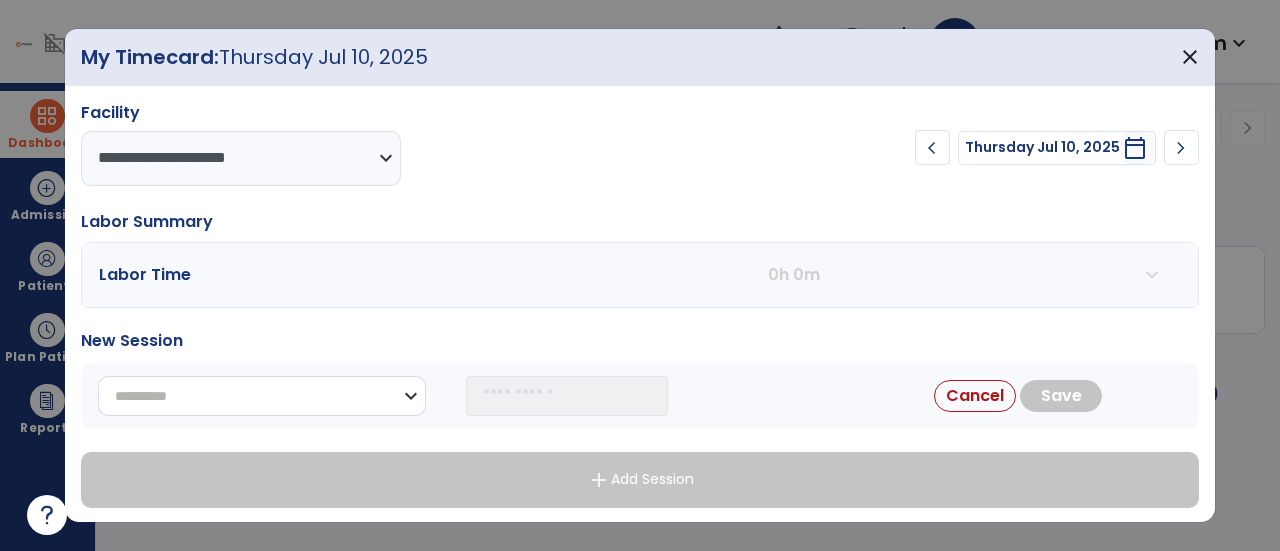 click on "**********" at bounding box center (262, 396) 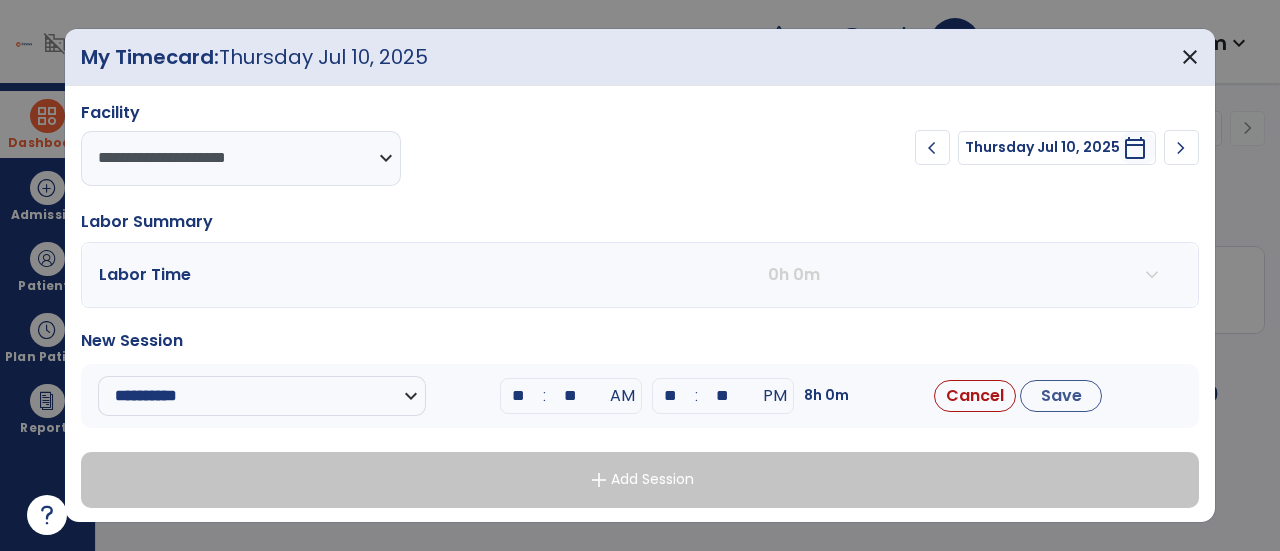 click on "**" at bounding box center [519, 396] 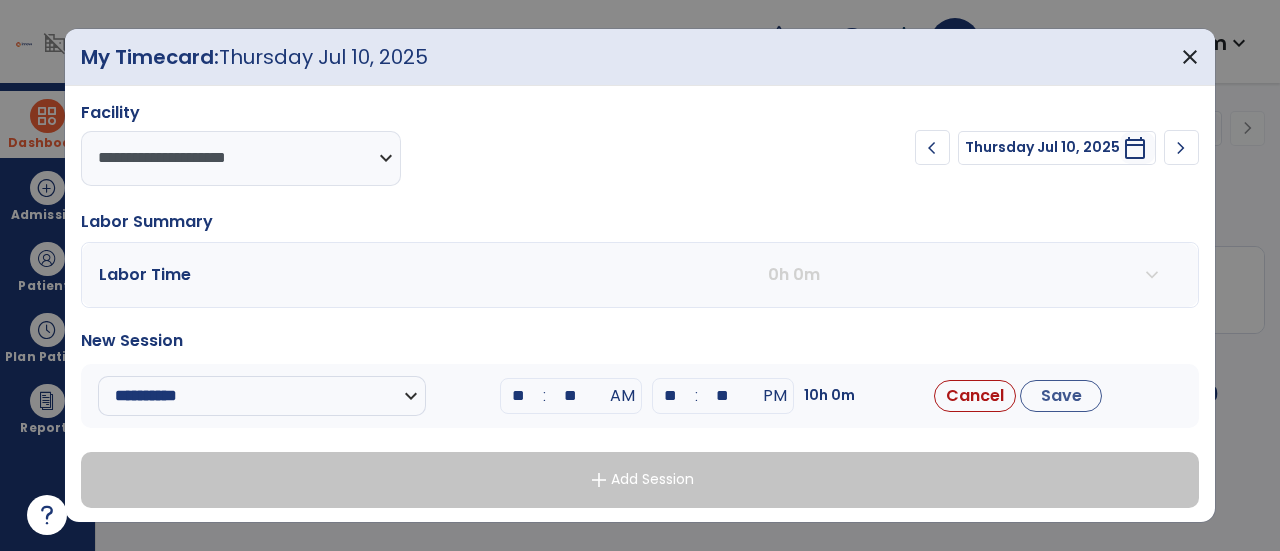 type on "**" 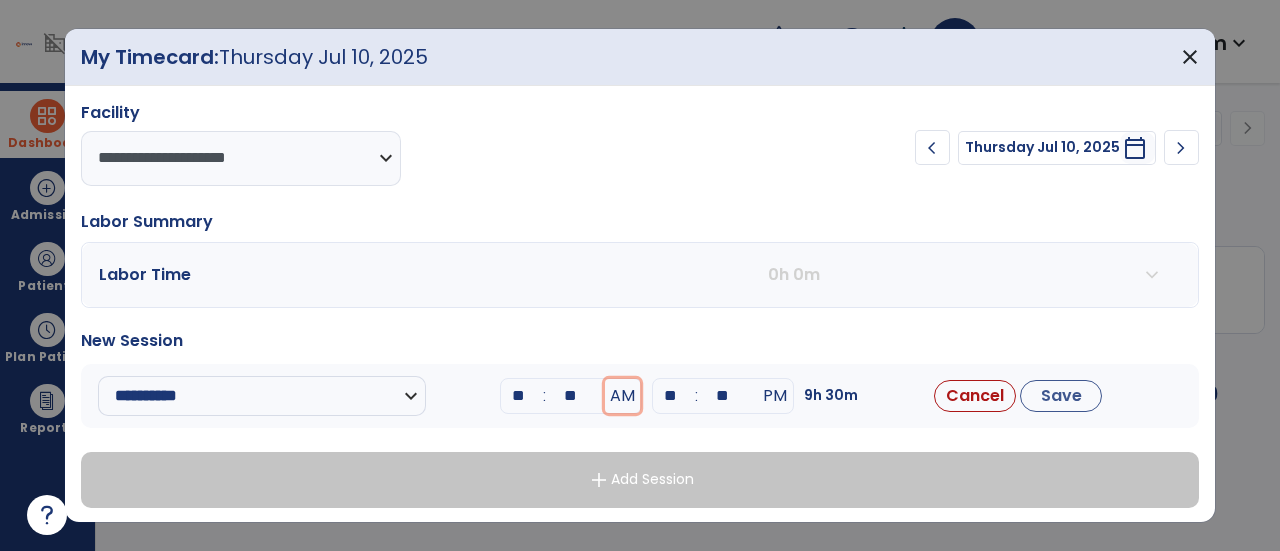 type 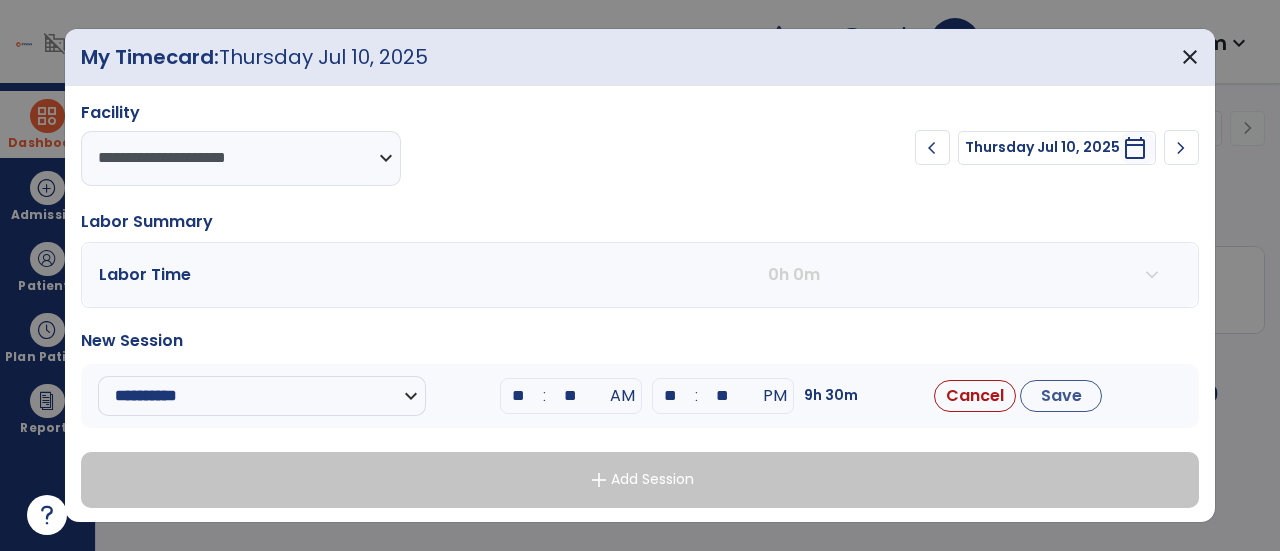 type on "**" 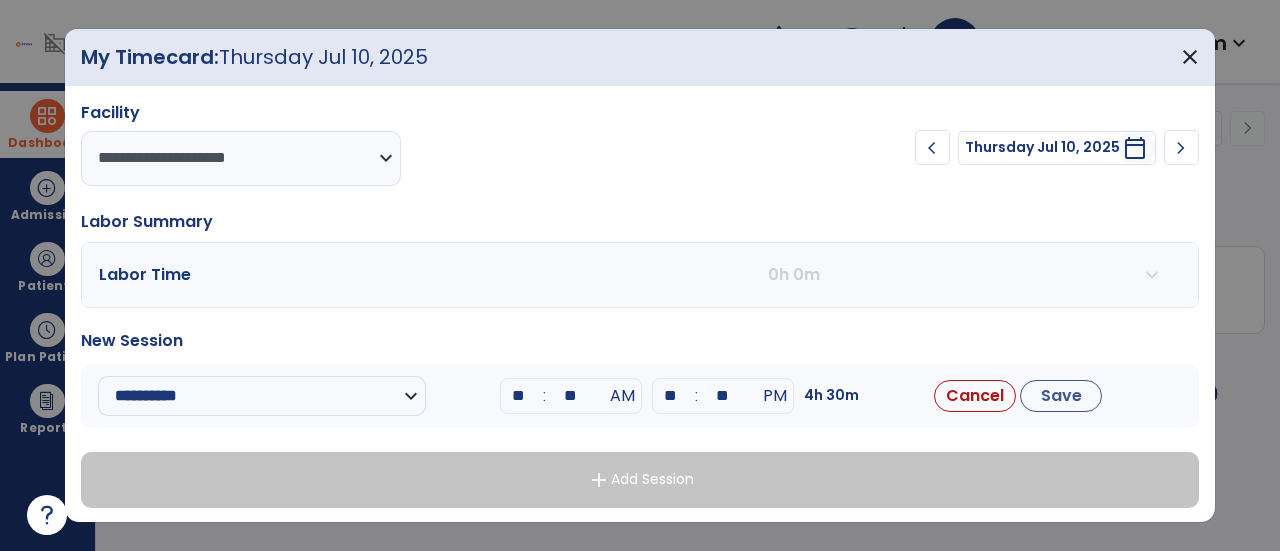 type on "**" 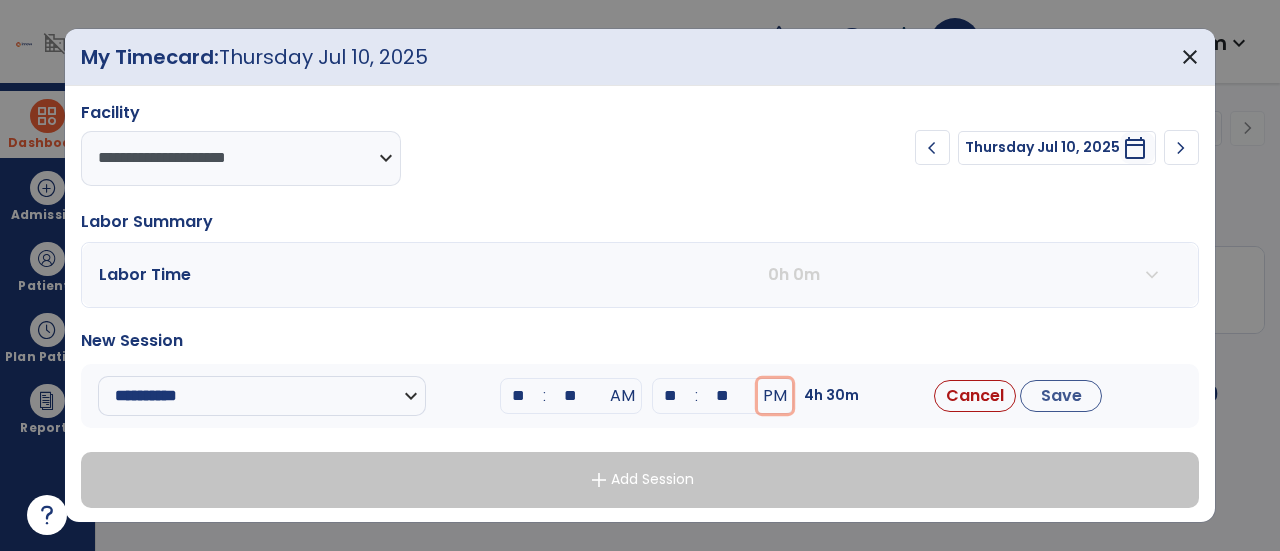 type 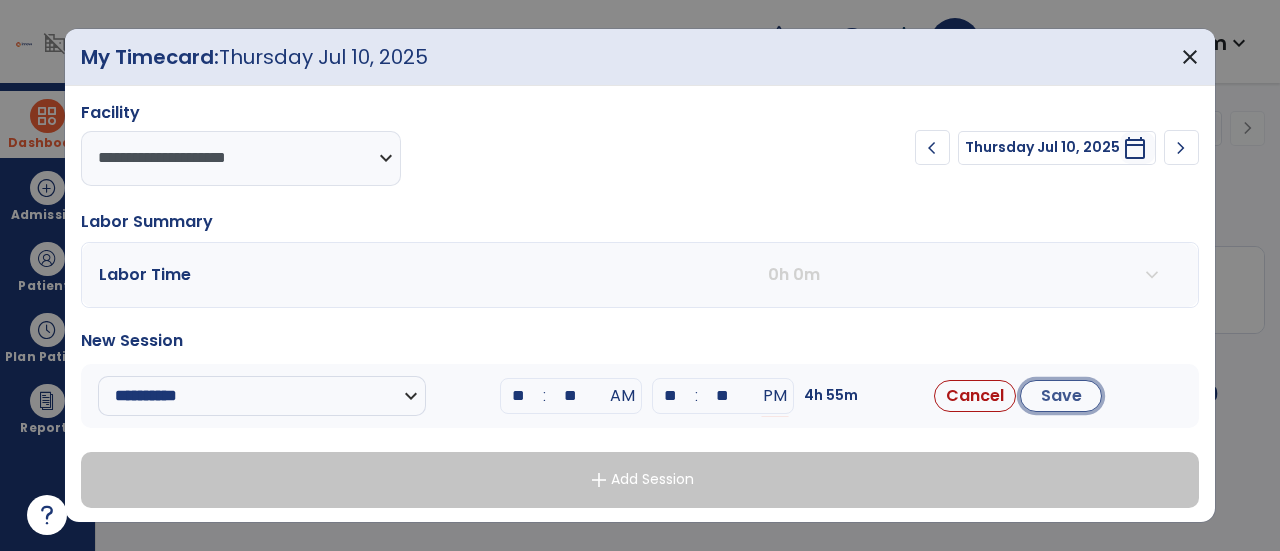click on "Save" at bounding box center (1061, 396) 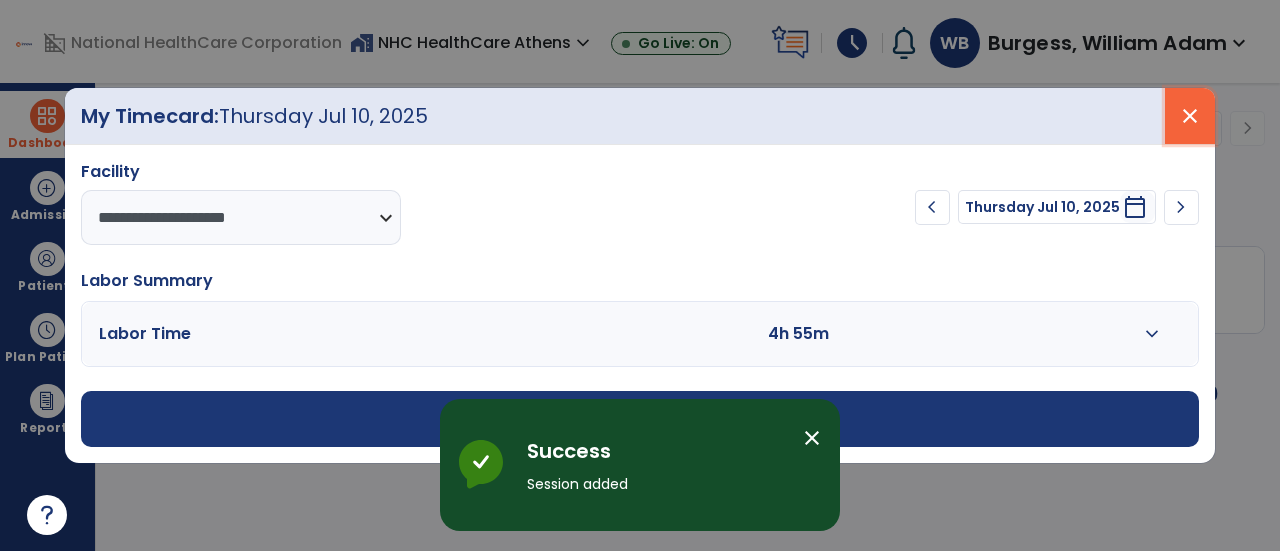click on "close" at bounding box center (1190, 116) 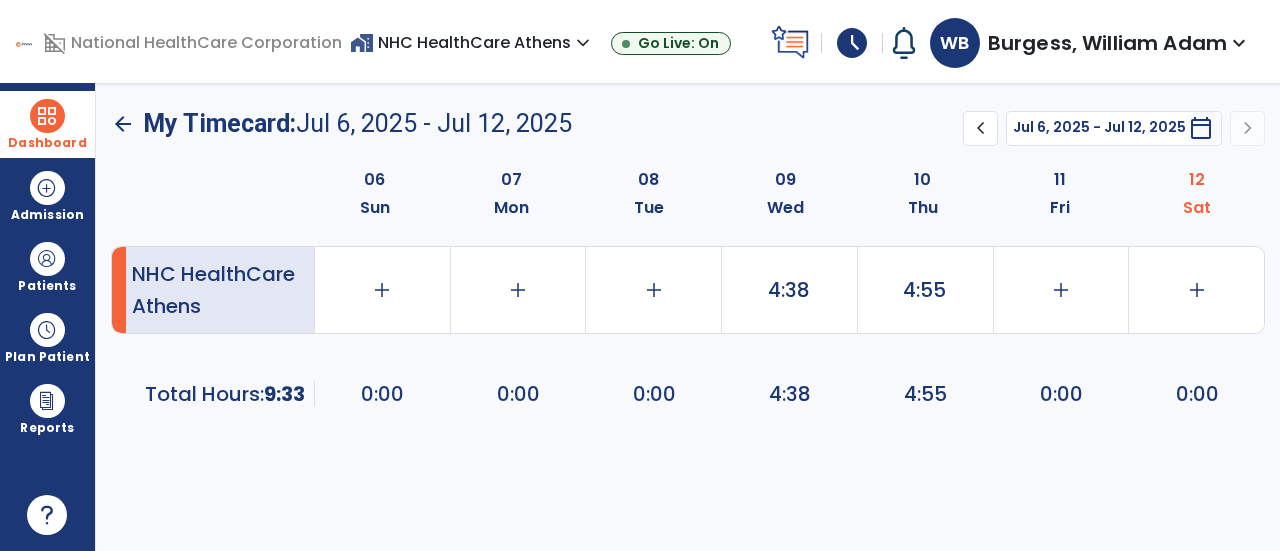 click on "Dashboard" at bounding box center (47, 143) 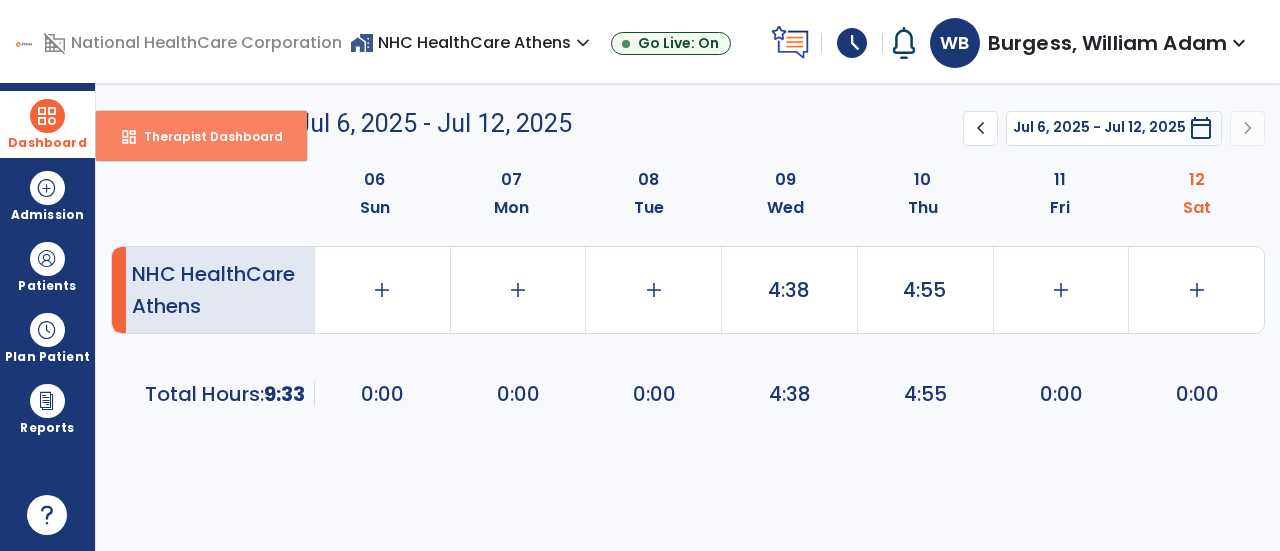 click on "Therapist Dashboard" at bounding box center [205, 136] 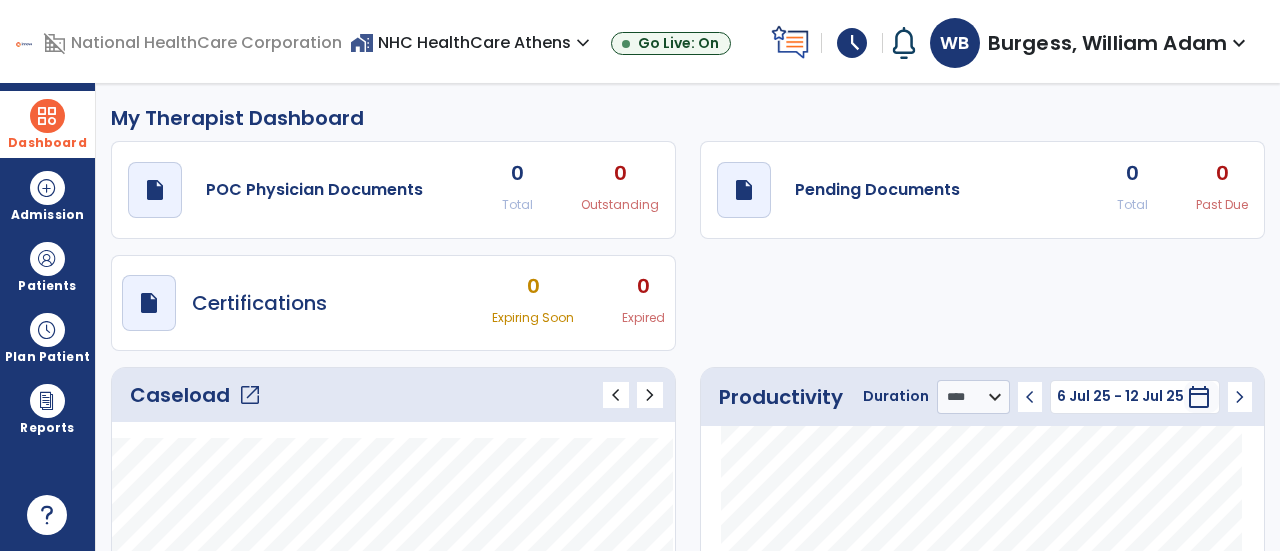 scroll, scrollTop: 156, scrollLeft: 0, axis: vertical 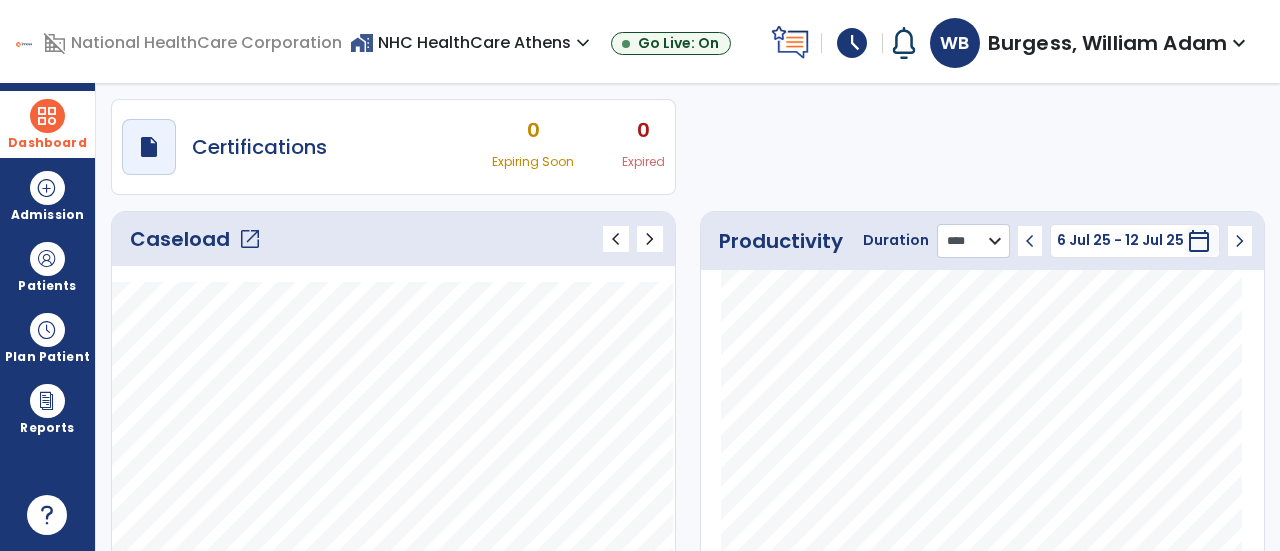 click on "******** **** ***" 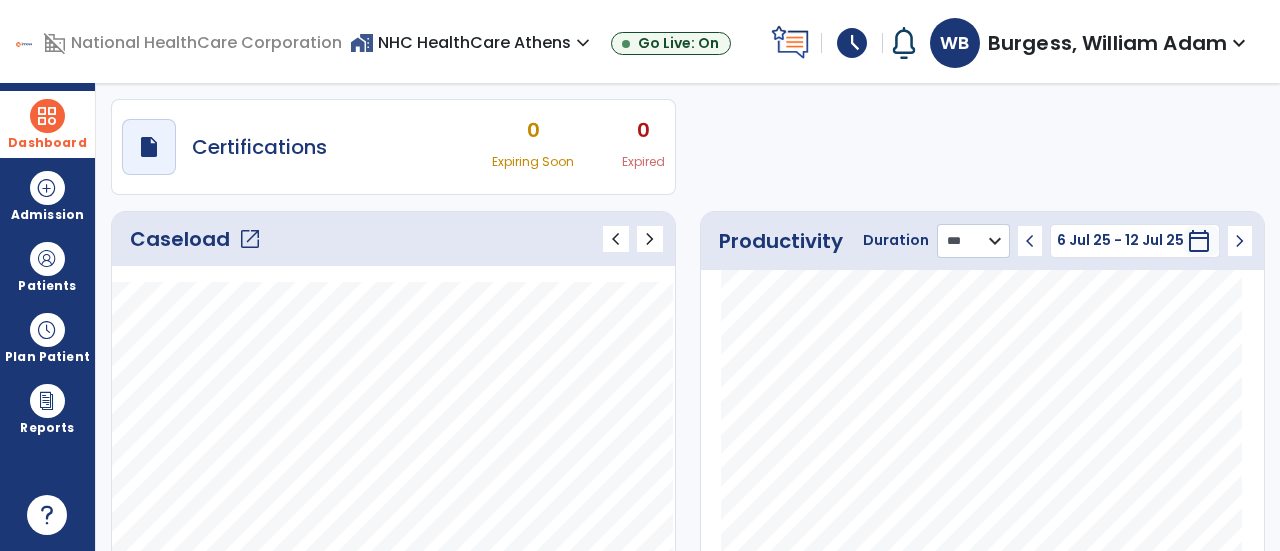 click on "******** **** ***" 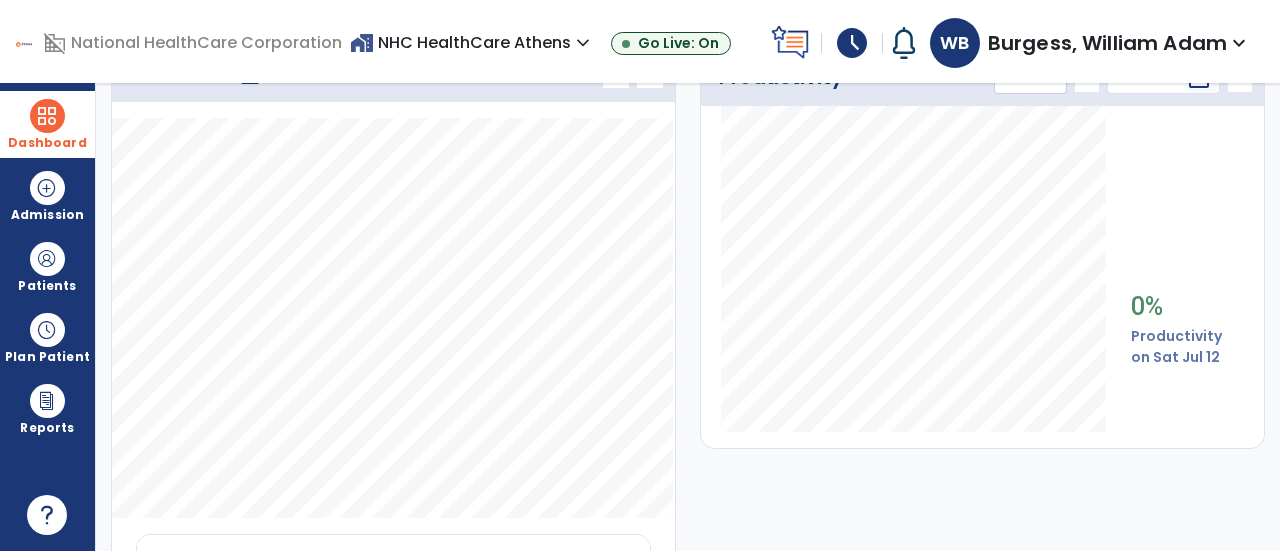 scroll, scrollTop: 0, scrollLeft: 0, axis: both 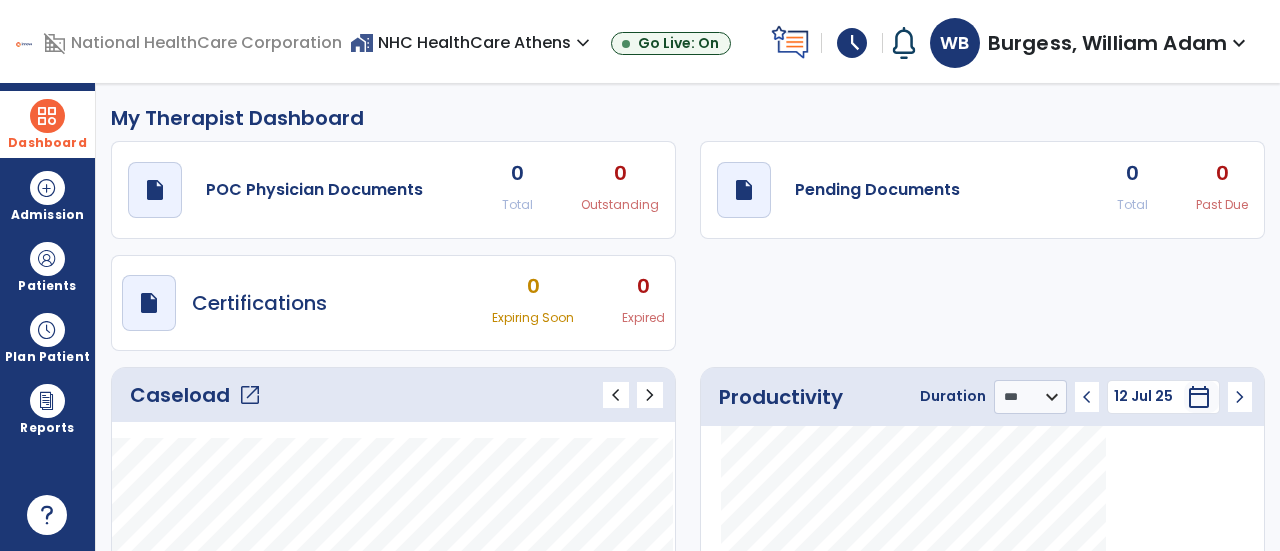 click on "schedule" at bounding box center [852, 43] 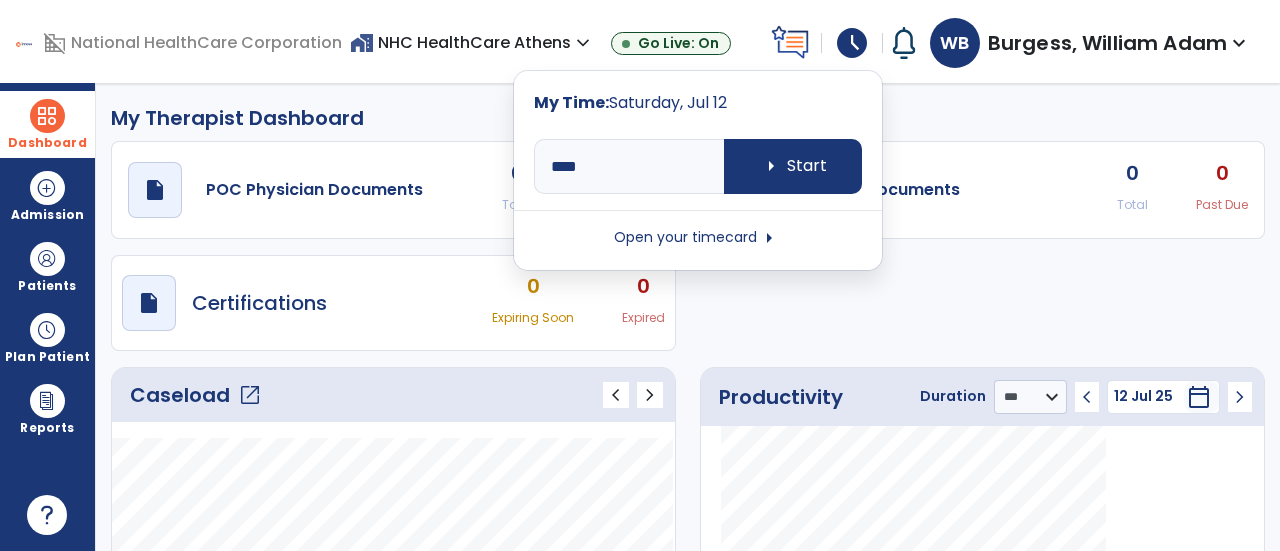 click on "Open your timecard  arrow_right" at bounding box center [698, 238] 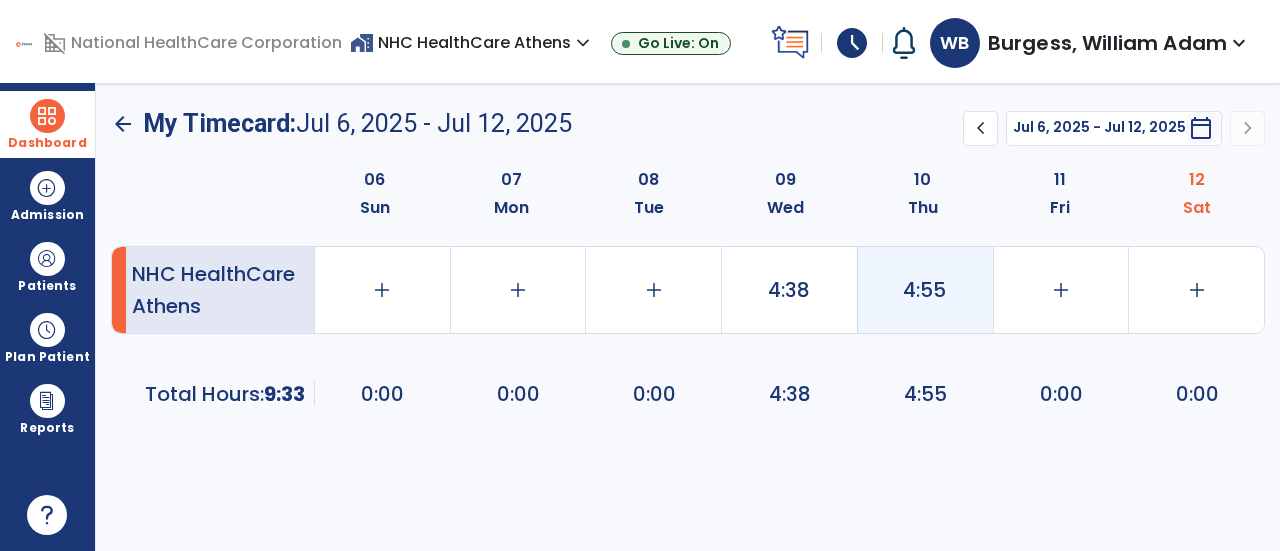 click on "4:55" 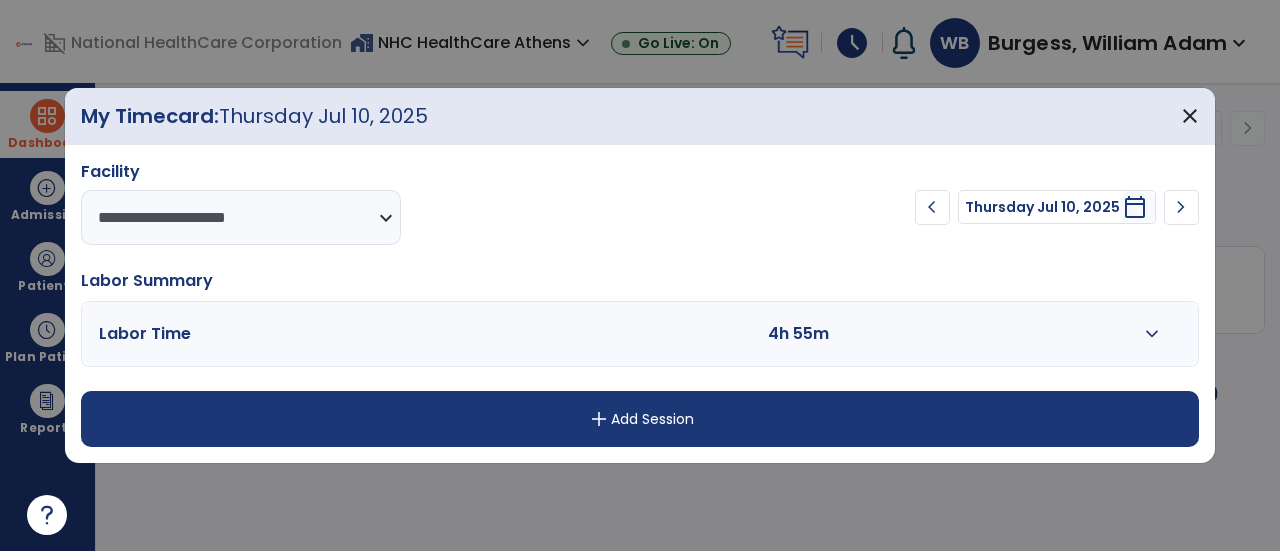 click on "Labor Time  4h 55m   expand_more" at bounding box center (640, 334) 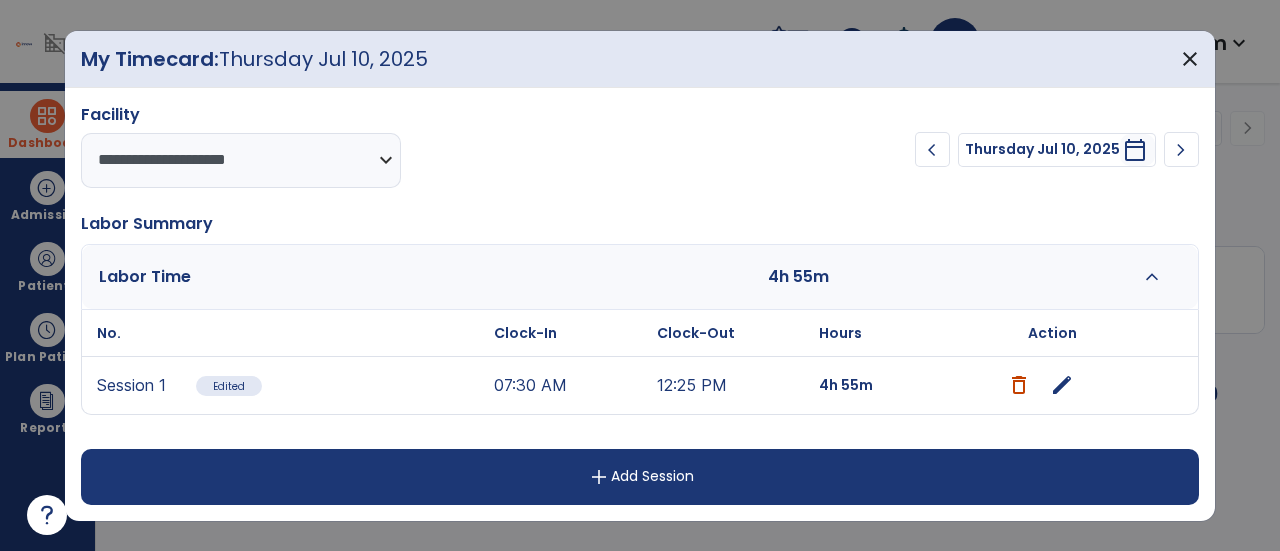 click at bounding box center [1019, 385] 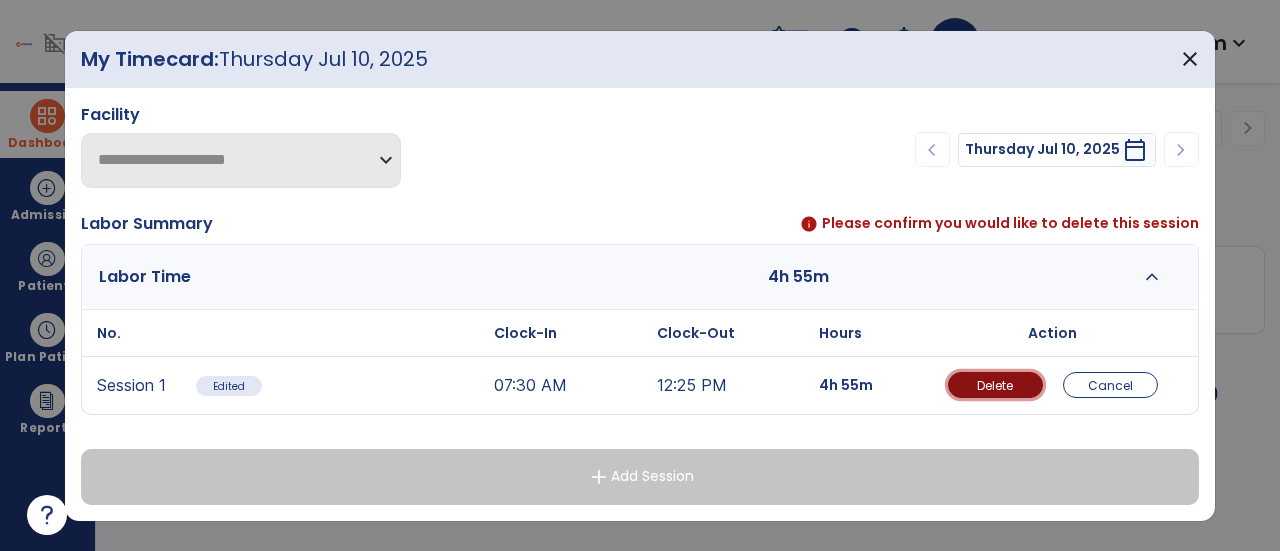 click on "Delete" at bounding box center (995, 385) 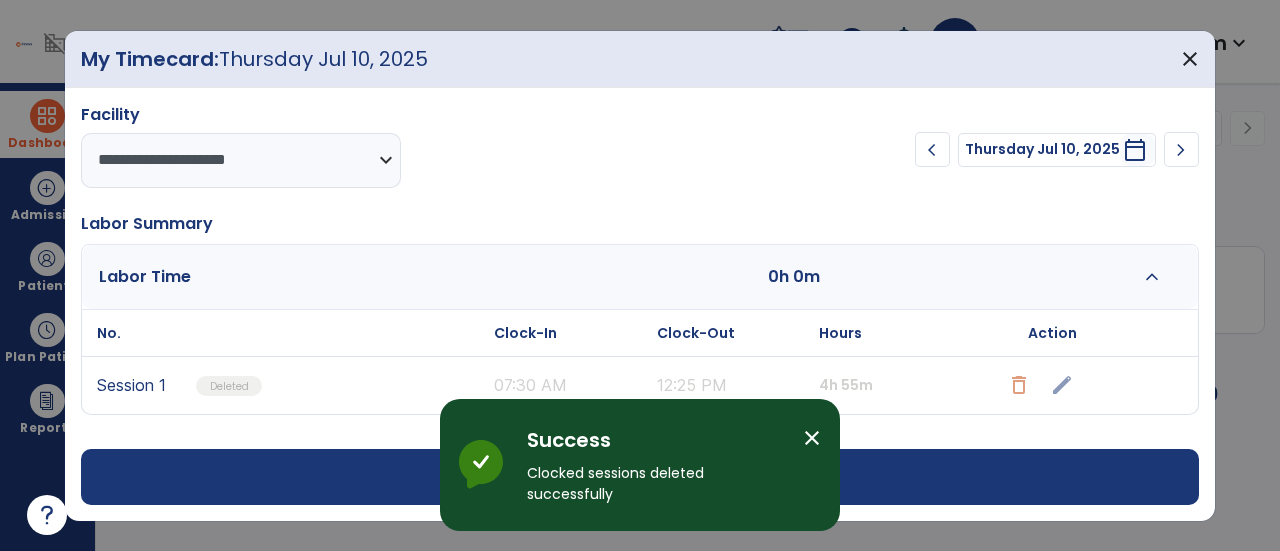 click on "chevron_right" at bounding box center [1181, 150] 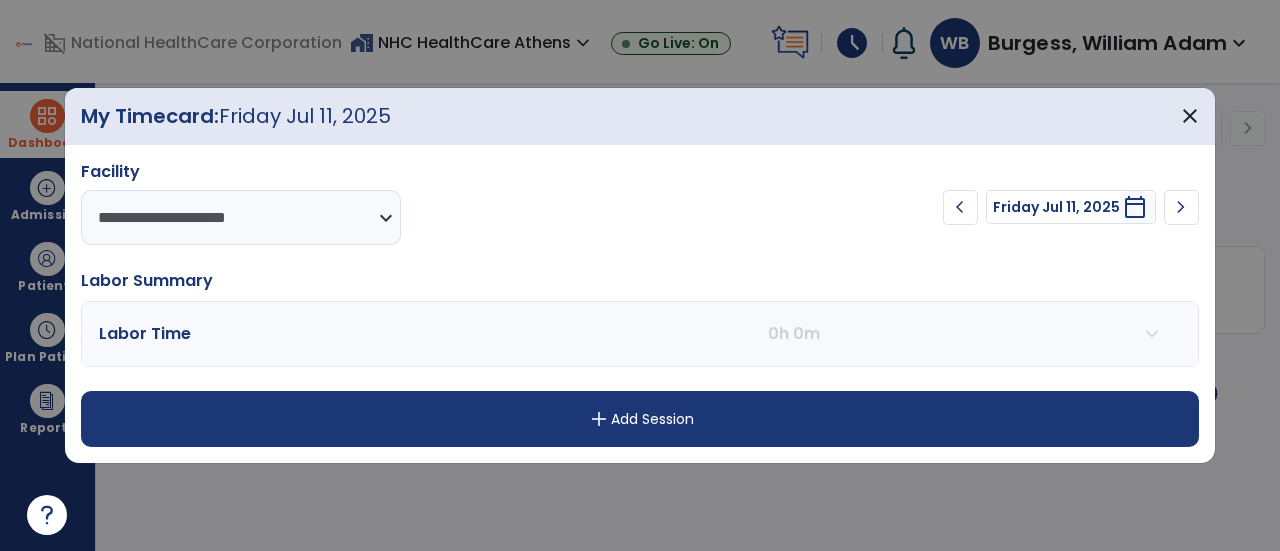 click on "chevron_right" at bounding box center [1181, 207] 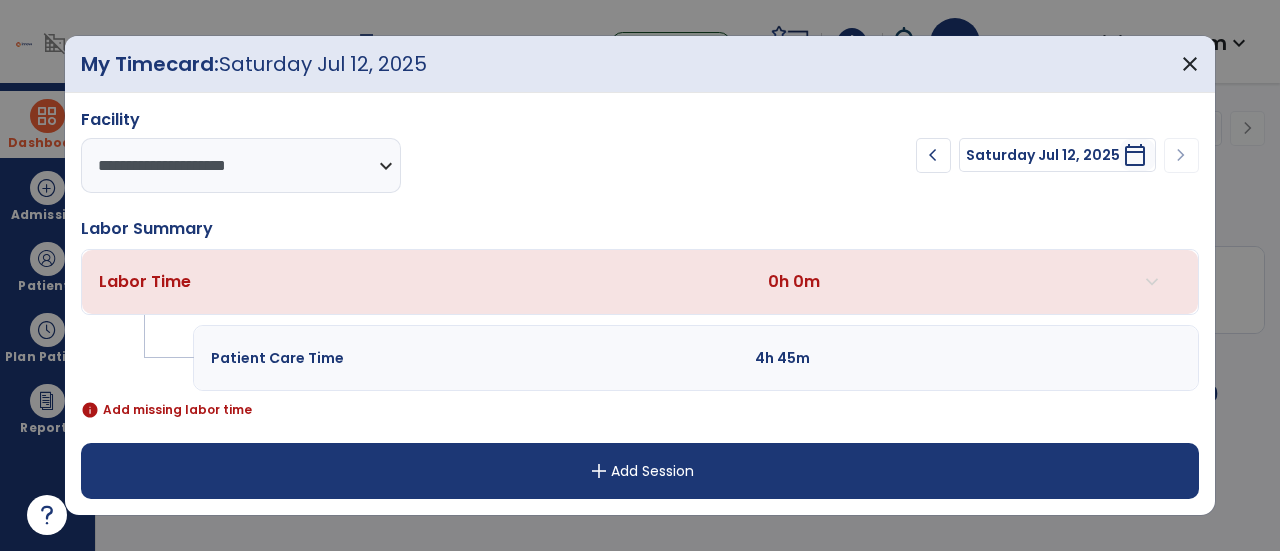 click on "add  Add Session" at bounding box center [640, 471] 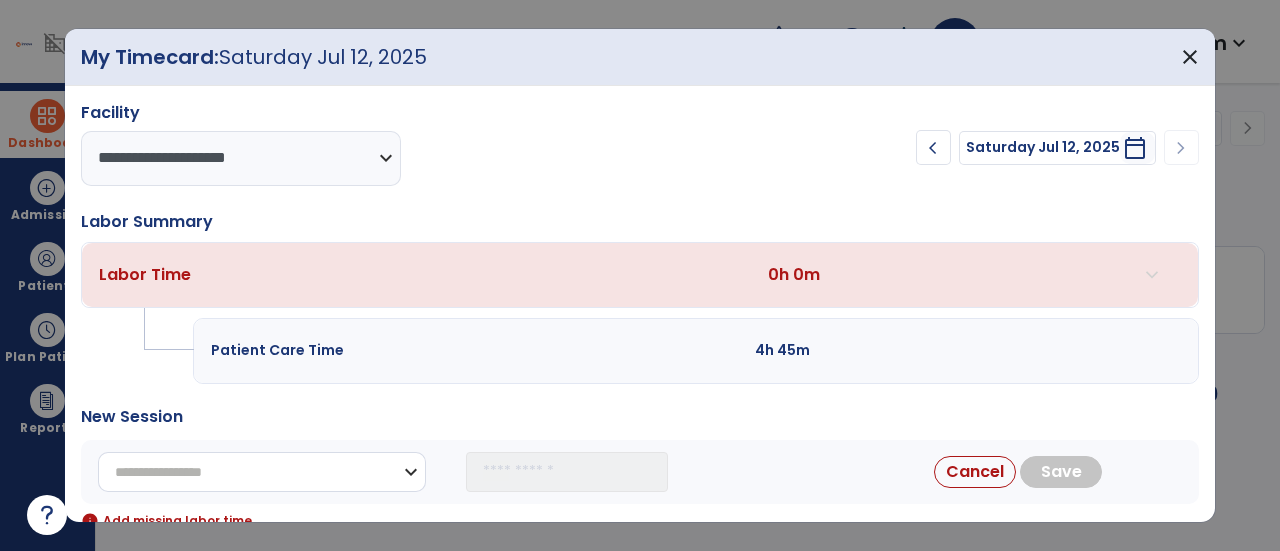 click on "**********" at bounding box center (262, 472) 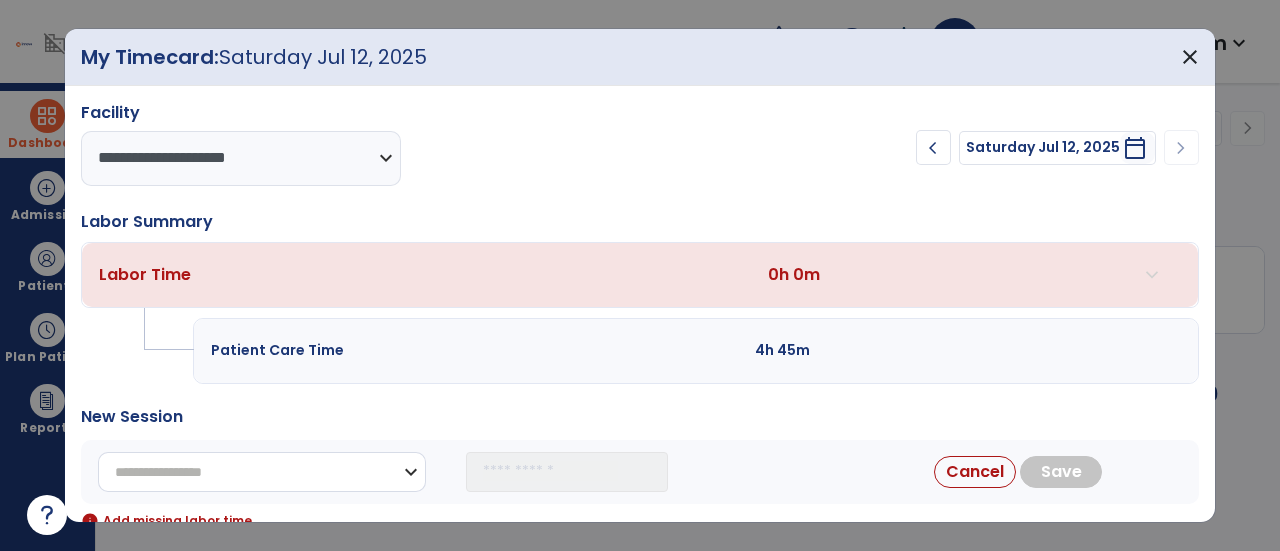 select on "**********" 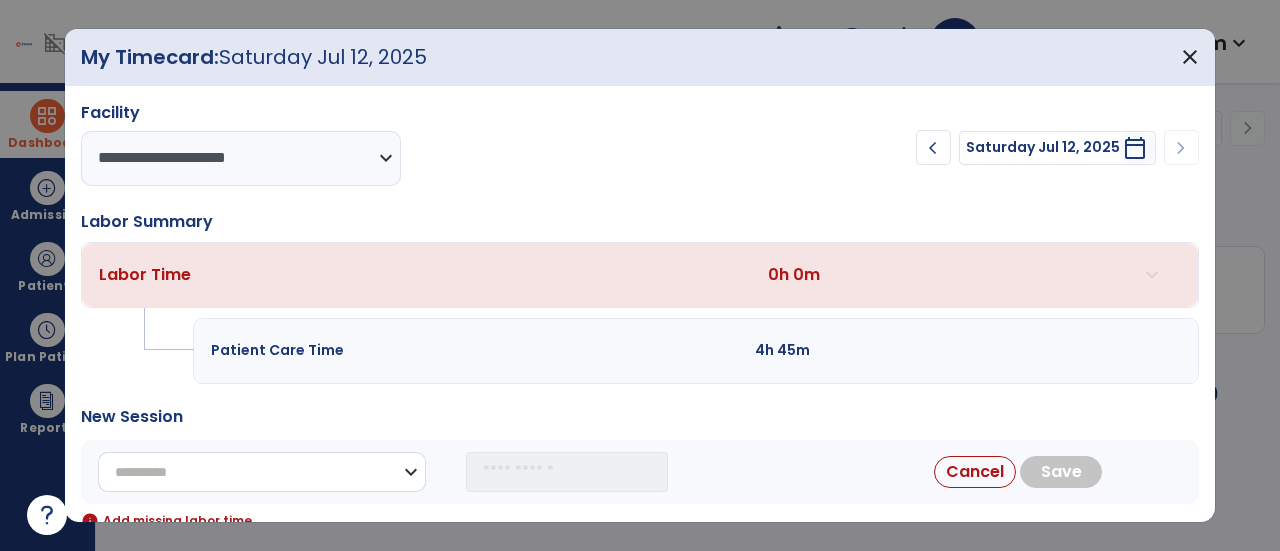 click on "**********" at bounding box center (262, 472) 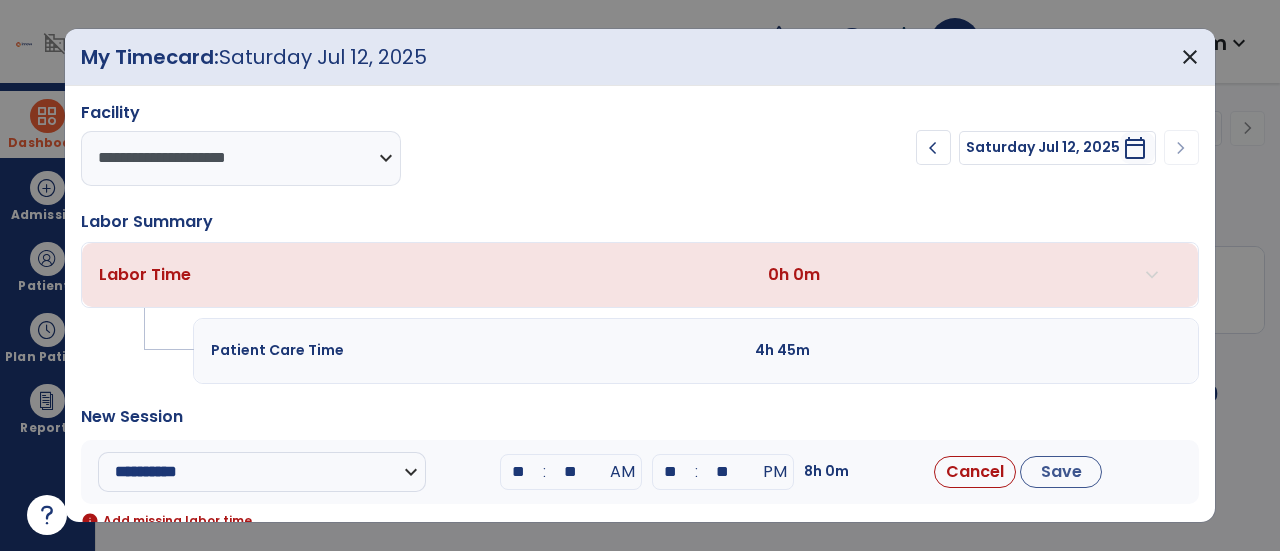 click on "**" at bounding box center (519, 472) 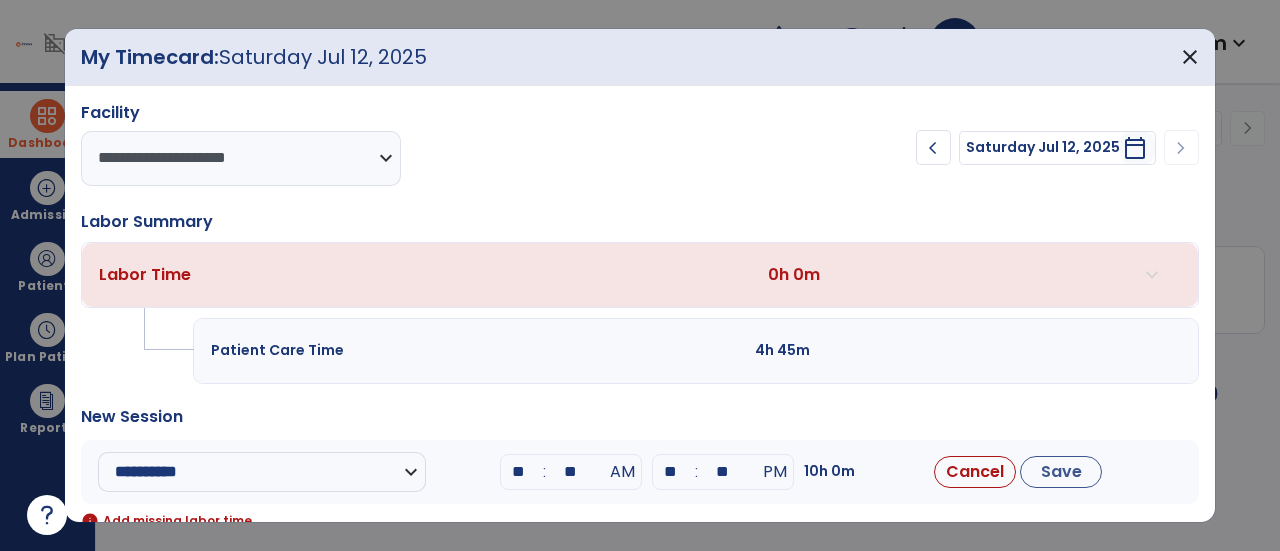 type on "**" 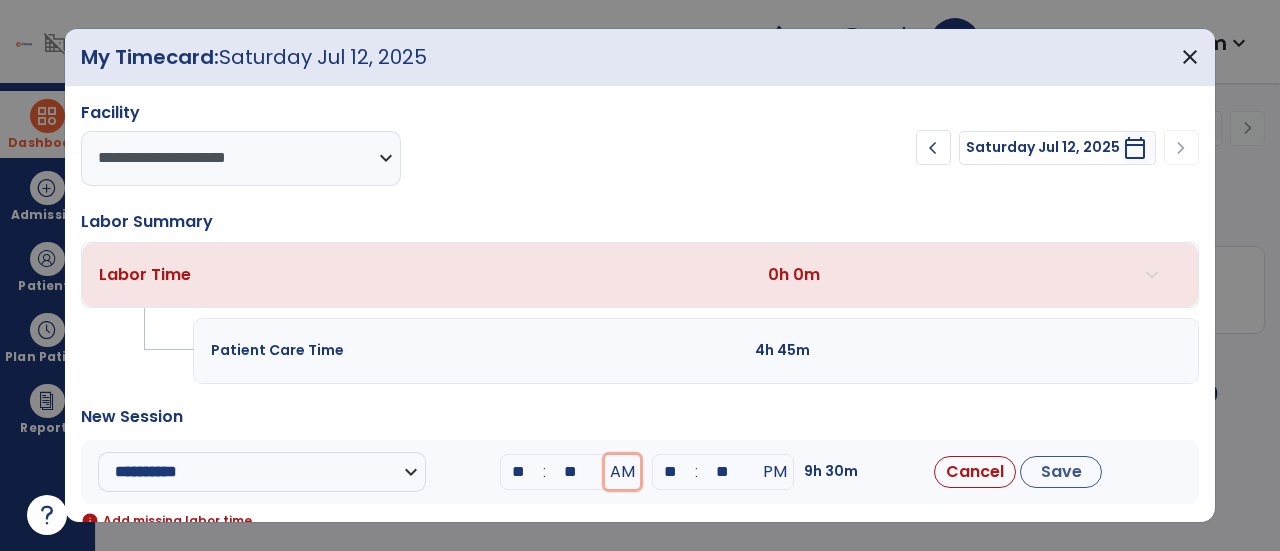 type 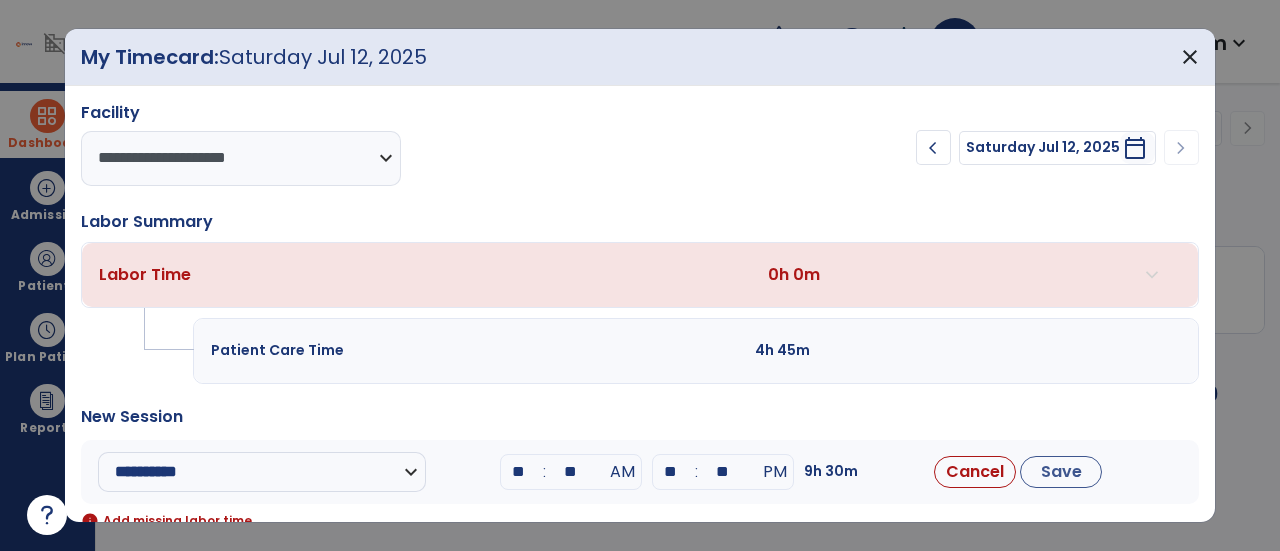 type on "**" 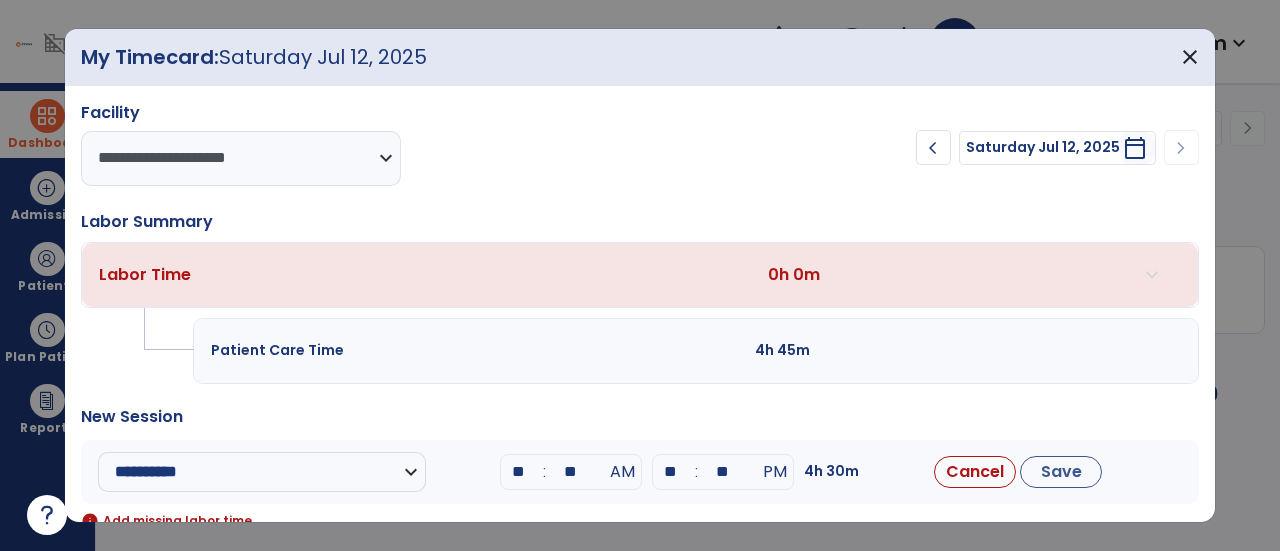 type on "**" 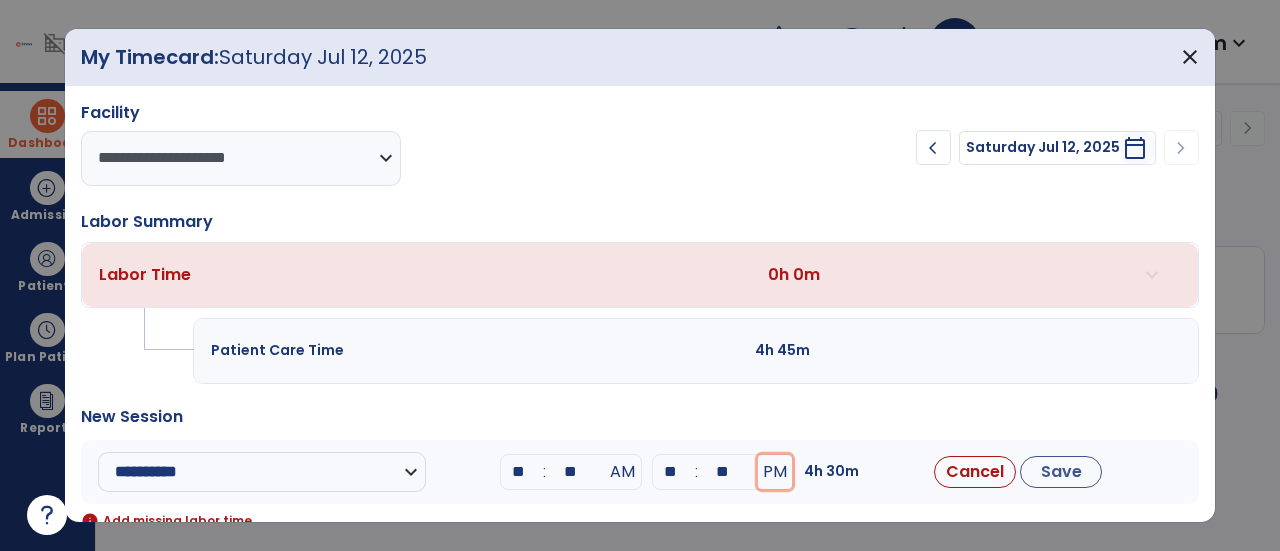type 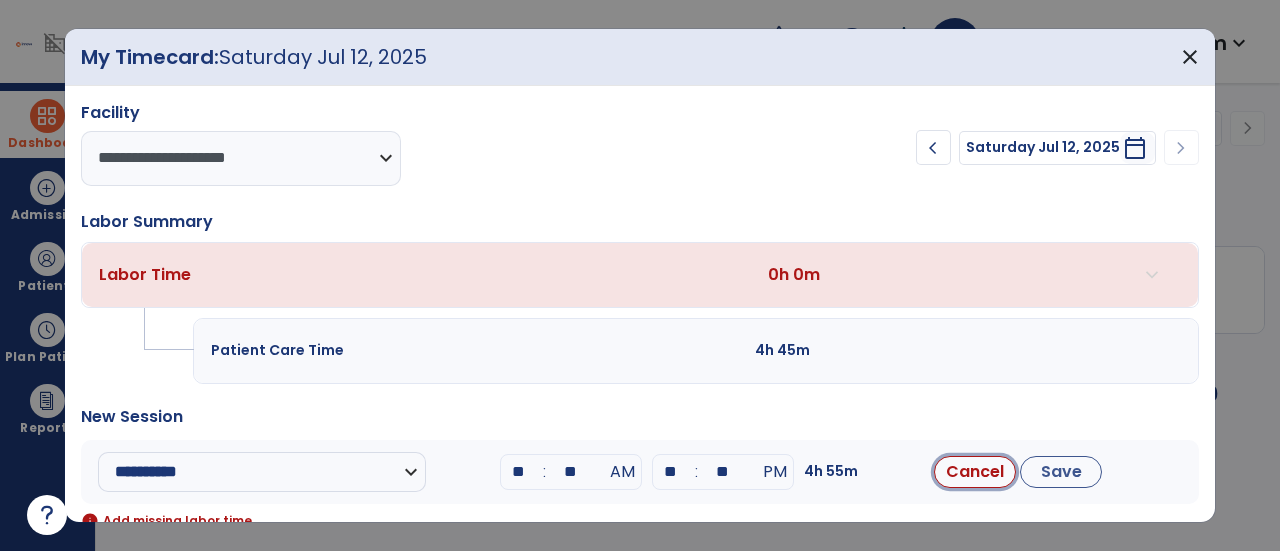 type 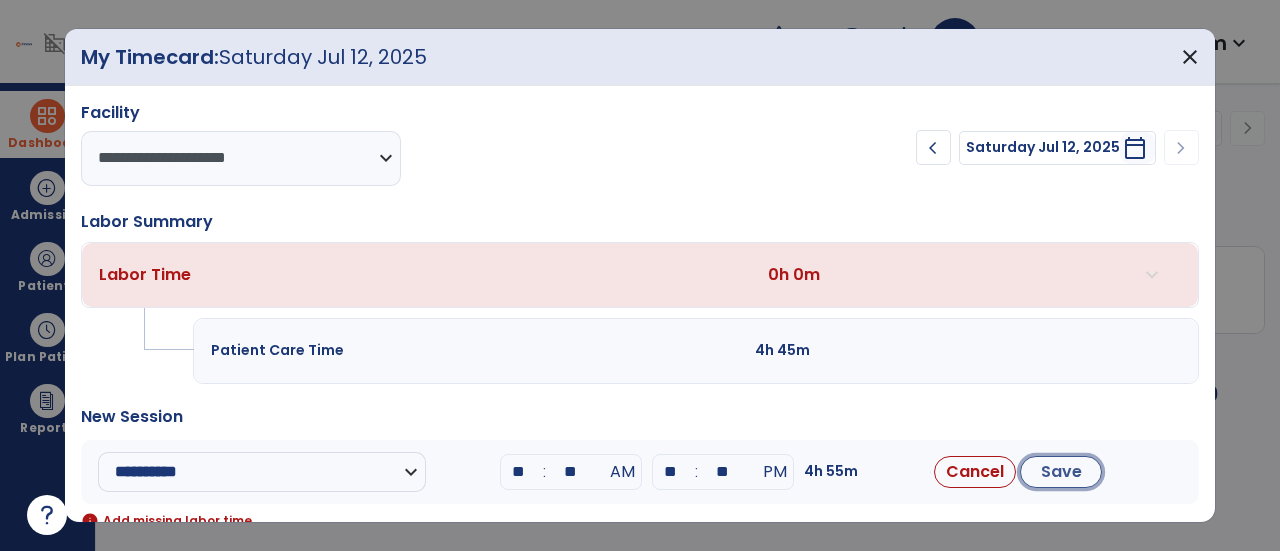 click on "Save" at bounding box center [1061, 472] 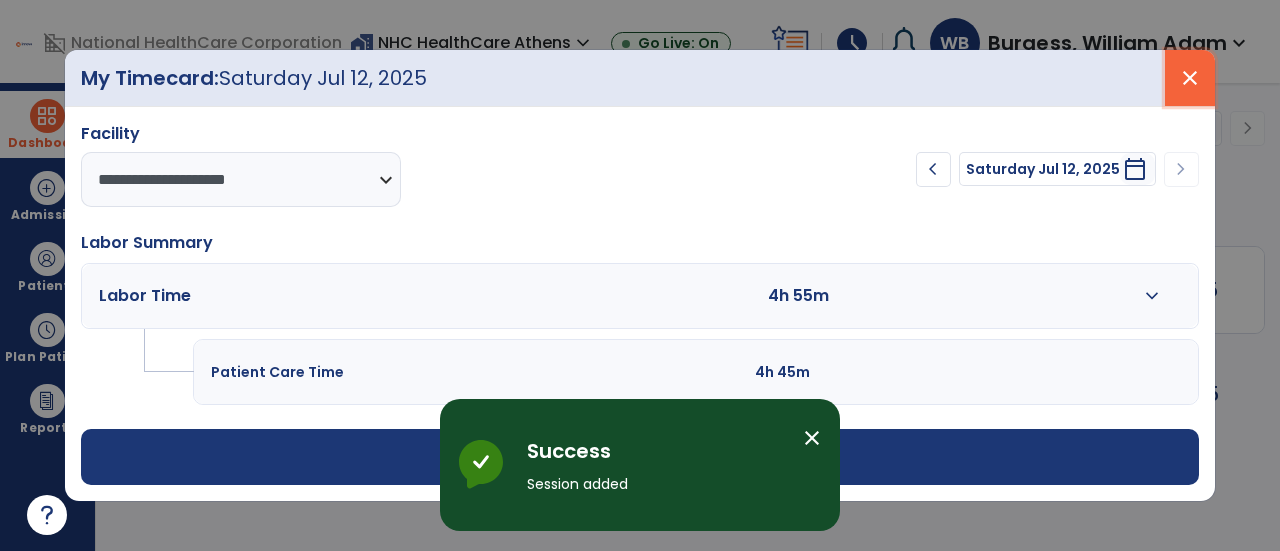 click on "close" at bounding box center (1190, 78) 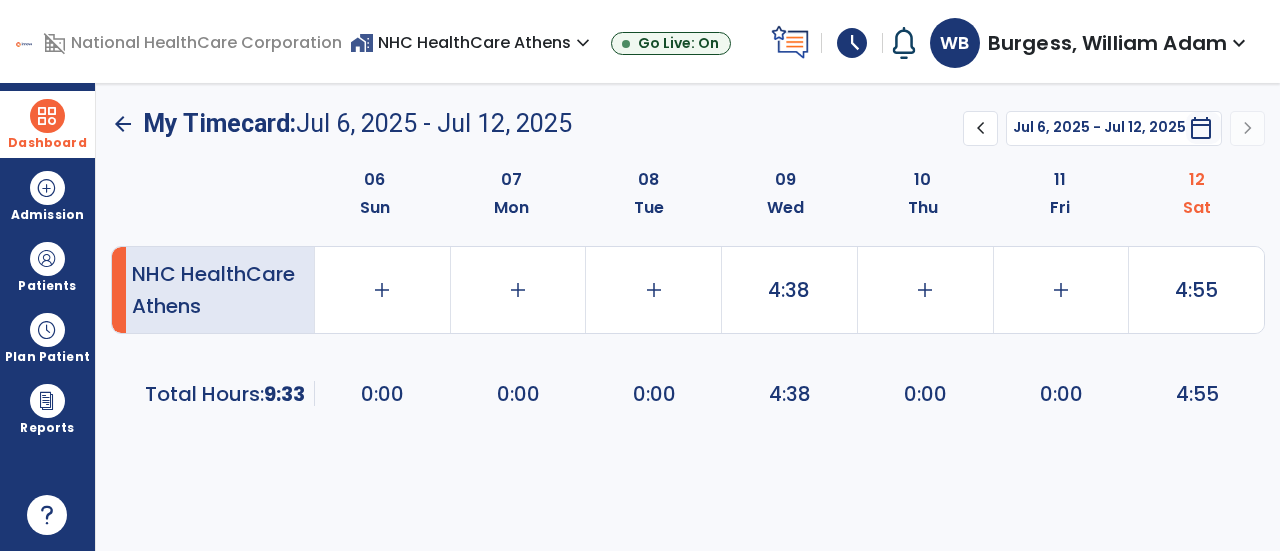 click on "Dashboard" at bounding box center (47, 124) 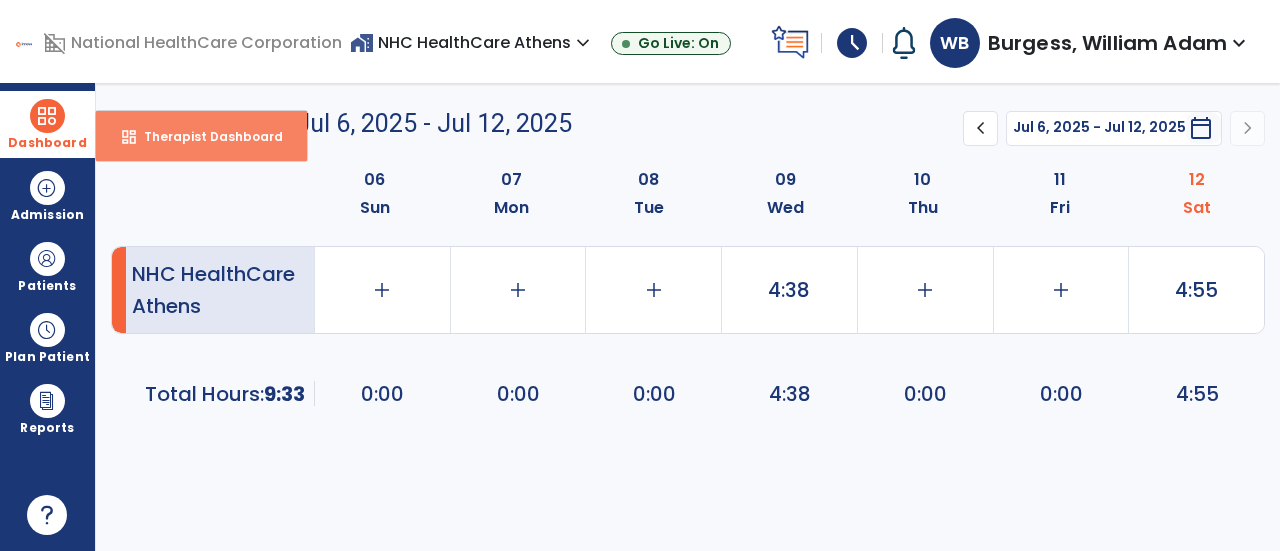 click on "dashboard  Therapist Dashboard" at bounding box center (201, 136) 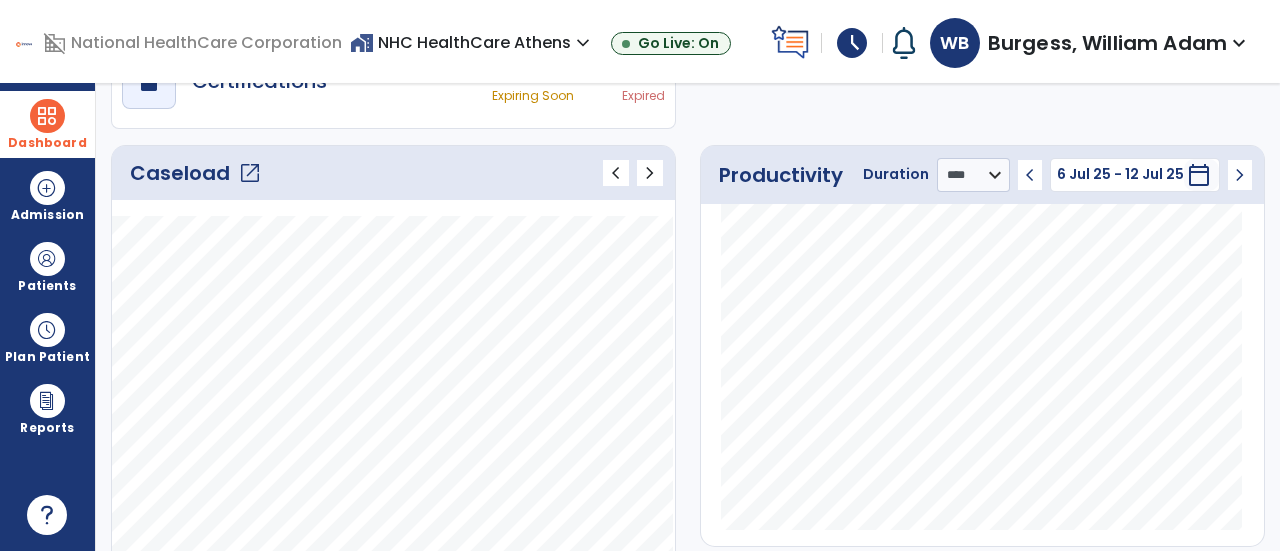scroll, scrollTop: 219, scrollLeft: 0, axis: vertical 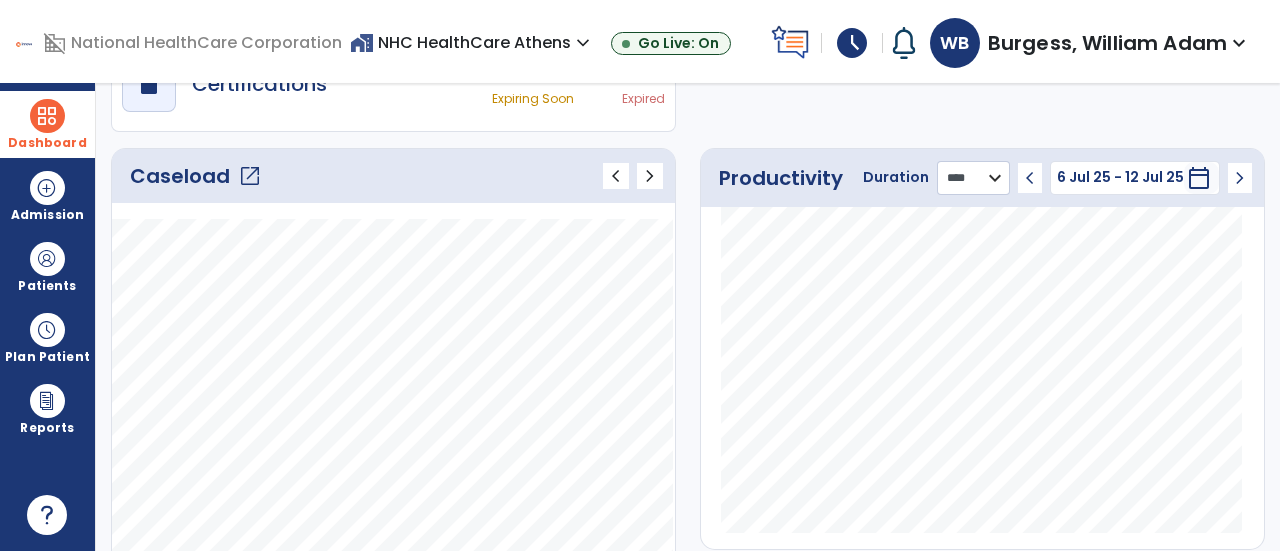 click on "******** **** ***" 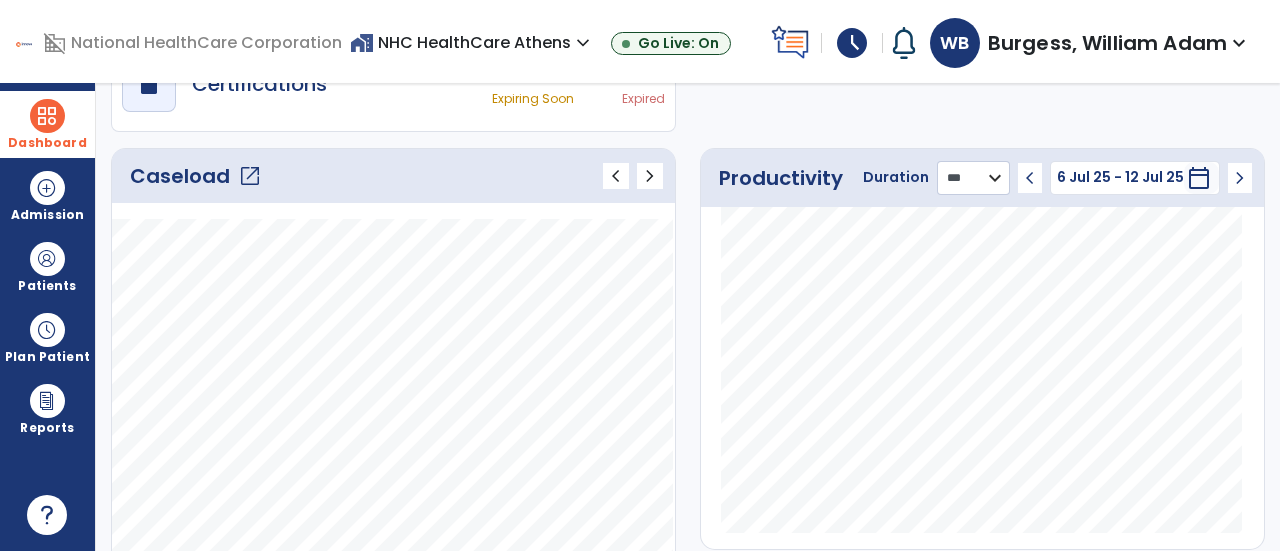 click on "******** **** ***" 